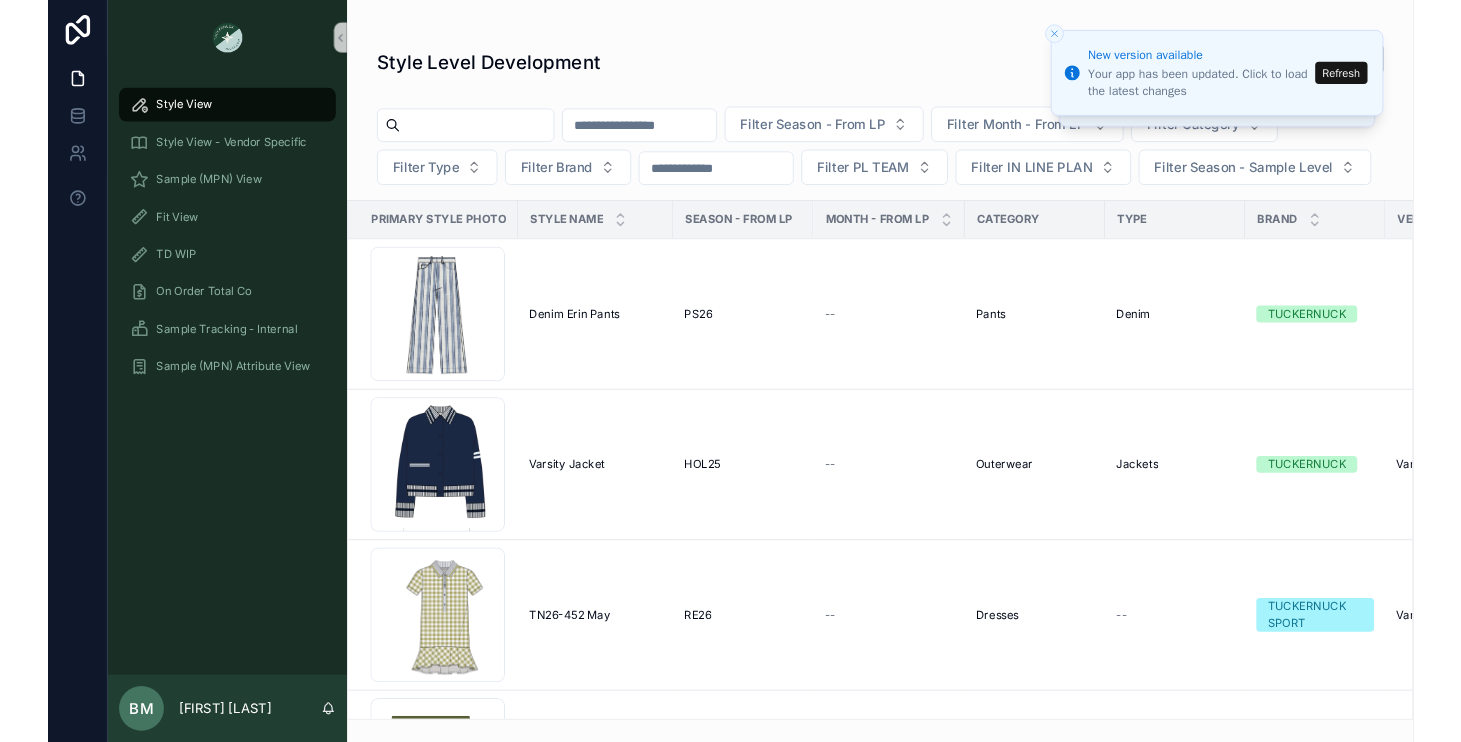 scroll, scrollTop: 0, scrollLeft: 0, axis: both 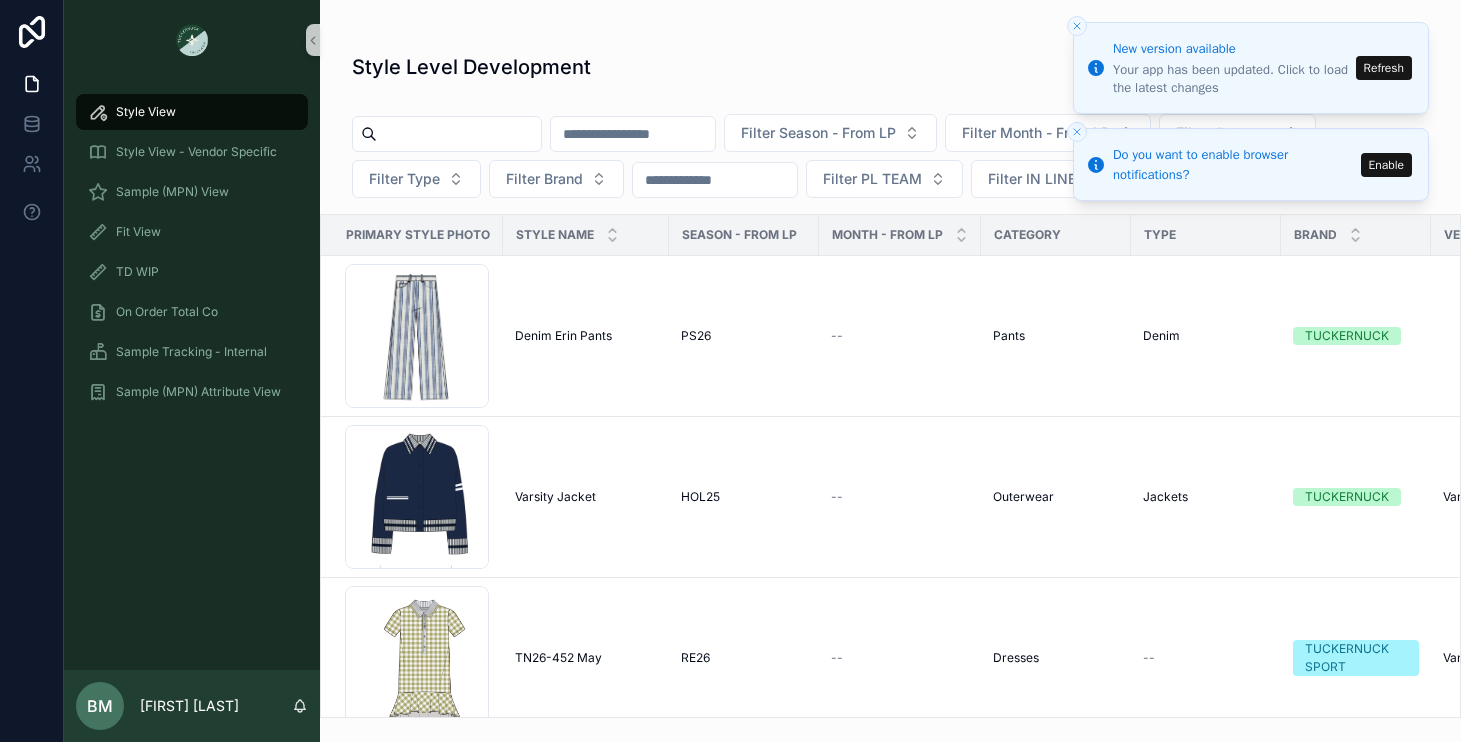 click on "Refresh" at bounding box center [1384, 68] 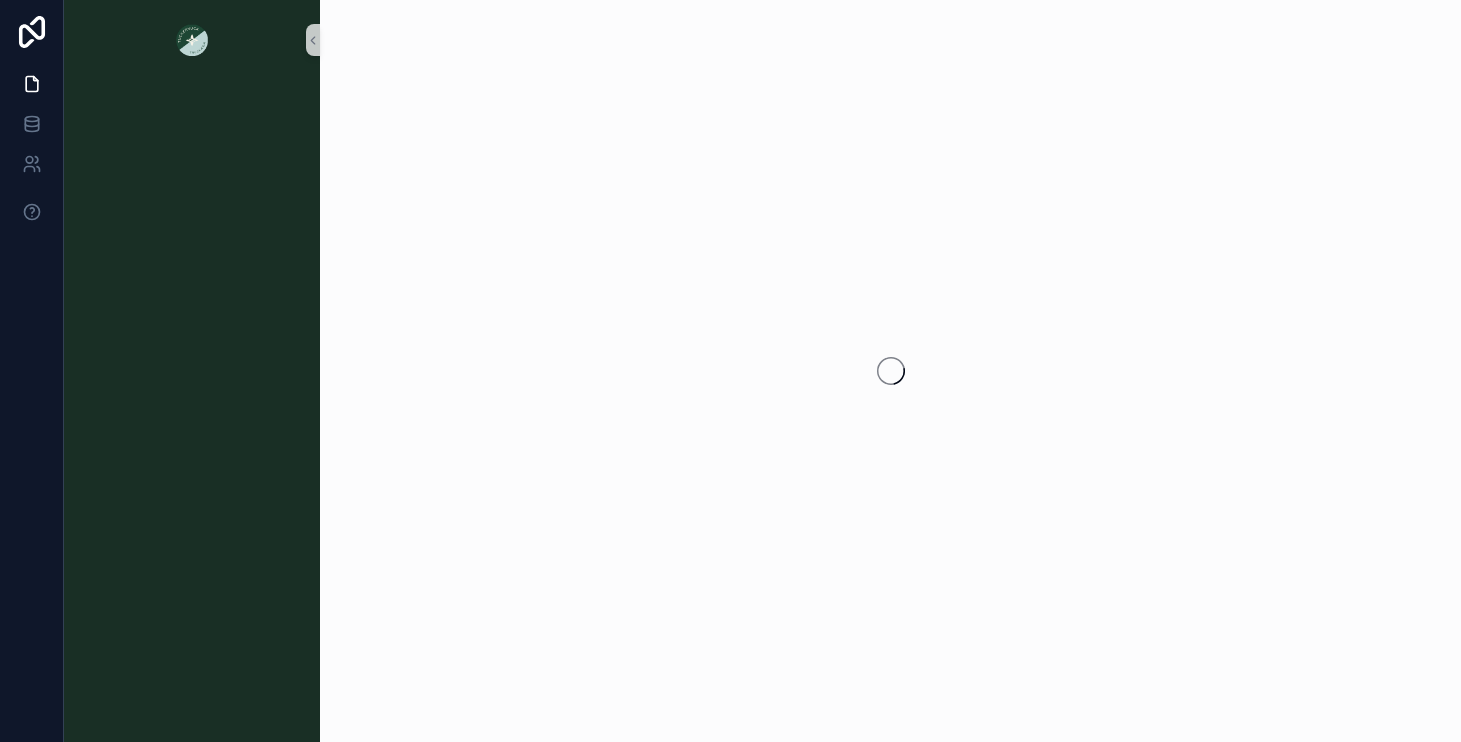 scroll, scrollTop: 0, scrollLeft: 0, axis: both 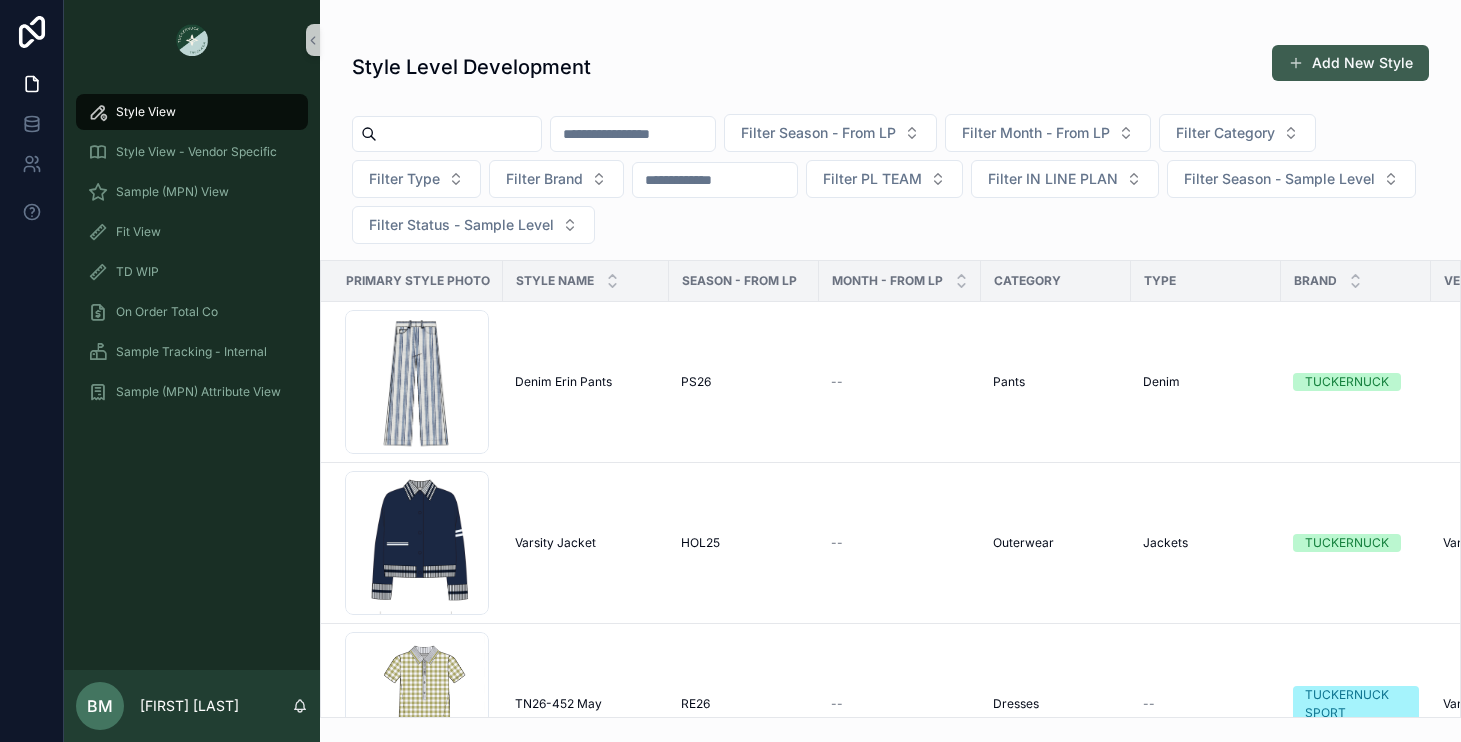 click on "Add New Style" at bounding box center [1350, 63] 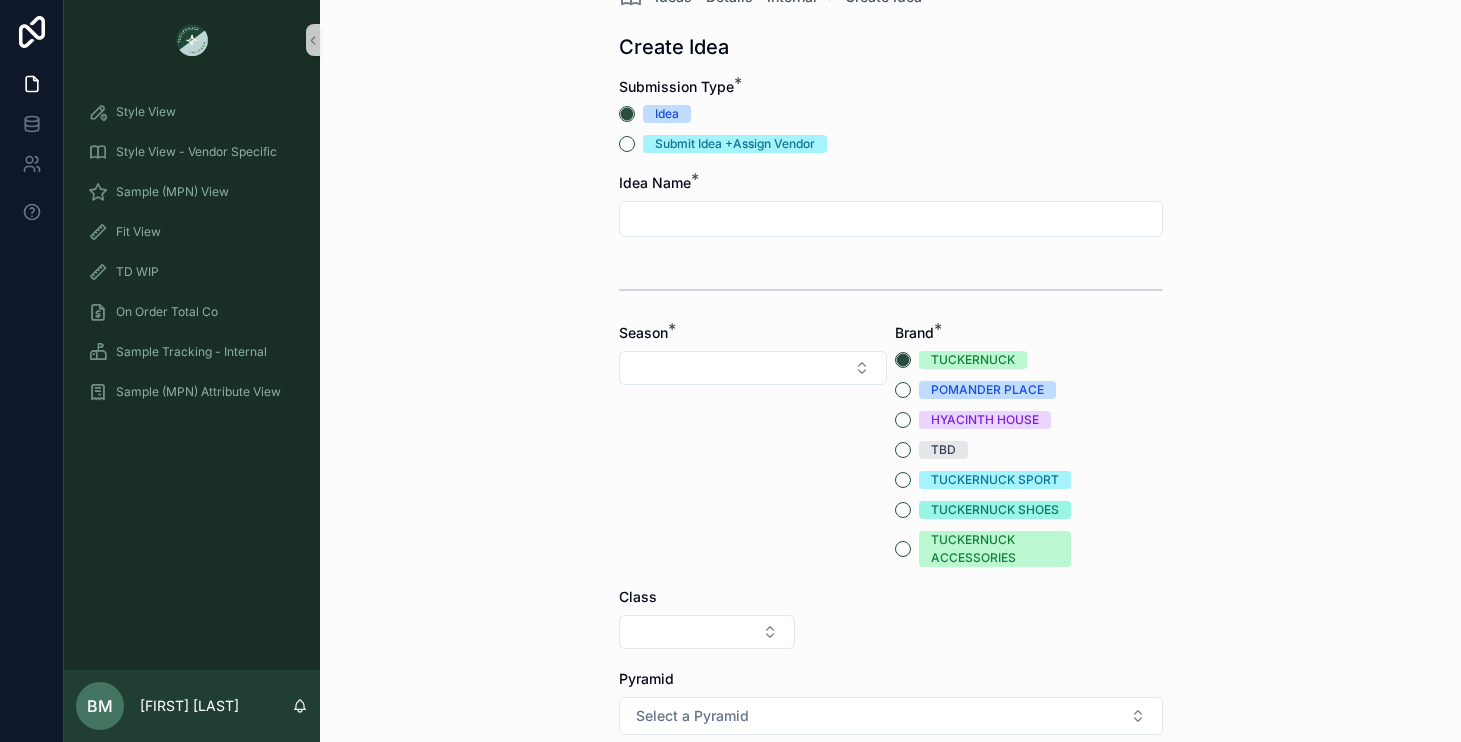 scroll, scrollTop: 87, scrollLeft: 0, axis: vertical 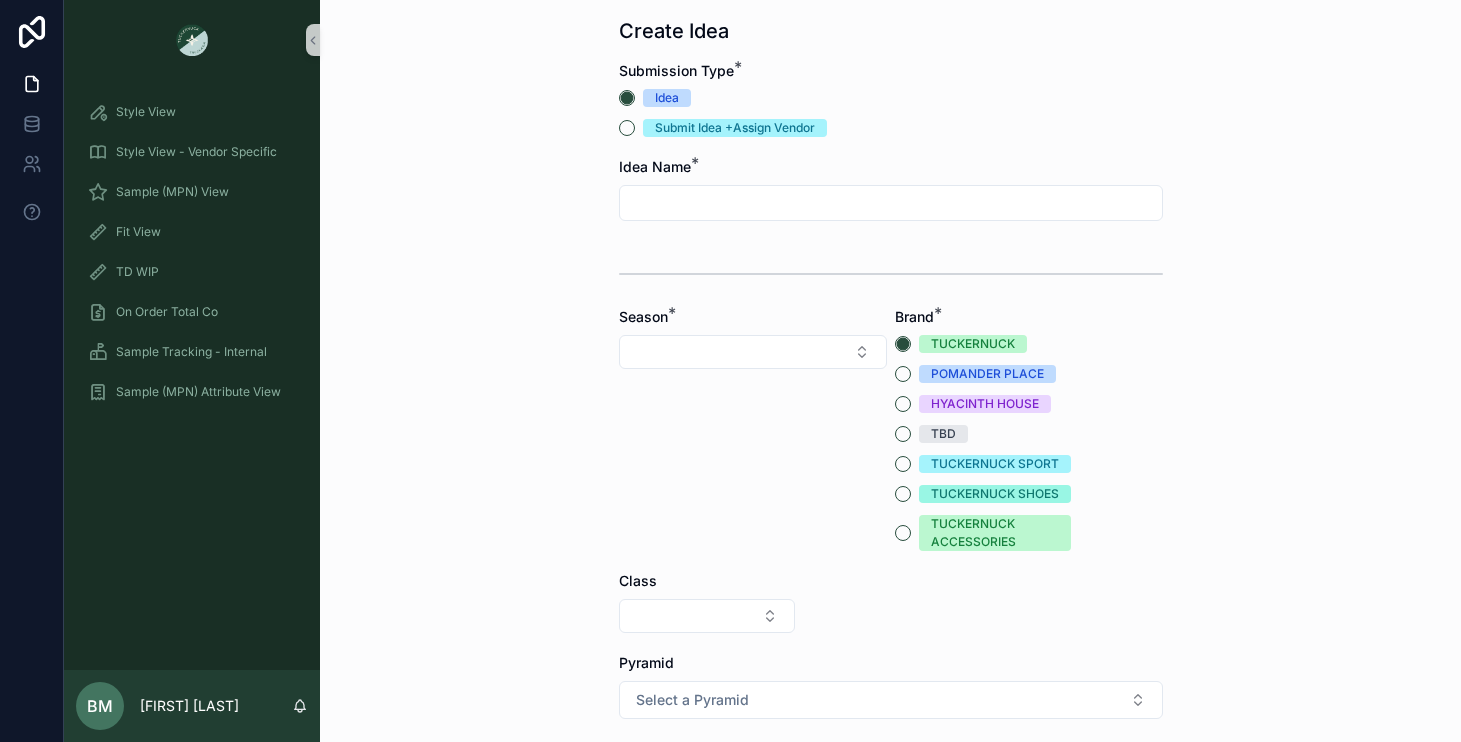 click at bounding box center [891, 203] 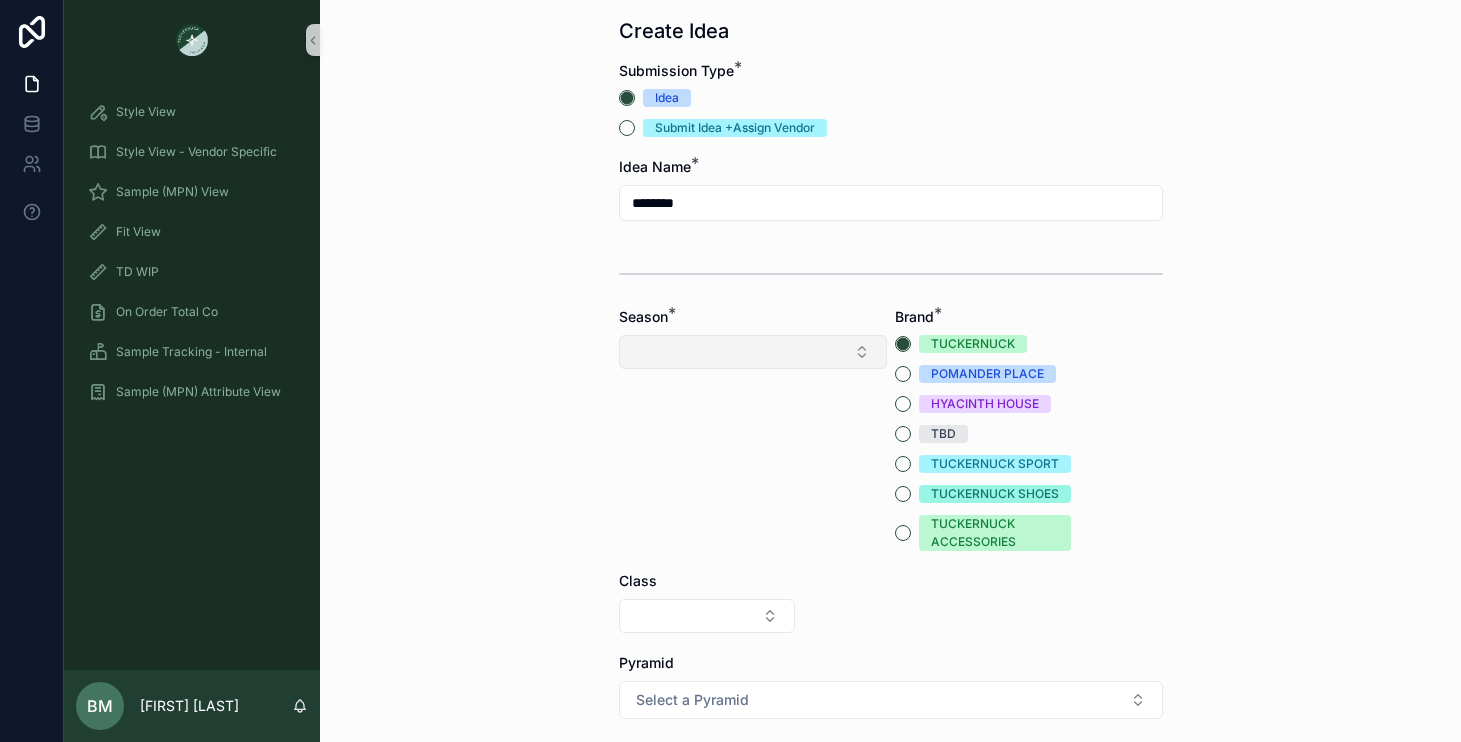 type on "********" 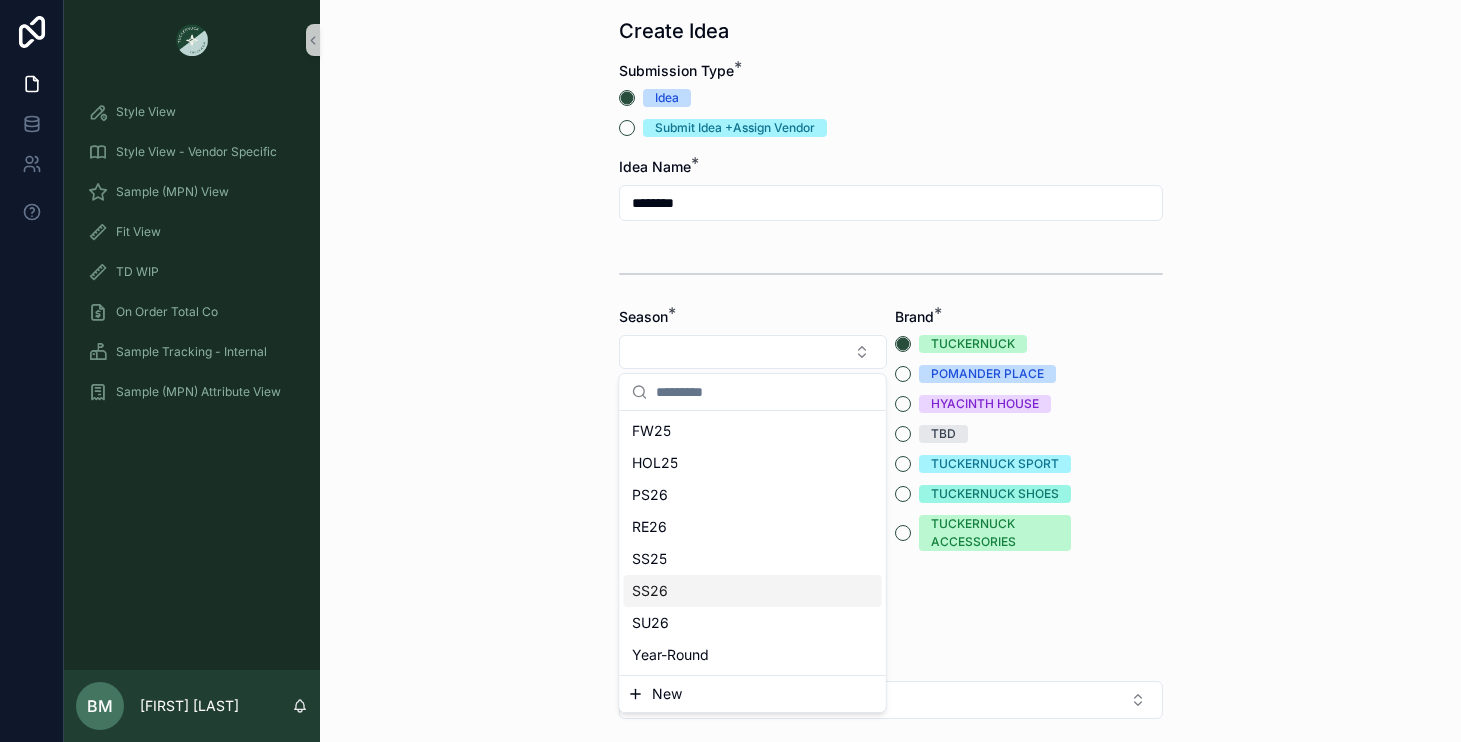 click on "SS26" at bounding box center [753, 591] 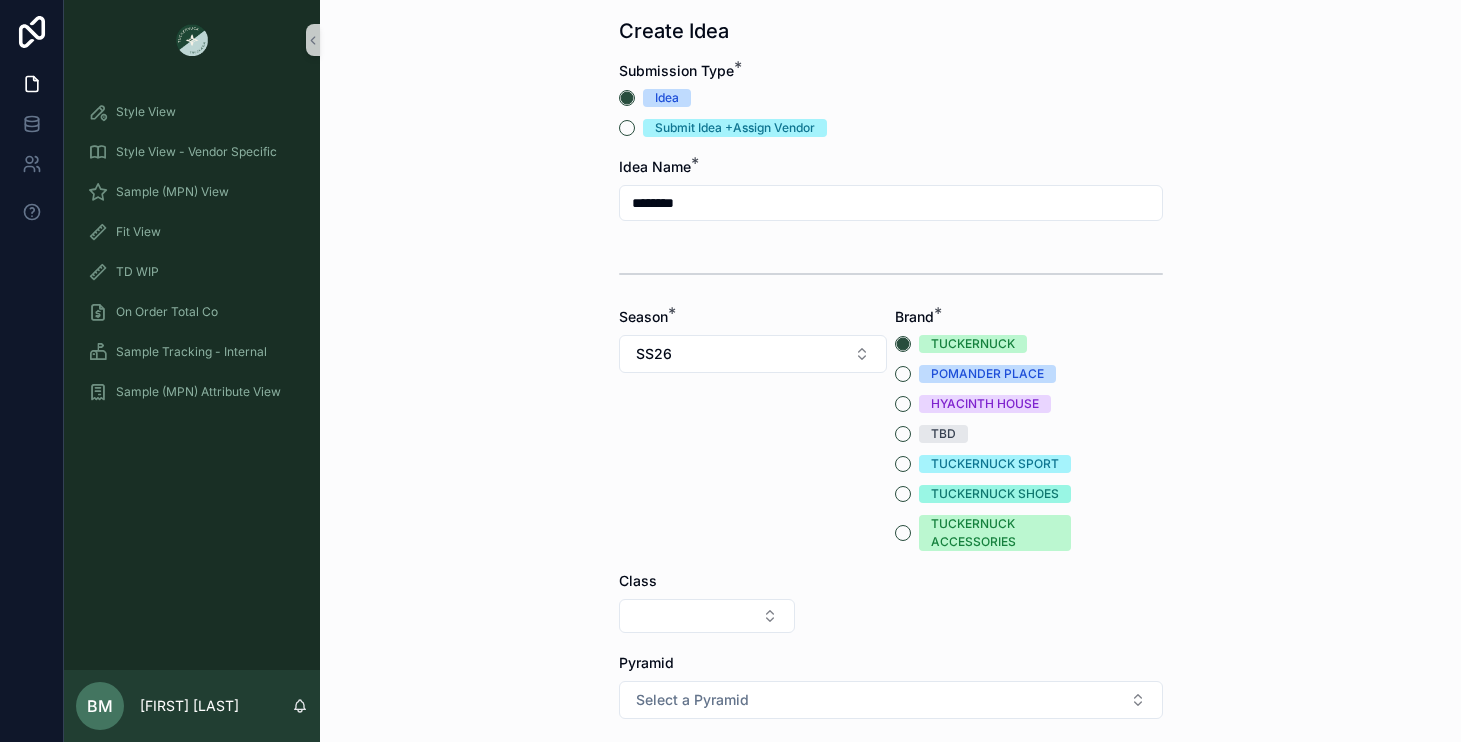 scroll, scrollTop: 117, scrollLeft: 0, axis: vertical 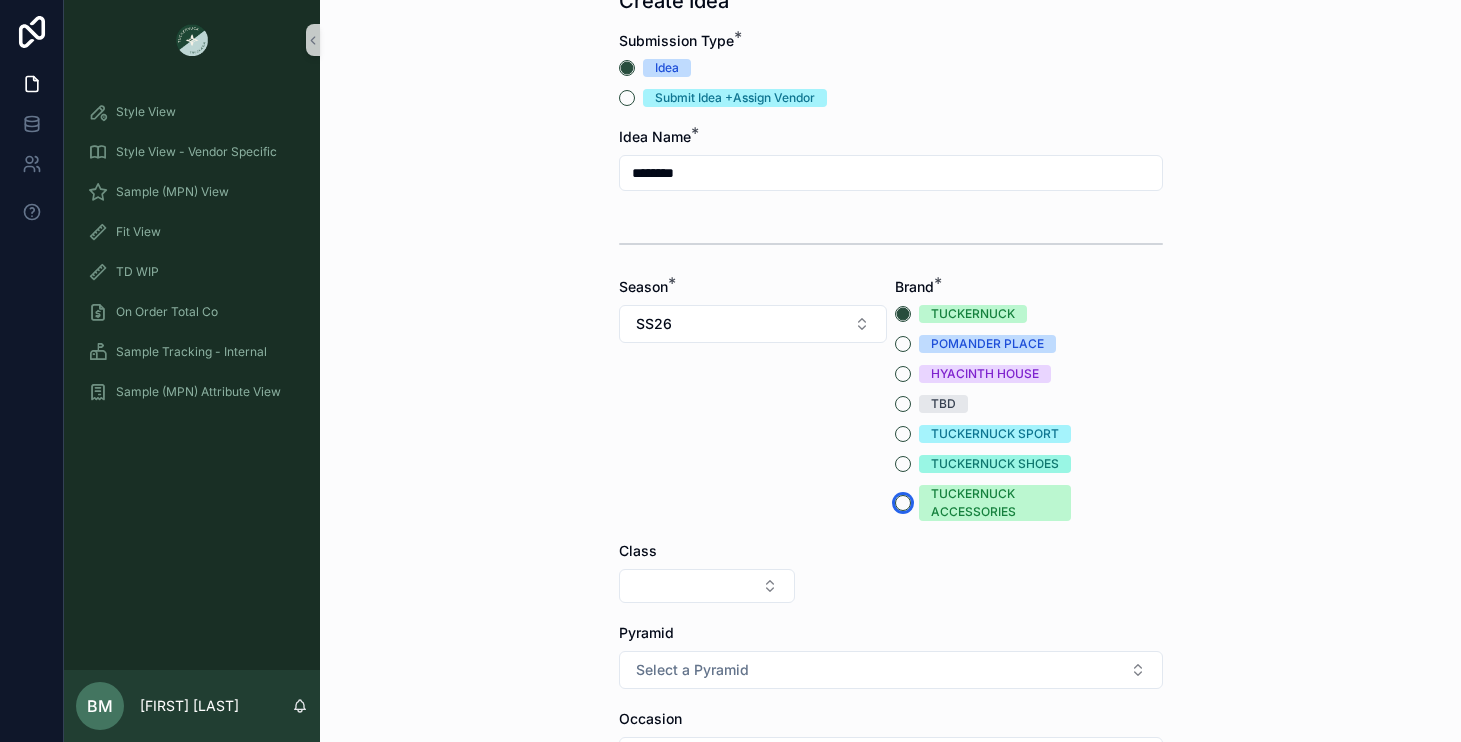 click on "TUCKERNUCK ACCESSORIES" at bounding box center [903, 503] 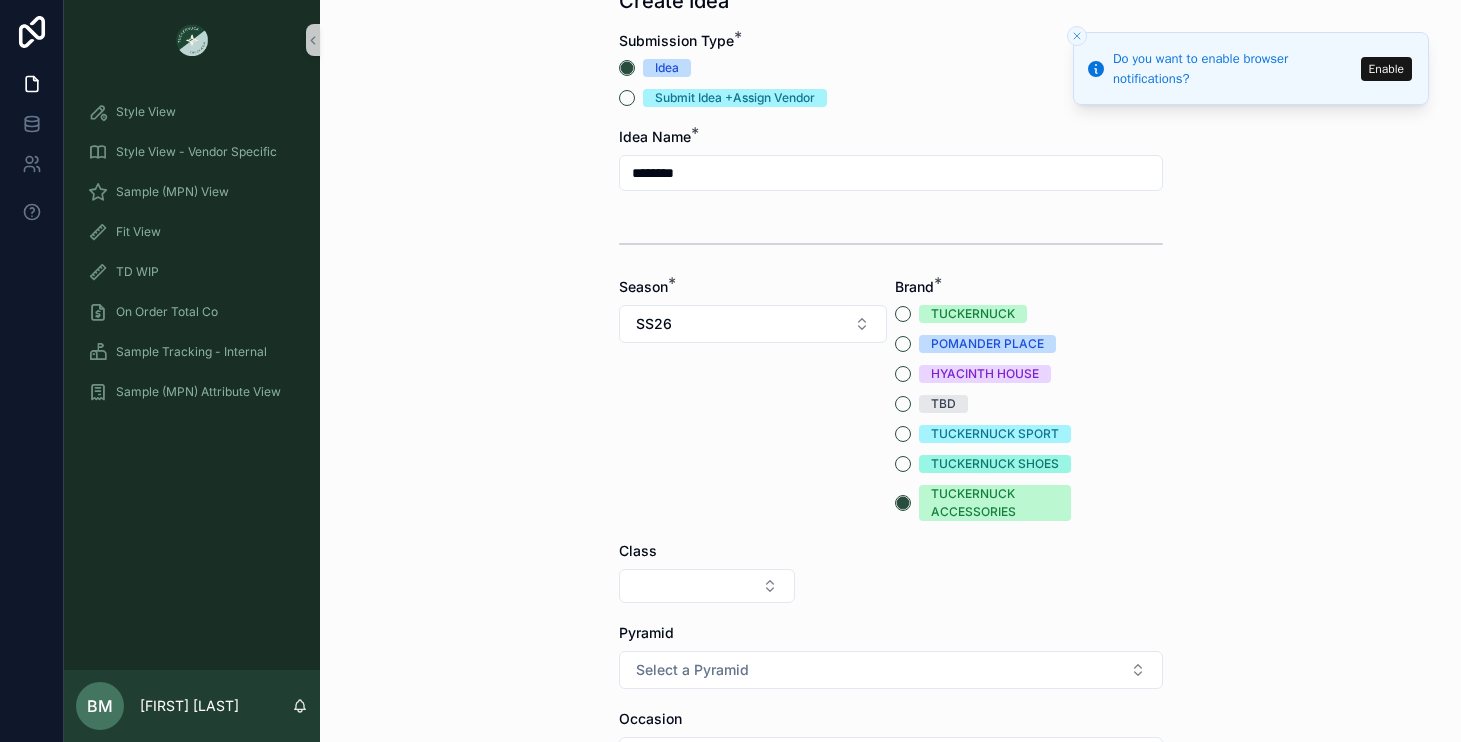 click on "Season * SS26" at bounding box center (753, 399) 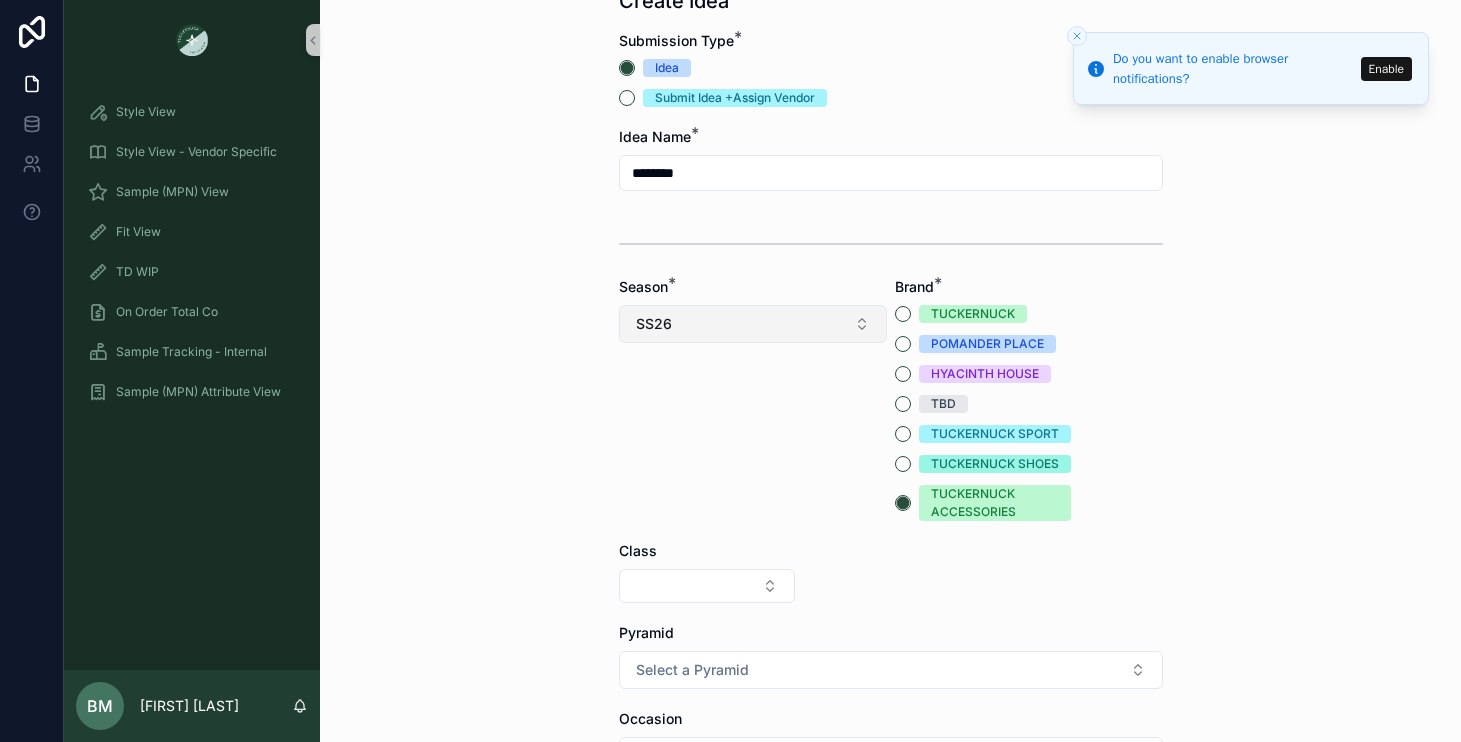 click on "SS26" at bounding box center [753, 324] 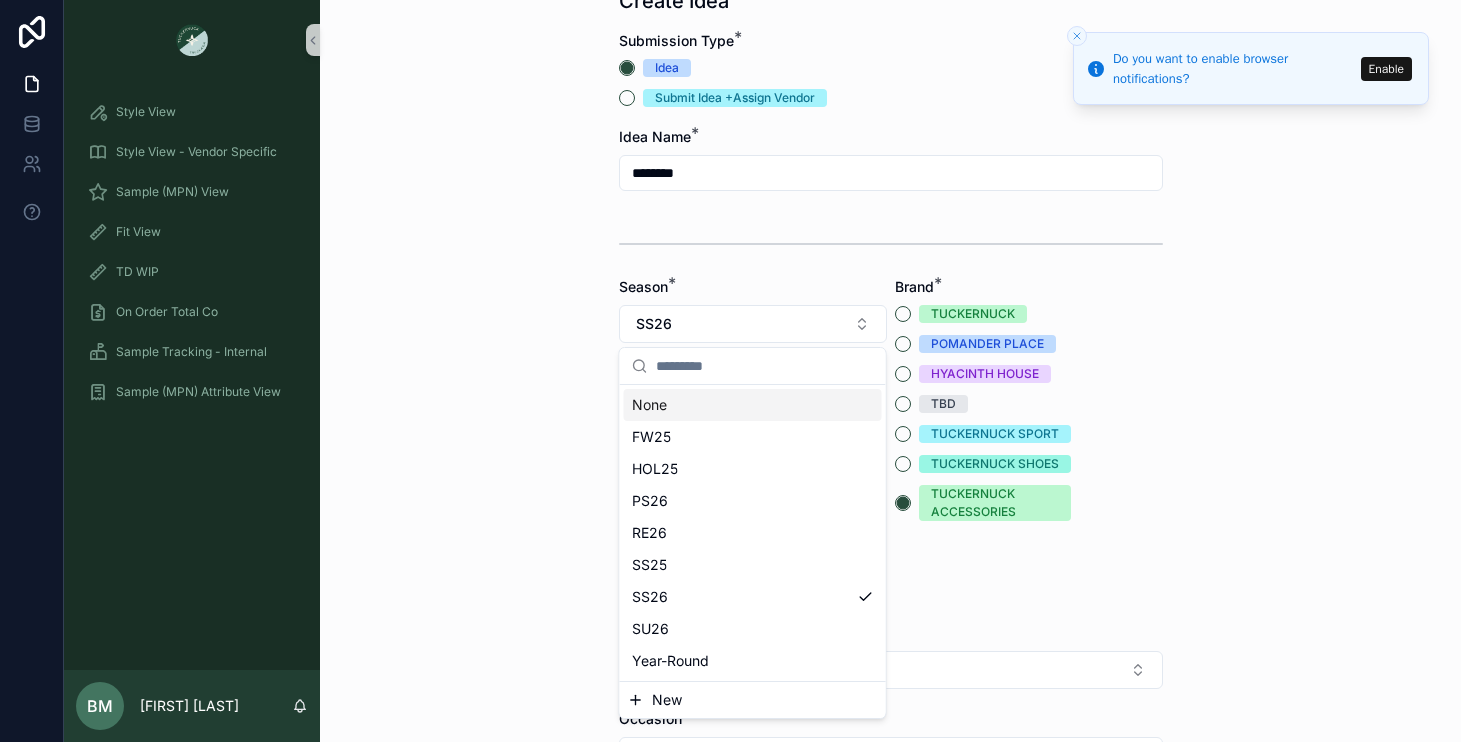 click on "Back to Style View Ideas - Details - Internal Create Idea Create Idea Submission Type * Idea Submit Idea +Assign Vendor Idea Name * ******** Season * SS26 Brand * TUCKERNUCK POMANDER PLACE  HYACINTH HOUSE TBD TUCKERNUCK SPORT TUCKERNUCK SHOES TUCKERNUCK ACCESSORIES Class Pyramid Select a Pyramid Occasion Select a Occasion GALLERY PHOTO DEVELOPMENT PHOTO(S) Artwork Link Notes NEW VS. EXISTING Select a NEW VS. EXISTING IN LINE PLAN Select a IN LINE PLAN Reference Sample Fabric Content Submit Idea" at bounding box center [890, 254] 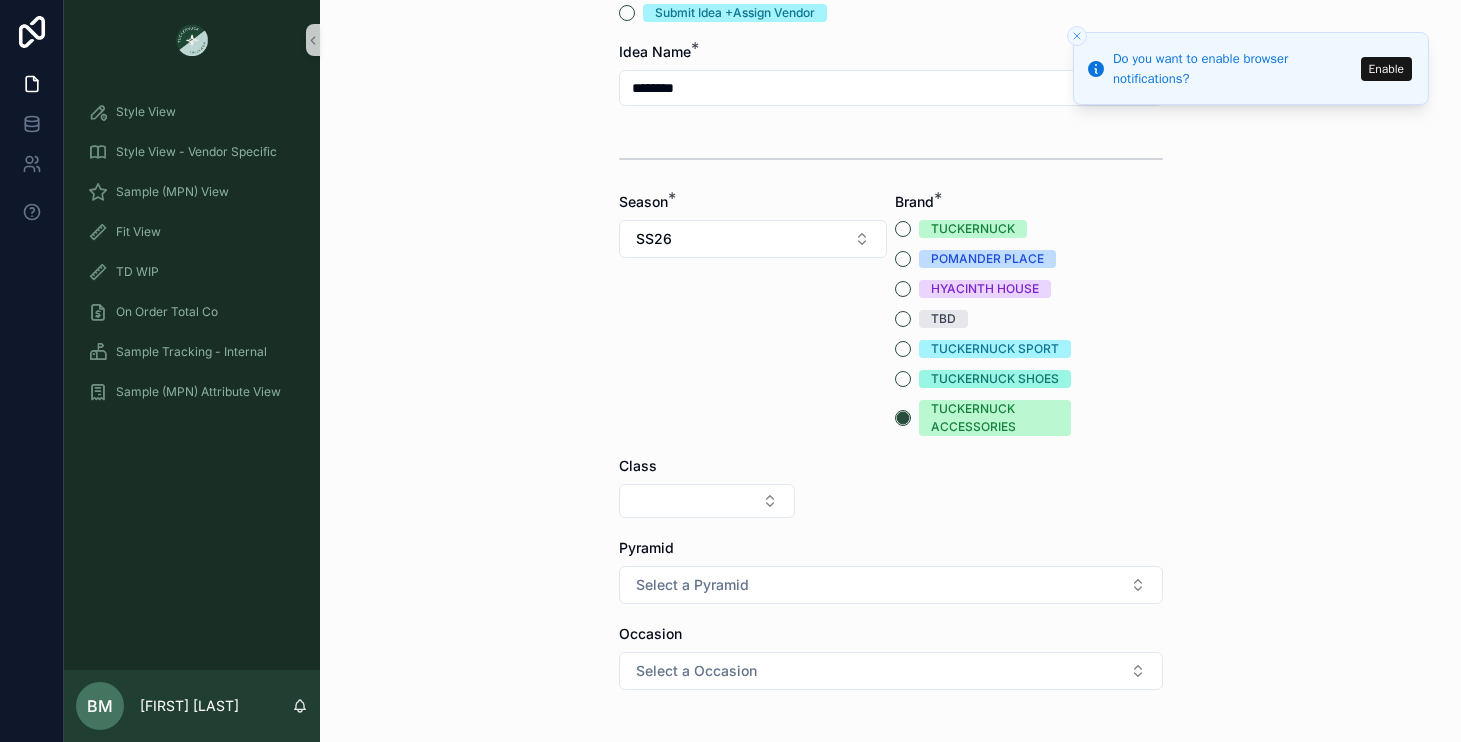 scroll, scrollTop: 220, scrollLeft: 0, axis: vertical 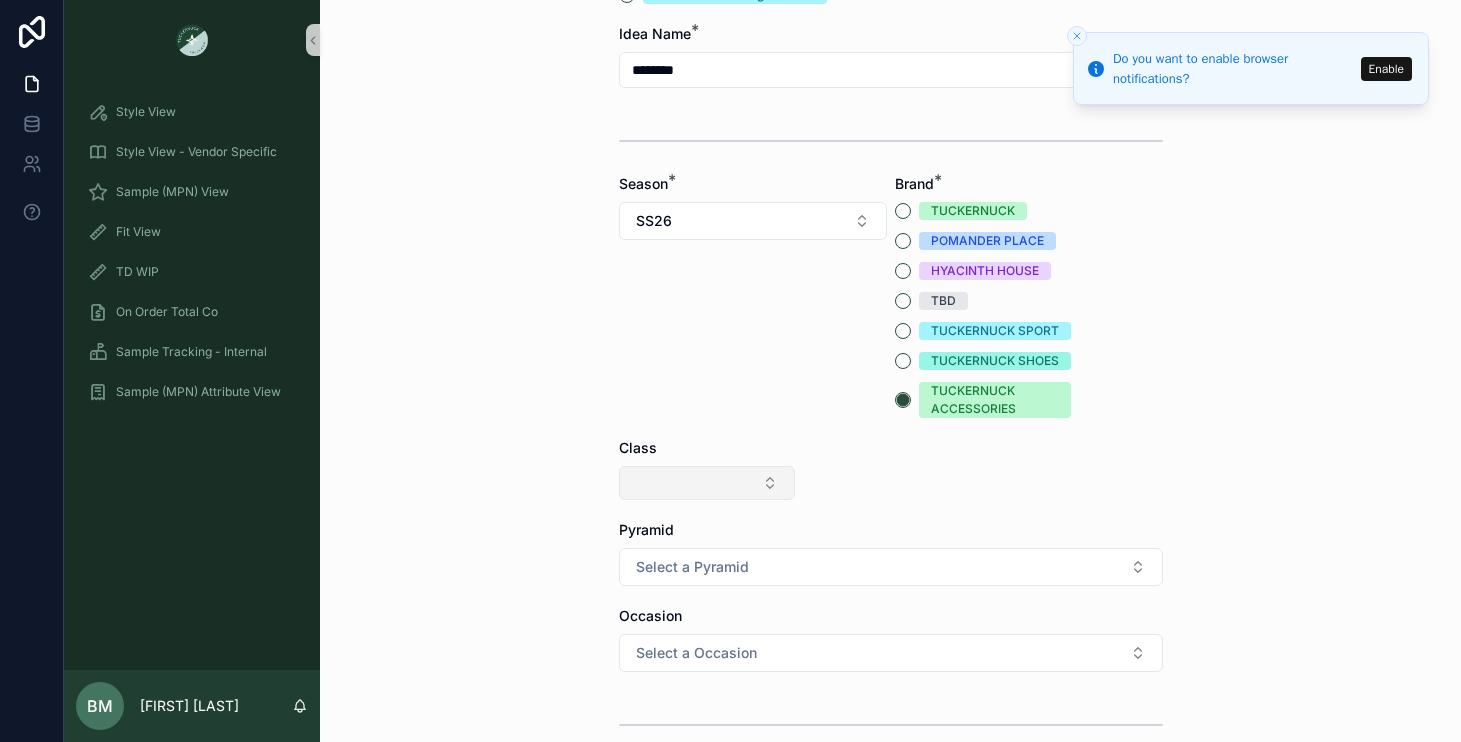 click at bounding box center (707, 483) 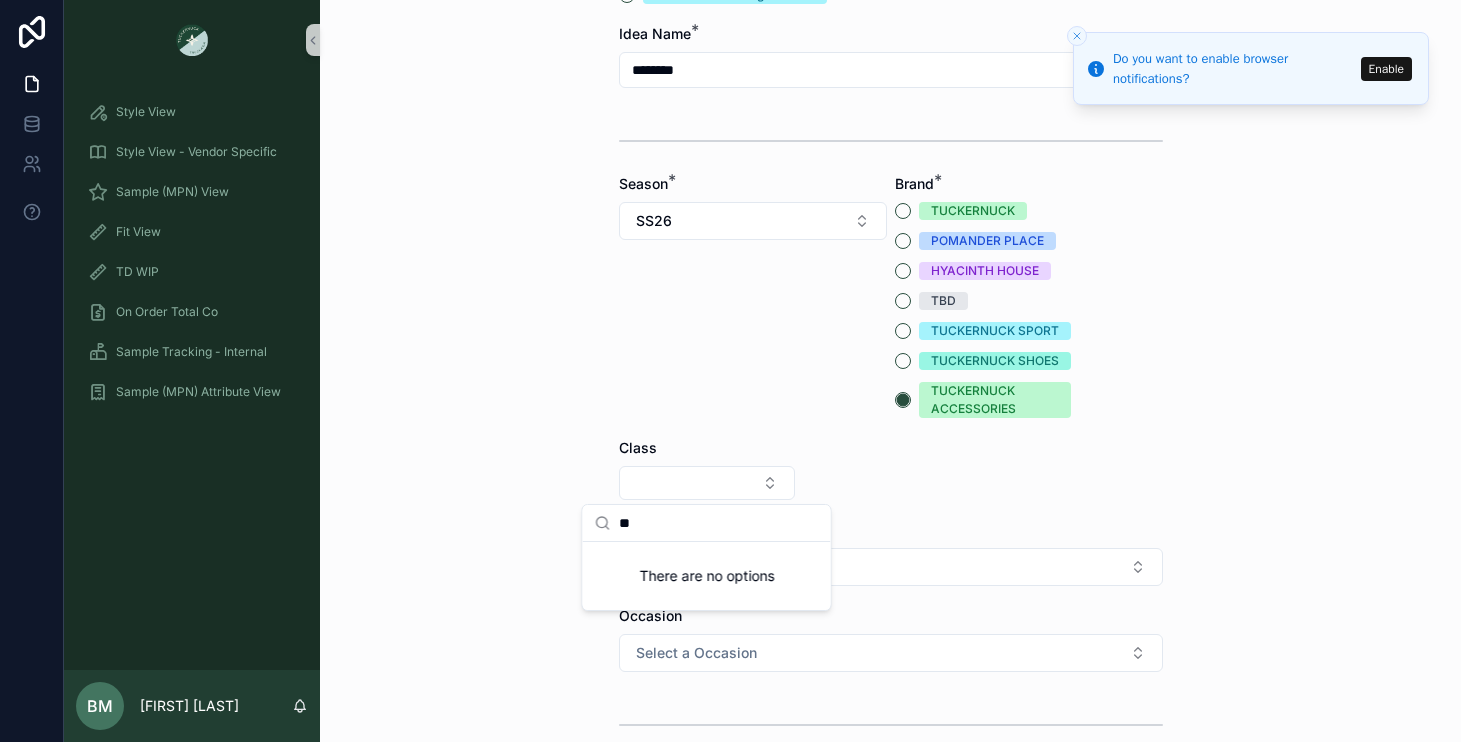 type on "*" 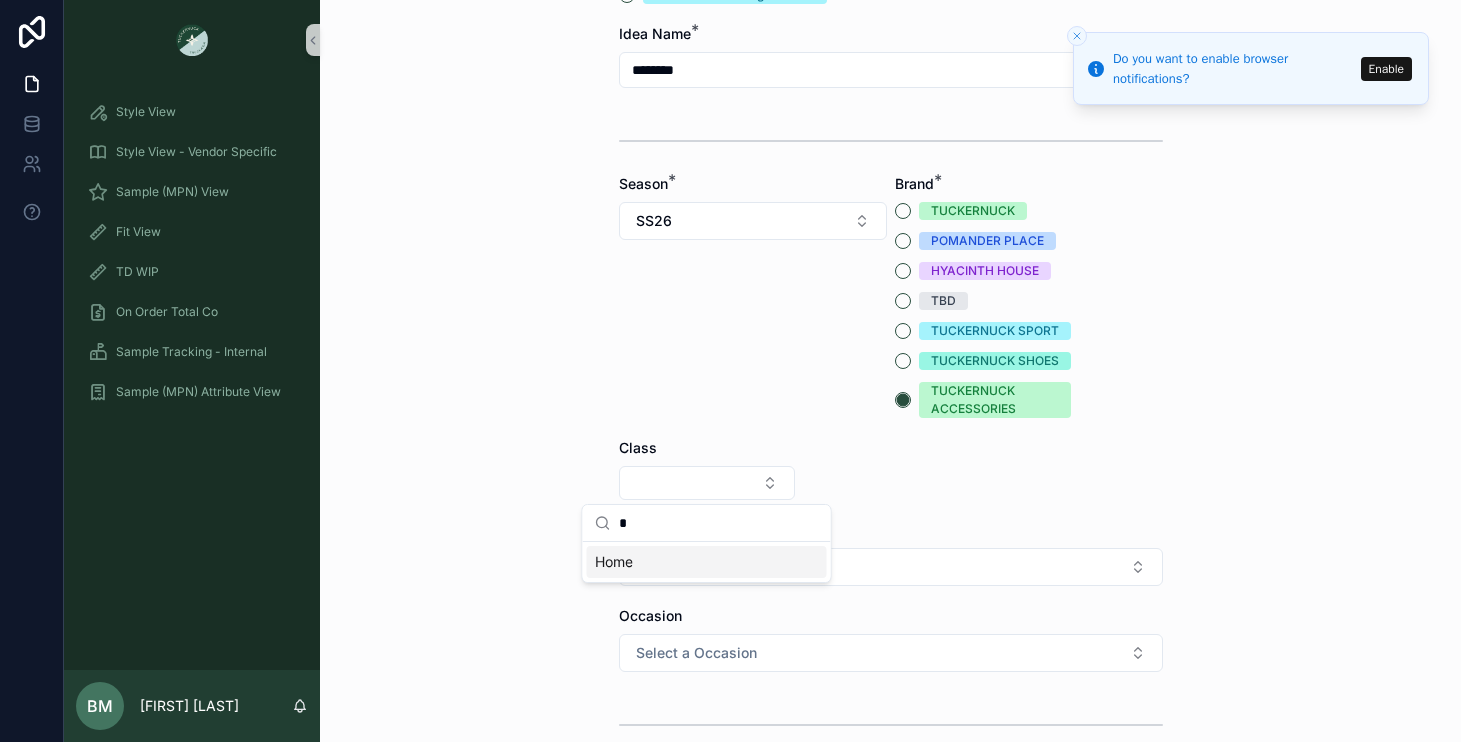 type 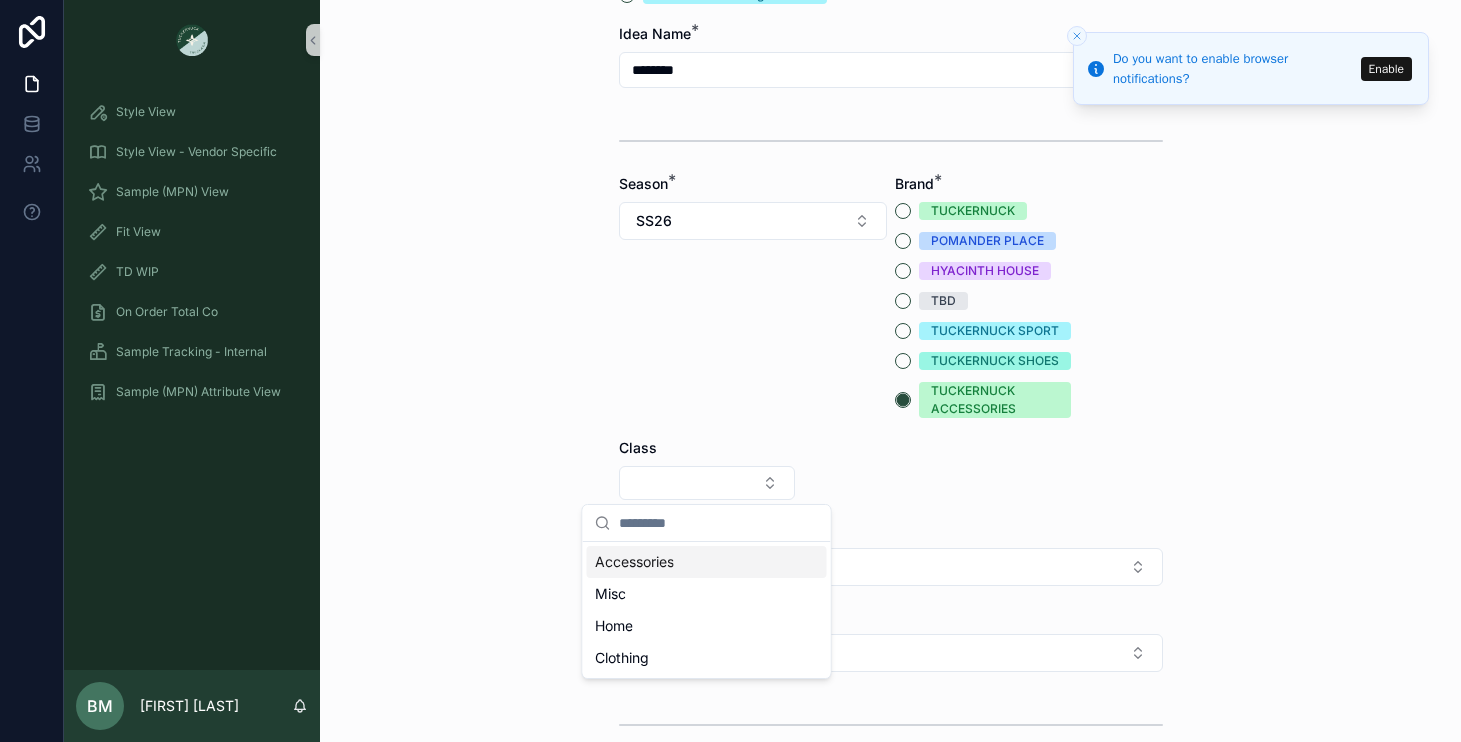 click on "Accessories" at bounding box center [634, 562] 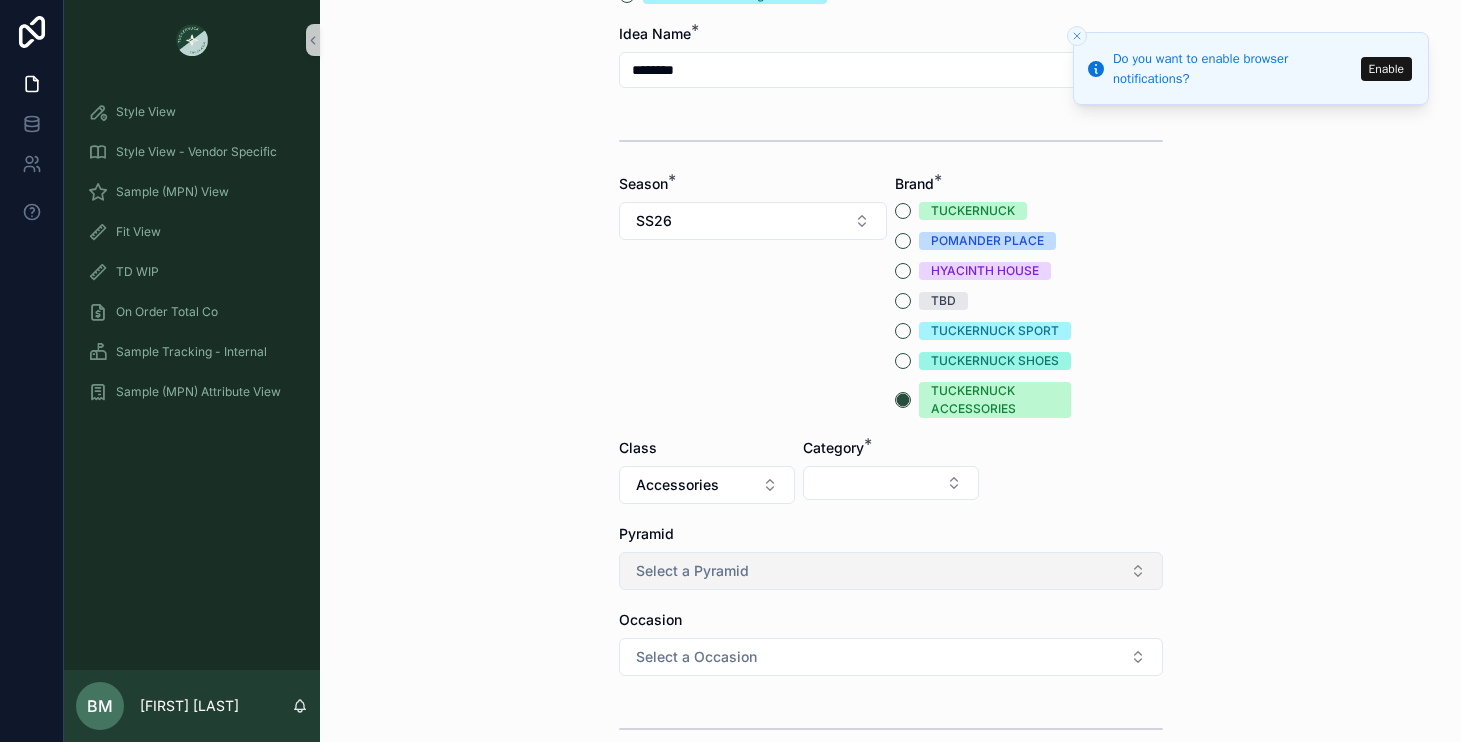 scroll, scrollTop: 281, scrollLeft: 0, axis: vertical 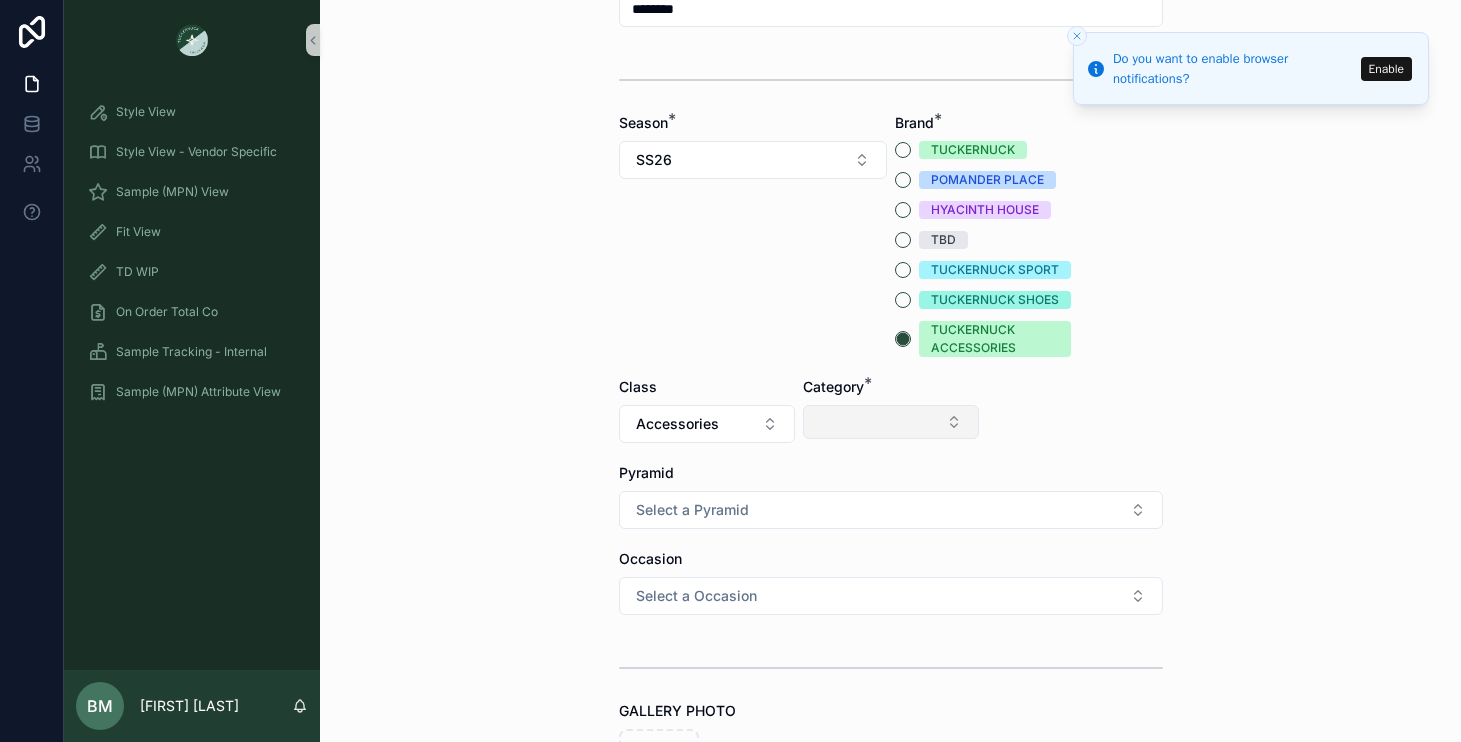 click at bounding box center (891, 422) 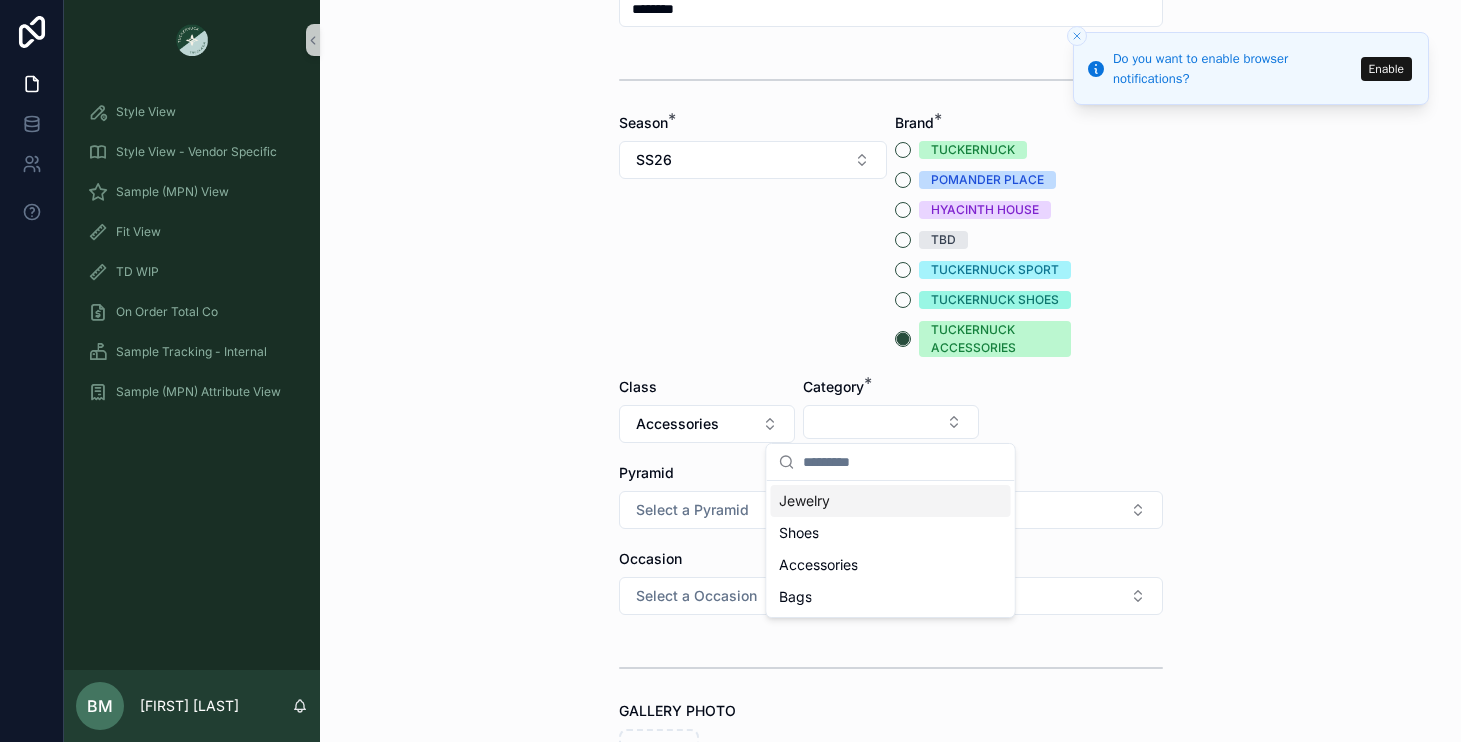 click on "Jewelry" at bounding box center [891, 501] 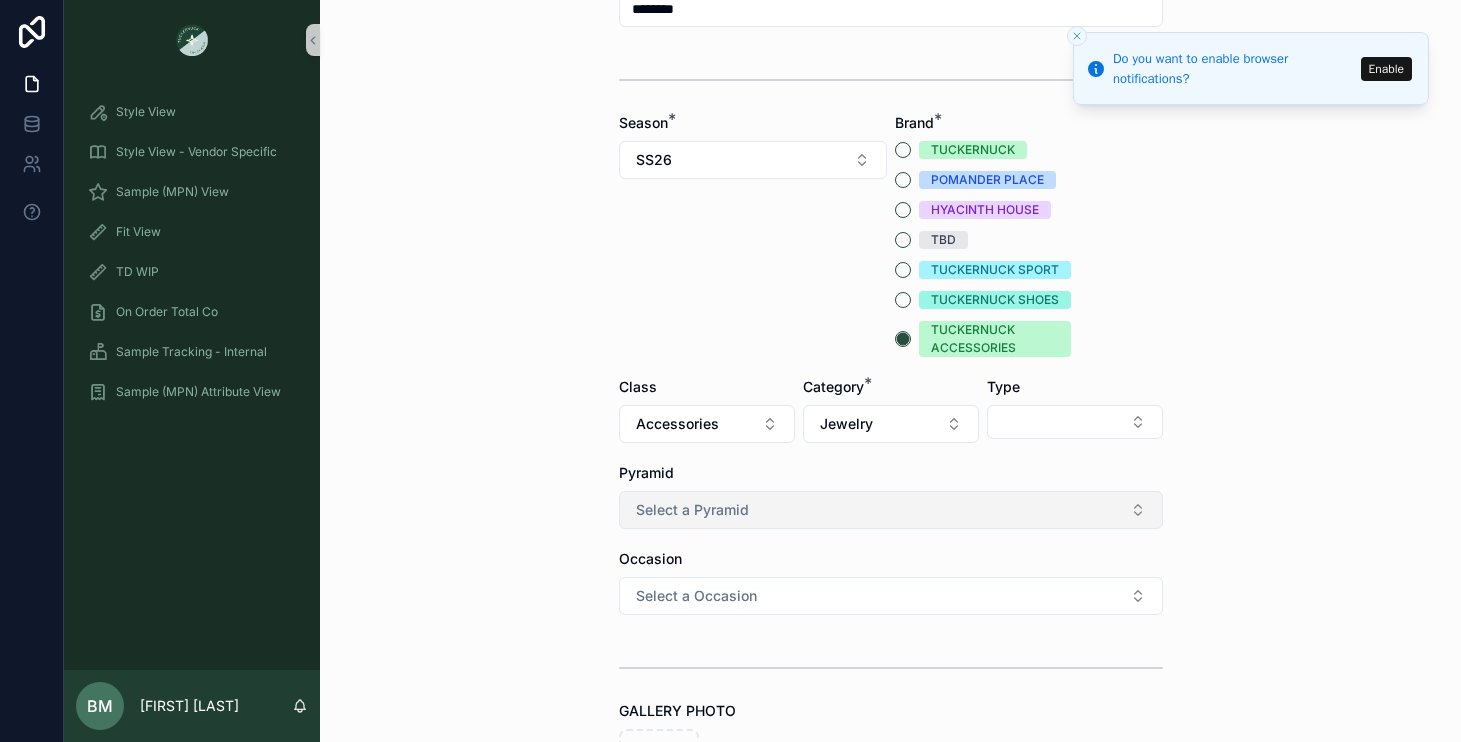 click on "Select a Pyramid" at bounding box center (692, 510) 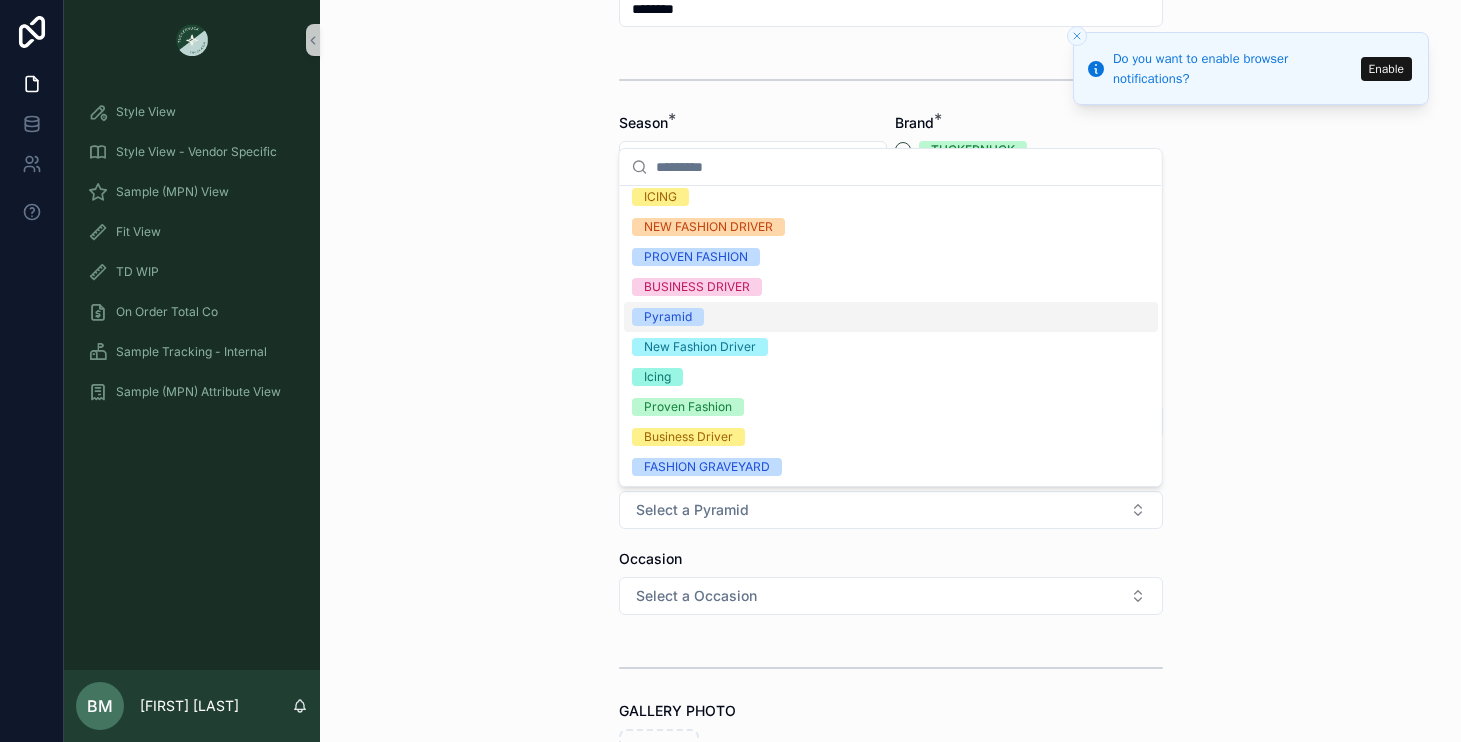 scroll, scrollTop: 4, scrollLeft: 0, axis: vertical 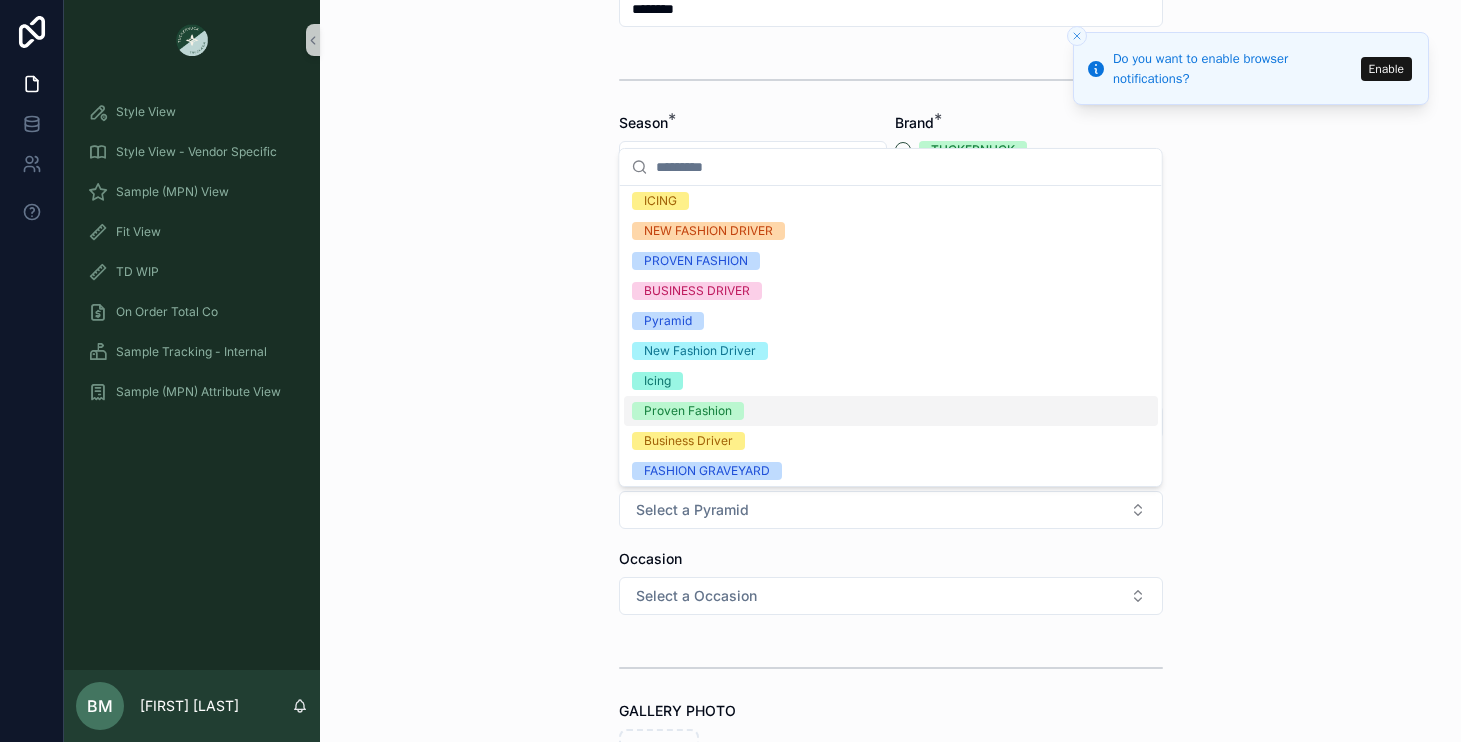 click on "Back to Style View Ideas - Details - Internal Create Idea Create Idea Submission Type * Idea Submit Idea +Assign Vendor Idea Name * ******** Season * SS26 Brand * TUCKERNUCK POMANDER PLACE  HYACINTH HOUSE TBD TUCKERNUCK SPORT TUCKERNUCK SHOES TUCKERNUCK ACCESSORIES Class Accessories Category * Jewelry Type Pyramid Select a Pyramid Occasion Select a Occasion GALLERY PHOTO DEVELOPMENT PHOTO(S) Artwork Link Notes NEW VS. EXISTING Select a NEW VS. EXISTING IN LINE PLAN Select a IN LINE PLAN Reference Sample Fabric Content Submit Idea" at bounding box center (890, 90) 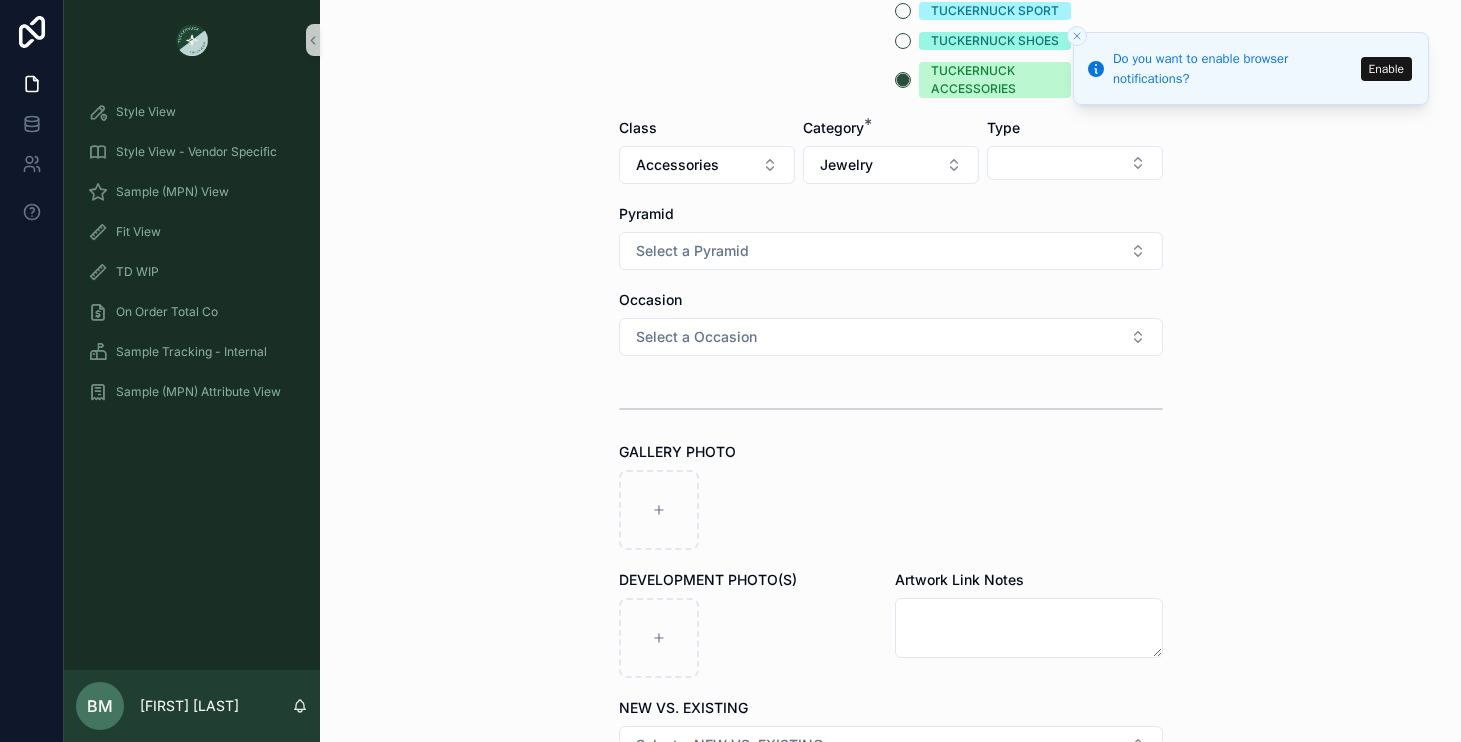 scroll, scrollTop: 549, scrollLeft: 0, axis: vertical 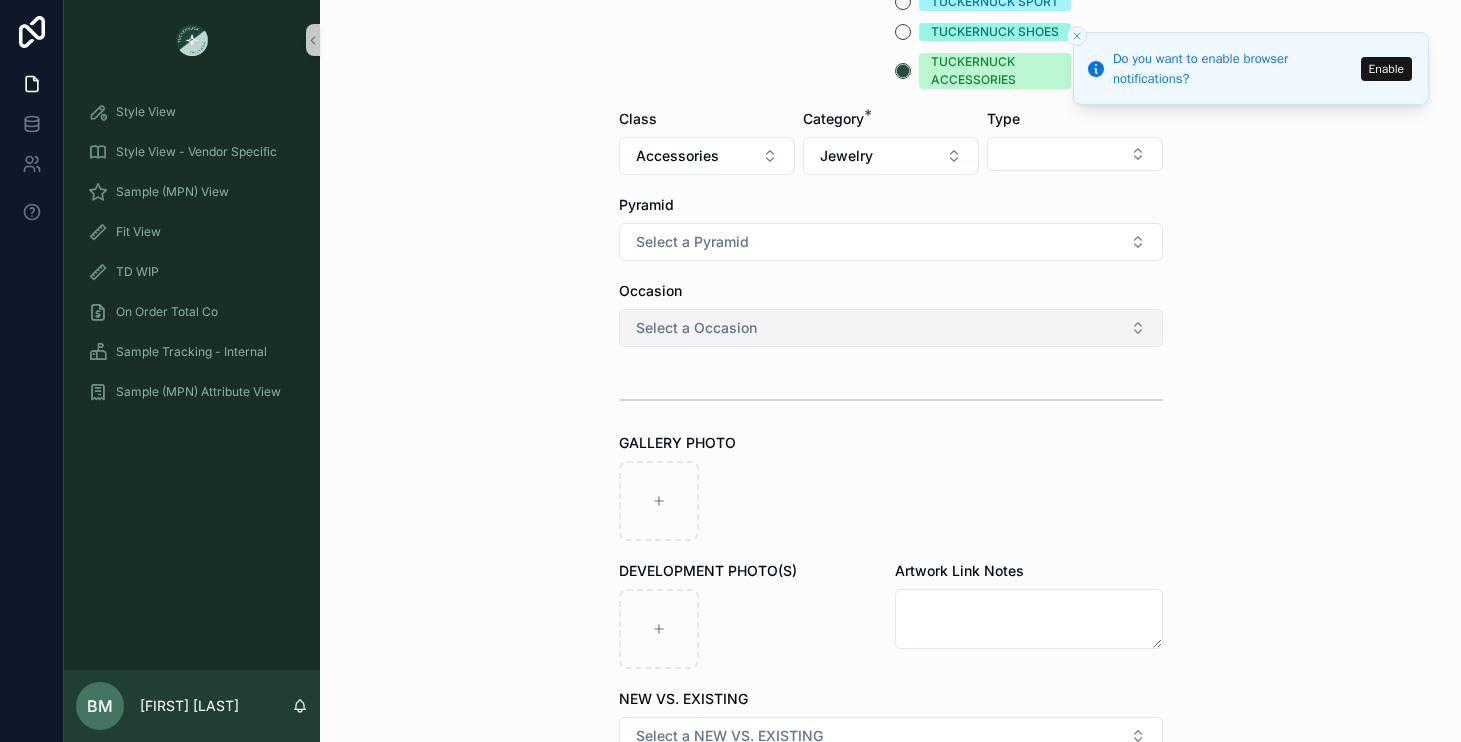 click on "Select a Occasion" at bounding box center [696, 328] 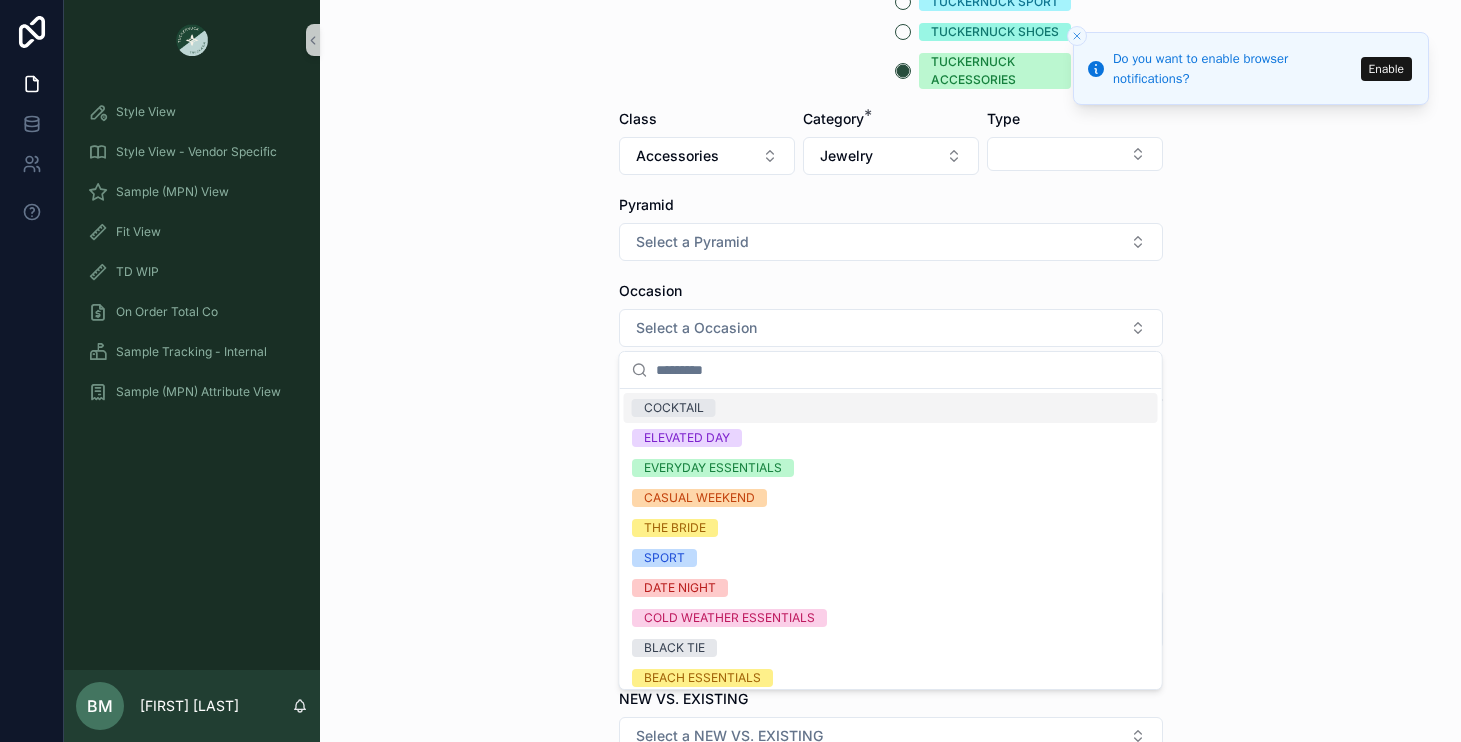 click on "Back to Style View Ideas - Details - Internal Create Idea Create Idea Submission Type * Idea Submit Idea +Assign Vendor Idea Name * ******** Season * SS26 Brand * TUCKERNUCK POMANDER PLACE  HYACINTH HOUSE TBD TUCKERNUCK SPORT TUCKERNUCK SHOES TUCKERNUCK ACCESSORIES Class Accessories Category * Jewelry Type Pyramid Select a Pyramid Occasion Select a Occasion GALLERY PHOTO DEVELOPMENT PHOTO(S) Artwork Link Notes NEW VS. EXISTING Select a NEW VS. EXISTING IN LINE PLAN Select a IN LINE PLAN Reference Sample Fabric Content Submit Idea" at bounding box center [890, 371] 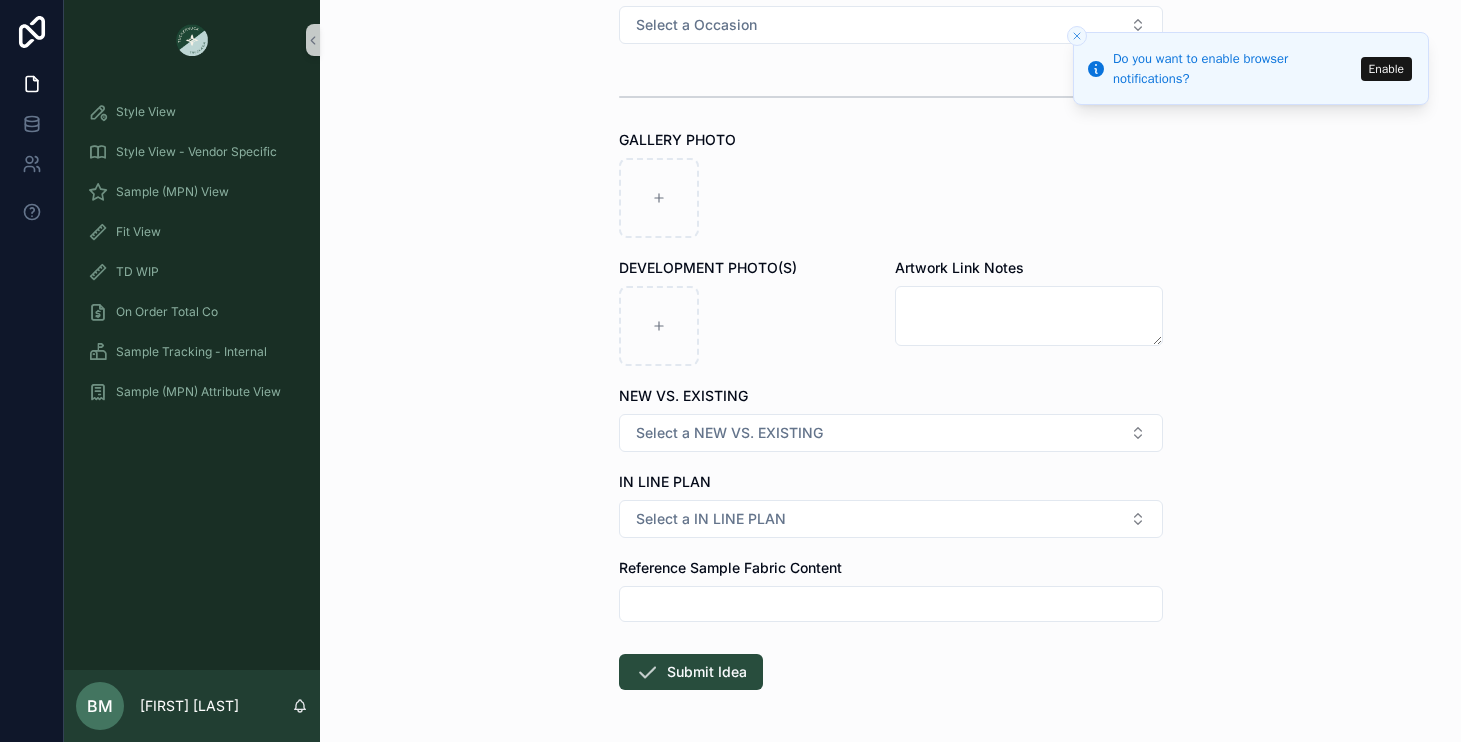 scroll, scrollTop: 860, scrollLeft: 0, axis: vertical 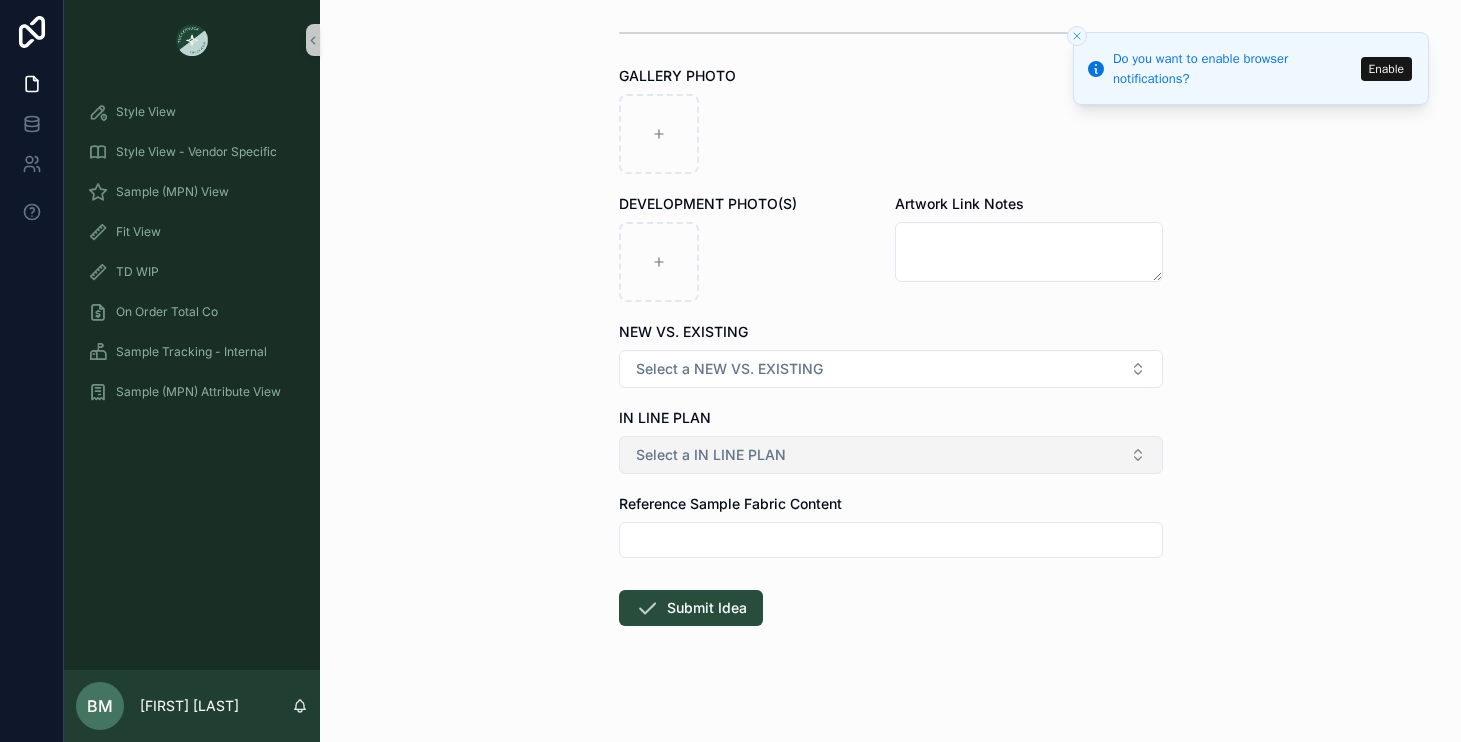 click on "Select a IN LINE PLAN" at bounding box center (711, 455) 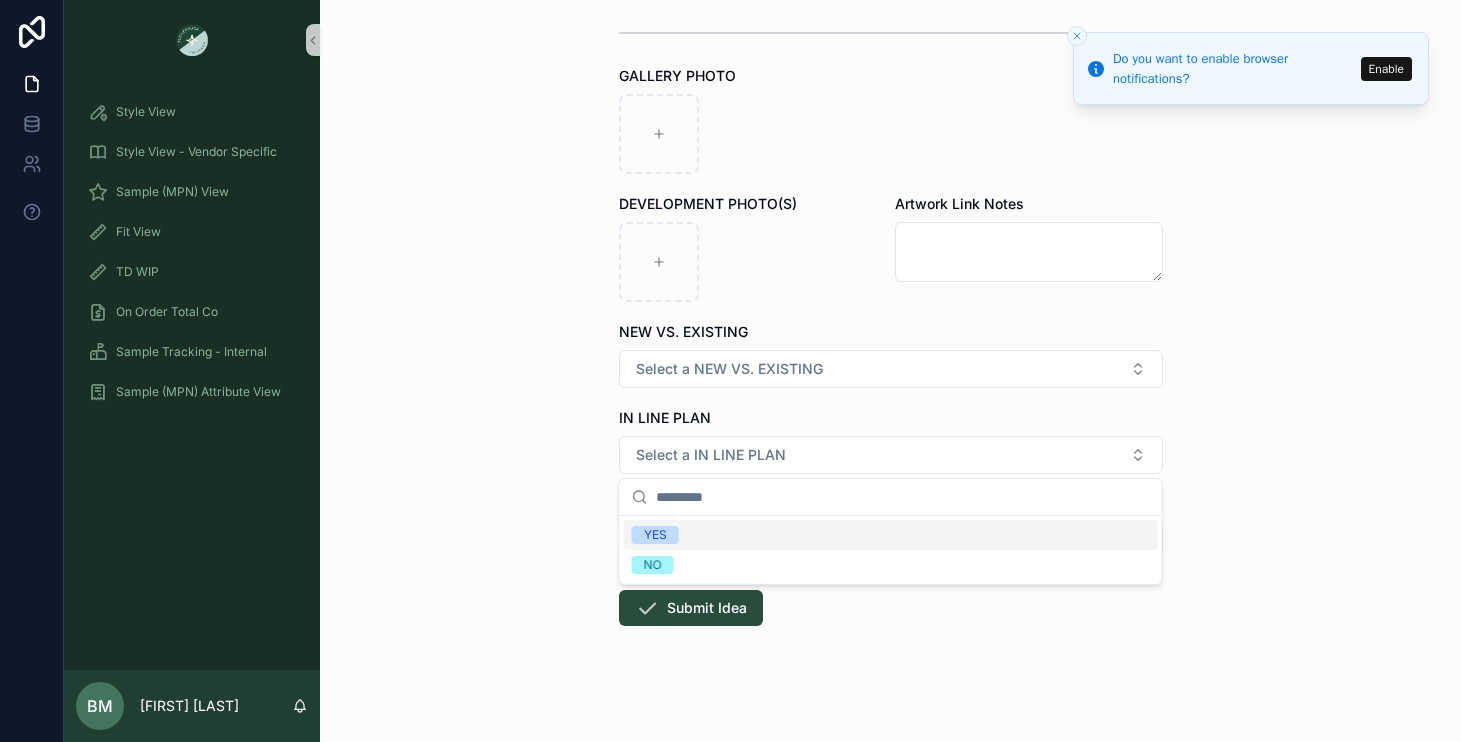 click on "Back to Style View Ideas - Details - Internal Create Idea Create Idea Submission Type * Idea Submit Idea +Assign Vendor Idea Name * ******** Season * SS26 Brand * TUCKERNUCK POMANDER PLACE  HYACINTH HOUSE TBD TUCKERNUCK SPORT TUCKERNUCK SHOES TUCKERNUCK ACCESSORIES Class Accessories Category * Jewelry Type Pyramid Select a Pyramid Occasion Select a Occasion GALLERY PHOTO DEVELOPMENT PHOTO(S) Artwork Link Notes NEW VS. EXISTING Select a NEW VS. EXISTING IN LINE PLAN Select a IN LINE PLAN Reference Sample Fabric Content Submit Idea" at bounding box center (890, 371) 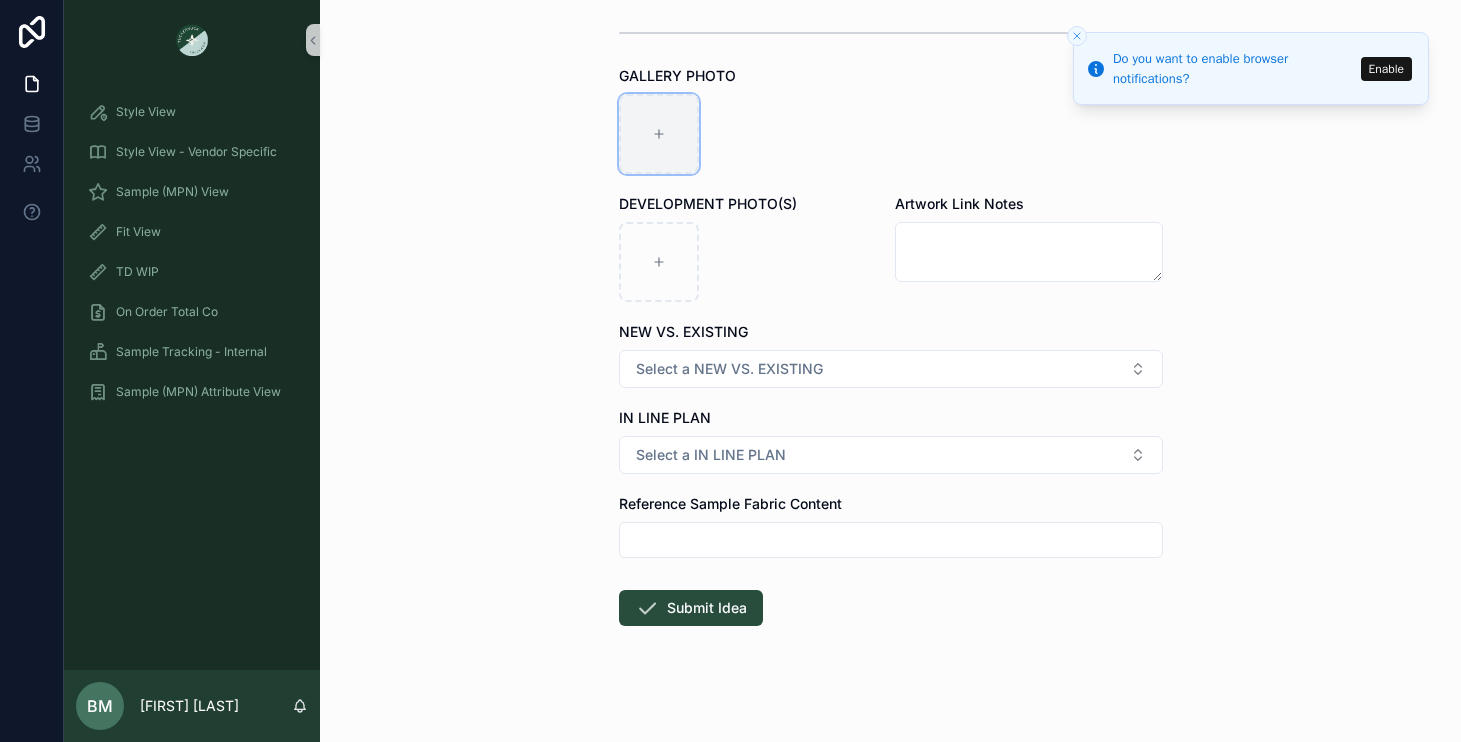 click at bounding box center (659, 134) 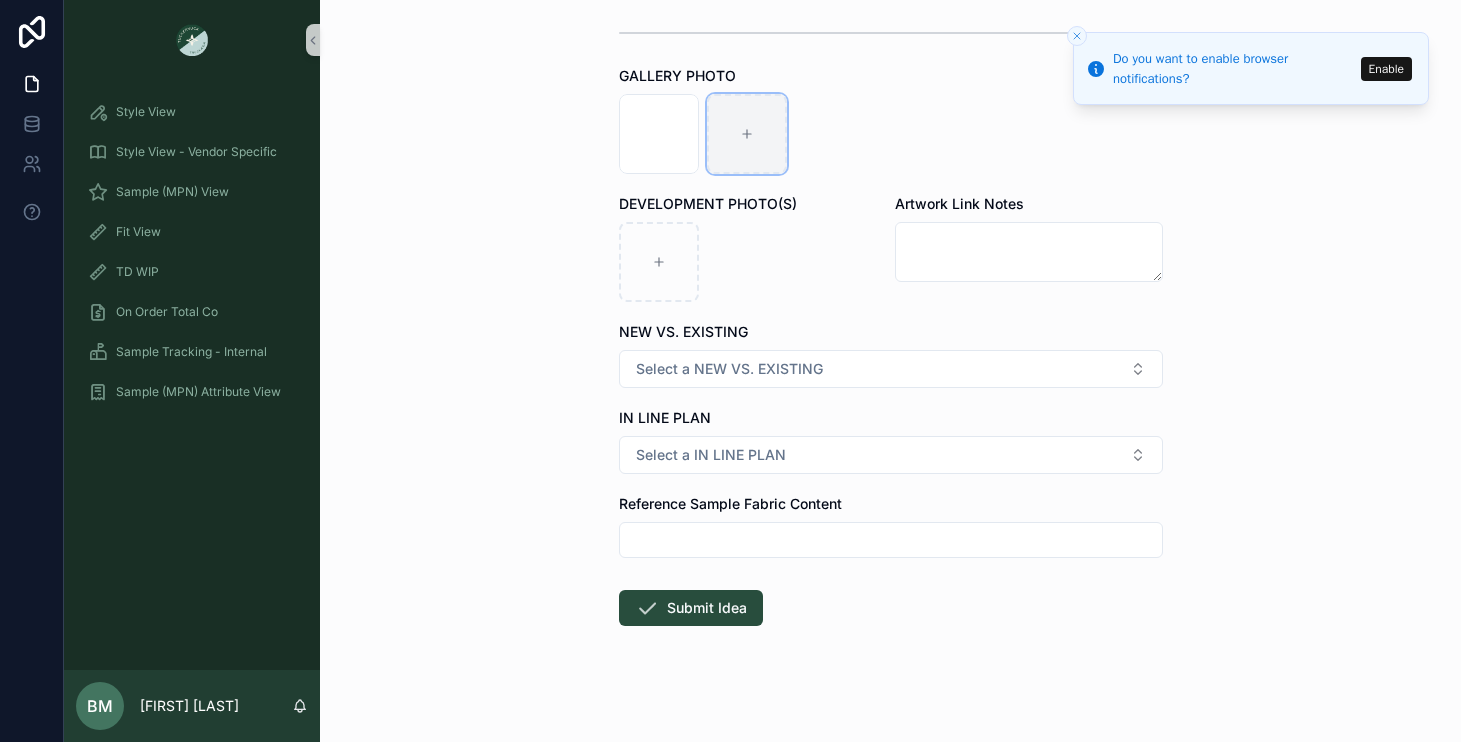click 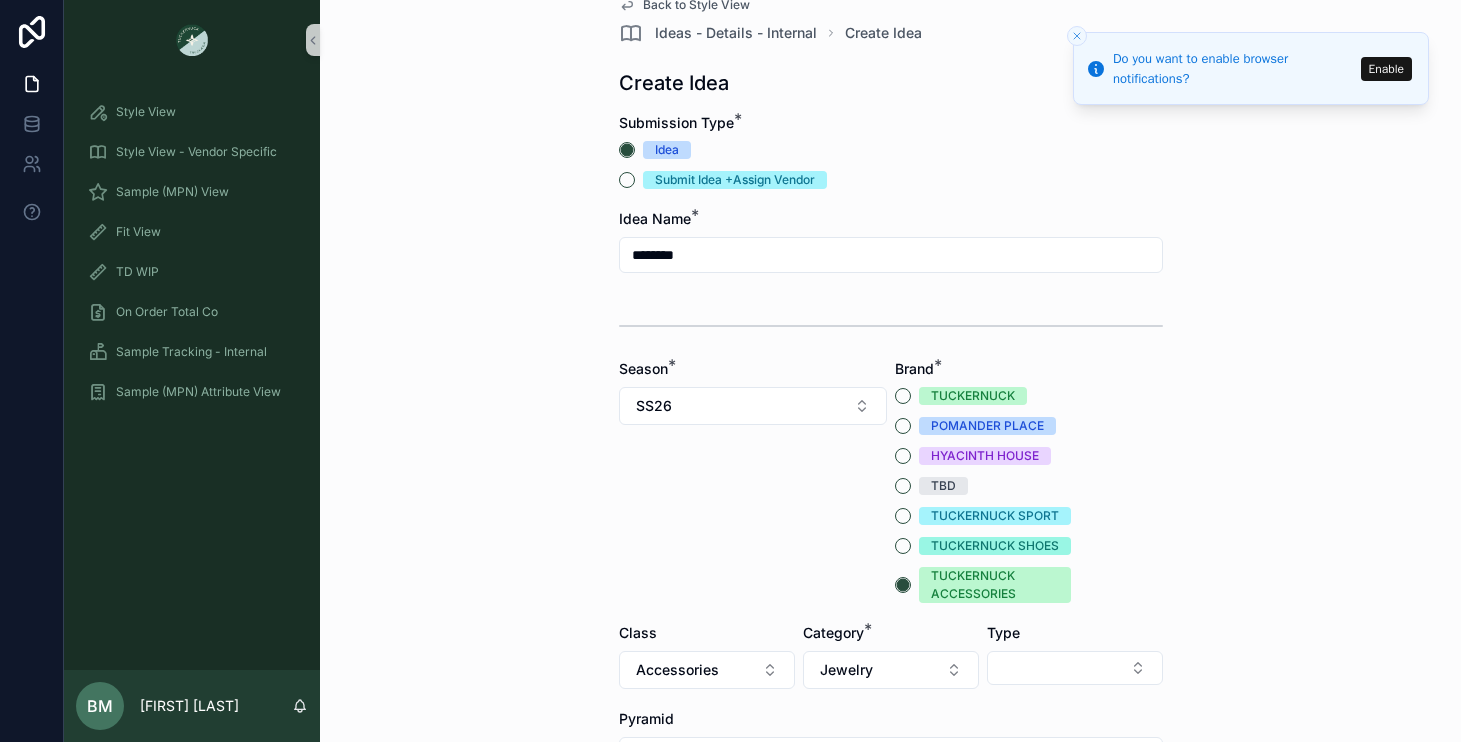 scroll, scrollTop: 0, scrollLeft: 0, axis: both 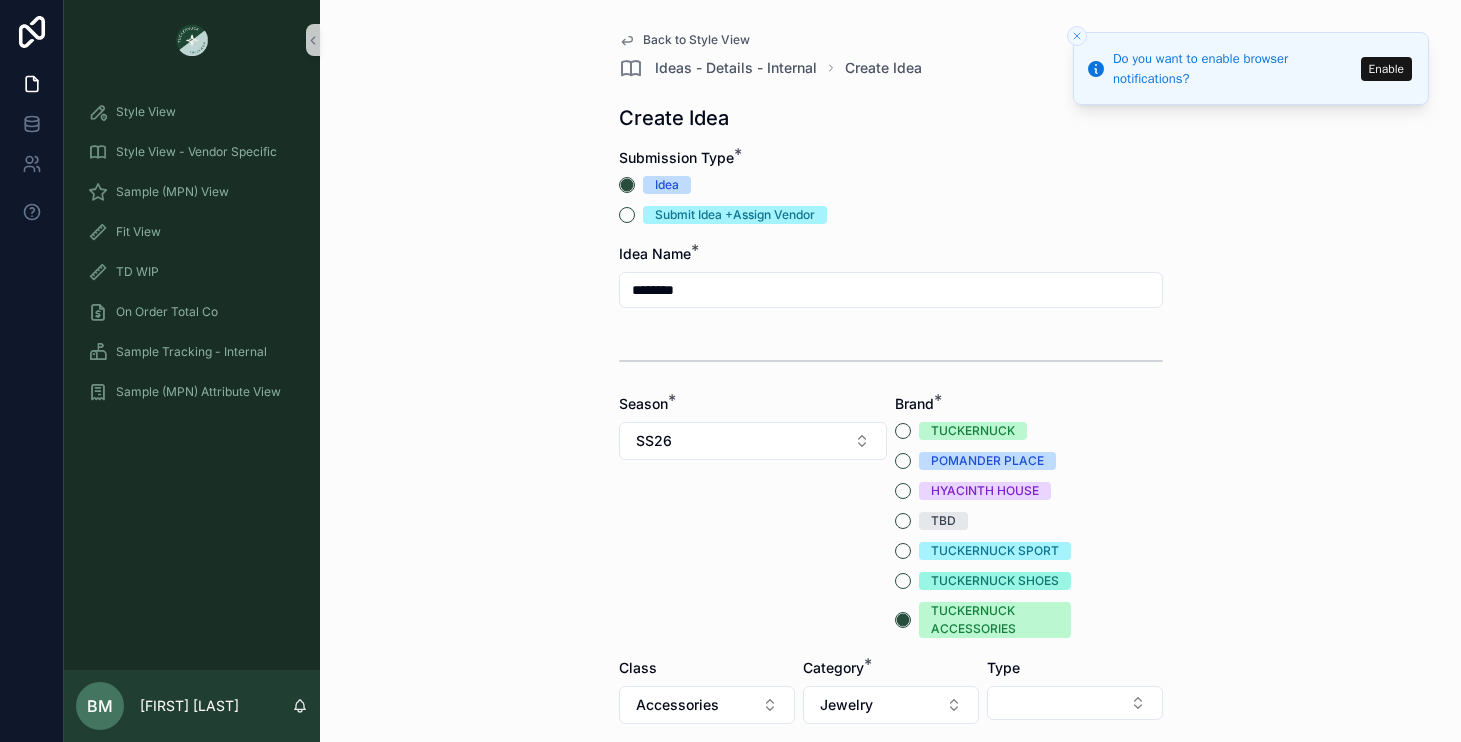 click on "********" at bounding box center [891, 290] 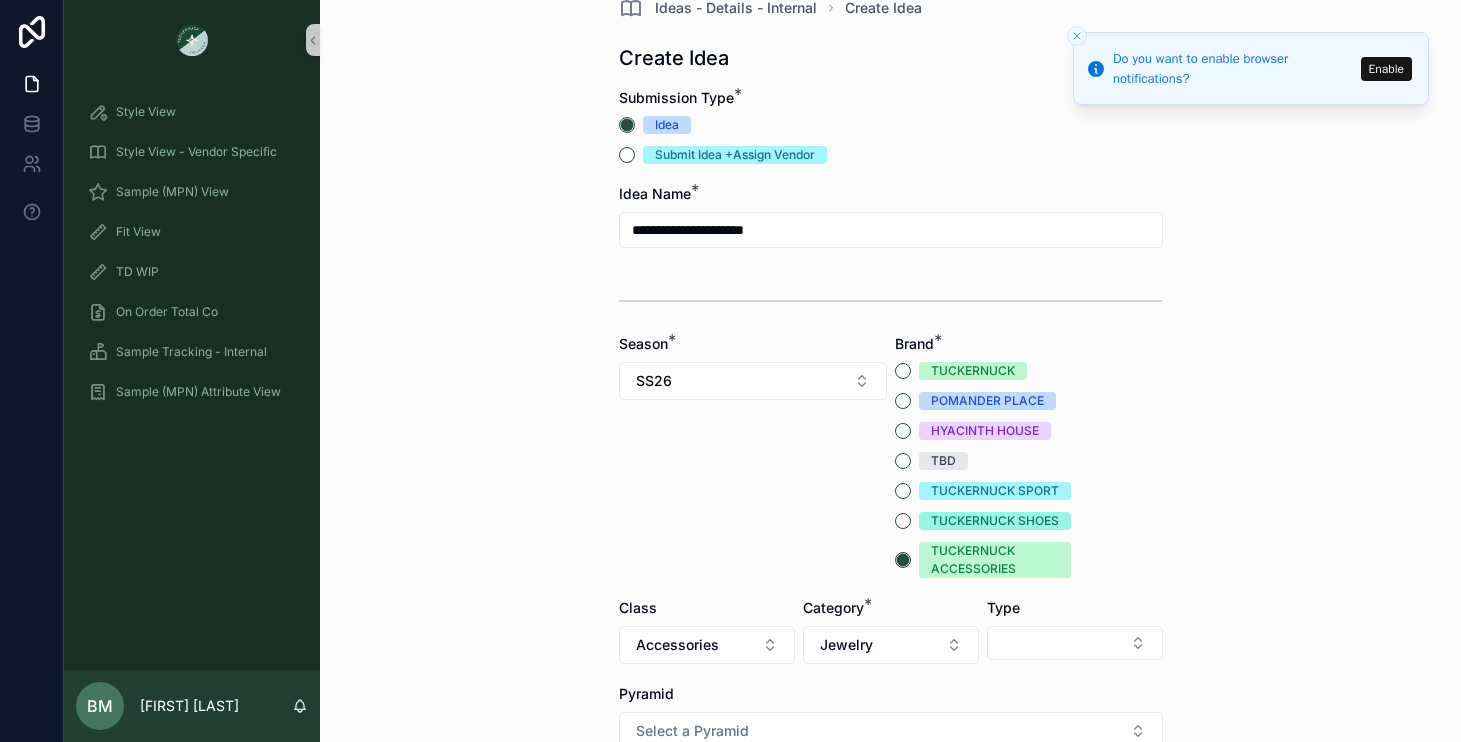 scroll, scrollTop: 58, scrollLeft: 0, axis: vertical 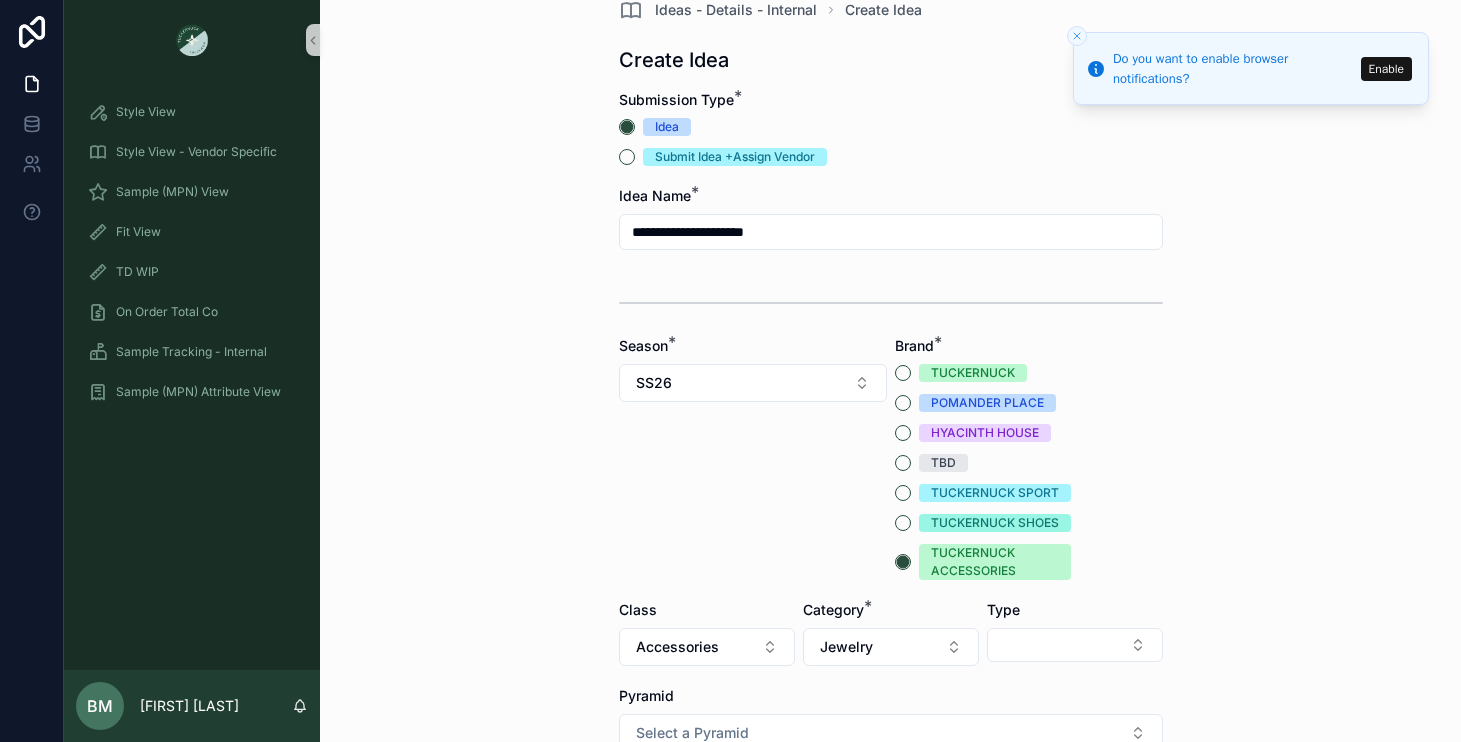 type on "**********" 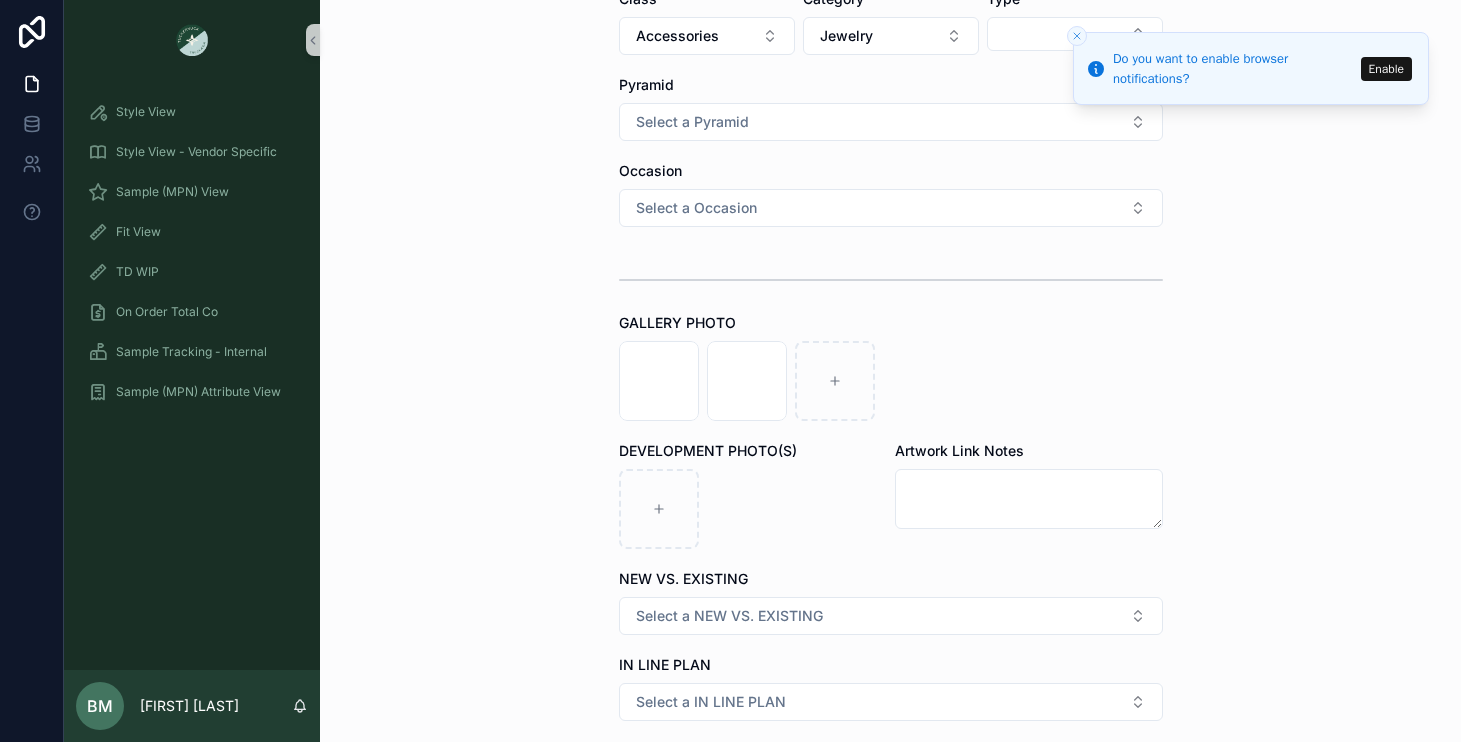 scroll, scrollTop: 731, scrollLeft: 0, axis: vertical 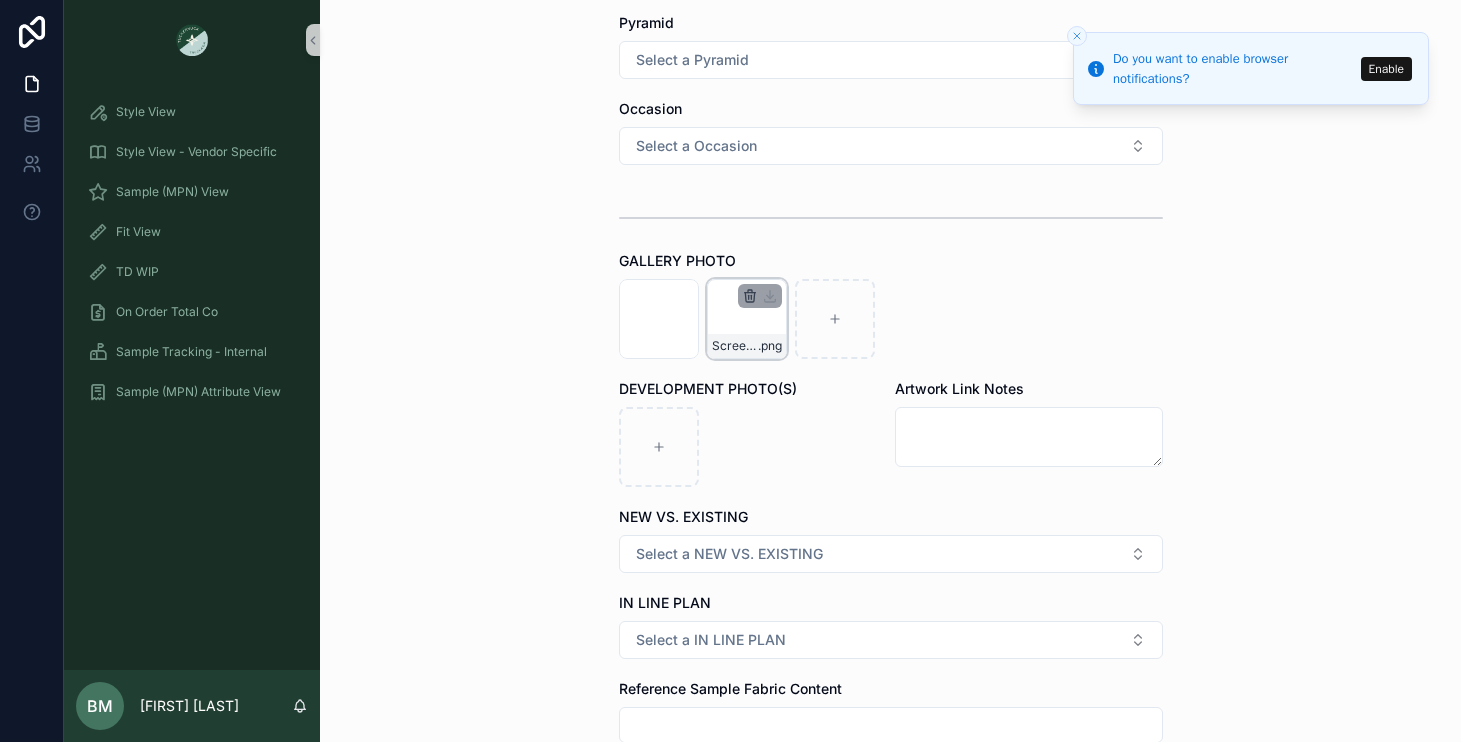 click 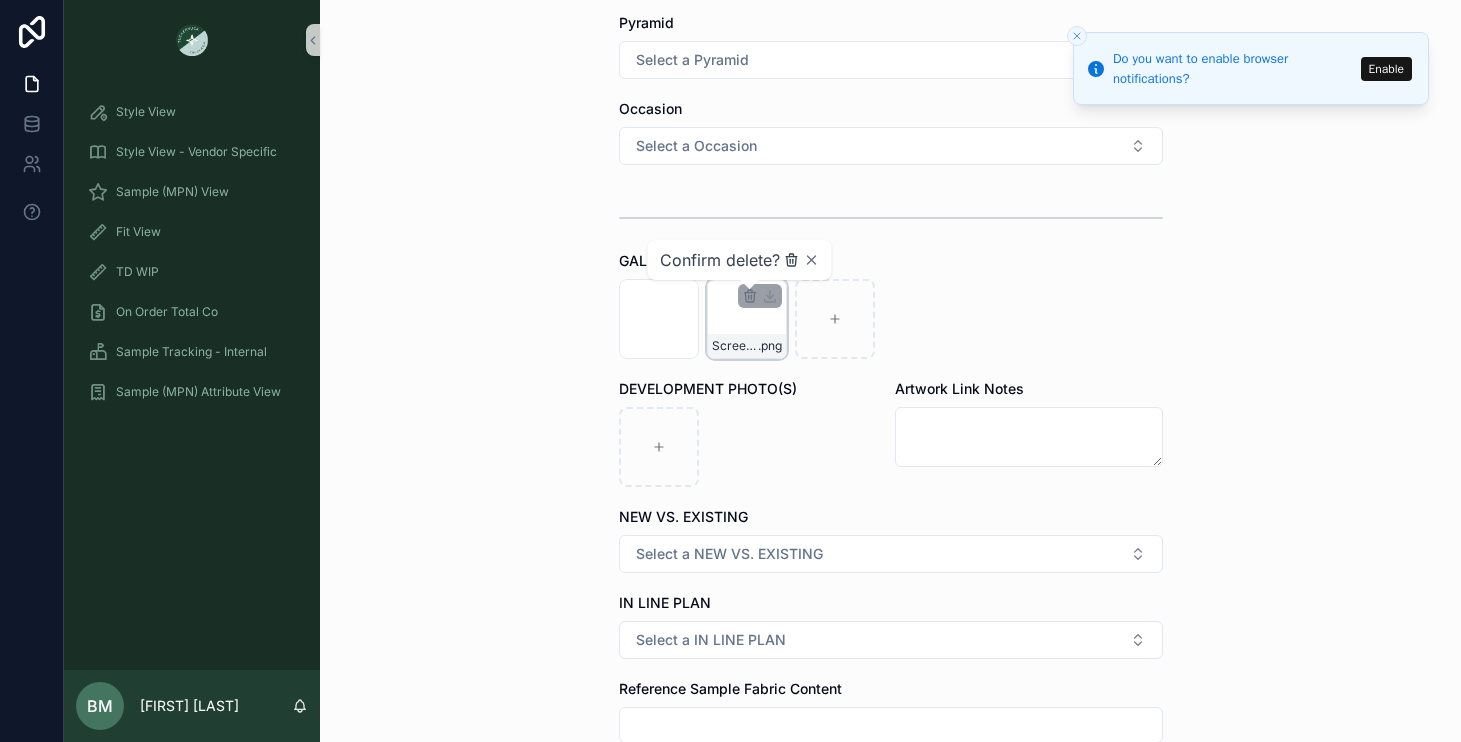 click 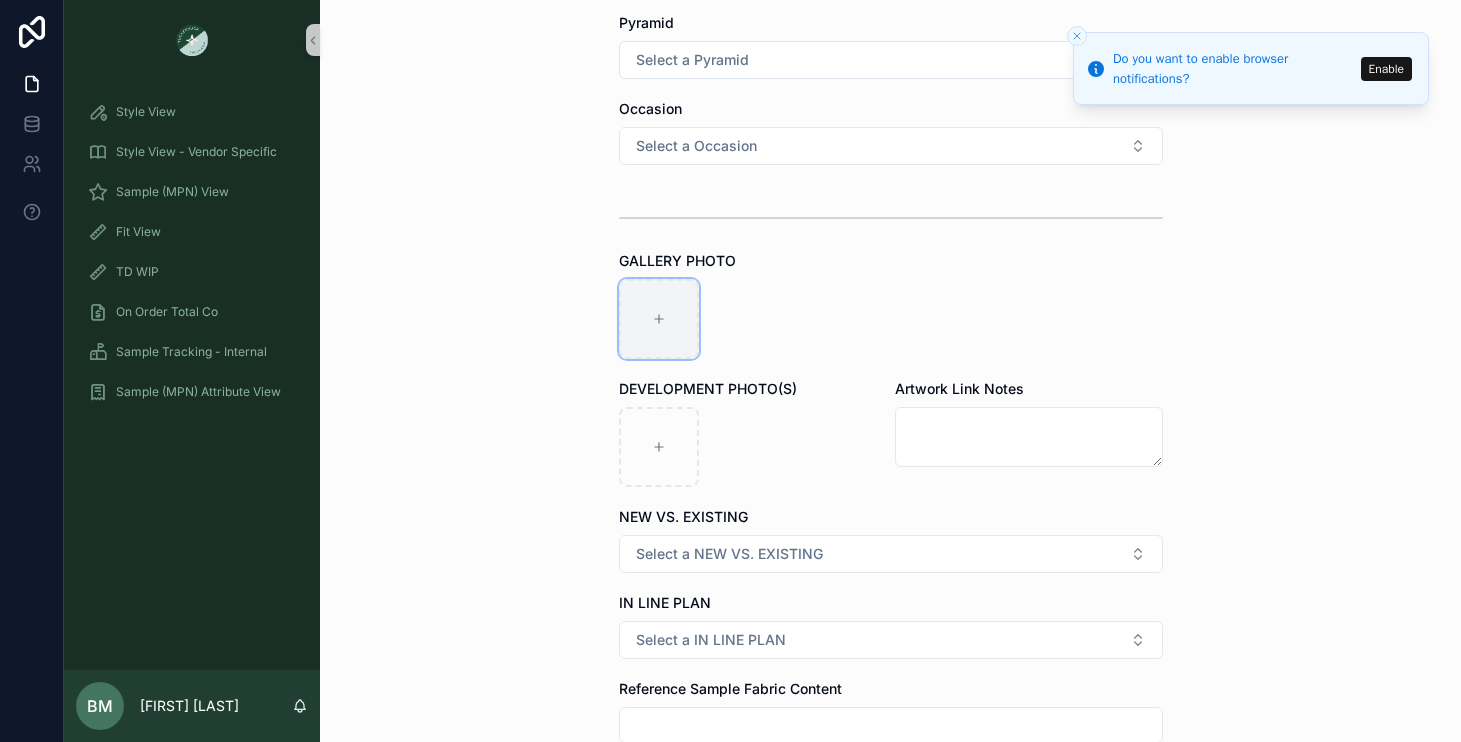 click at bounding box center (659, 319) 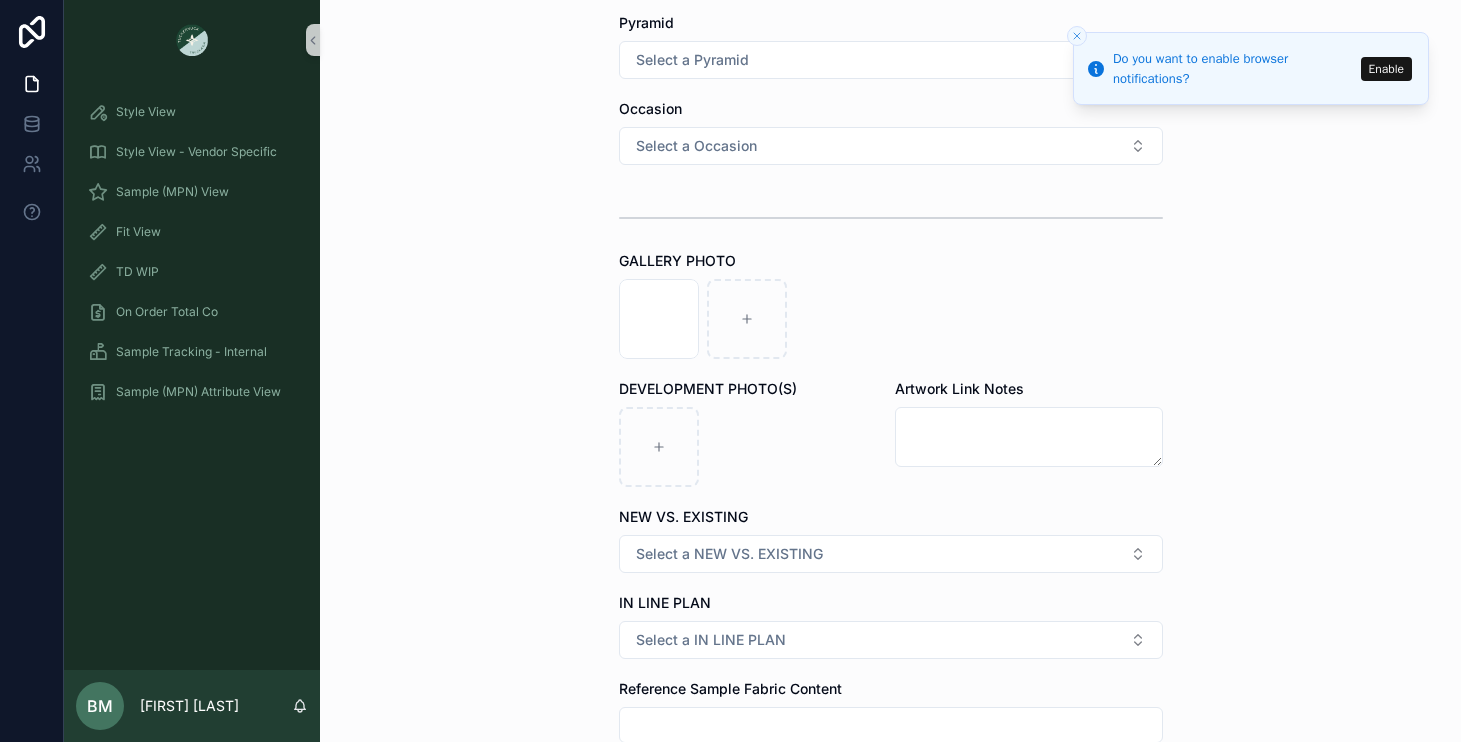 click on "Screenshot 2025-08-06 at 12.46.32 PM .png" at bounding box center [891, 319] 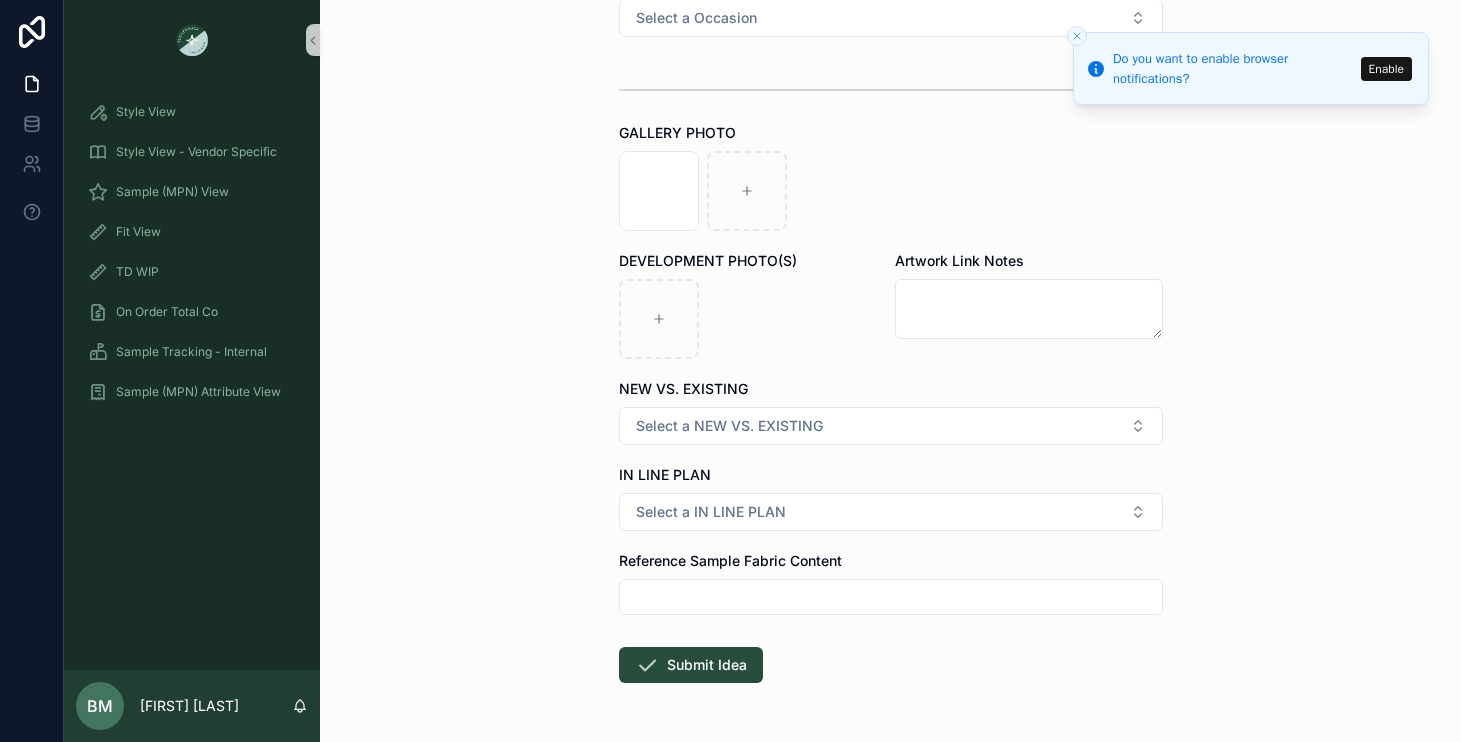 scroll, scrollTop: 928, scrollLeft: 0, axis: vertical 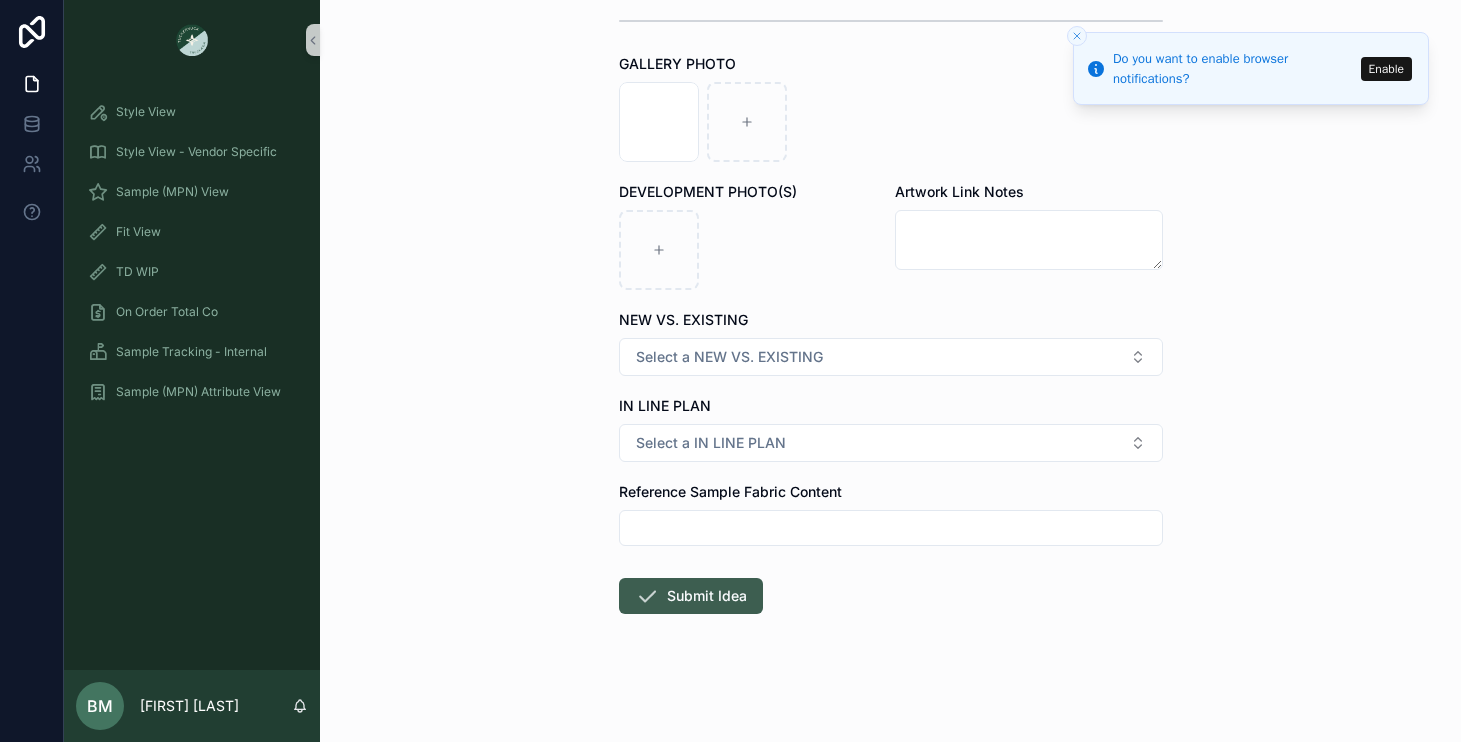 click on "Submit Idea" at bounding box center (691, 596) 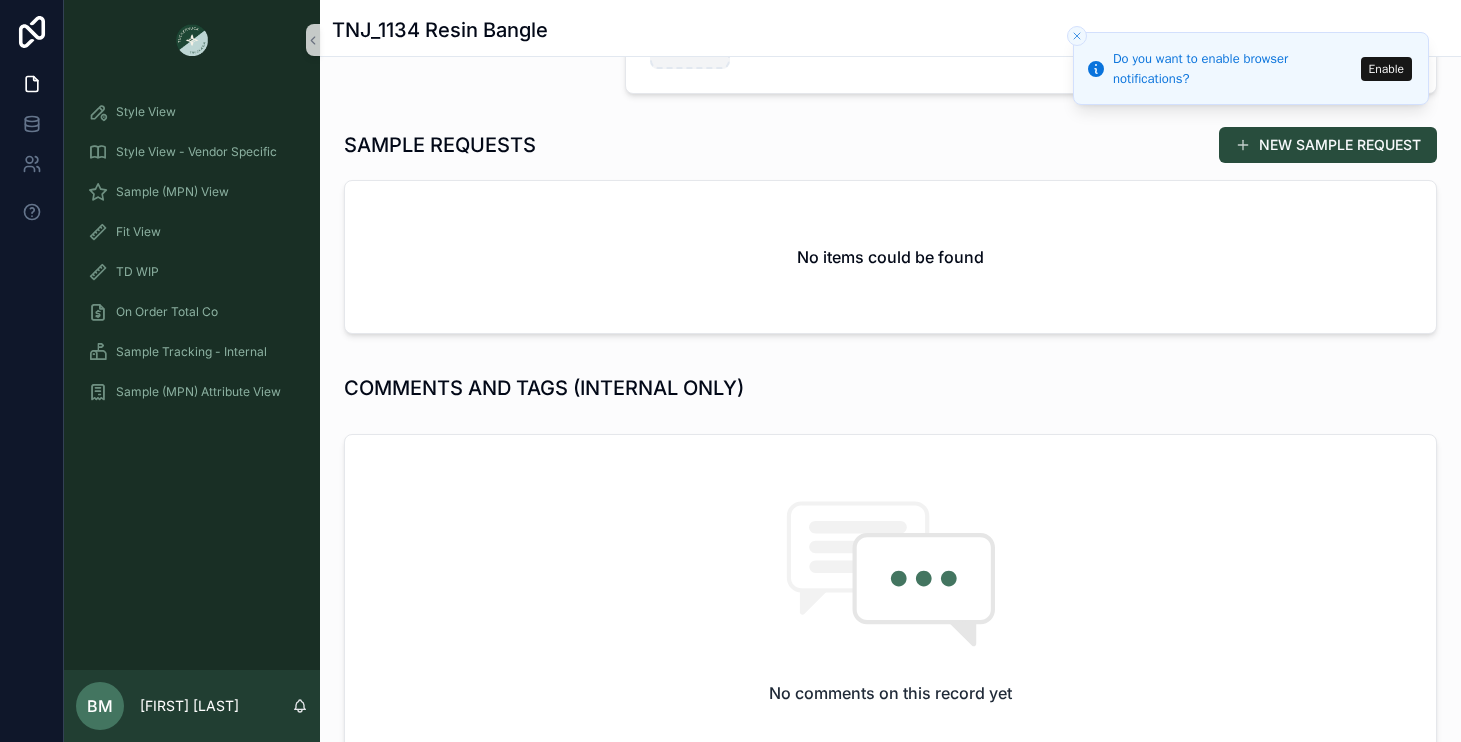scroll, scrollTop: 785, scrollLeft: 0, axis: vertical 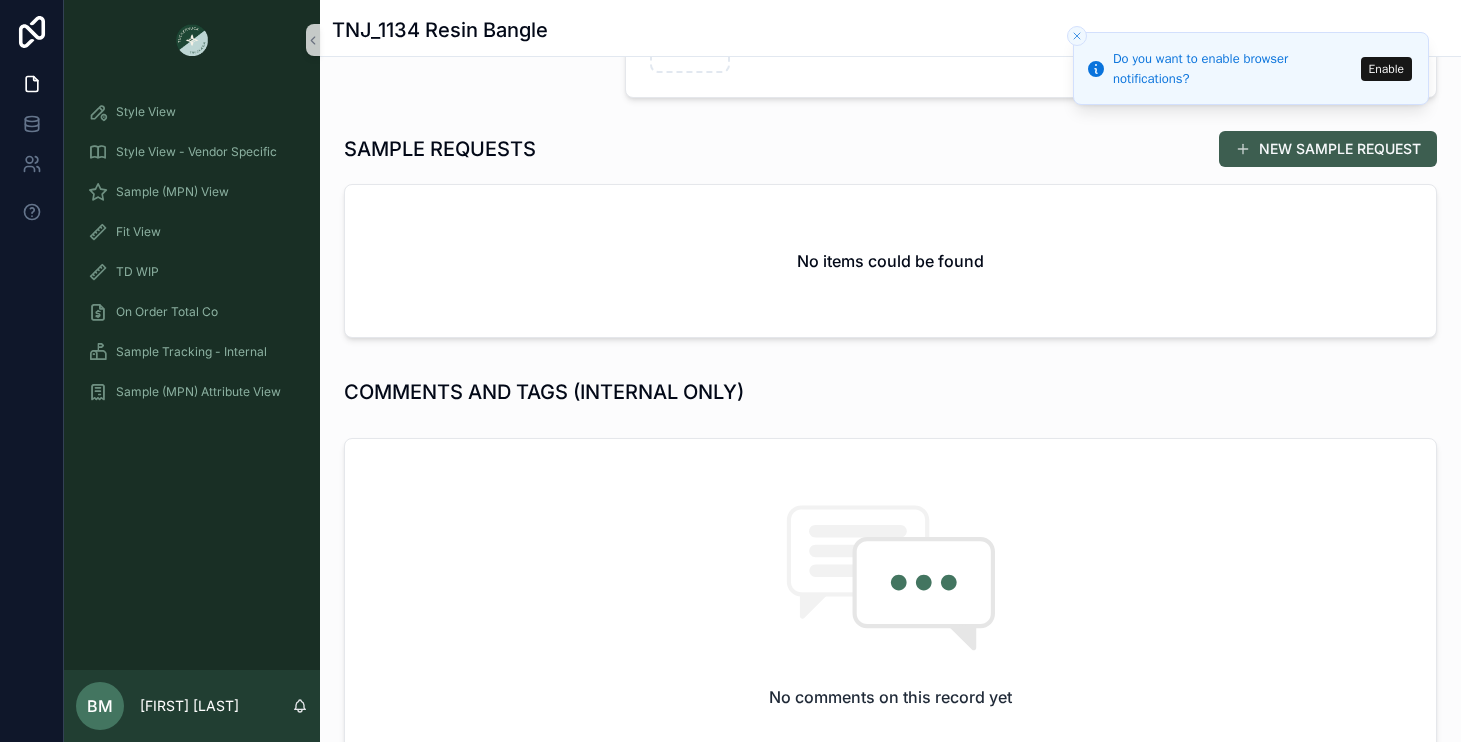 click on "NEW SAMPLE REQUEST" at bounding box center [1328, 149] 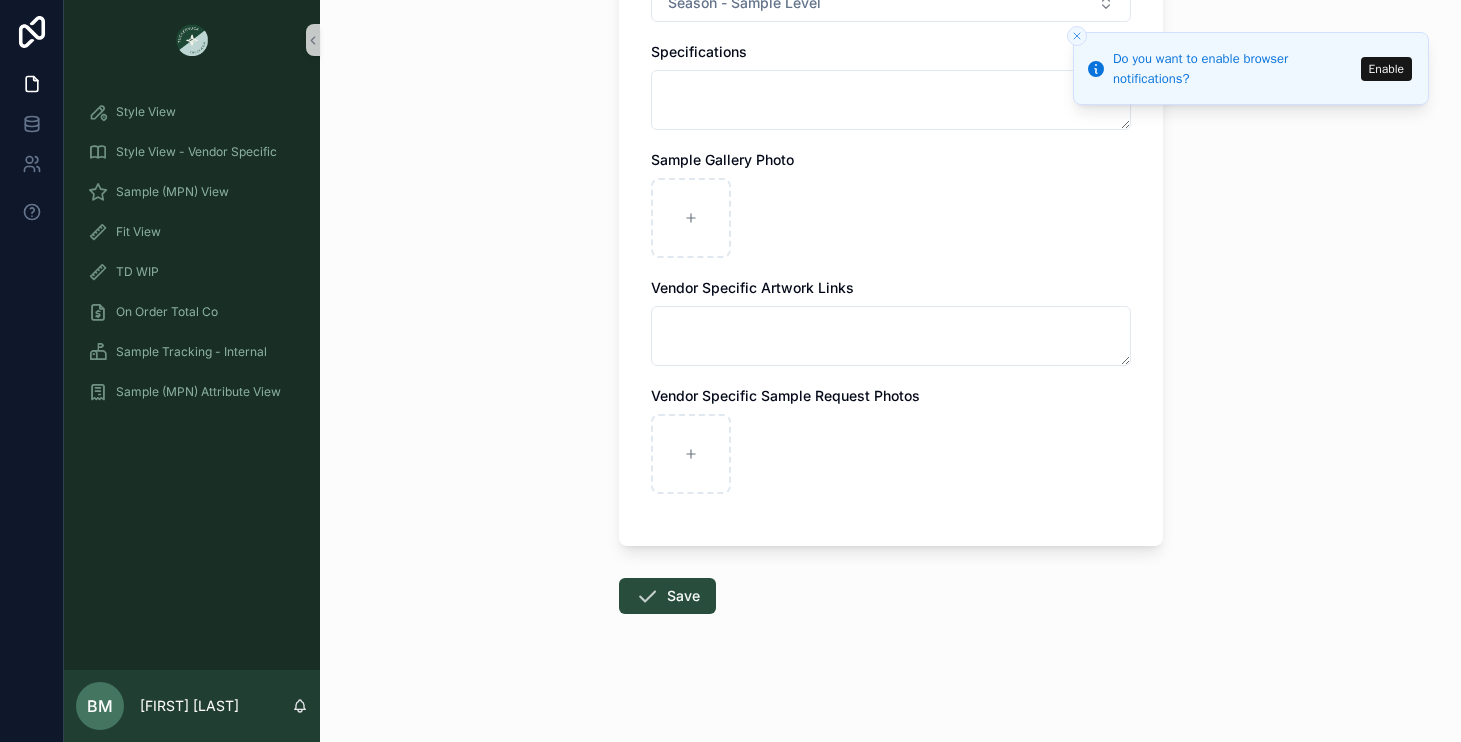 scroll, scrollTop: 0, scrollLeft: 0, axis: both 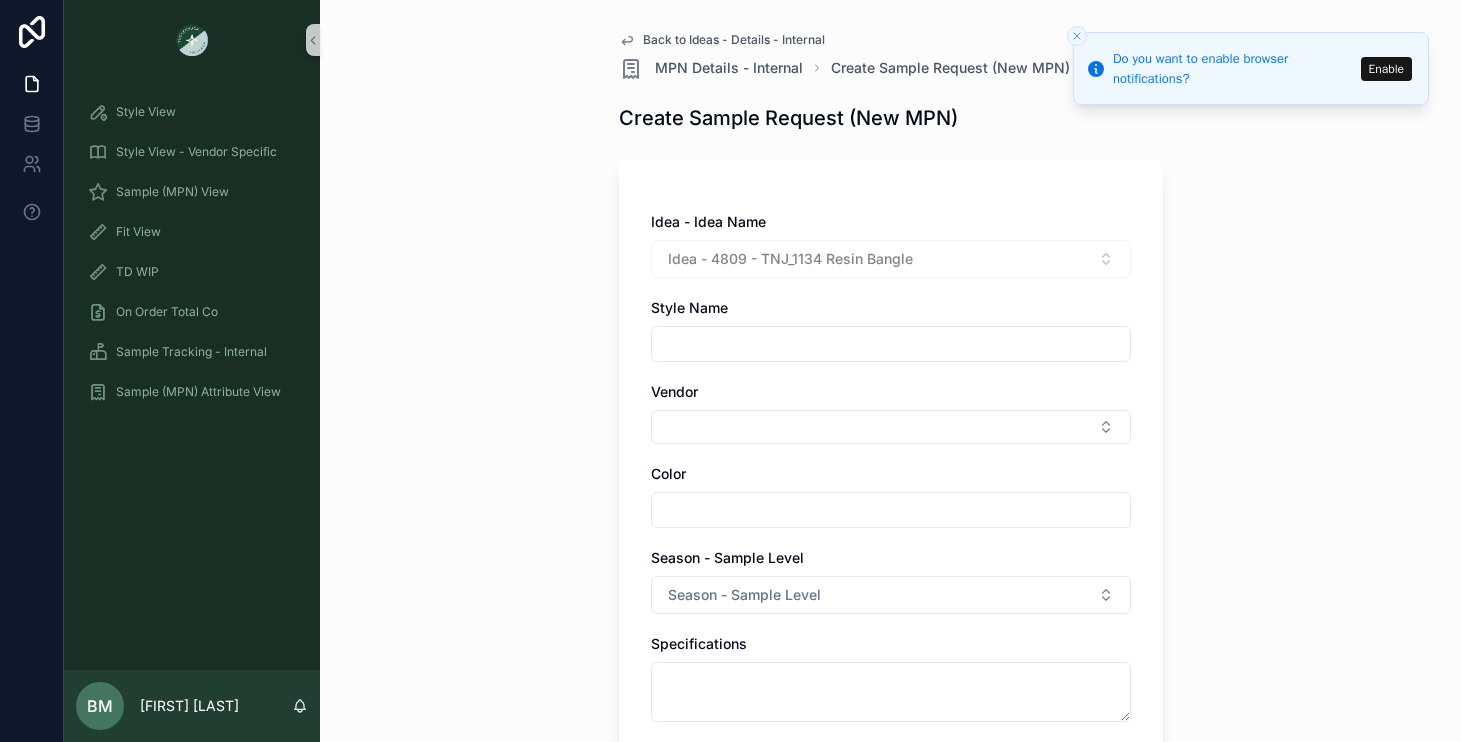 click at bounding box center [891, 344] 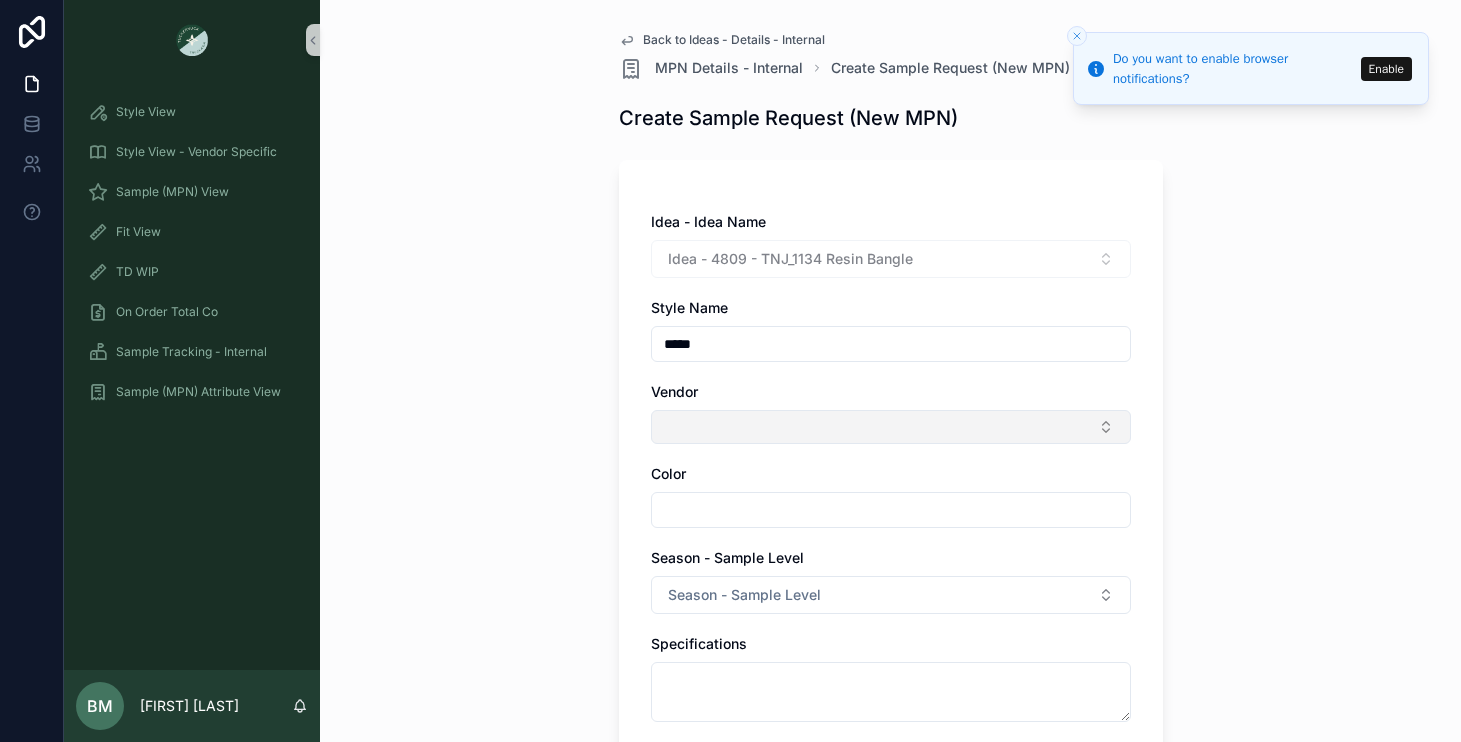type on "*****" 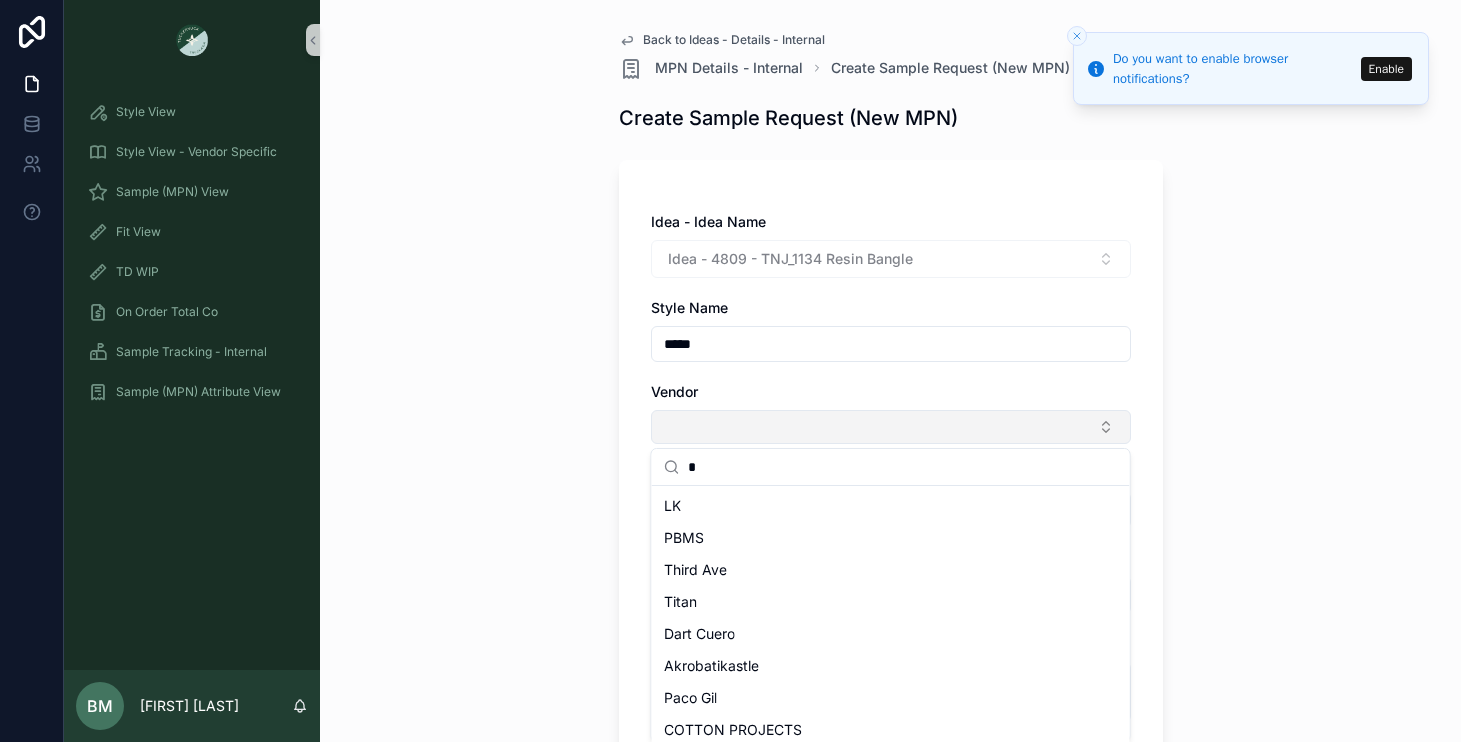 type on "**" 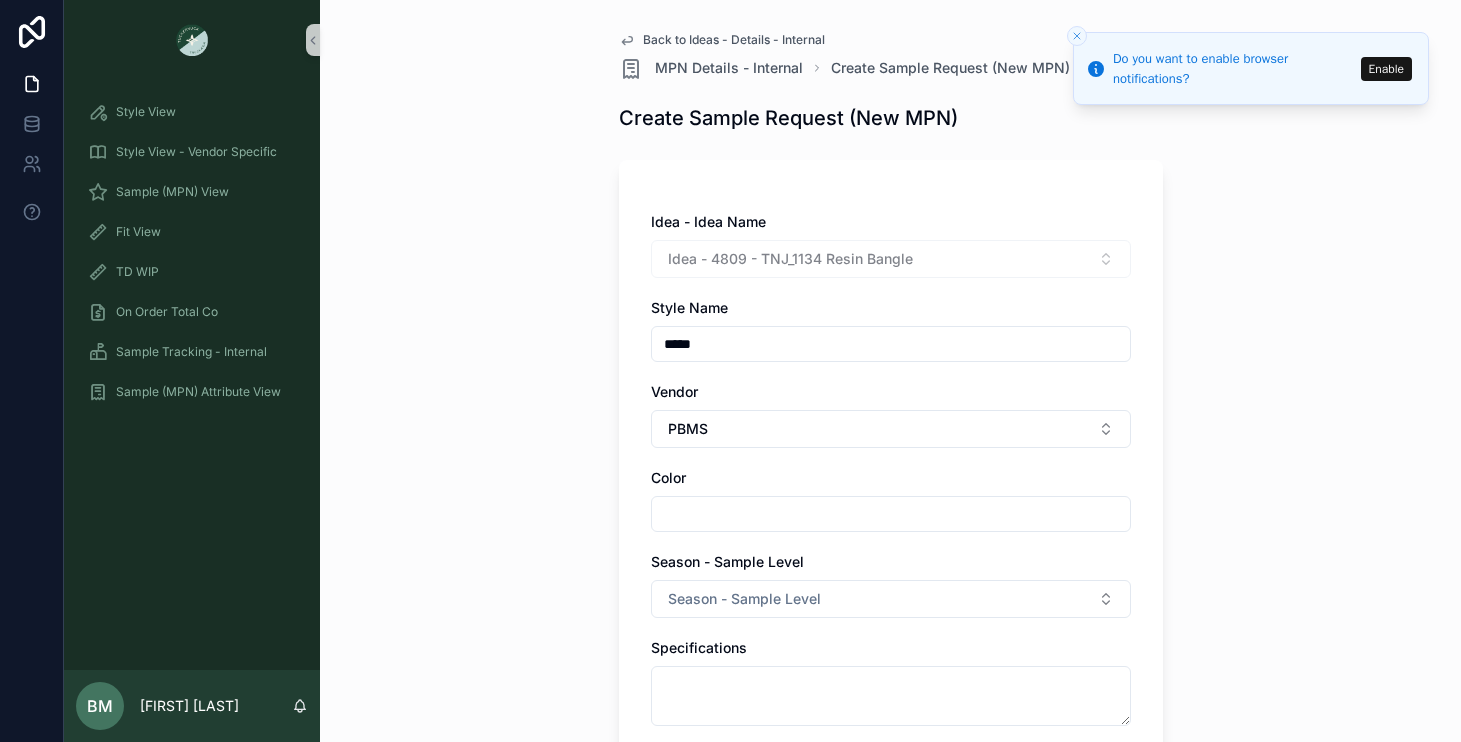 click on "*****" at bounding box center [891, 344] 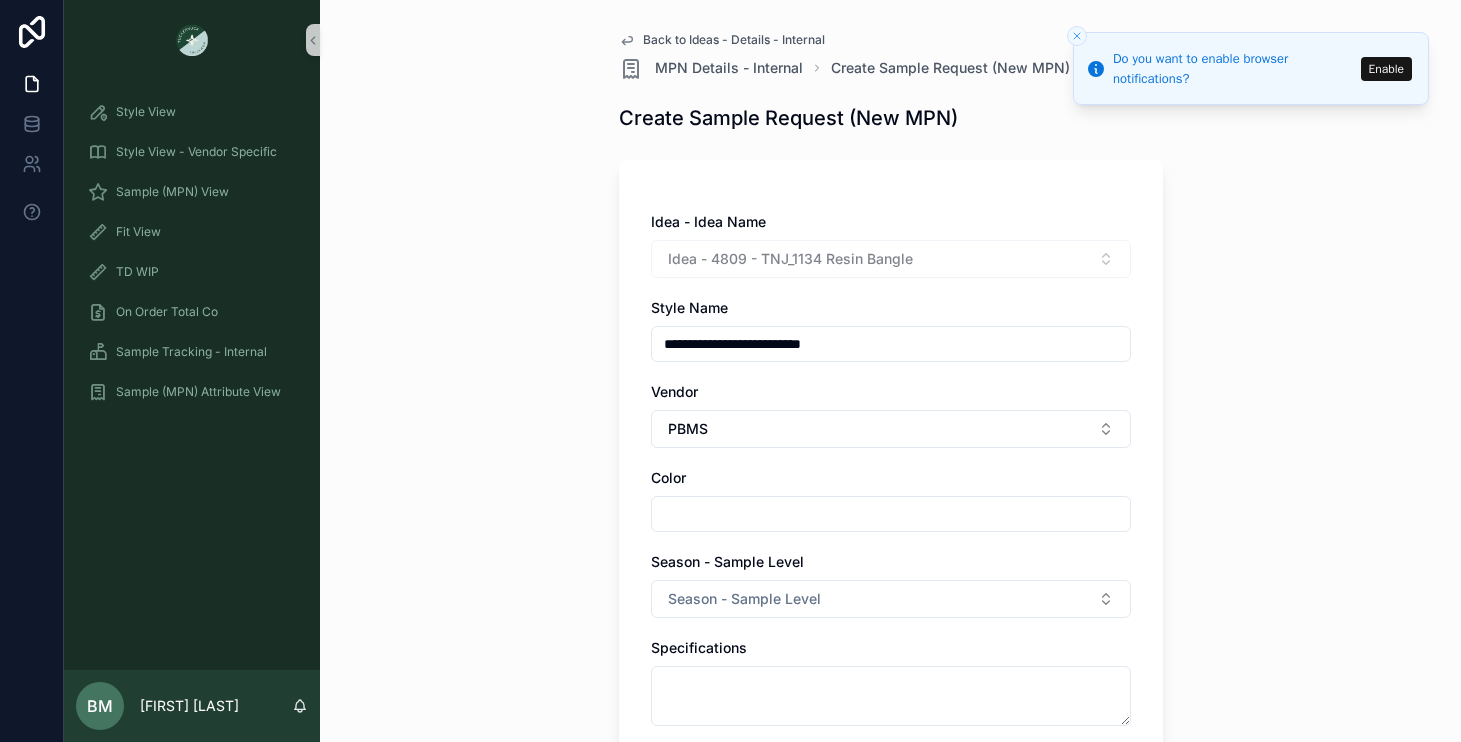 click on "**********" at bounding box center (891, 661) 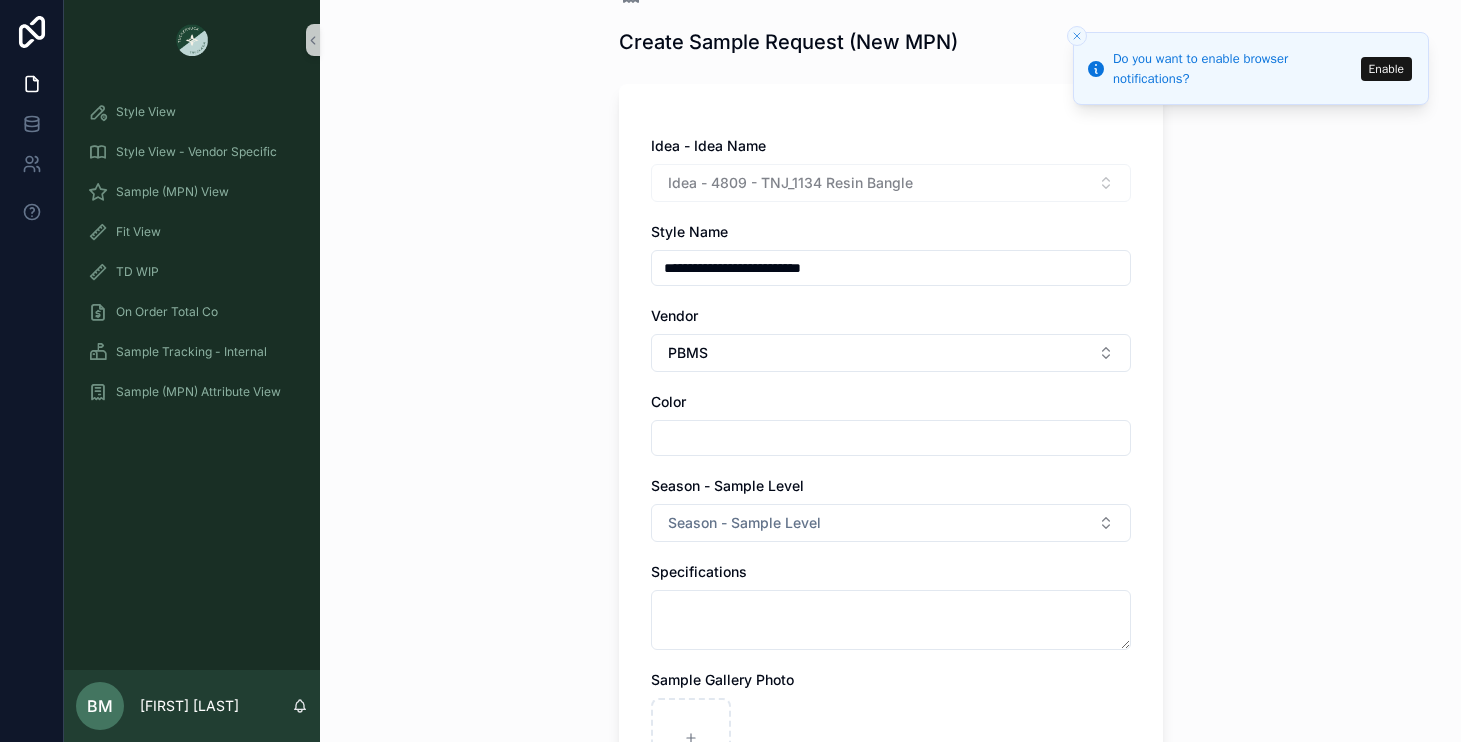 scroll, scrollTop: 92, scrollLeft: 0, axis: vertical 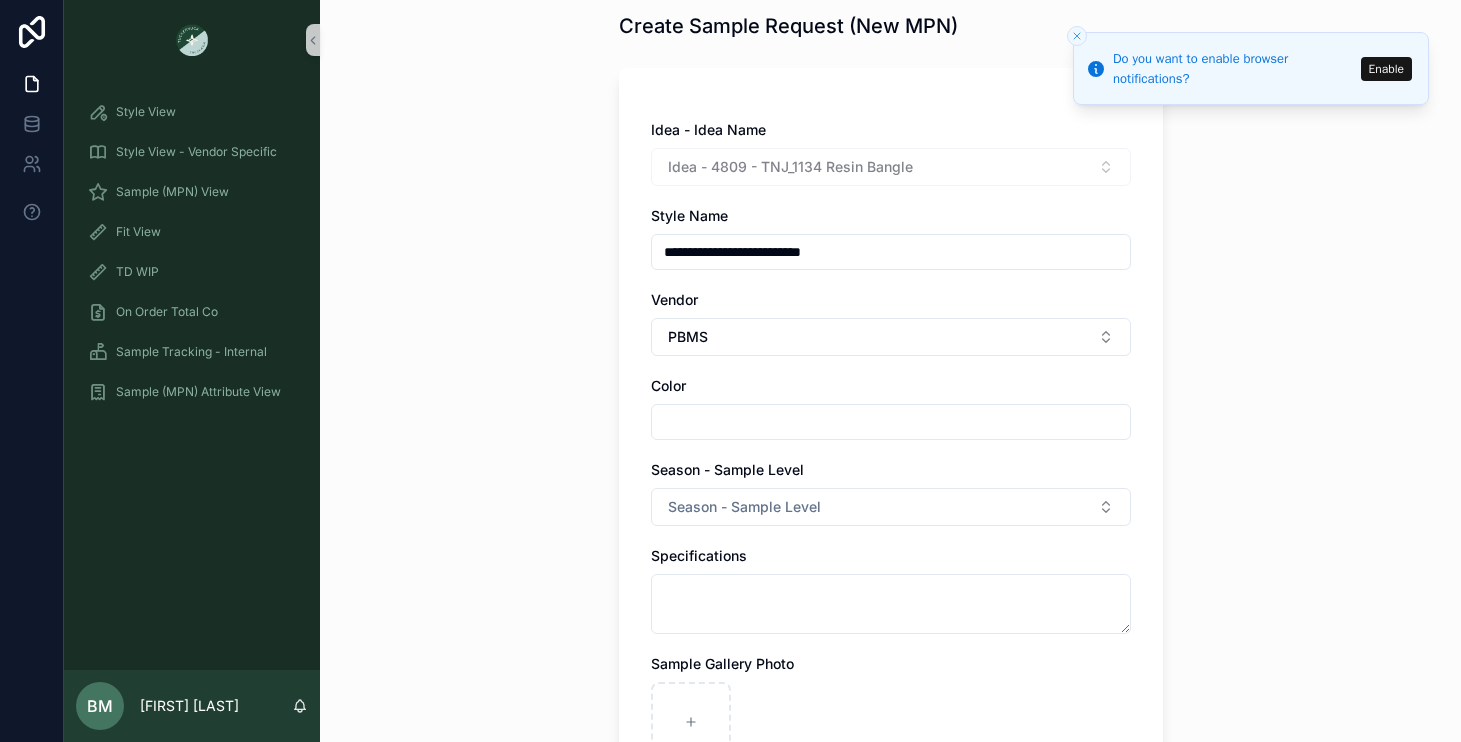 drag, startPoint x: 917, startPoint y: 251, endPoint x: 725, endPoint y: 253, distance: 192.01042 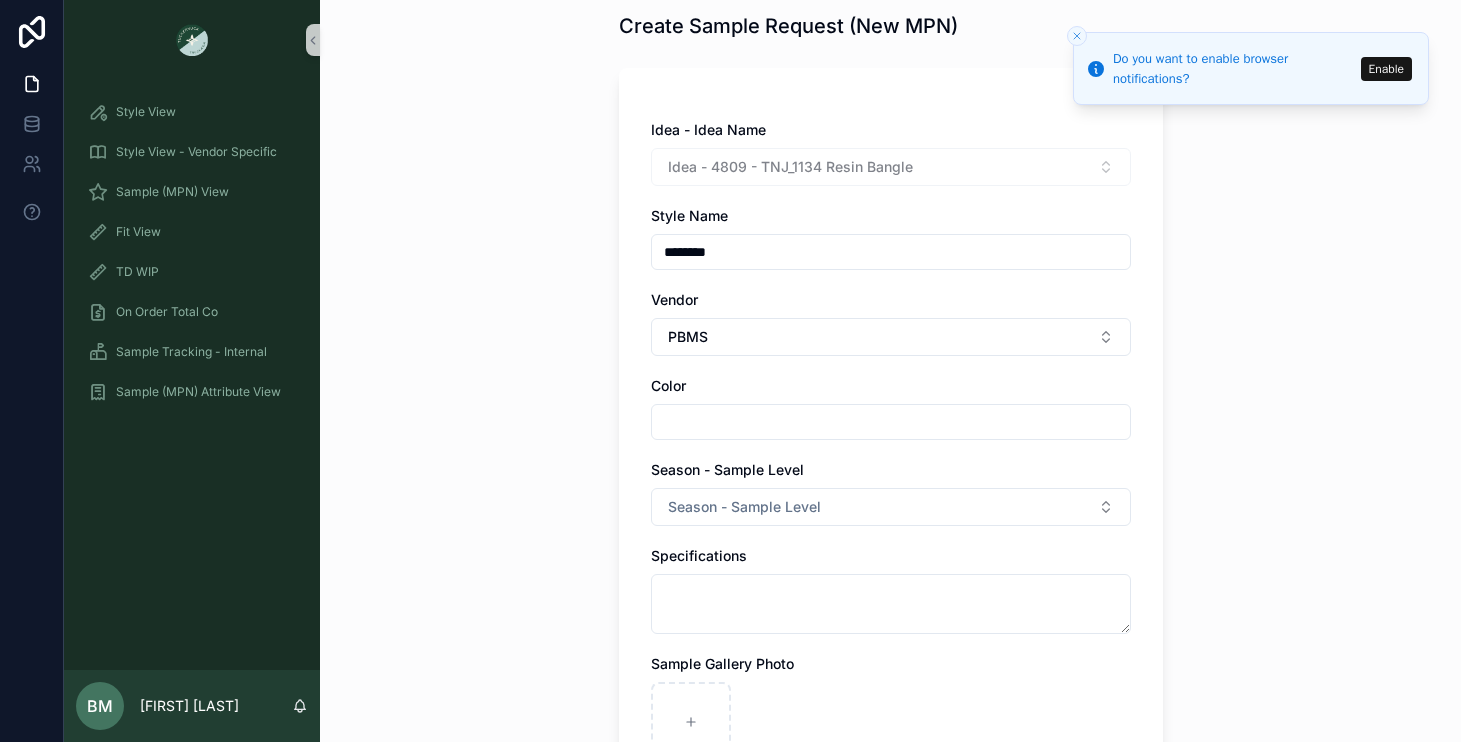 type on "********" 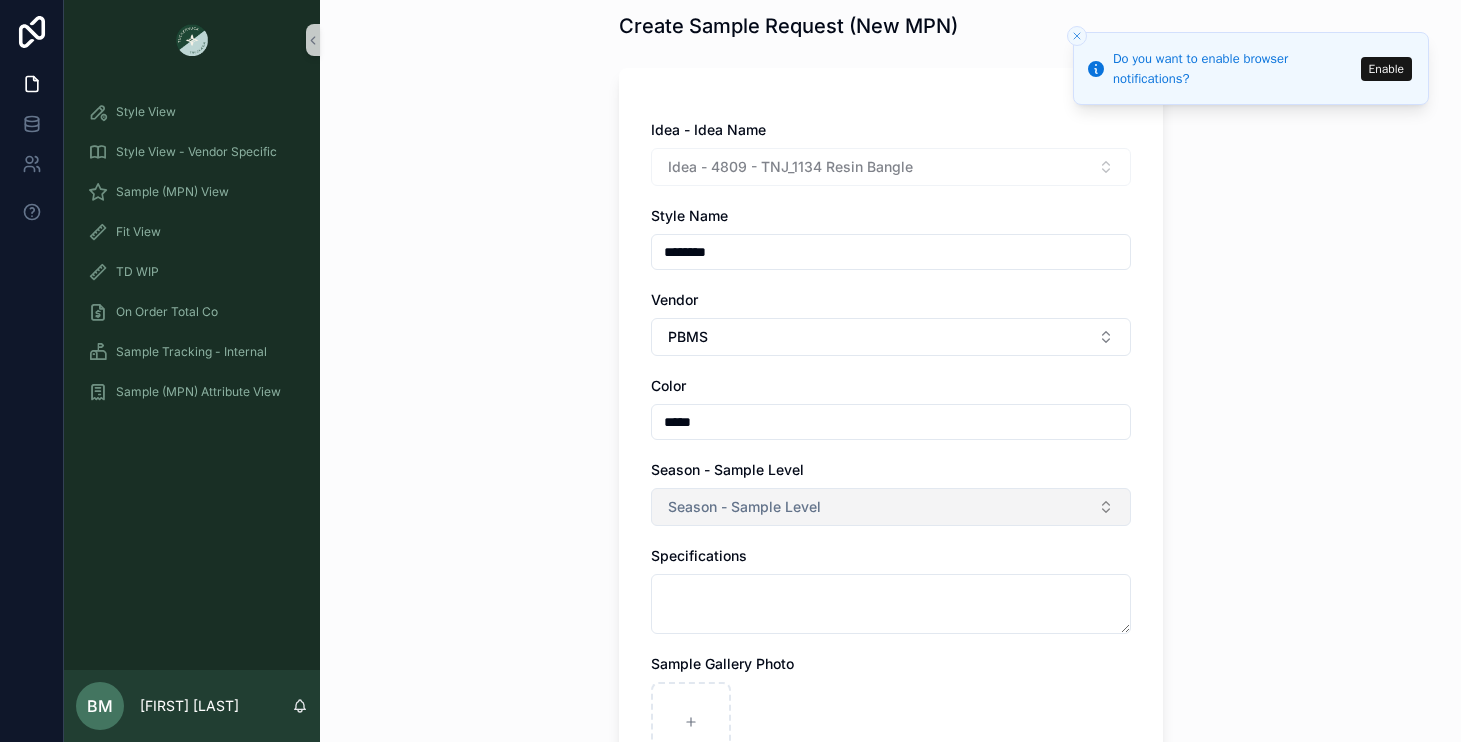 type on "*****" 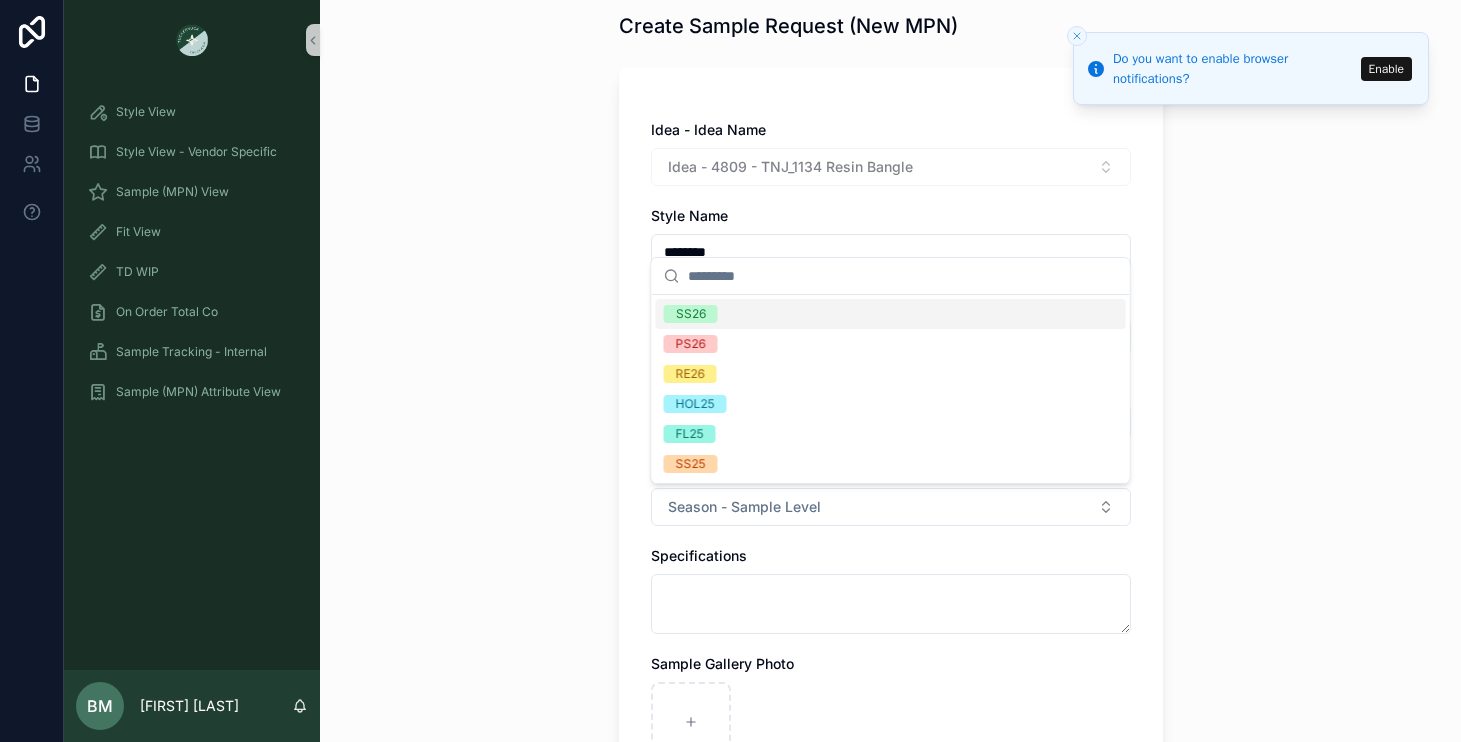 click on "SS26" at bounding box center [891, 314] 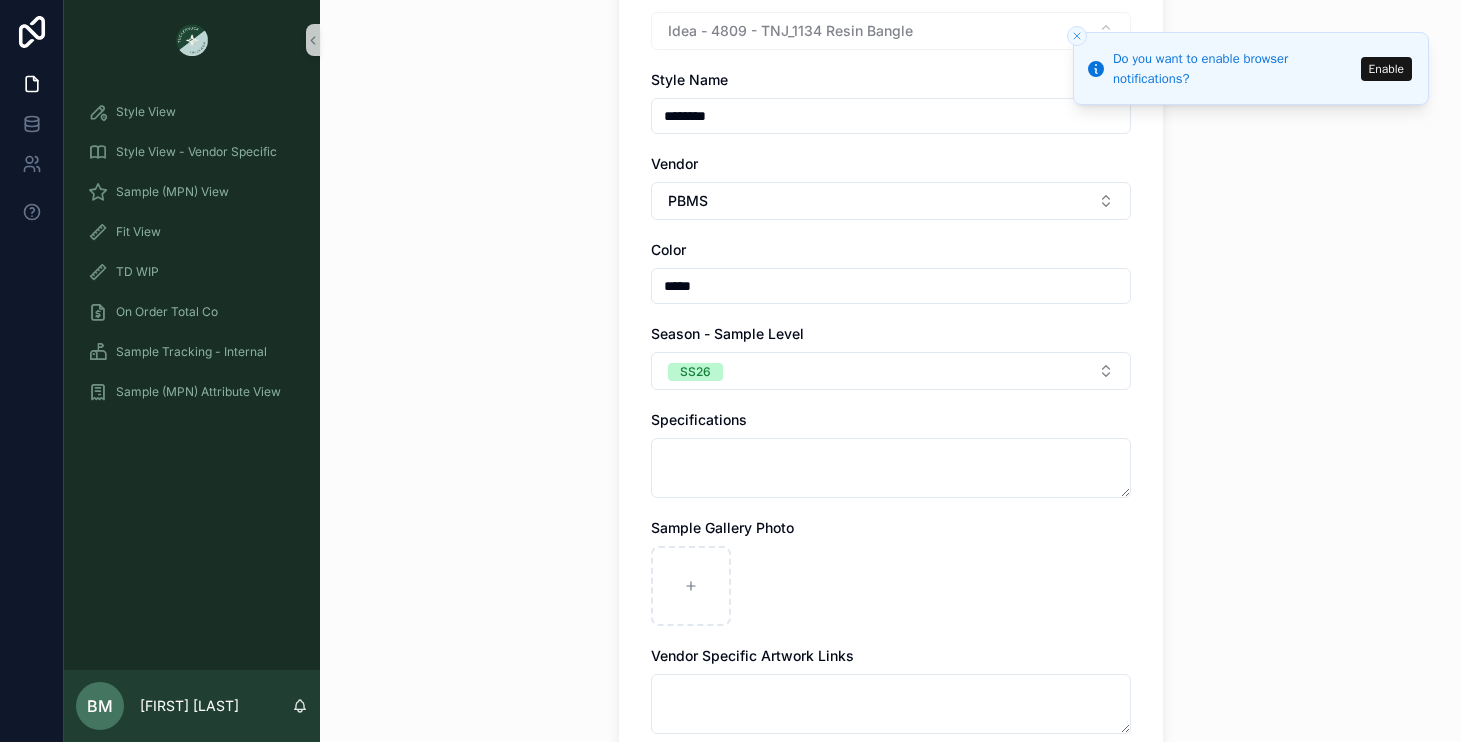 scroll, scrollTop: 272, scrollLeft: 0, axis: vertical 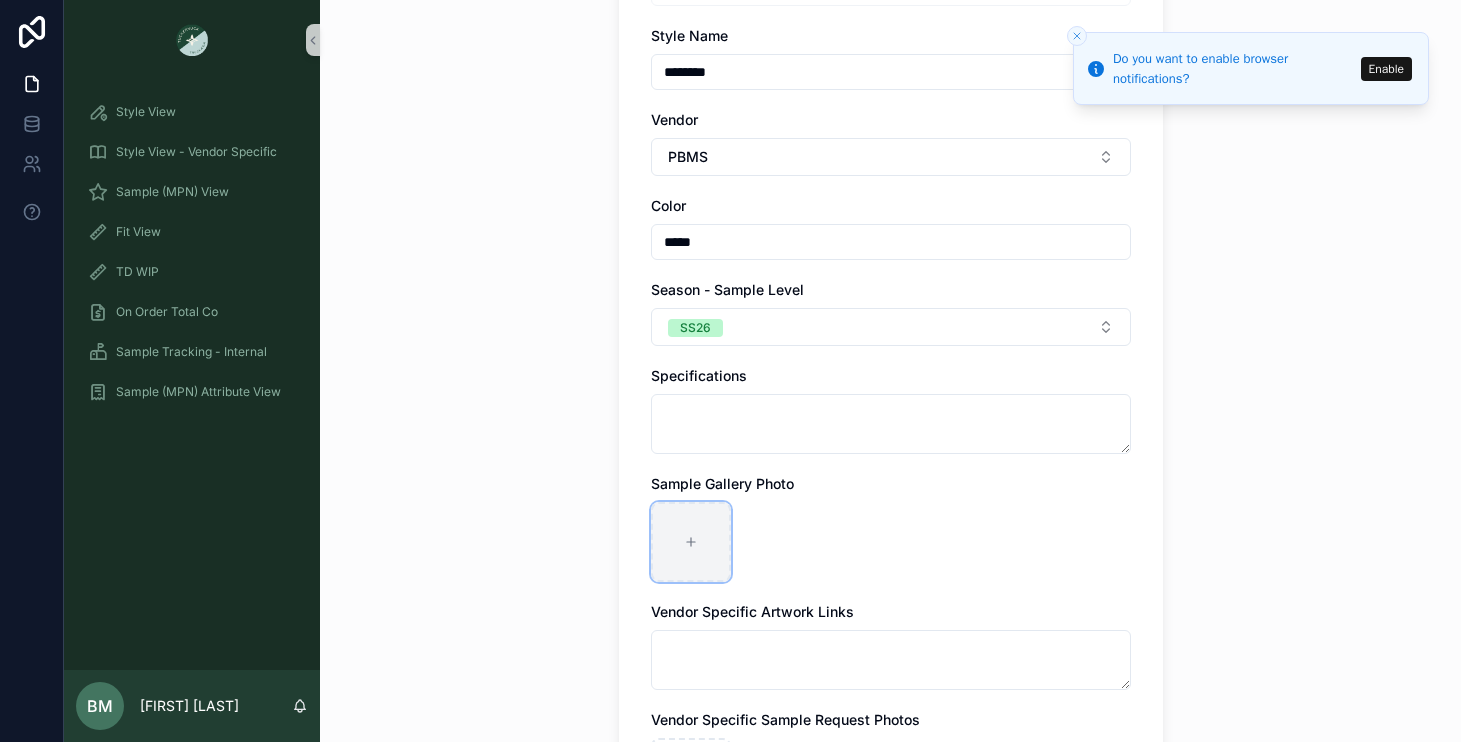 click 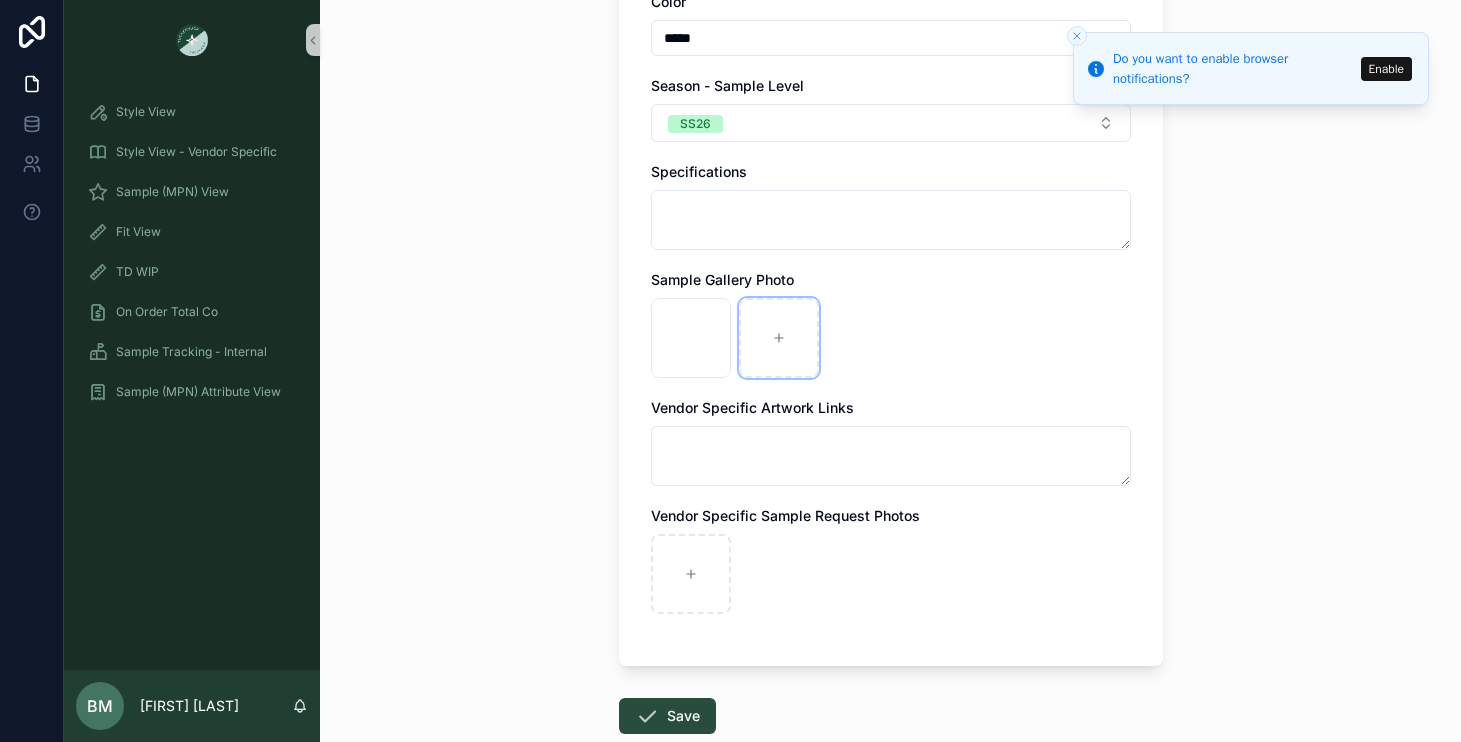scroll, scrollTop: 596, scrollLeft: 0, axis: vertical 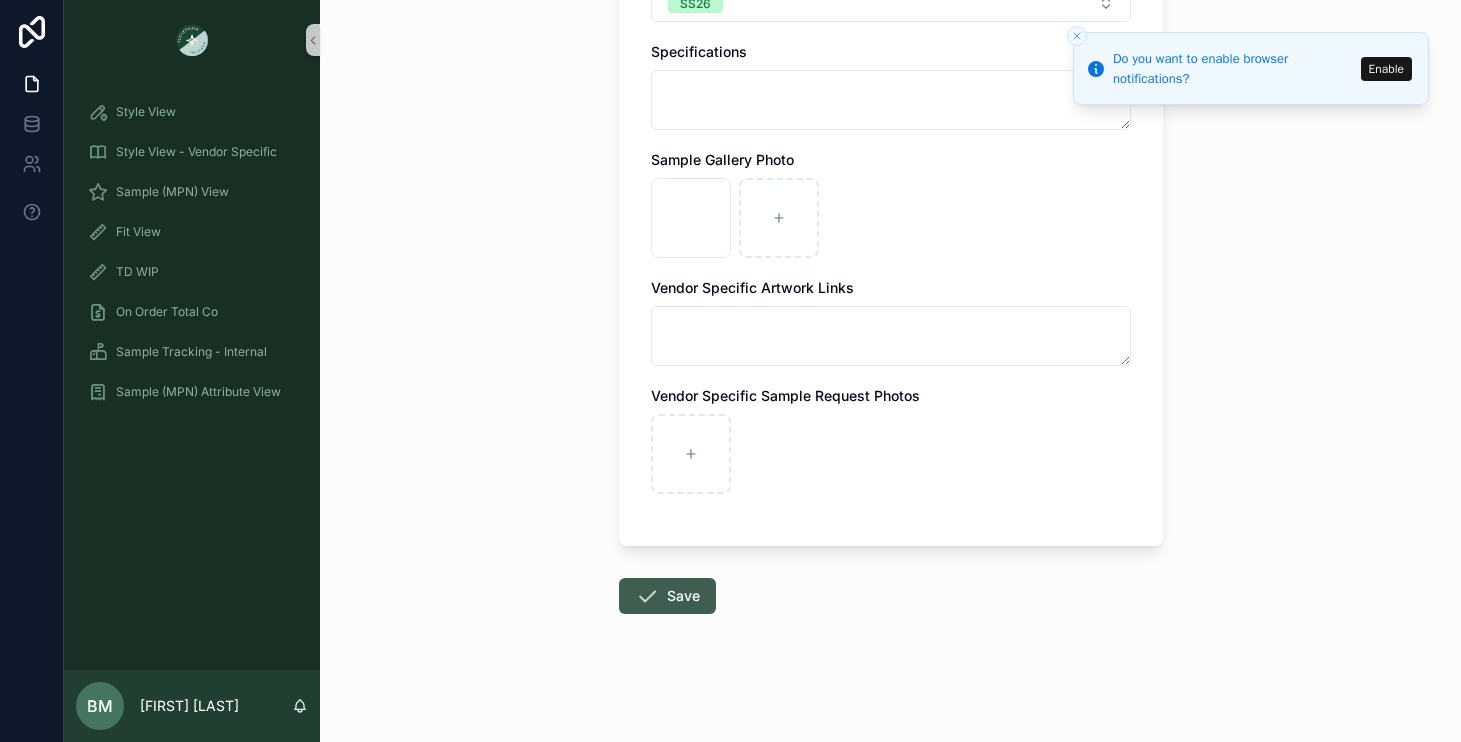 click at bounding box center [647, 596] 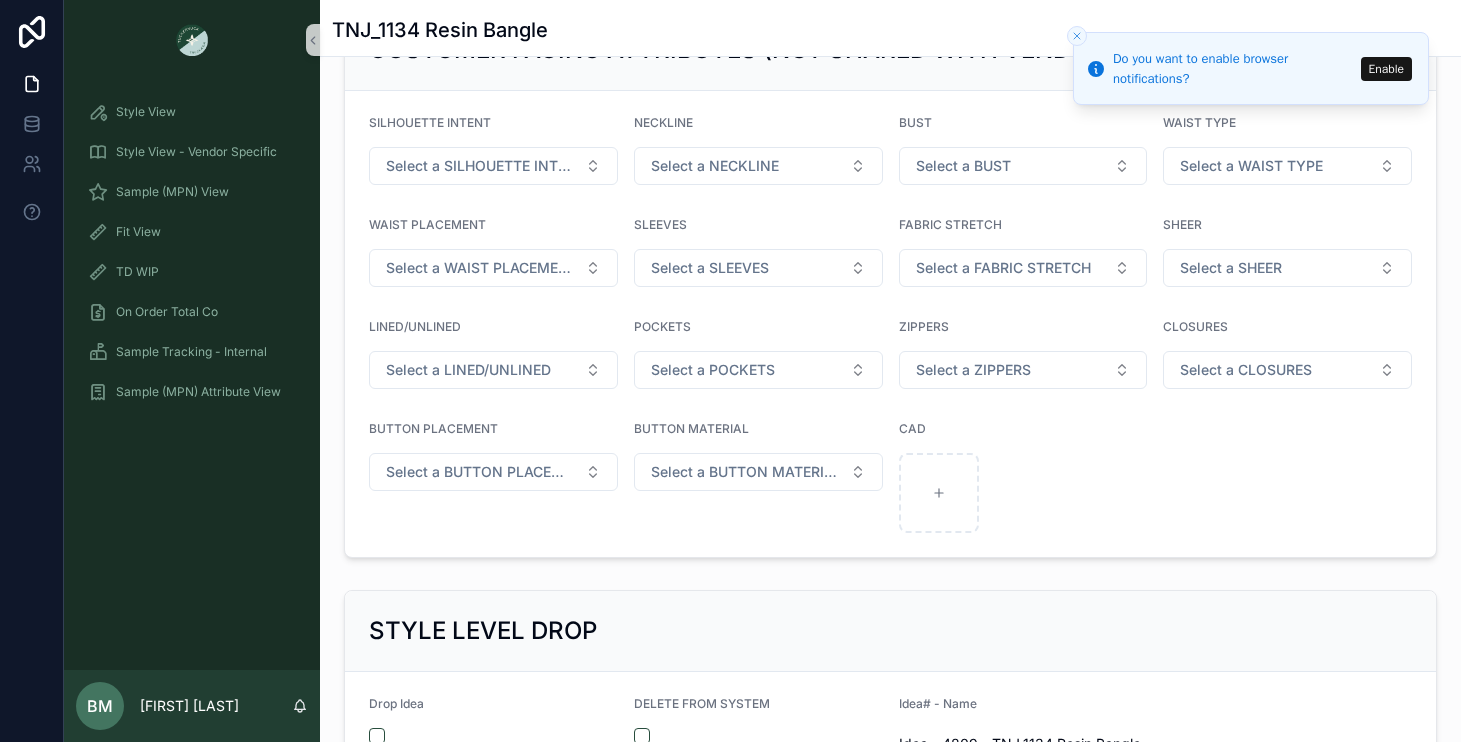 scroll, scrollTop: 2128, scrollLeft: 0, axis: vertical 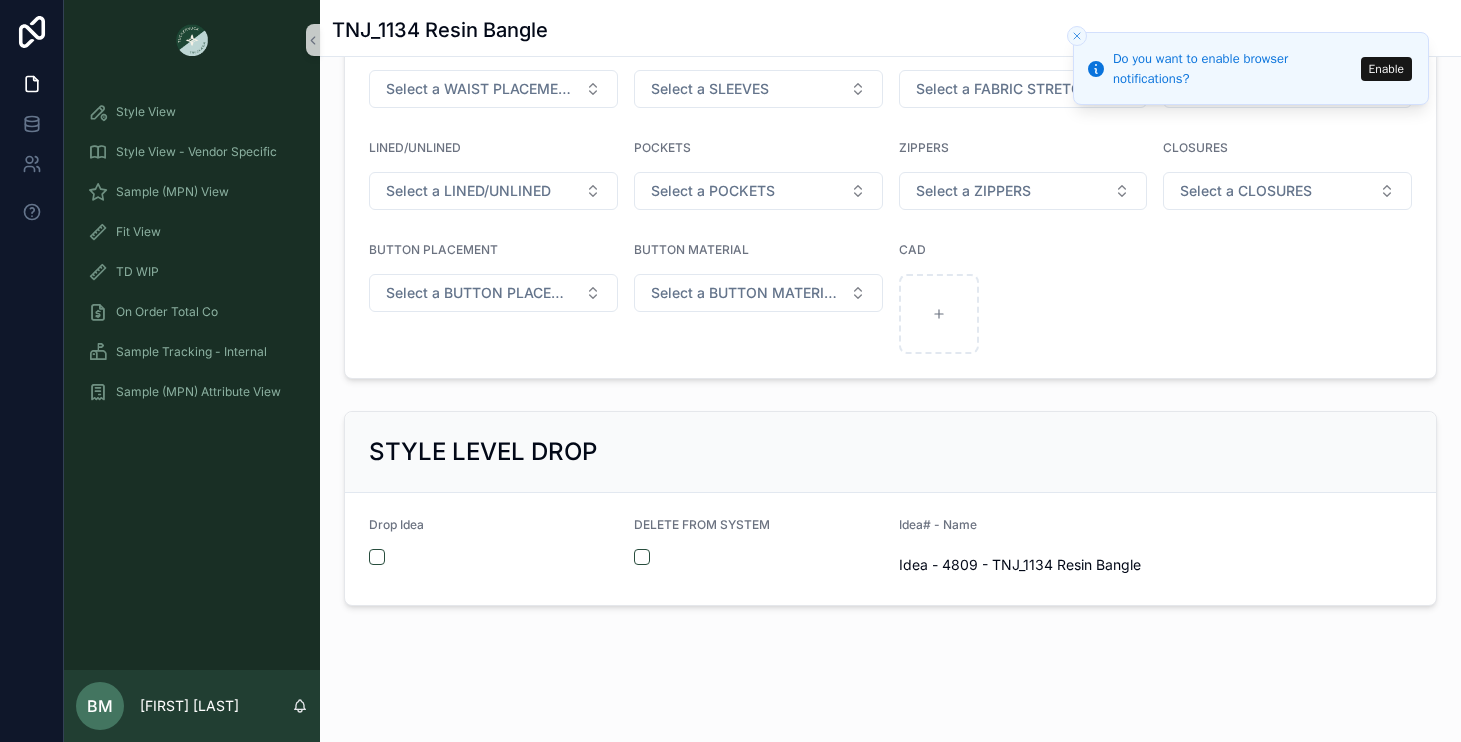 click on "Enable" at bounding box center [1386, 69] 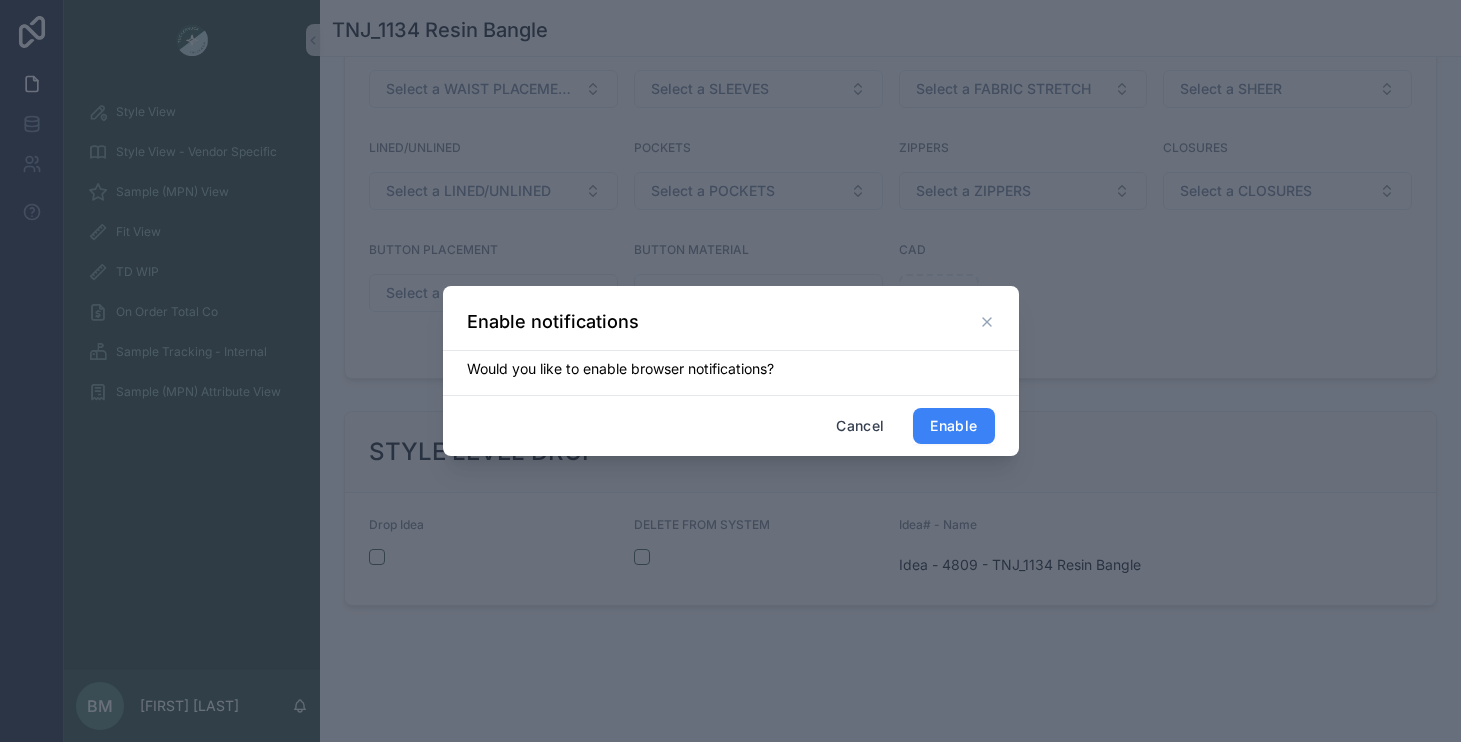 click on "Enable" at bounding box center (953, 426) 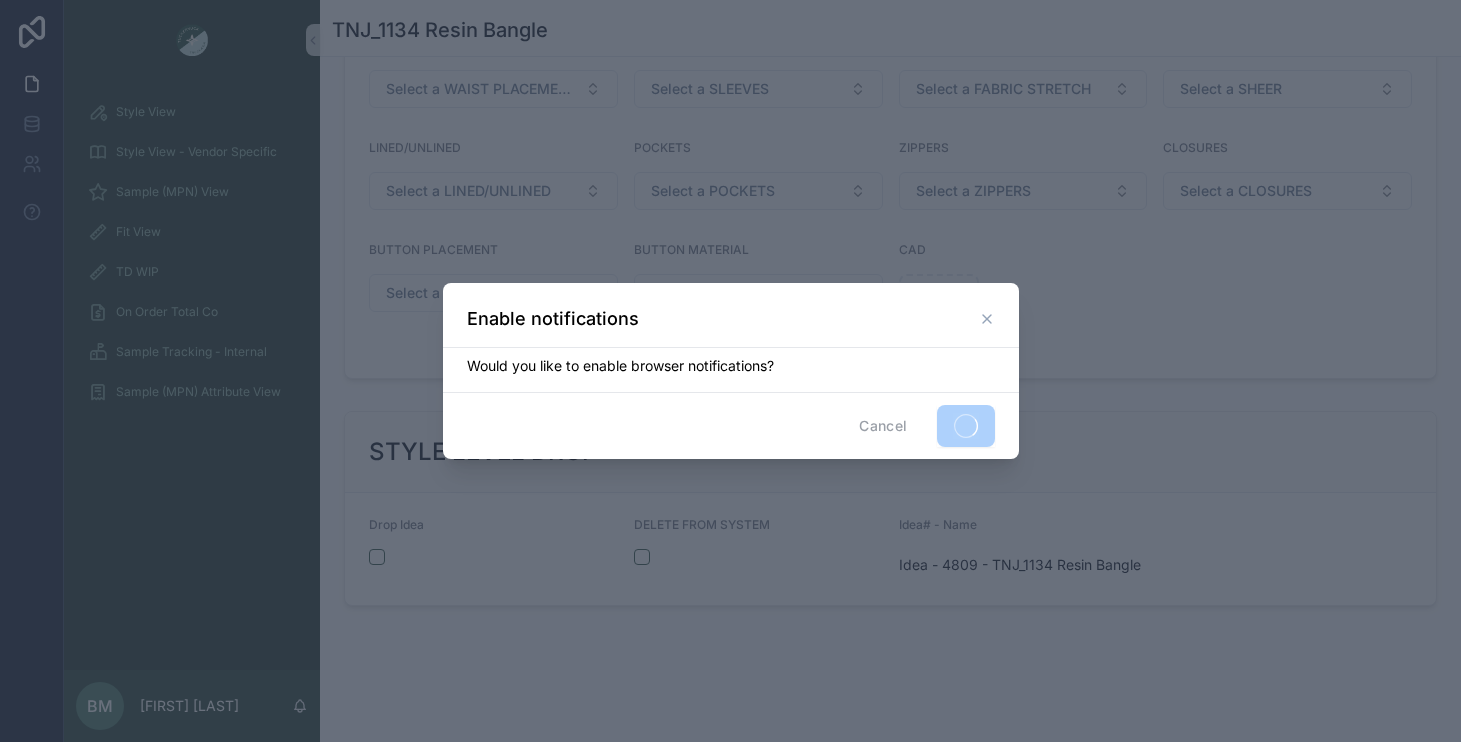 click at bounding box center (730, 371) 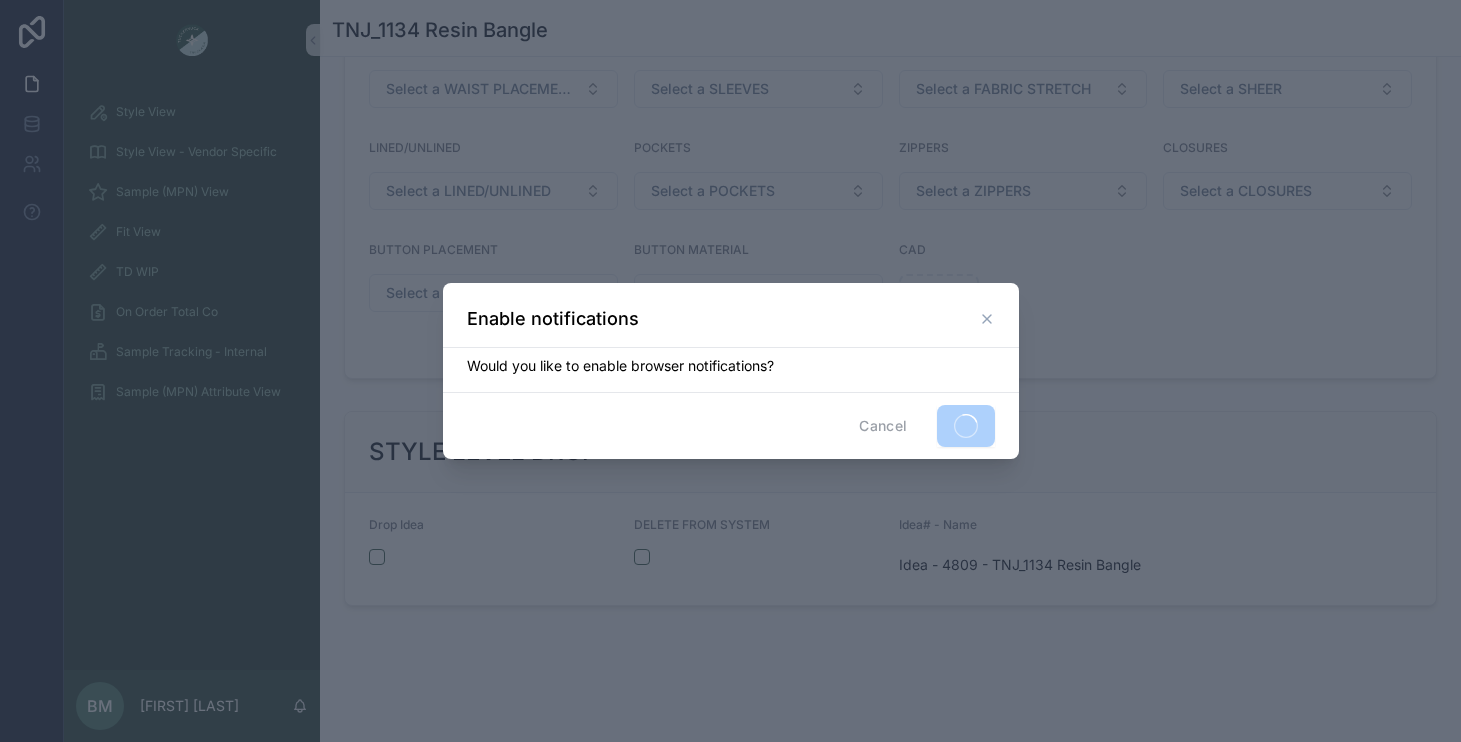 click at bounding box center (730, 371) 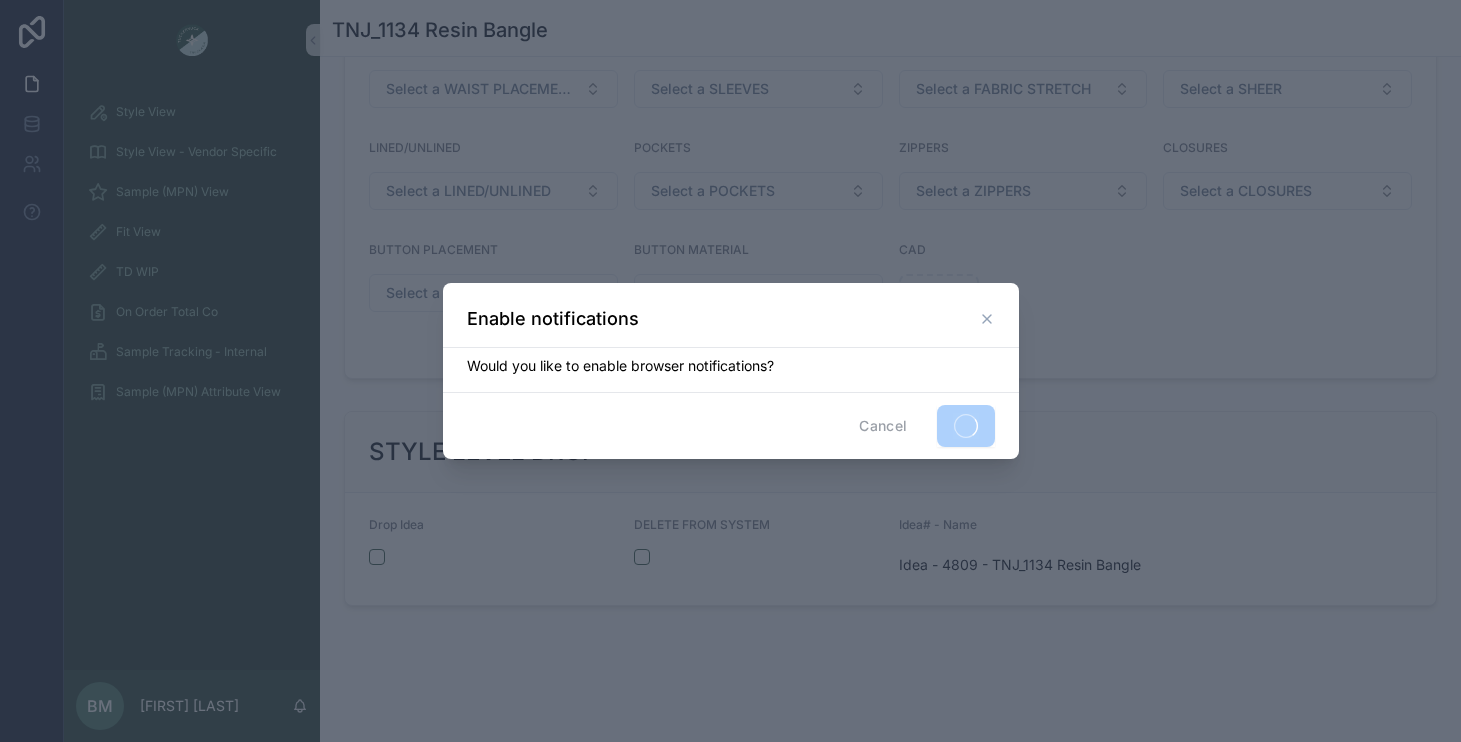 click on "Cancel" at bounding box center [883, 426] 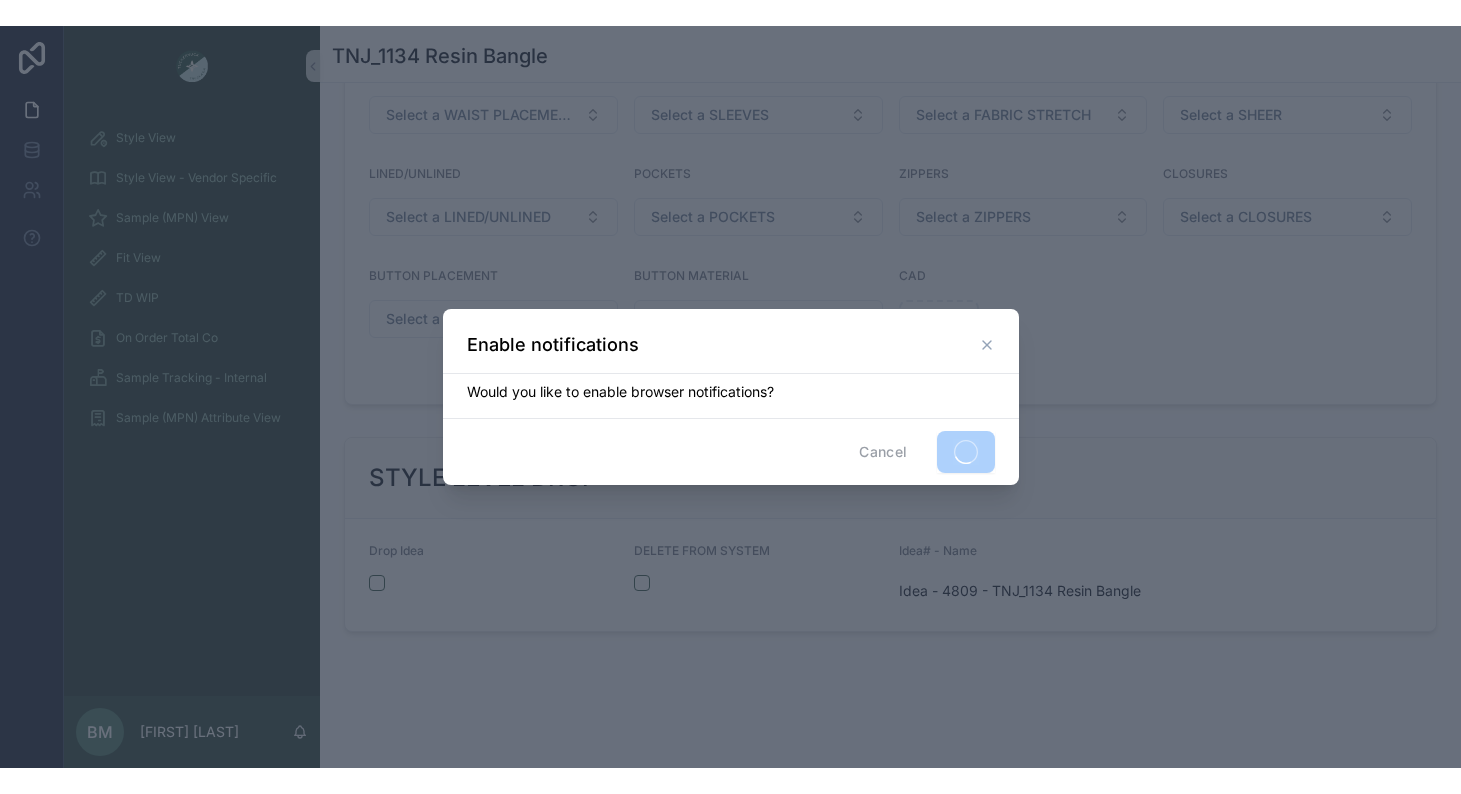 scroll, scrollTop: 0, scrollLeft: 0, axis: both 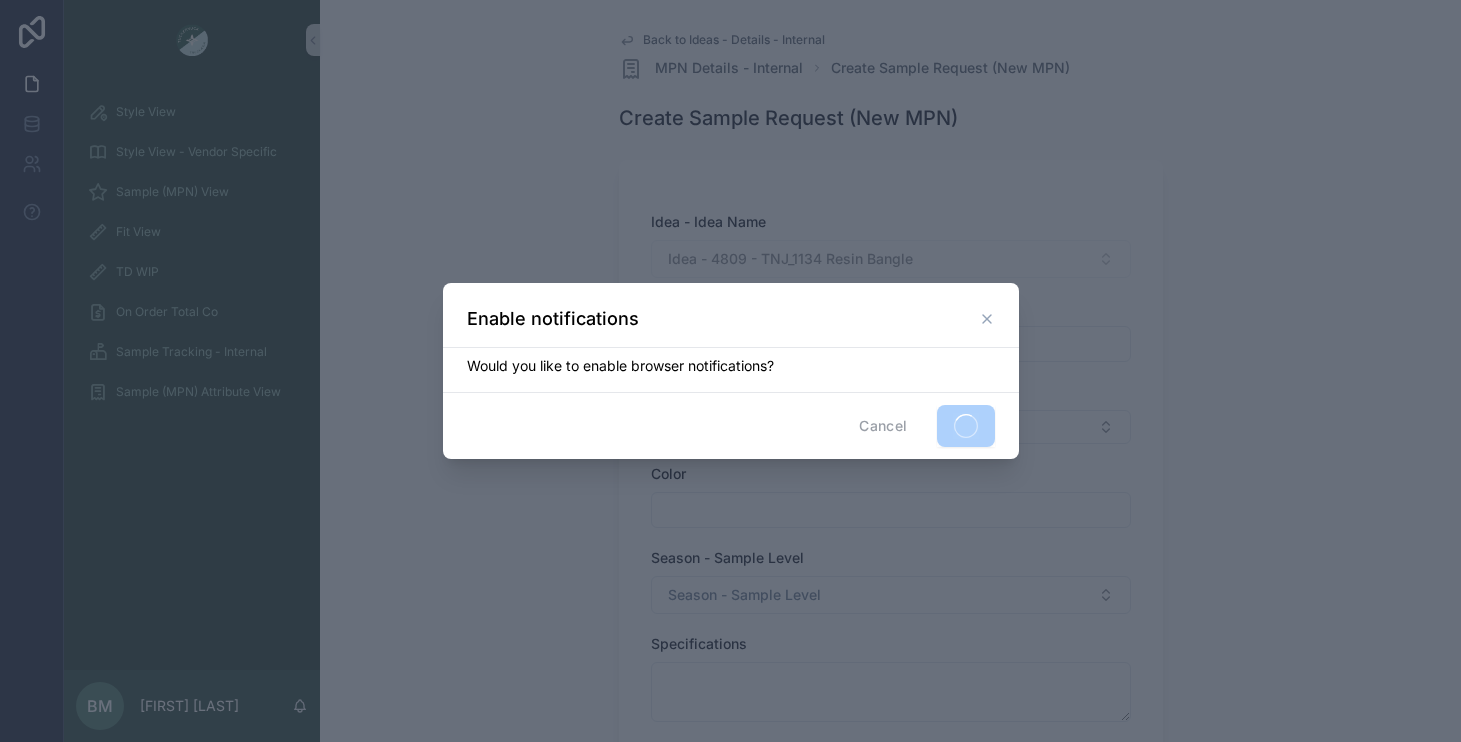 click on "Cancel" at bounding box center (883, 426) 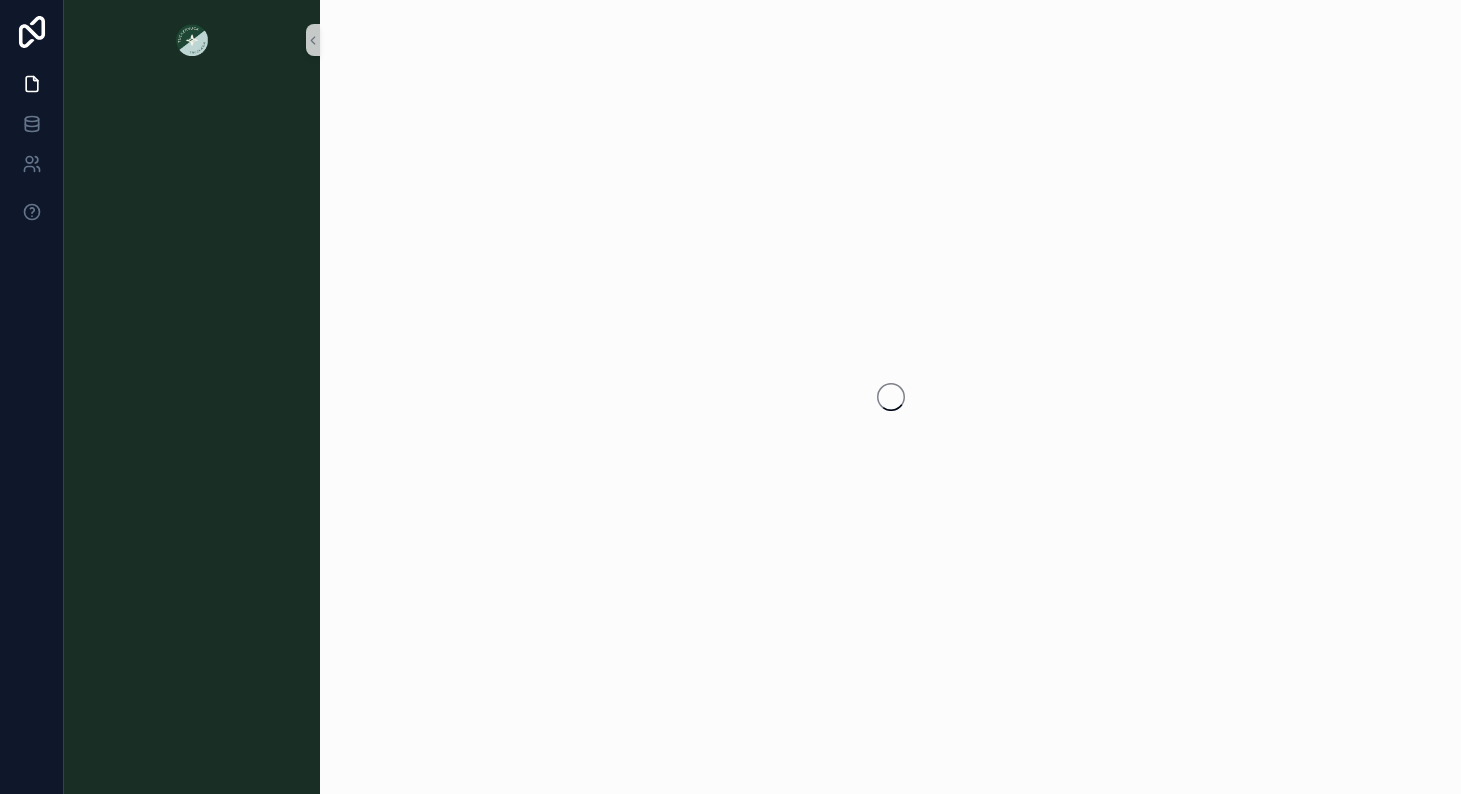 scroll, scrollTop: 0, scrollLeft: 0, axis: both 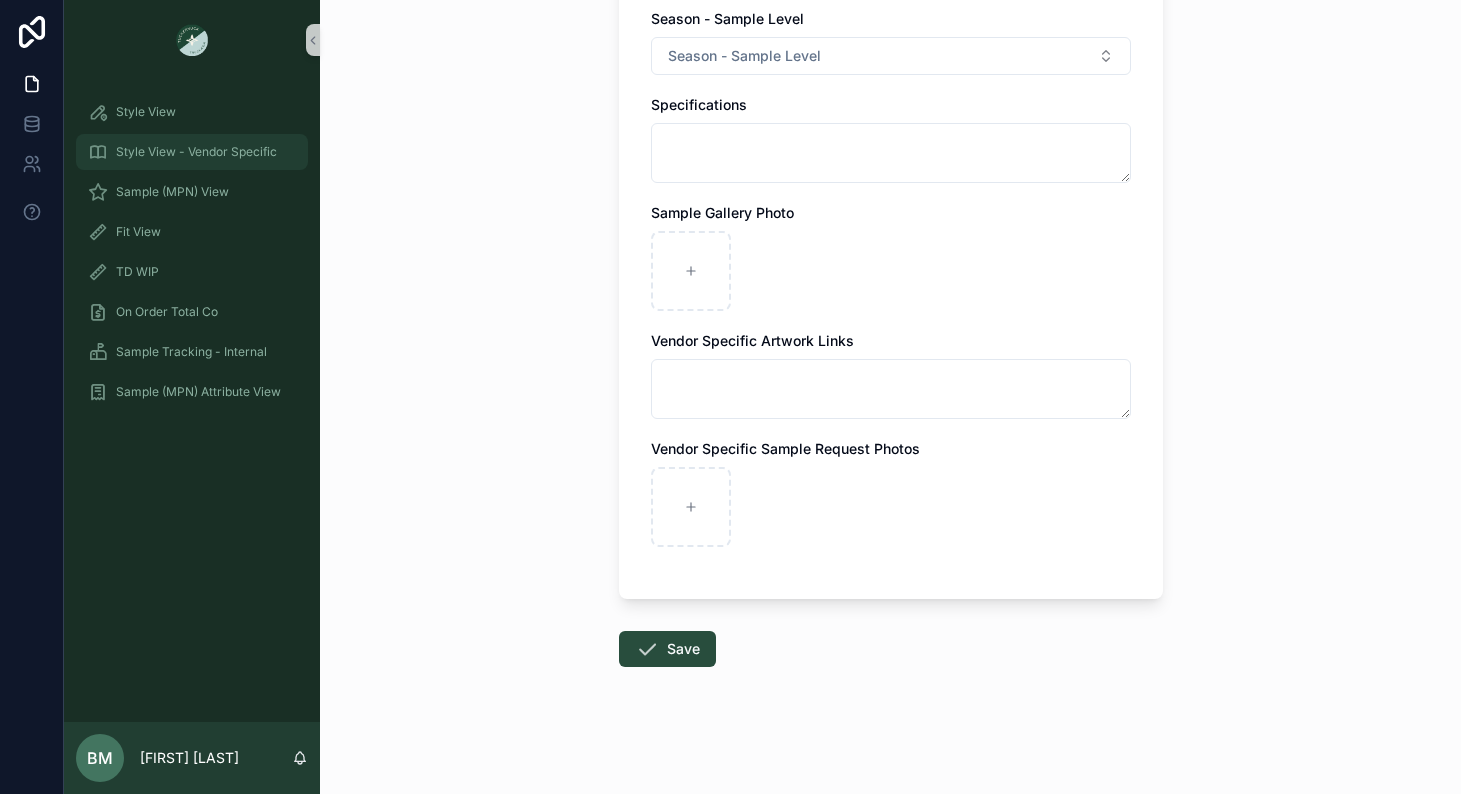 click on "Style View - Vendor Specific" at bounding box center (192, 152) 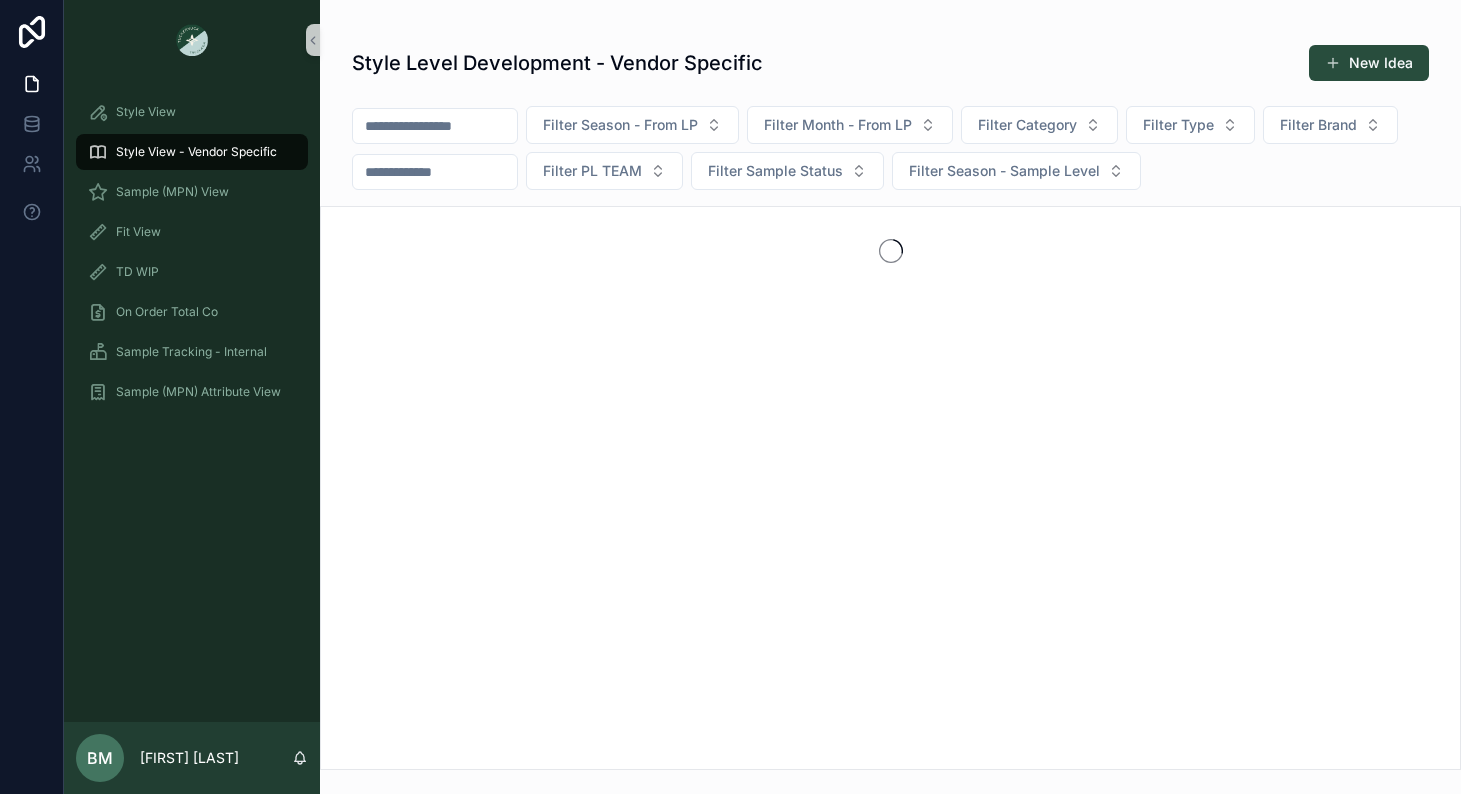 scroll, scrollTop: 0, scrollLeft: 0, axis: both 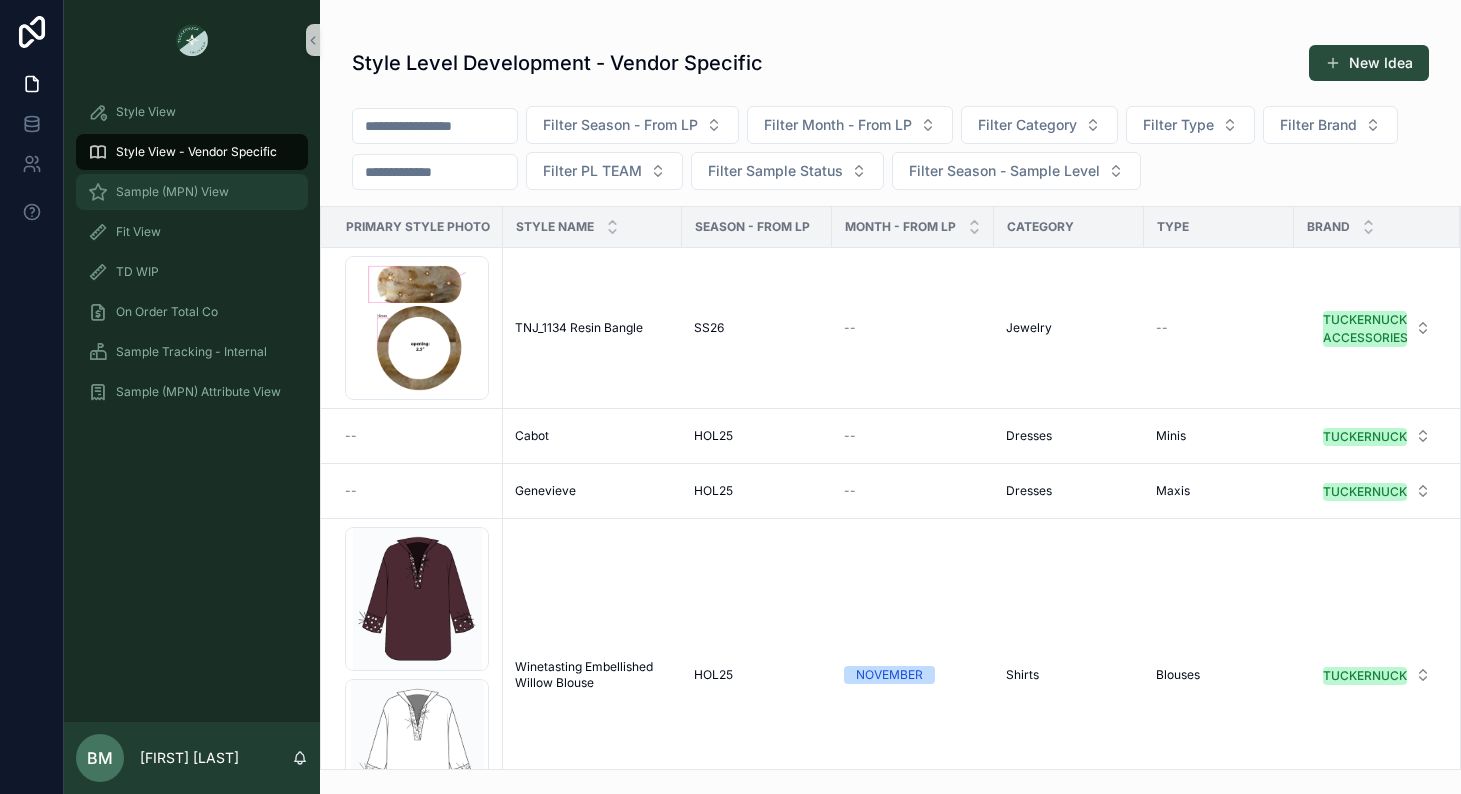 click on "Sample (MPN) View" at bounding box center (172, 192) 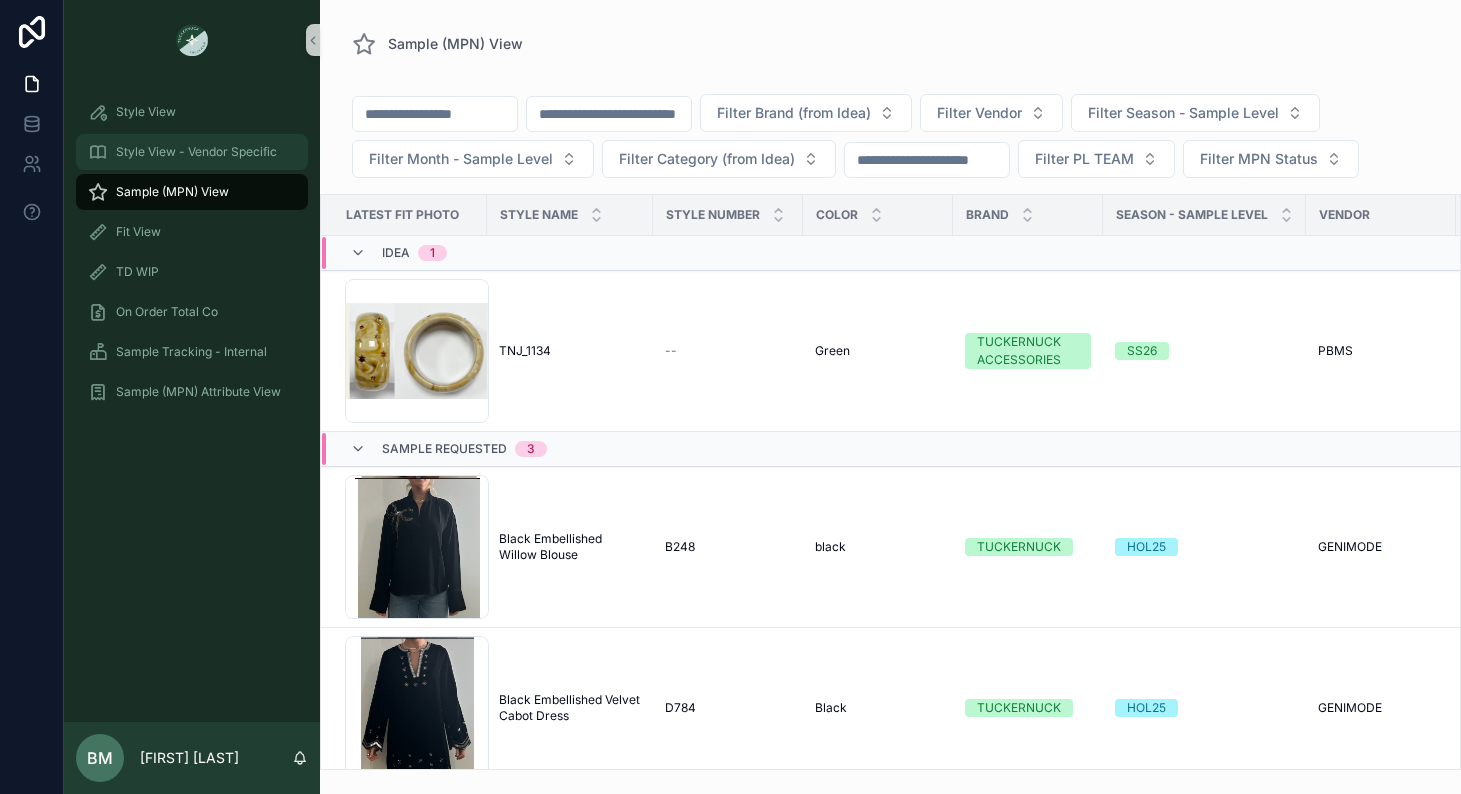 click on "Style View - Vendor Specific" at bounding box center [196, 152] 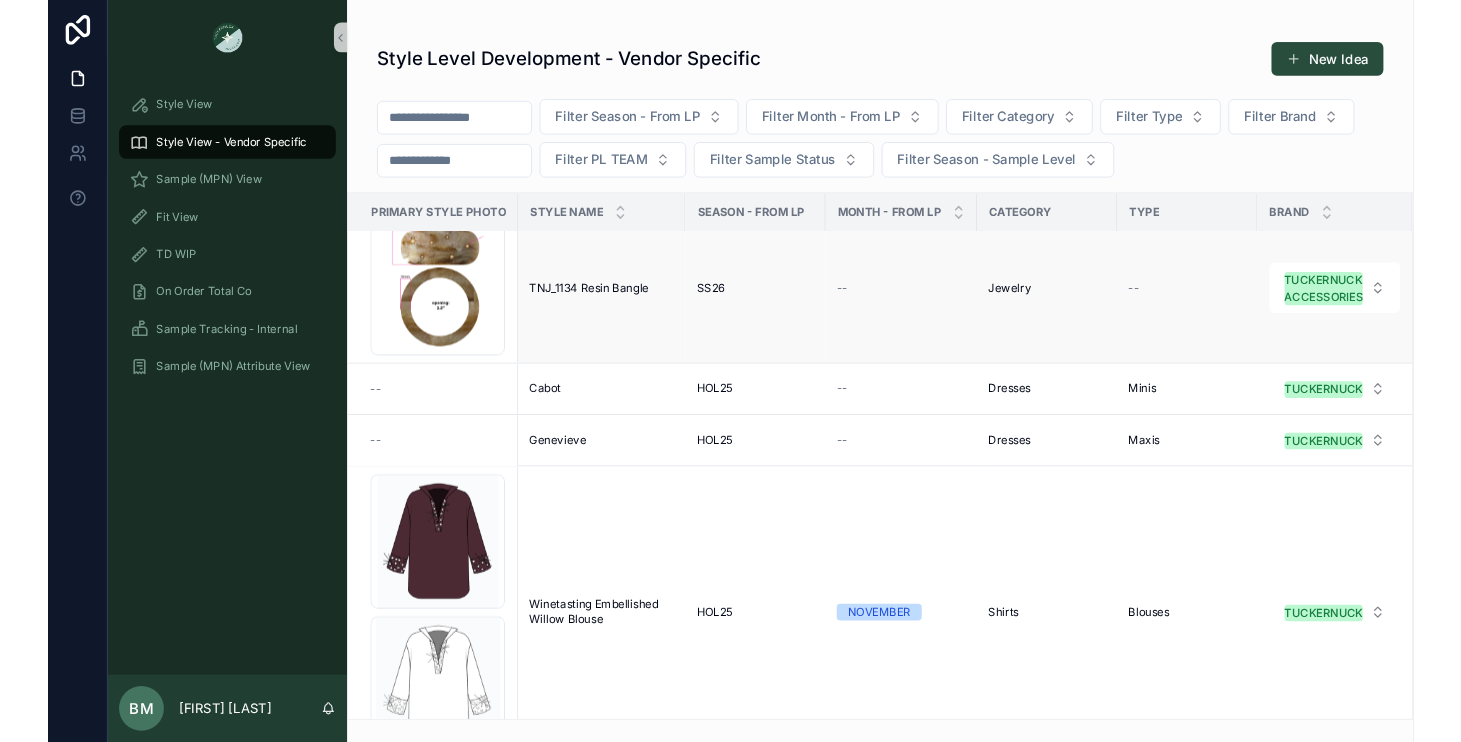 scroll, scrollTop: 0, scrollLeft: 0, axis: both 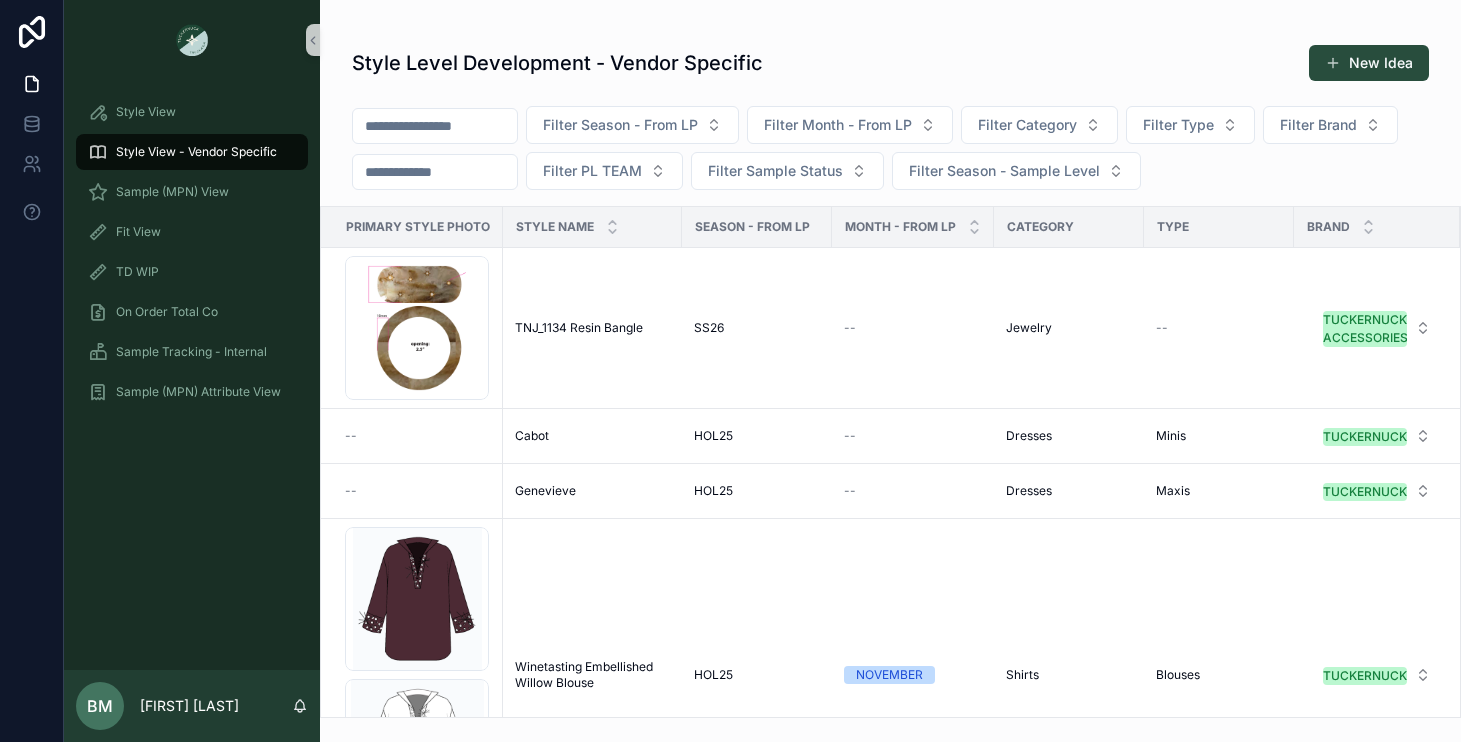 click at bounding box center (435, 172) 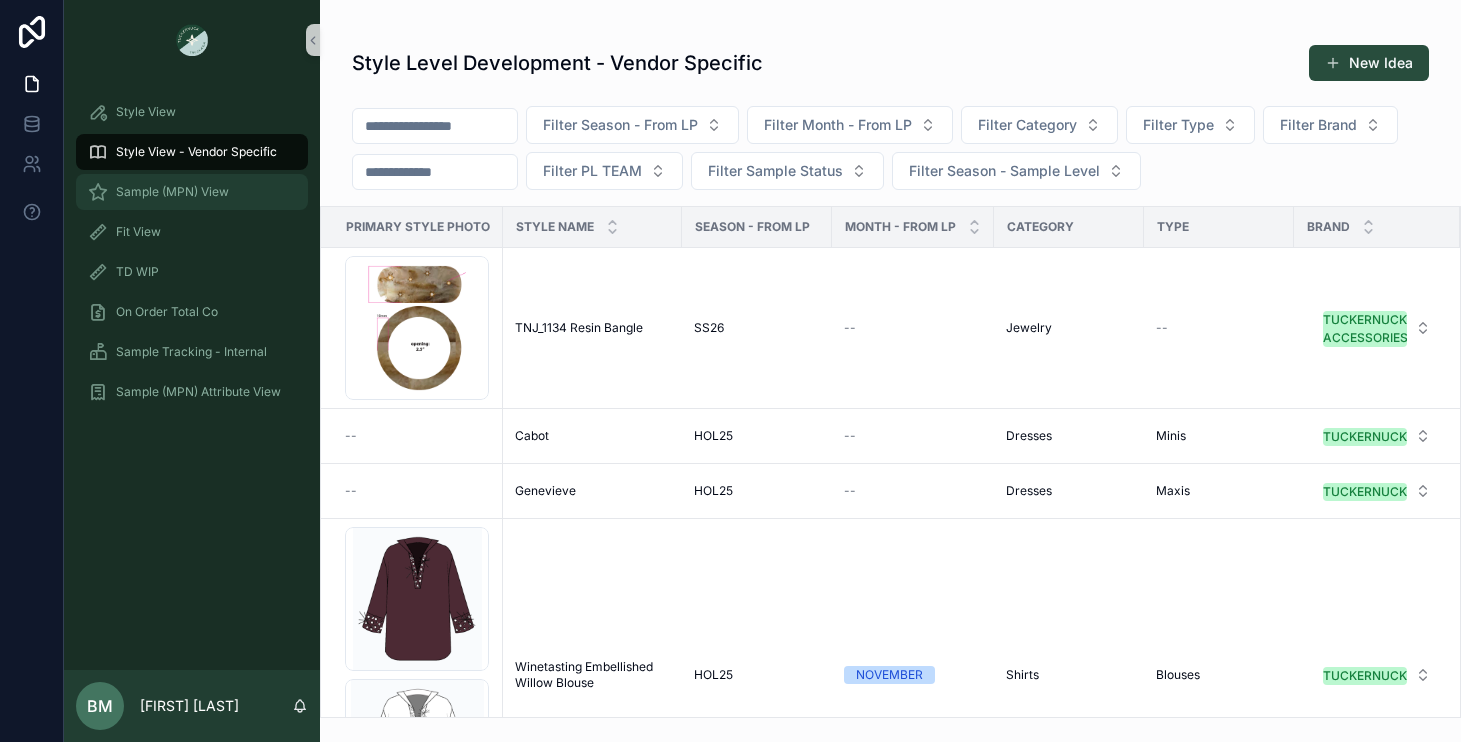 click on "Sample (MPN) View" at bounding box center (192, 192) 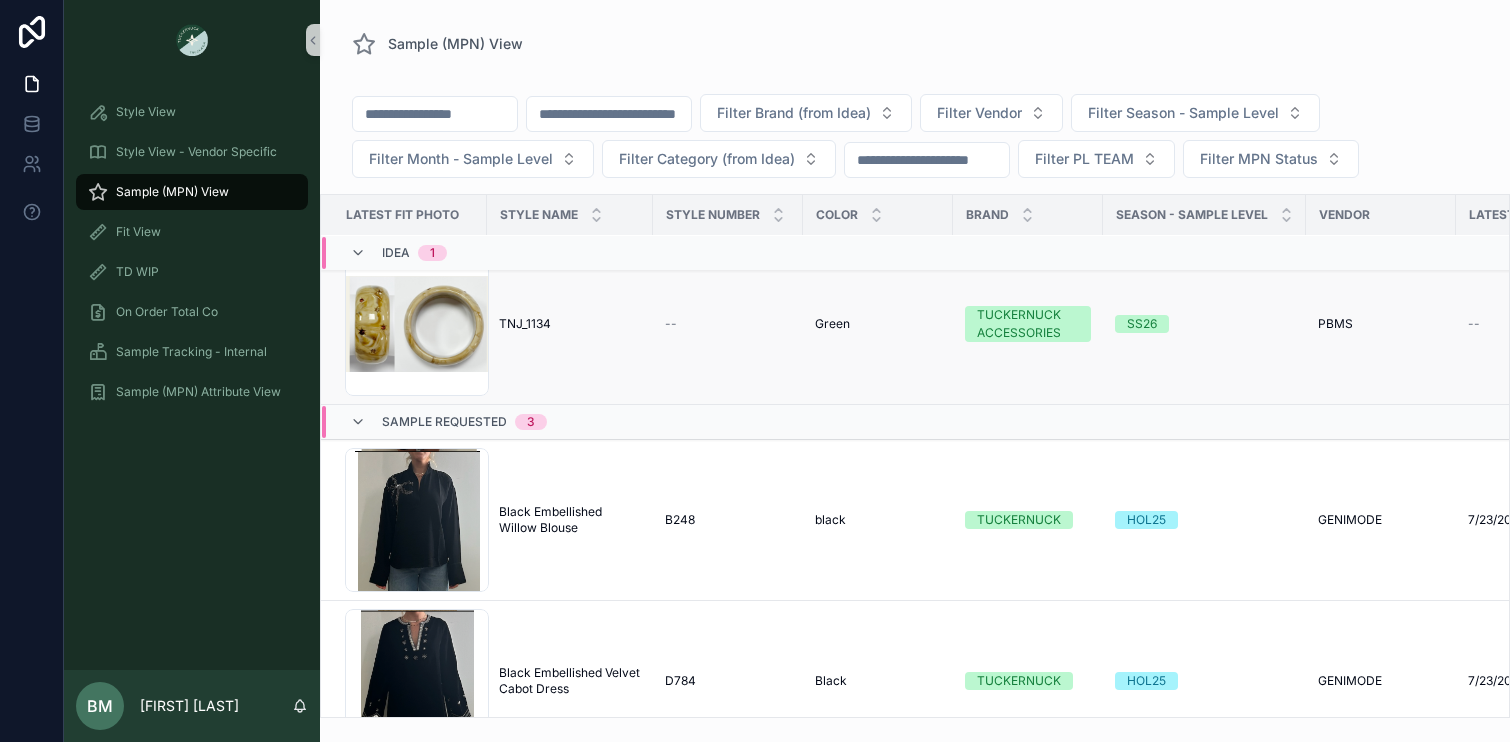 scroll, scrollTop: 0, scrollLeft: 1, axis: horizontal 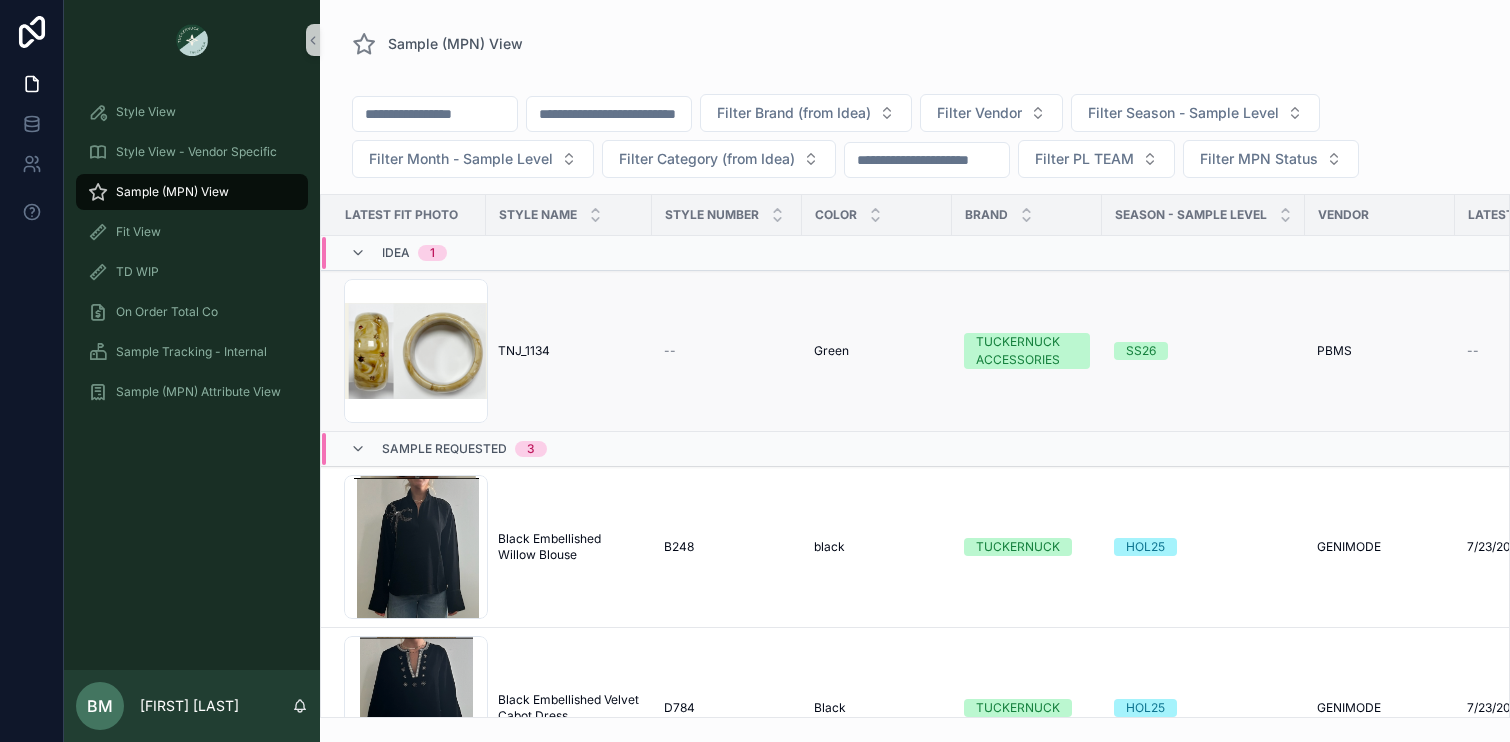 click on "Green Green" at bounding box center [877, 351] 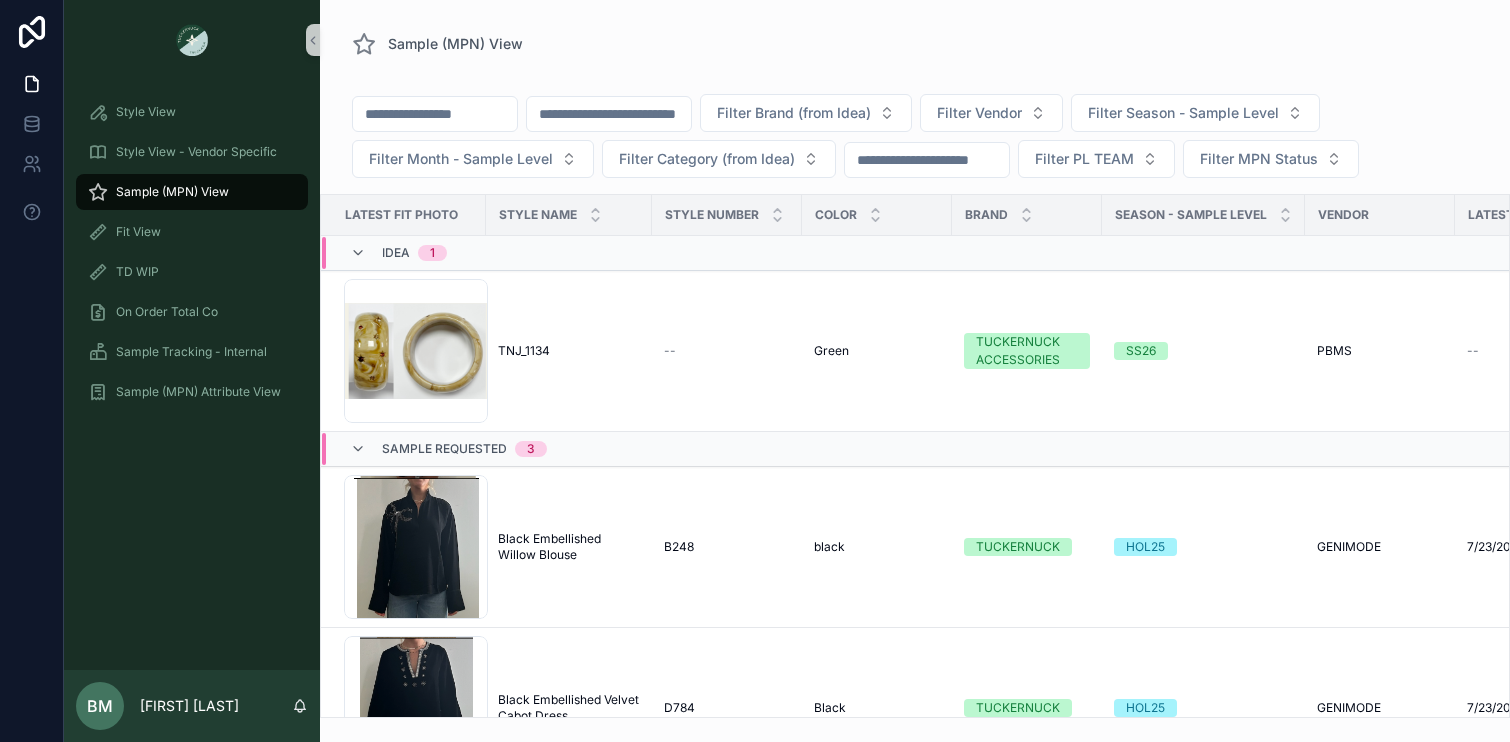 click on "Idea" at bounding box center (396, 253) 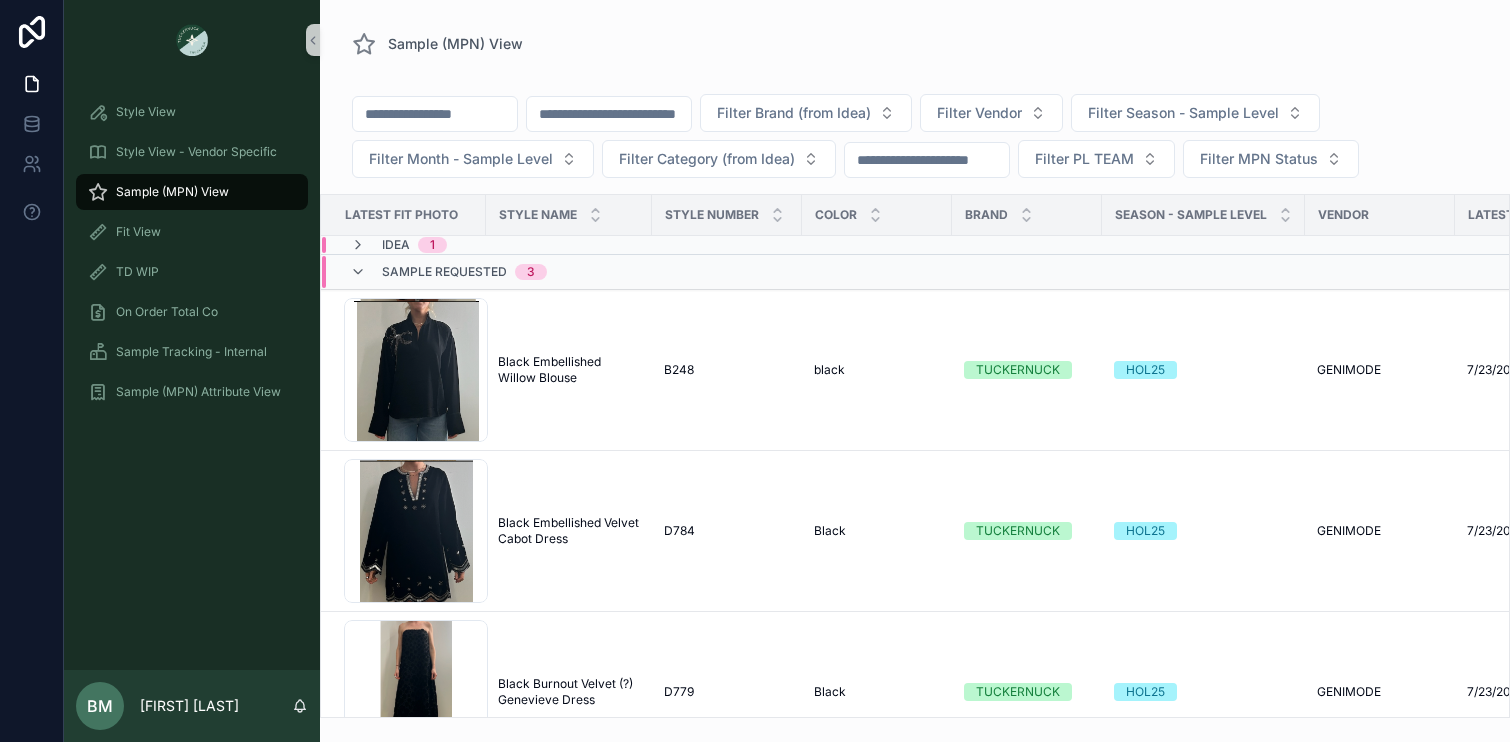 click on "Idea" at bounding box center [396, 245] 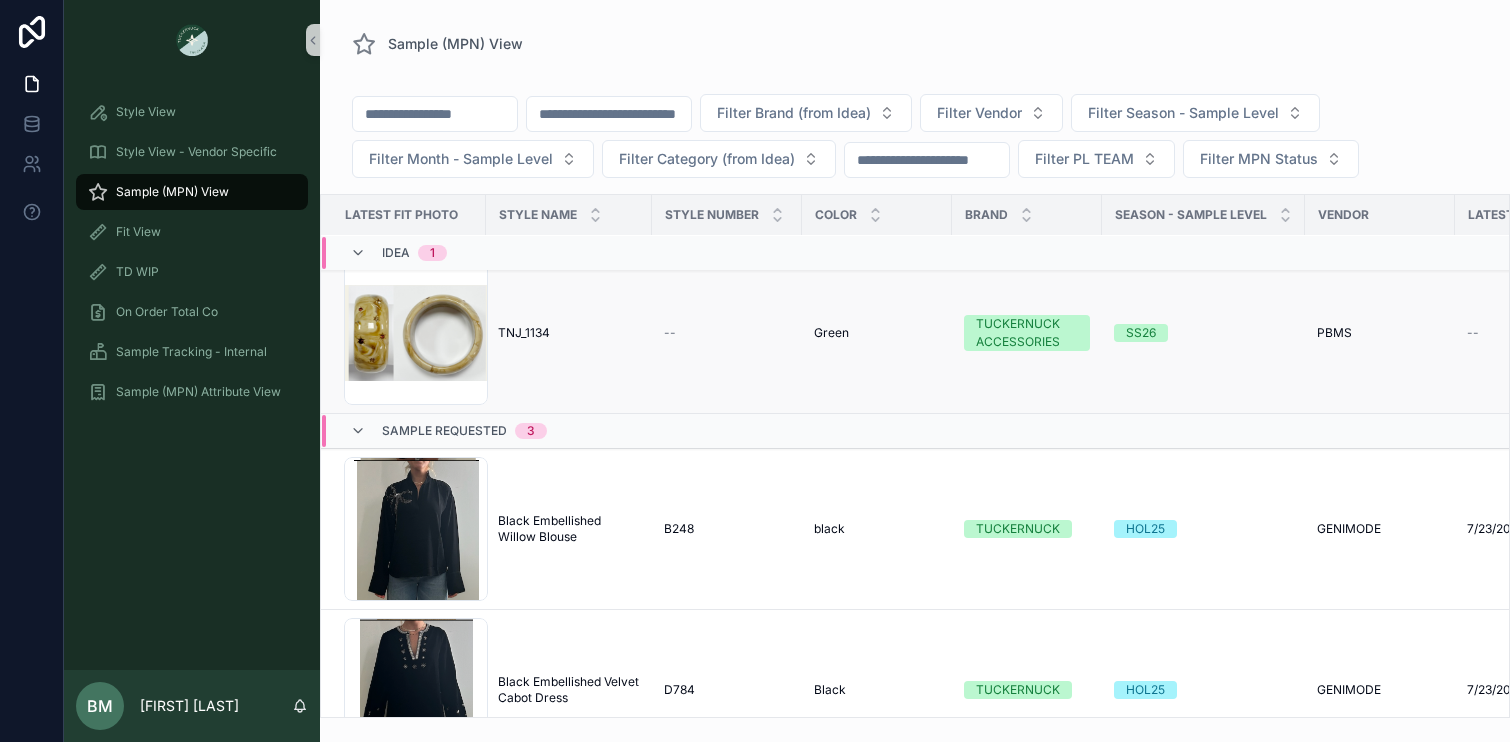 scroll, scrollTop: 8, scrollLeft: 1, axis: both 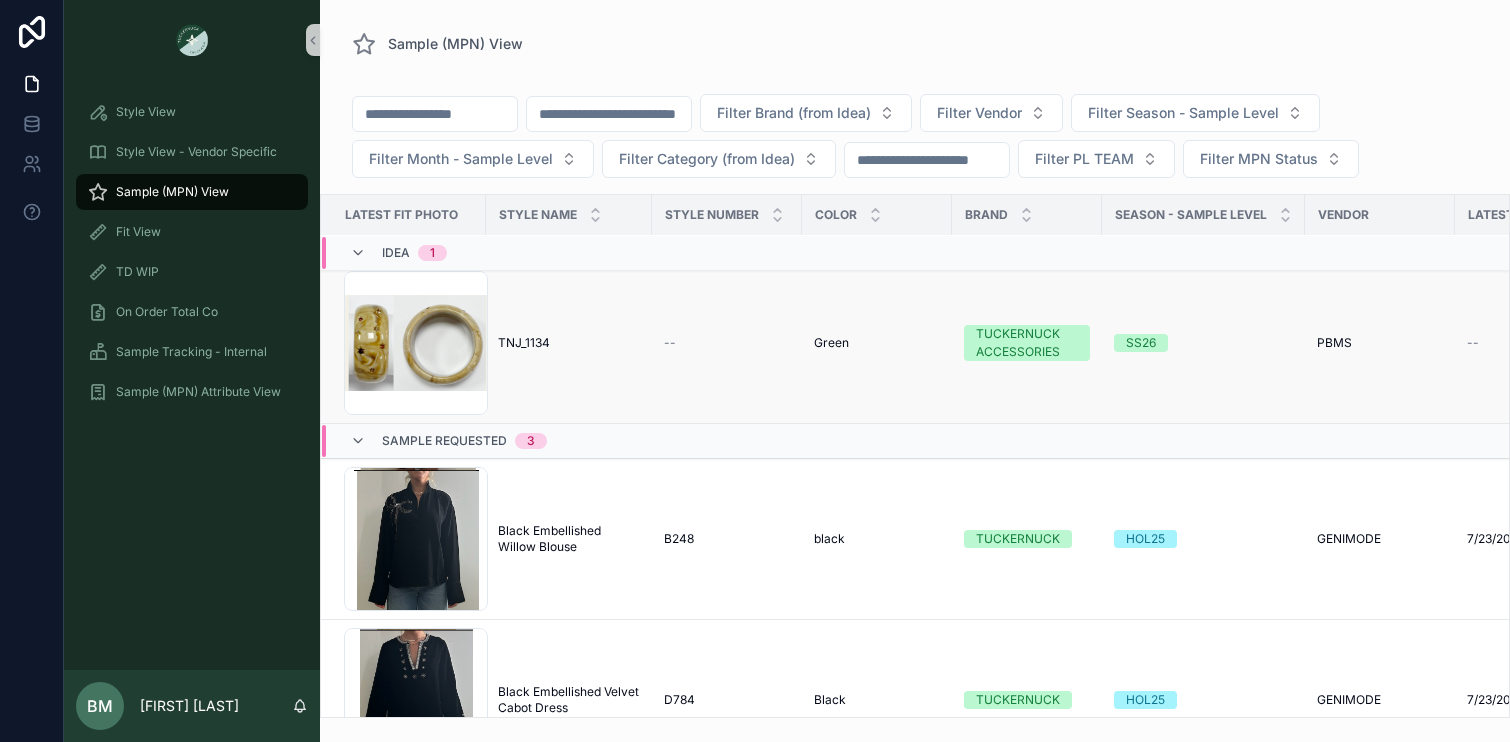 click on "--" at bounding box center (727, 343) 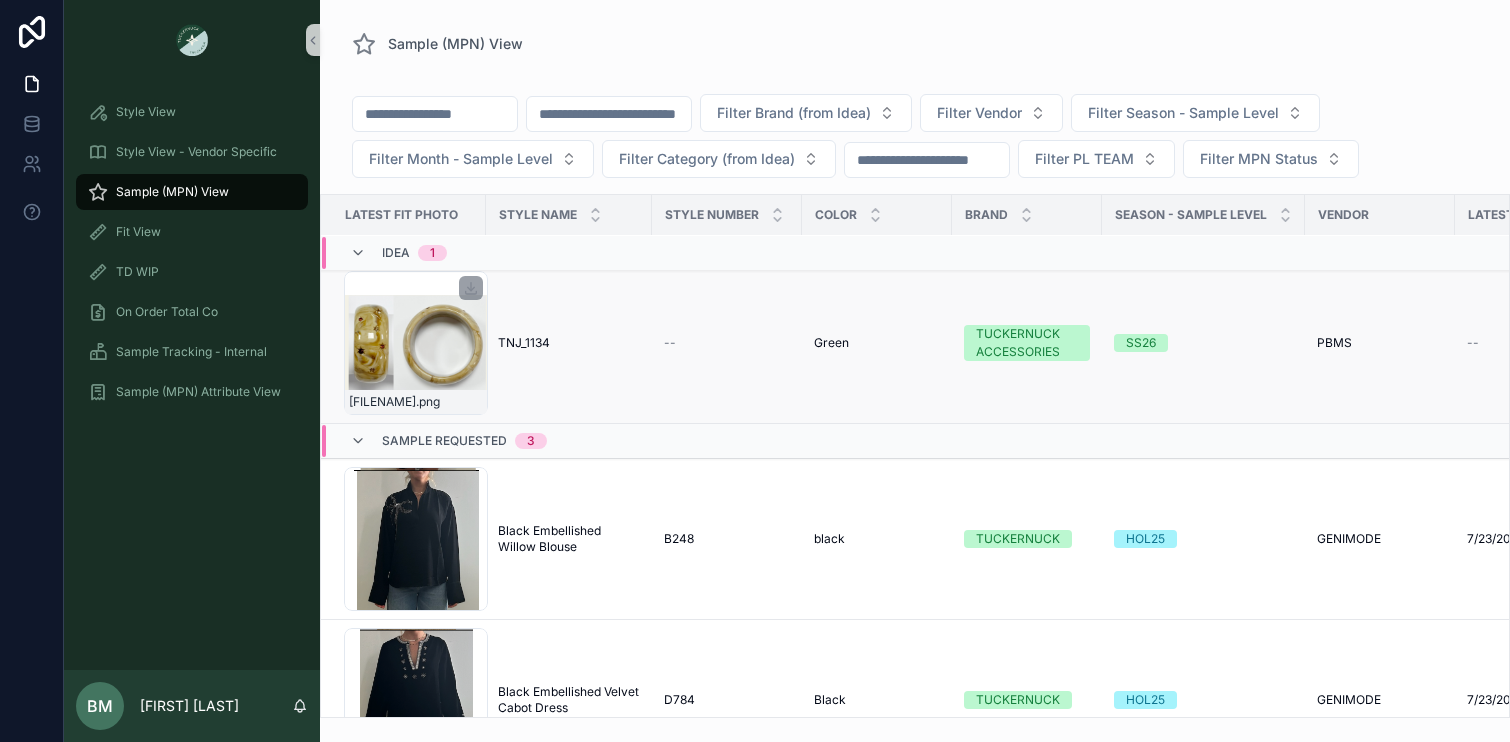 click on "Screenshot-[DATE]-[DATE]-at-[TIME].[TIME] .png" at bounding box center [416, 343] 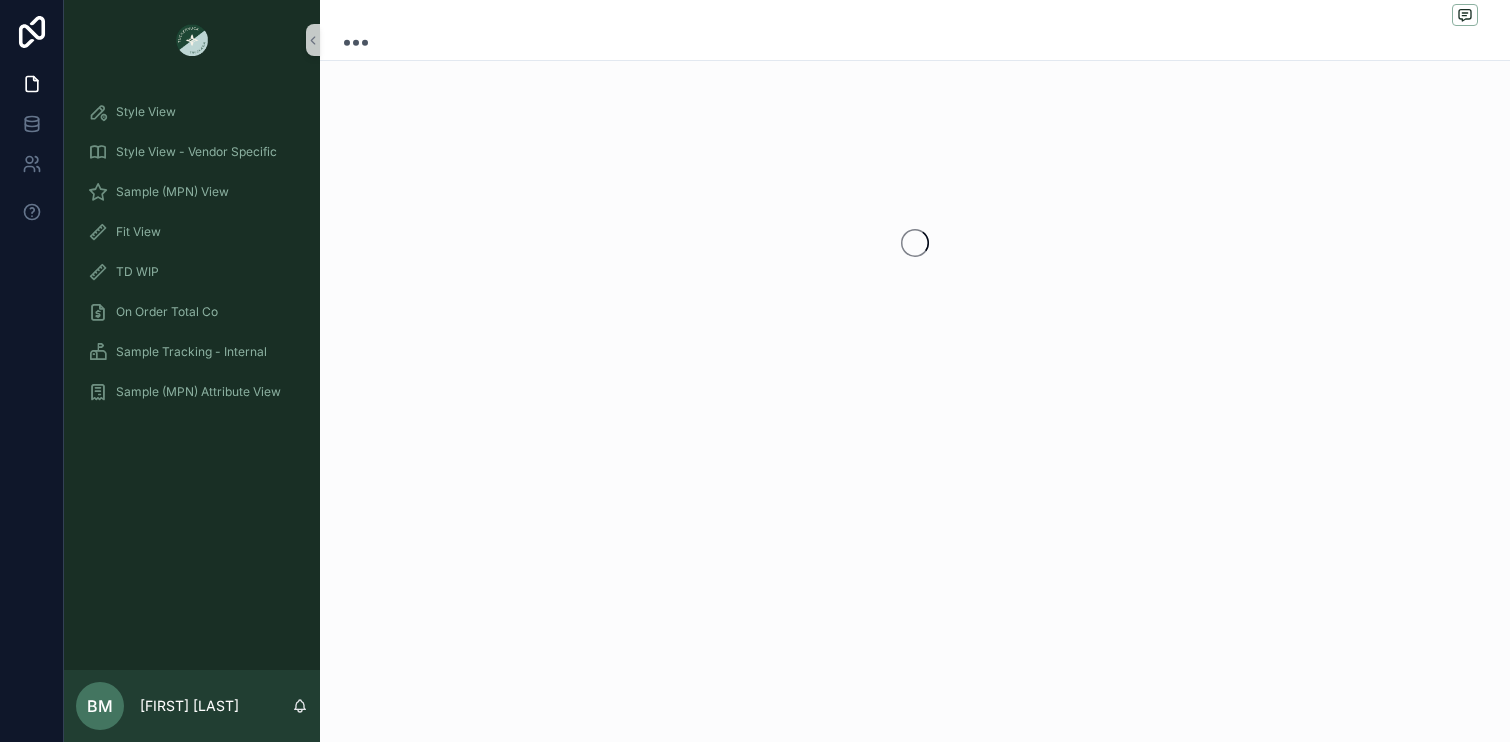 click at bounding box center (915, 243) 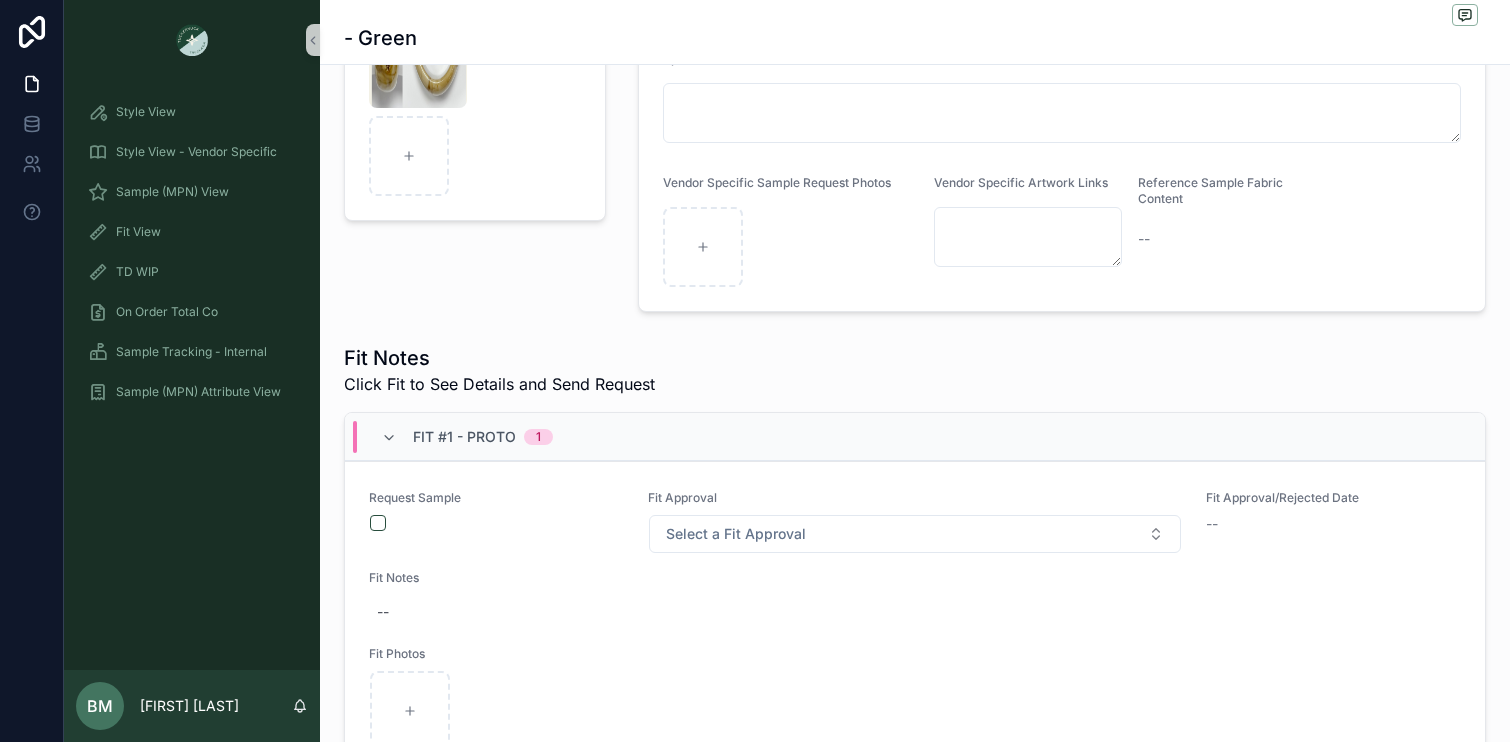 scroll, scrollTop: 0, scrollLeft: 0, axis: both 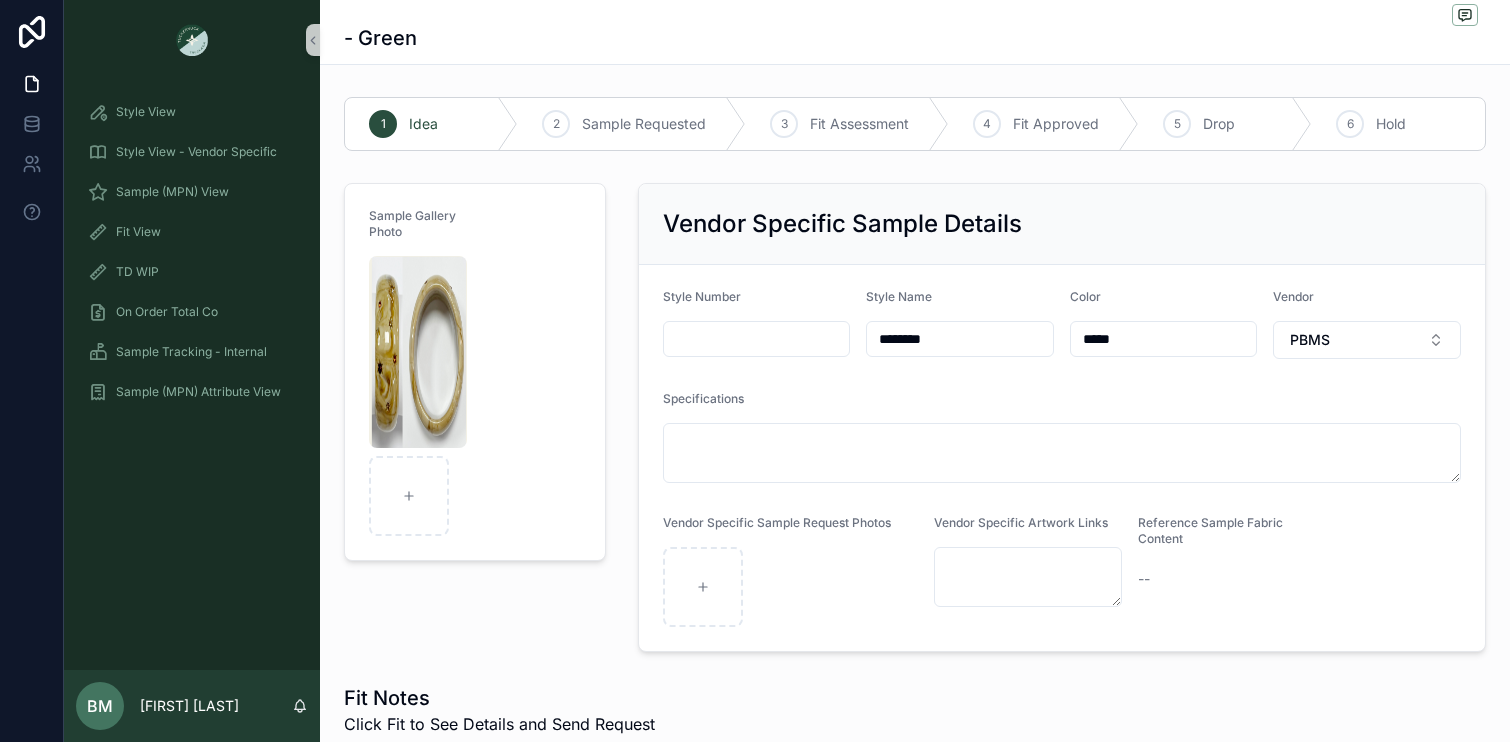 click at bounding box center [757, 339] 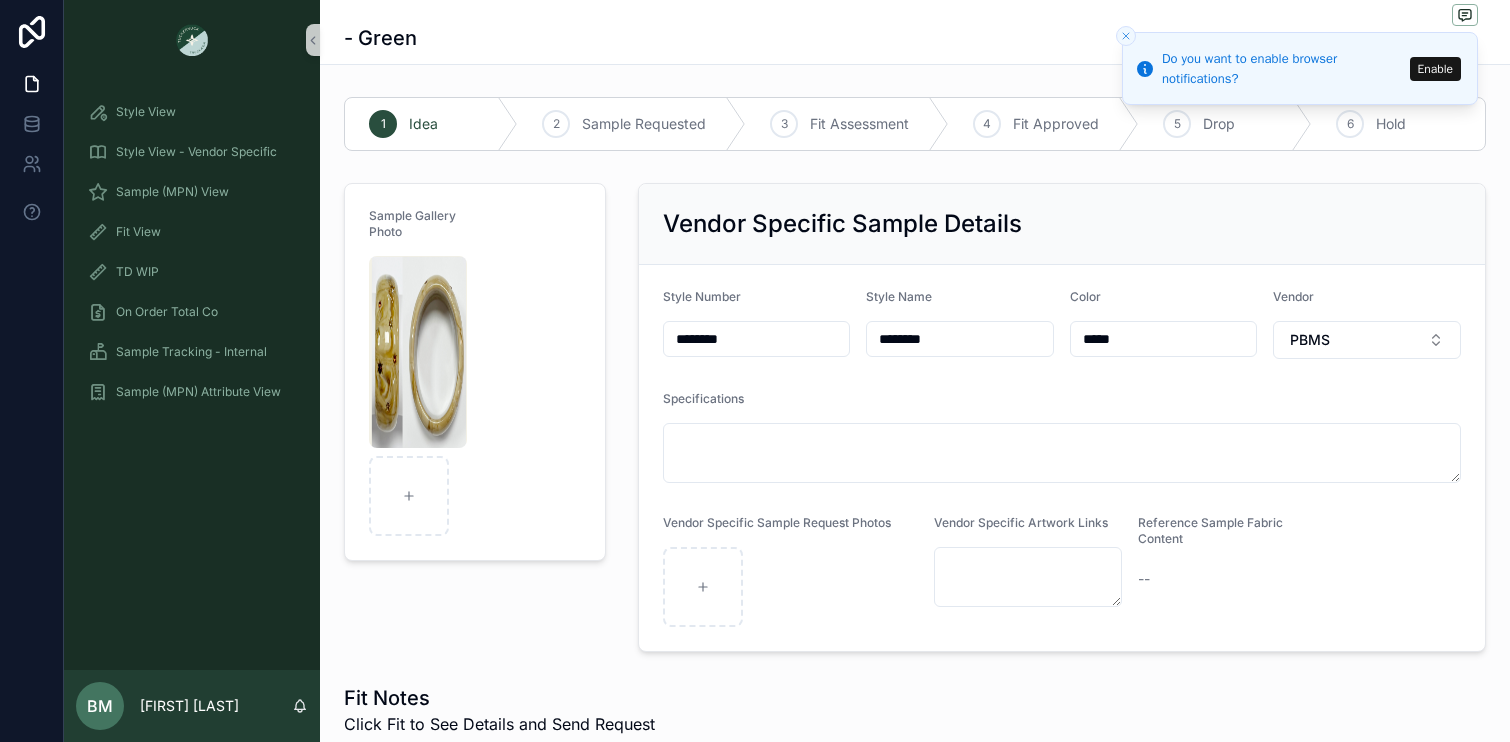 type on "********" 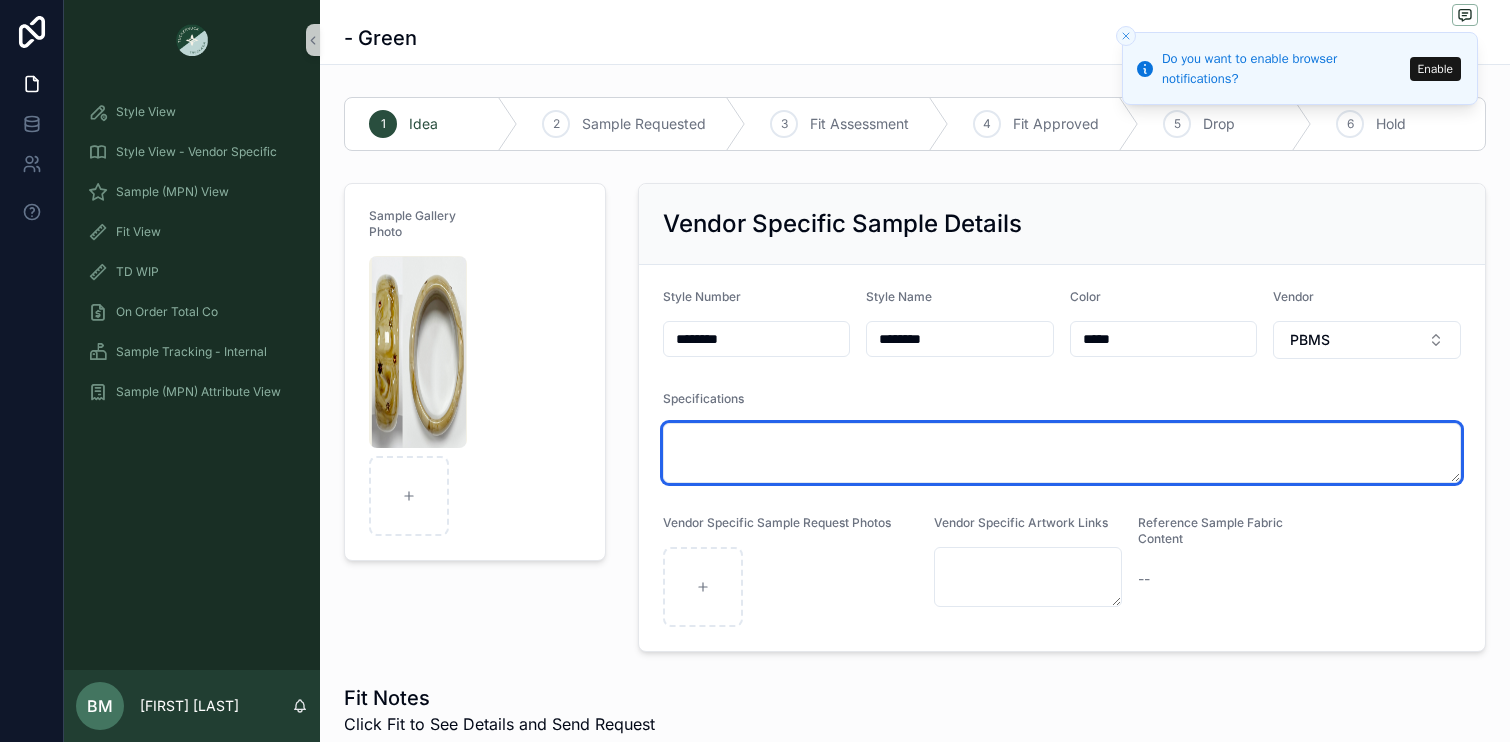 click at bounding box center [1062, 453] 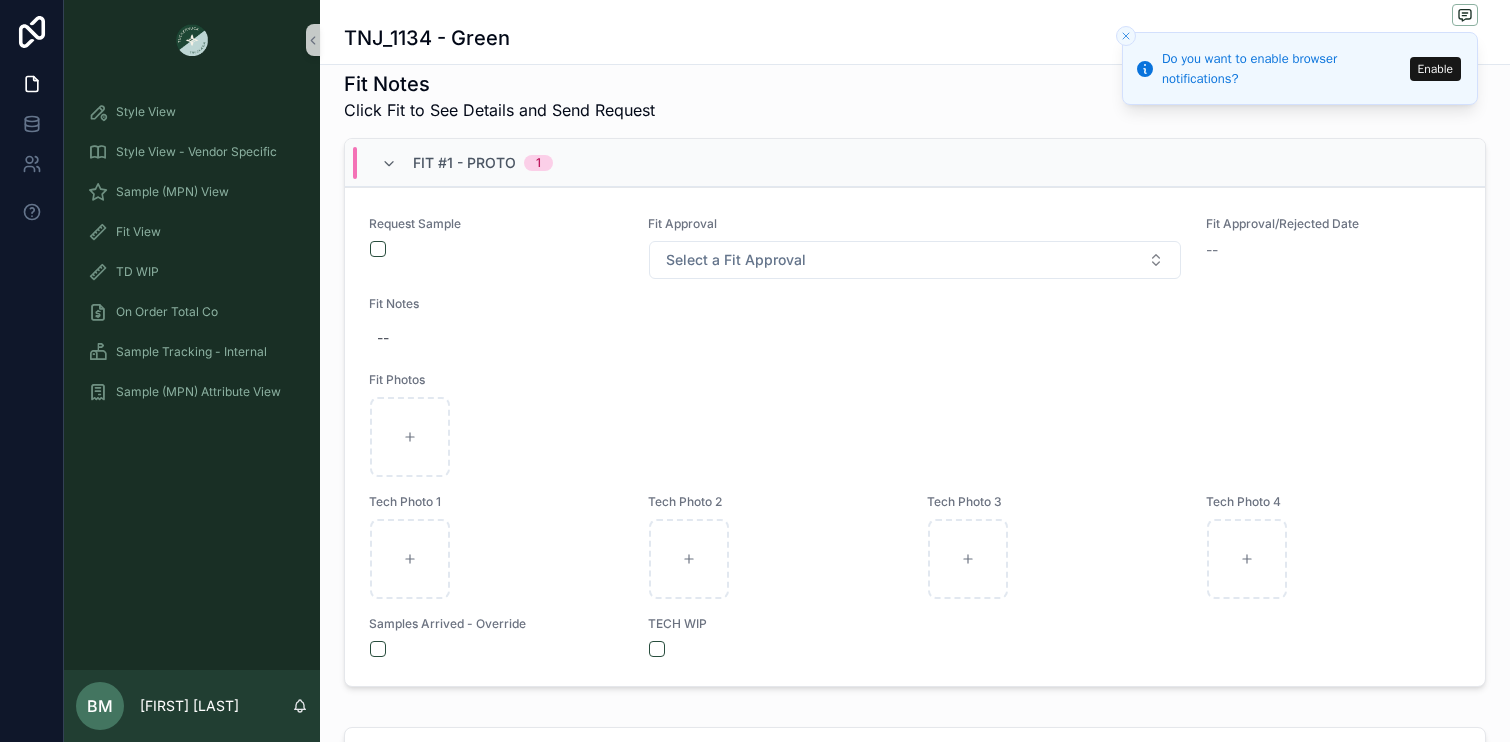 scroll, scrollTop: 627, scrollLeft: 0, axis: vertical 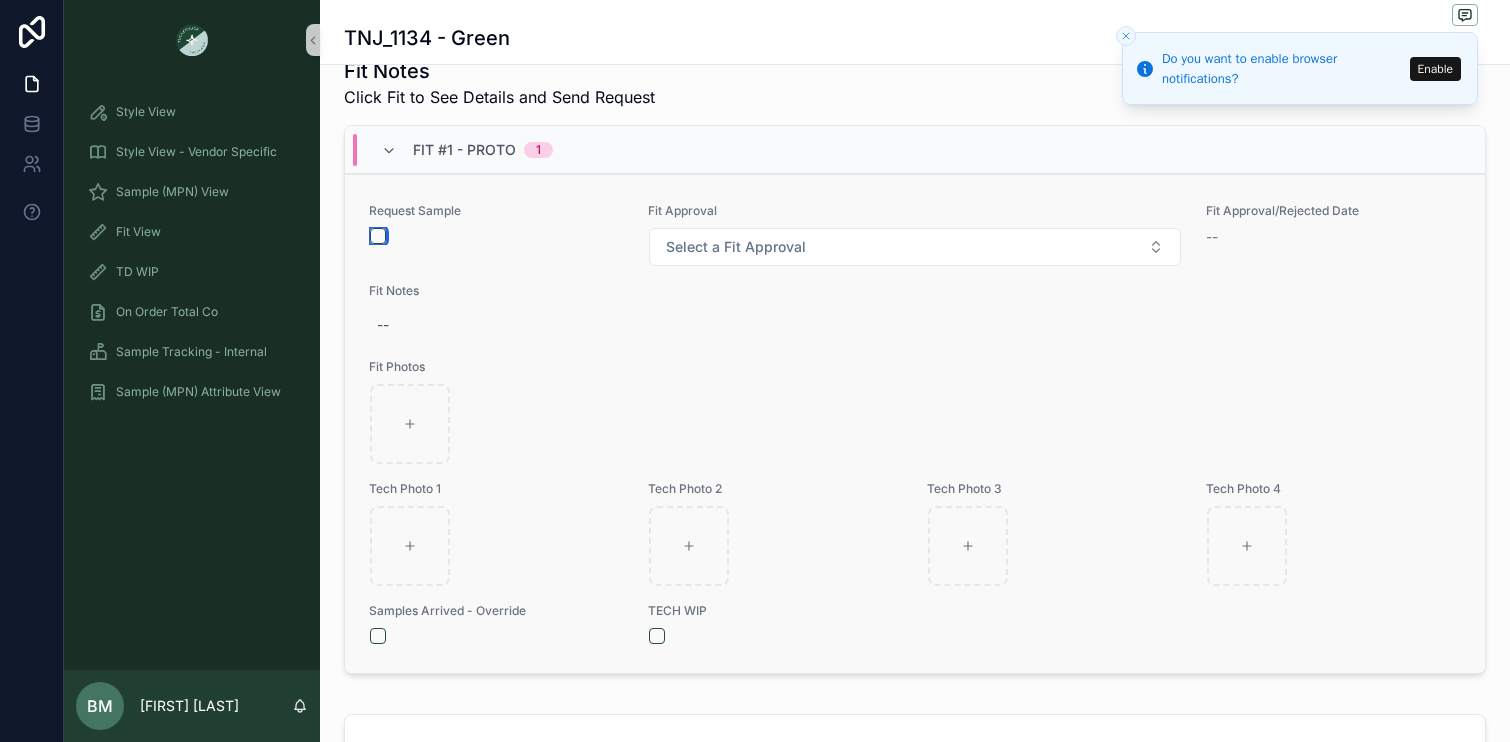 click at bounding box center [378, 236] 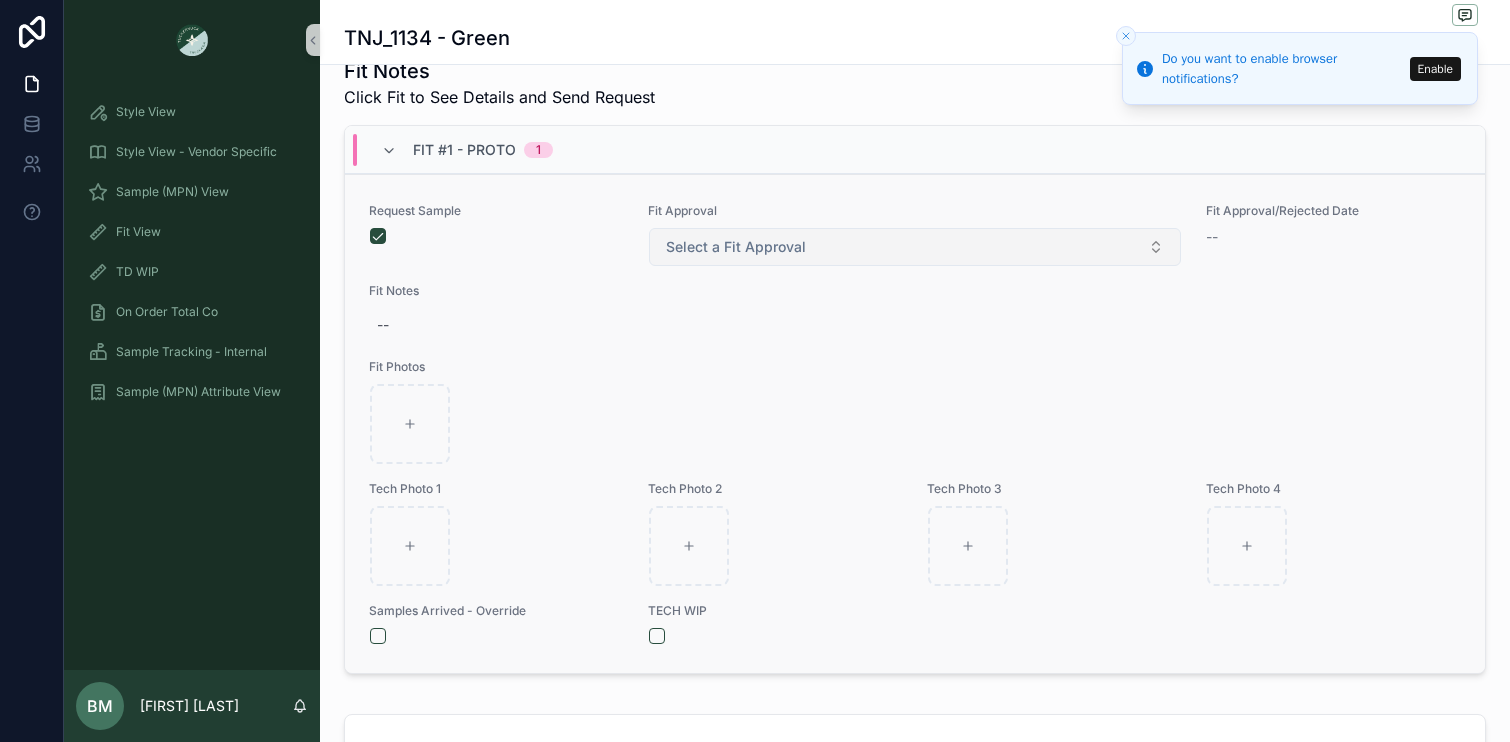 click on "Select a Fit Approval" at bounding box center (736, 247) 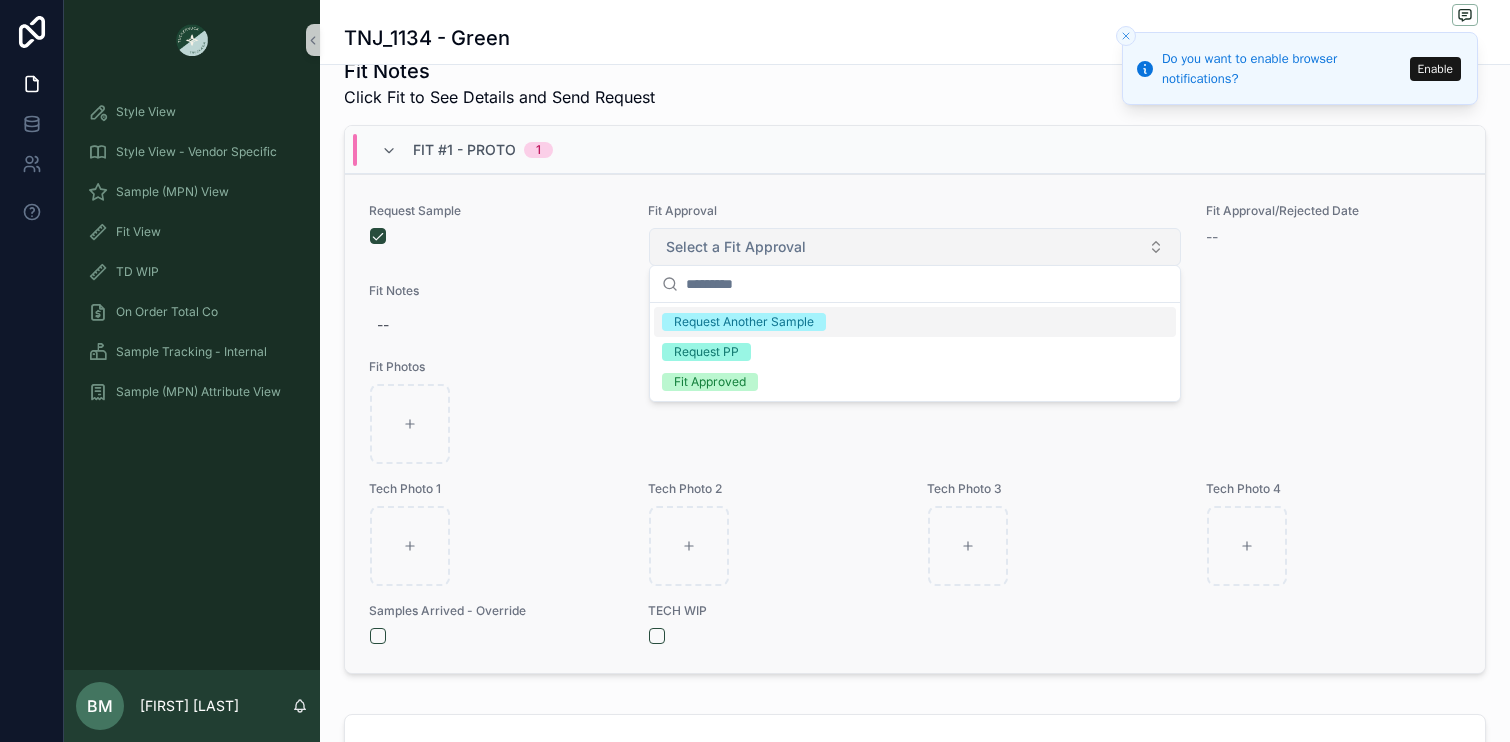 scroll, scrollTop: 652, scrollLeft: 0, axis: vertical 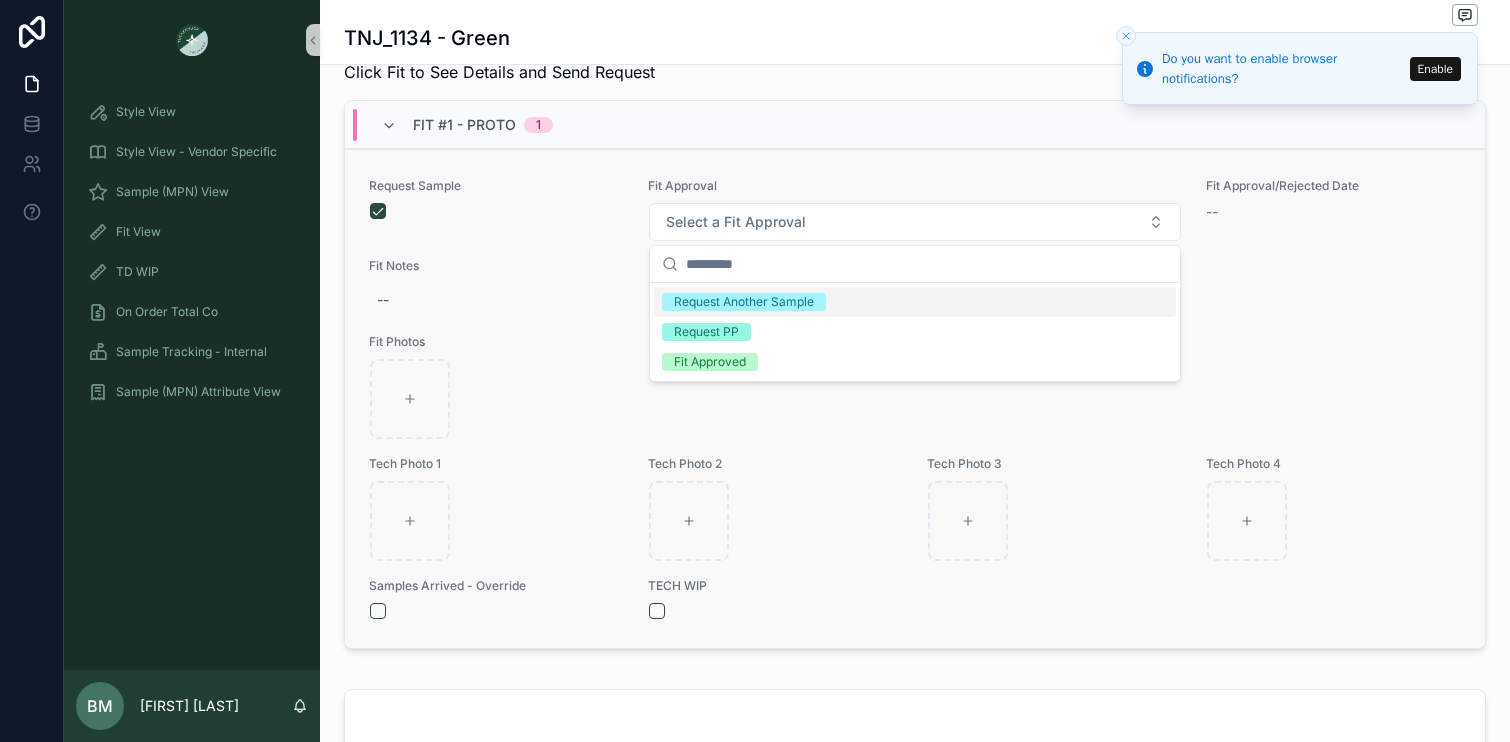click on "Fit Photos" at bounding box center (915, 342) 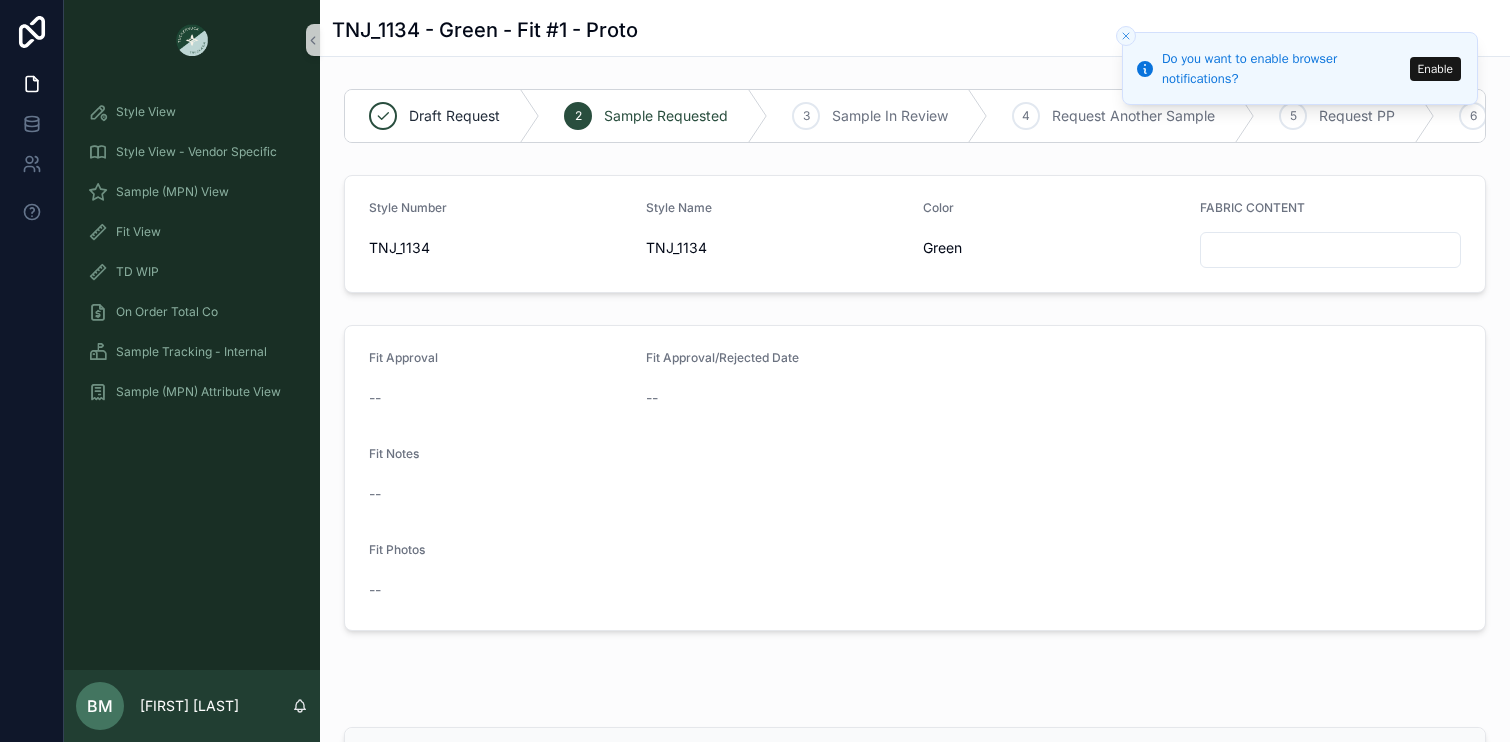 click on "Fit Approval -- Fit Approval/Rejected Date -- Fit Notes -- Fit Photos --" at bounding box center [915, 478] 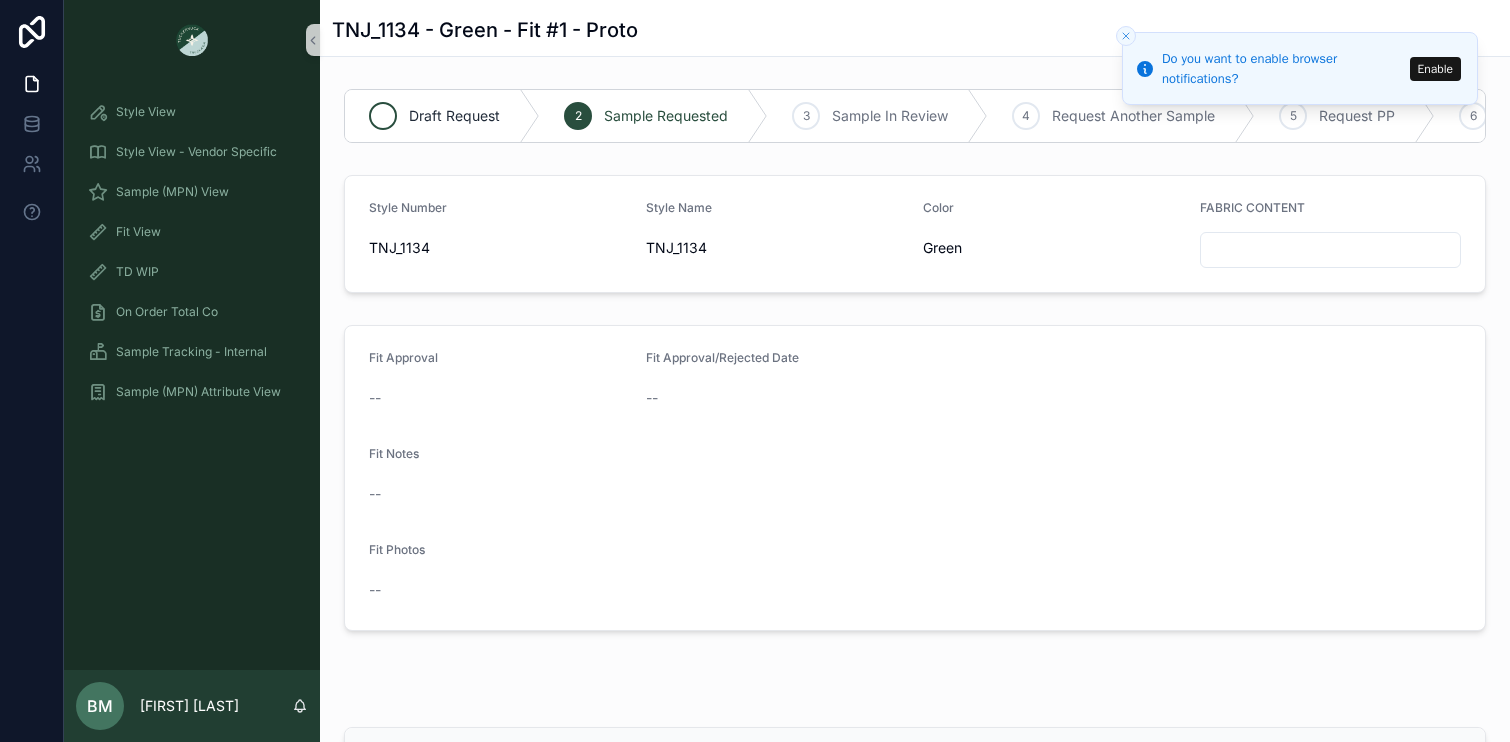 click on "Draft Request" at bounding box center [442, 116] 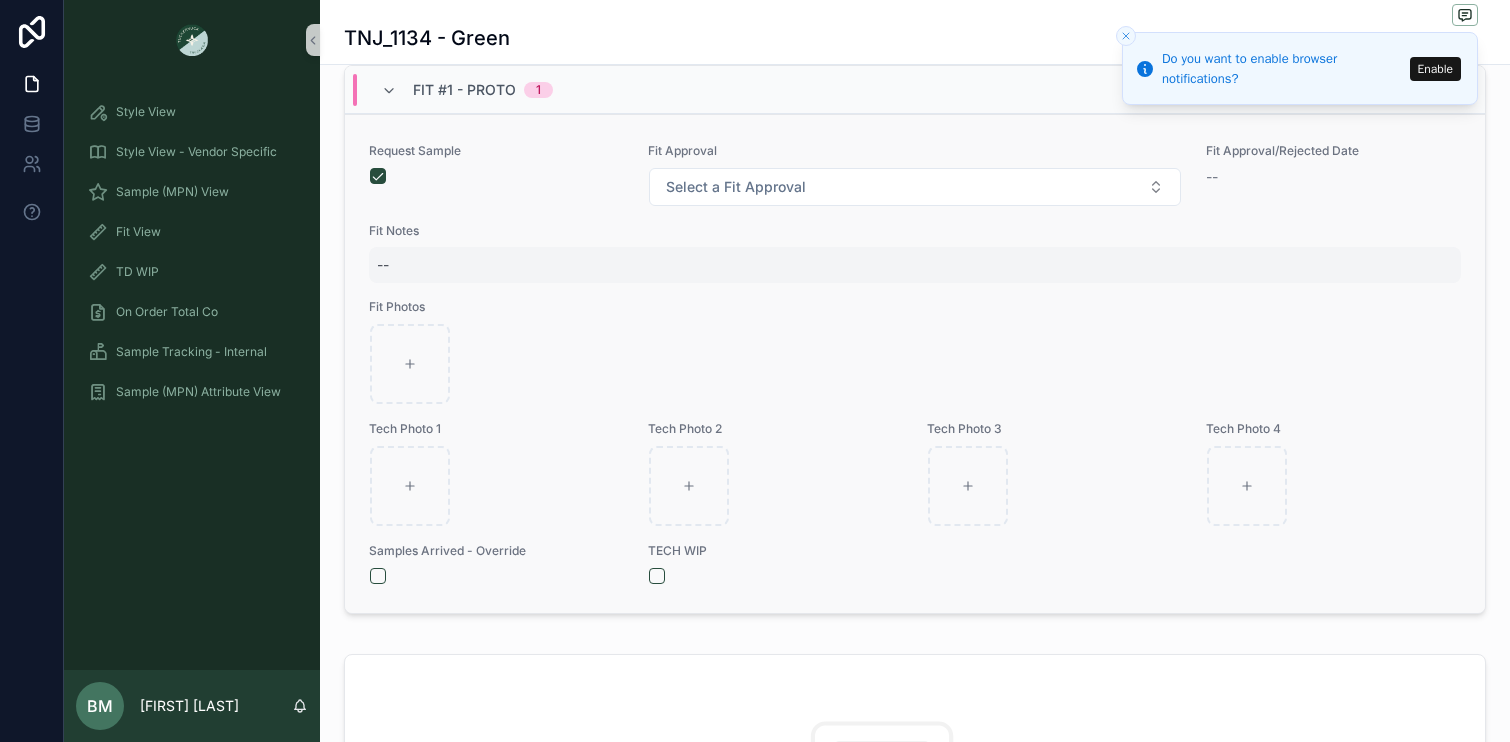 scroll, scrollTop: 634, scrollLeft: 0, axis: vertical 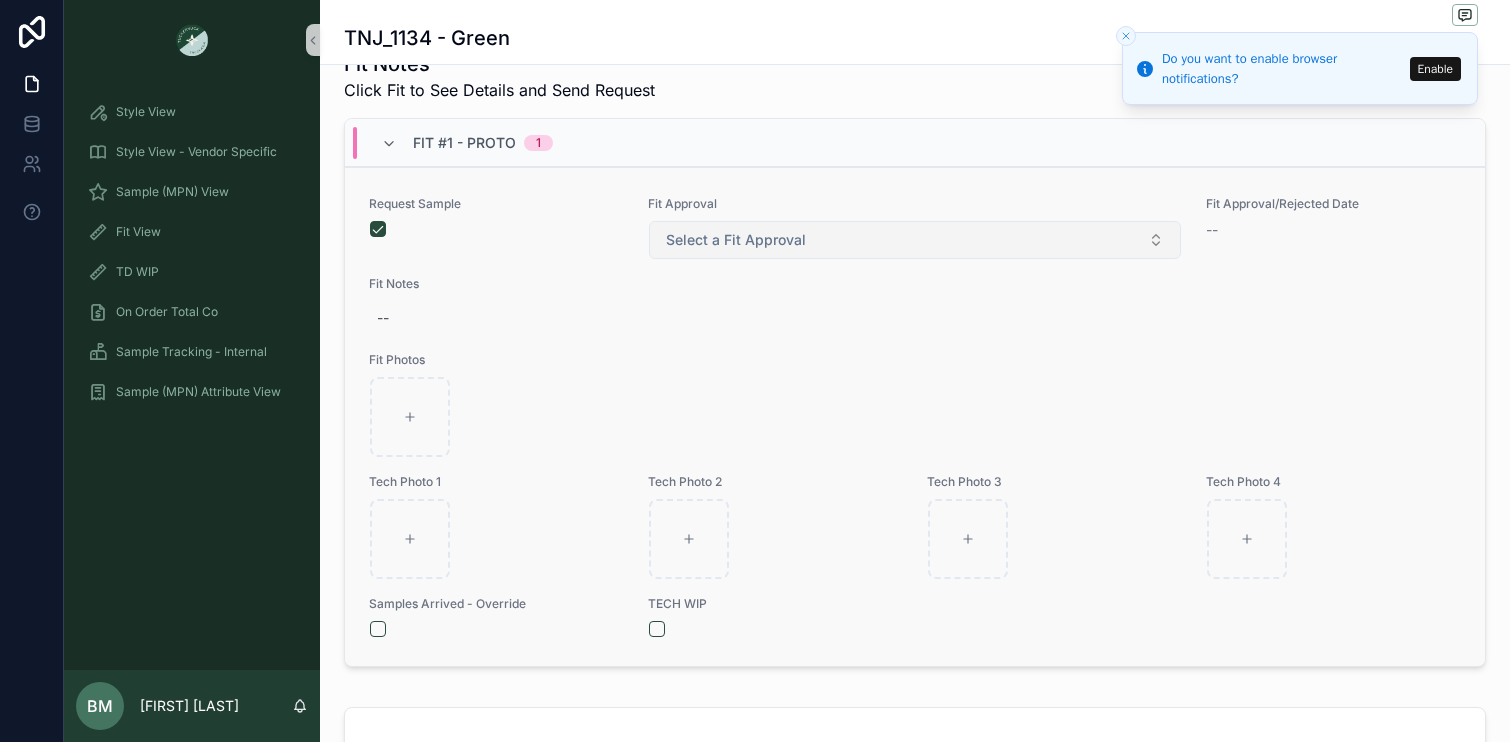 click on "Select a Fit Approval" at bounding box center (736, 240) 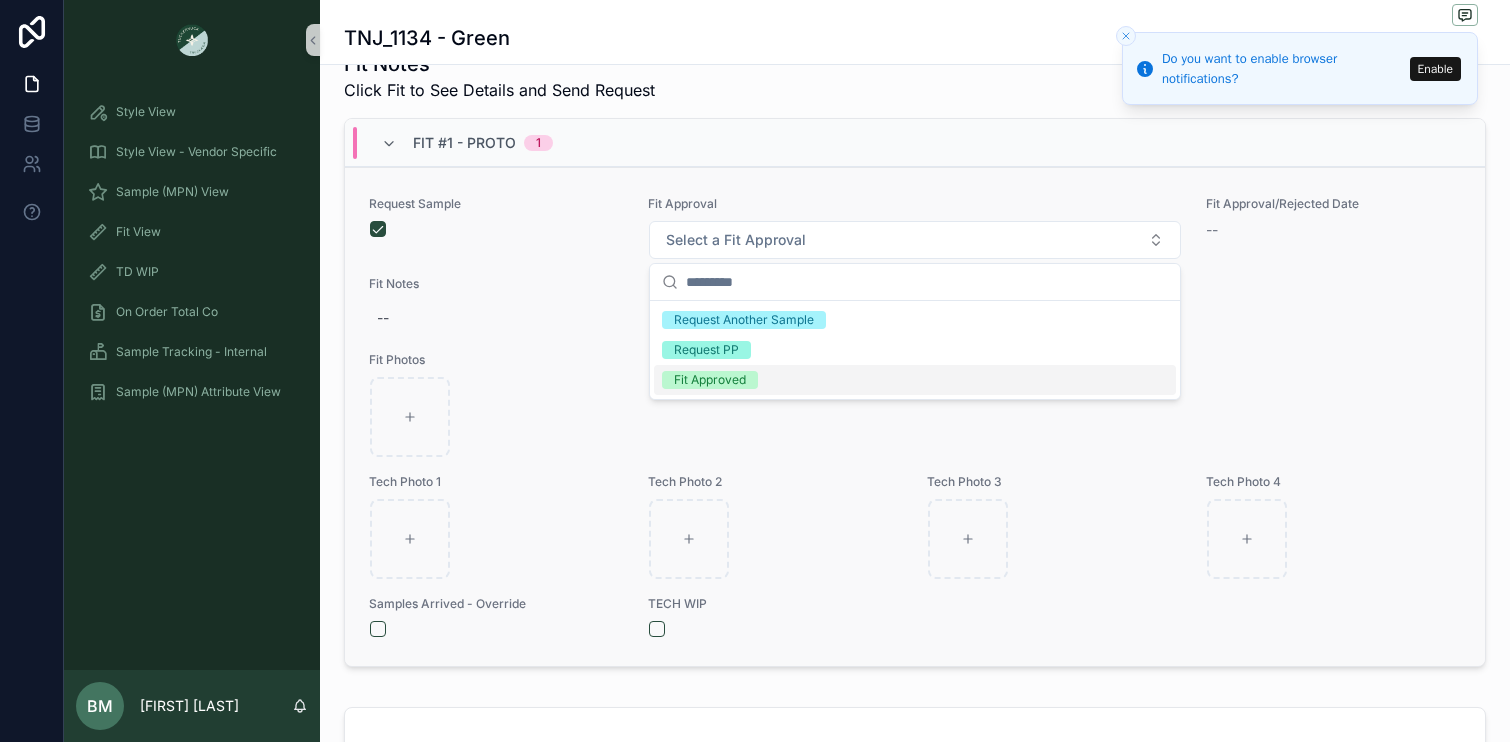 click on "Request Sample Fit Approval Select a Fit Approval Fit Approval/Rejected Date -- Fit Notes -- Fit Photos Tech Photo 1 Tech Photo 2 Tech Photo 3 Tech Photo 4 Samples Arrived - Override TECH WIP" at bounding box center (915, 417) 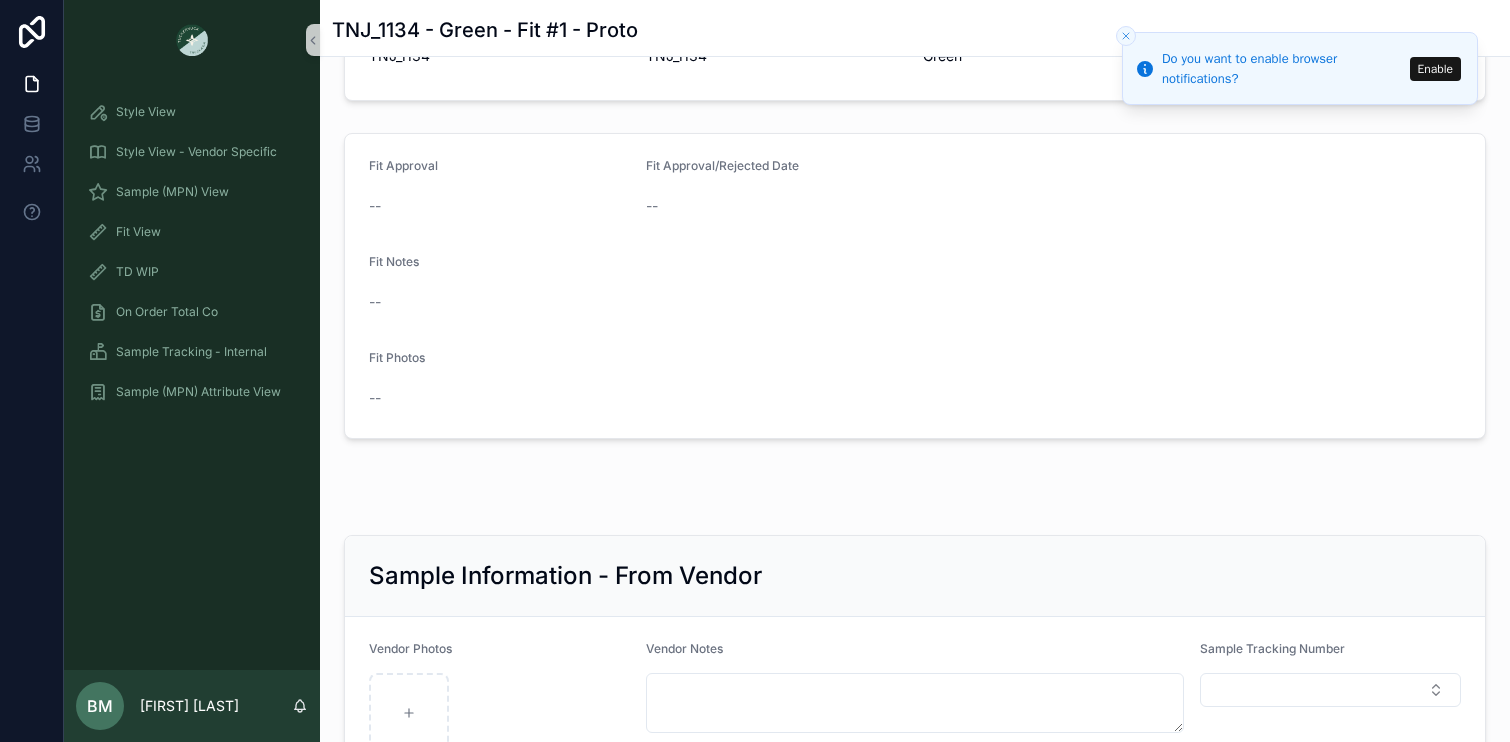 scroll, scrollTop: 0, scrollLeft: 0, axis: both 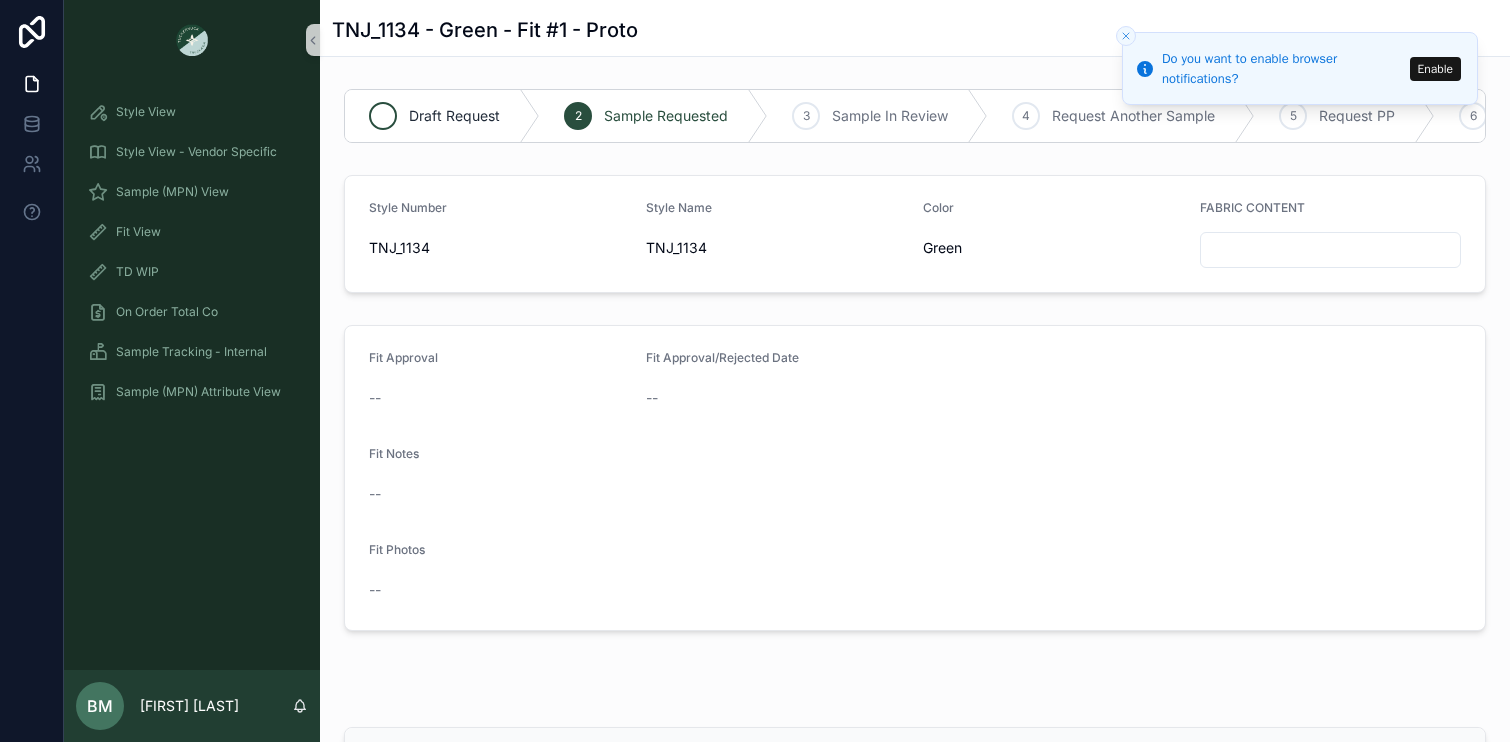 click on "Draft Request" at bounding box center [442, 116] 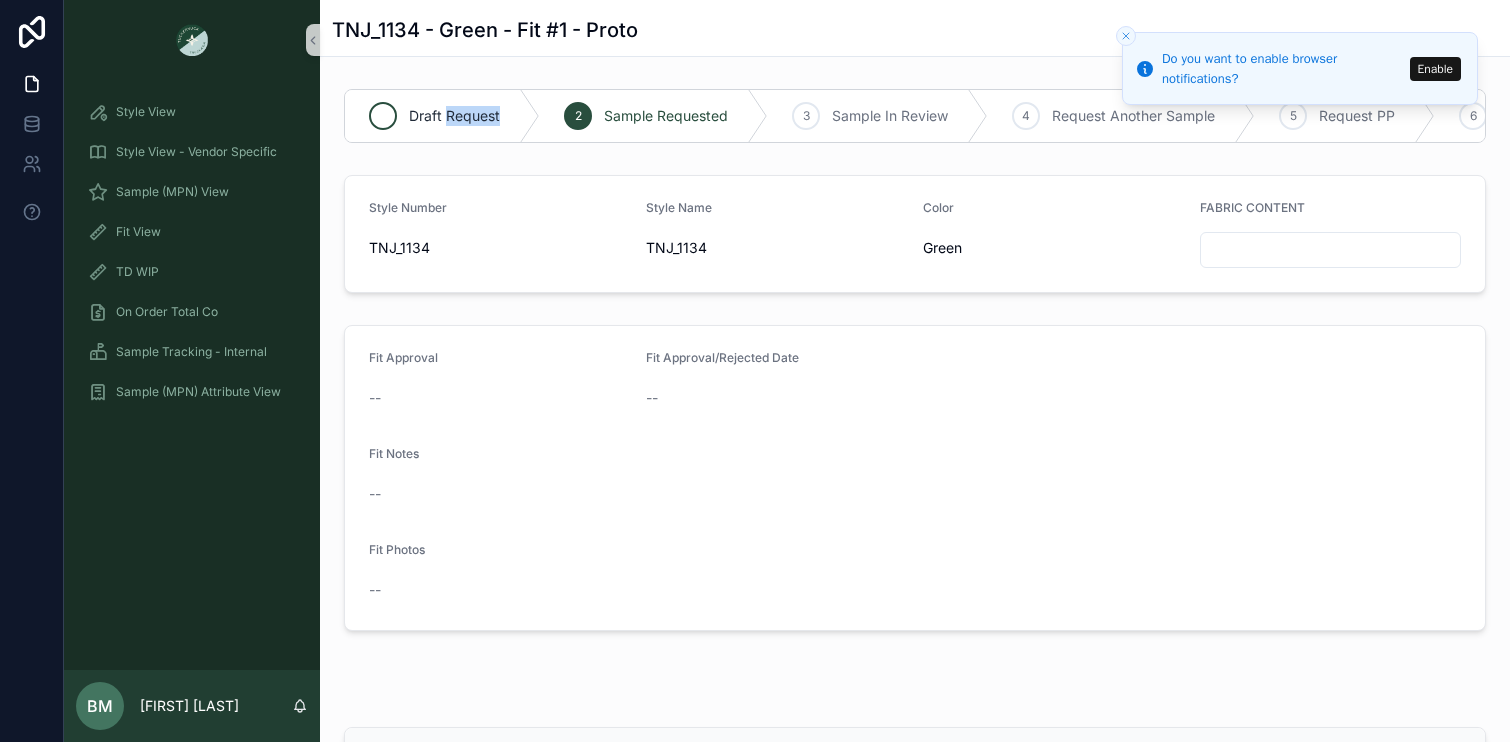 click on "Draft Request" at bounding box center (454, 116) 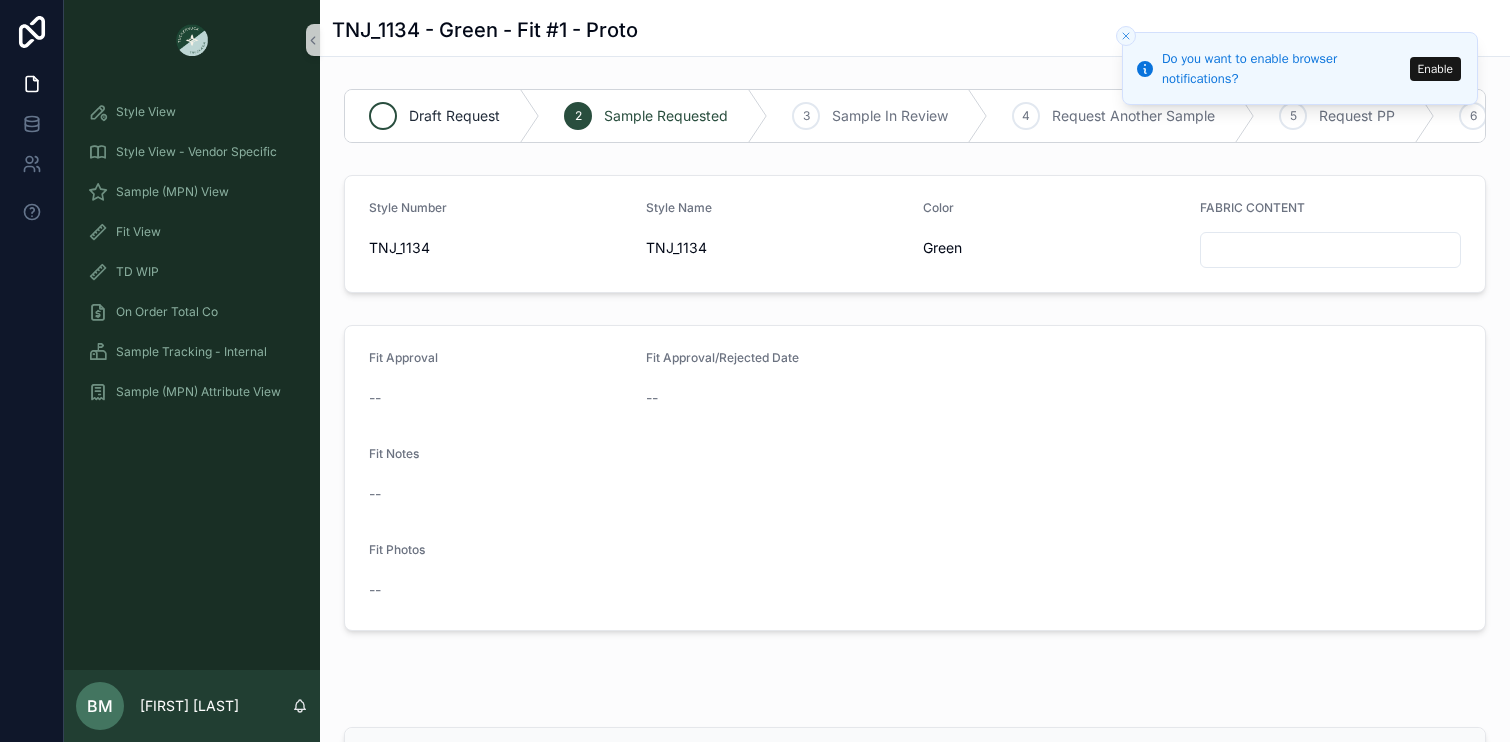 click on "Draft Request" at bounding box center [442, 116] 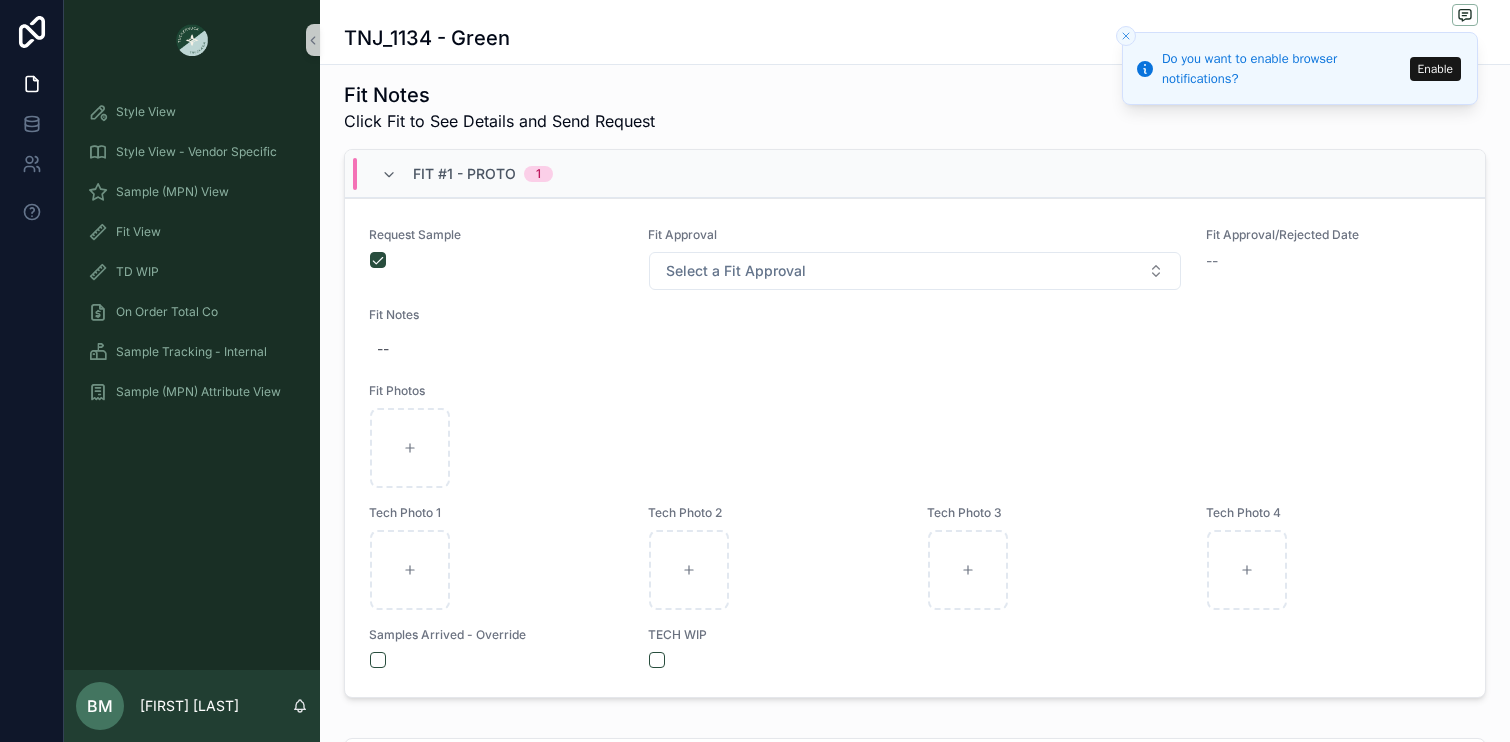 scroll, scrollTop: 629, scrollLeft: 0, axis: vertical 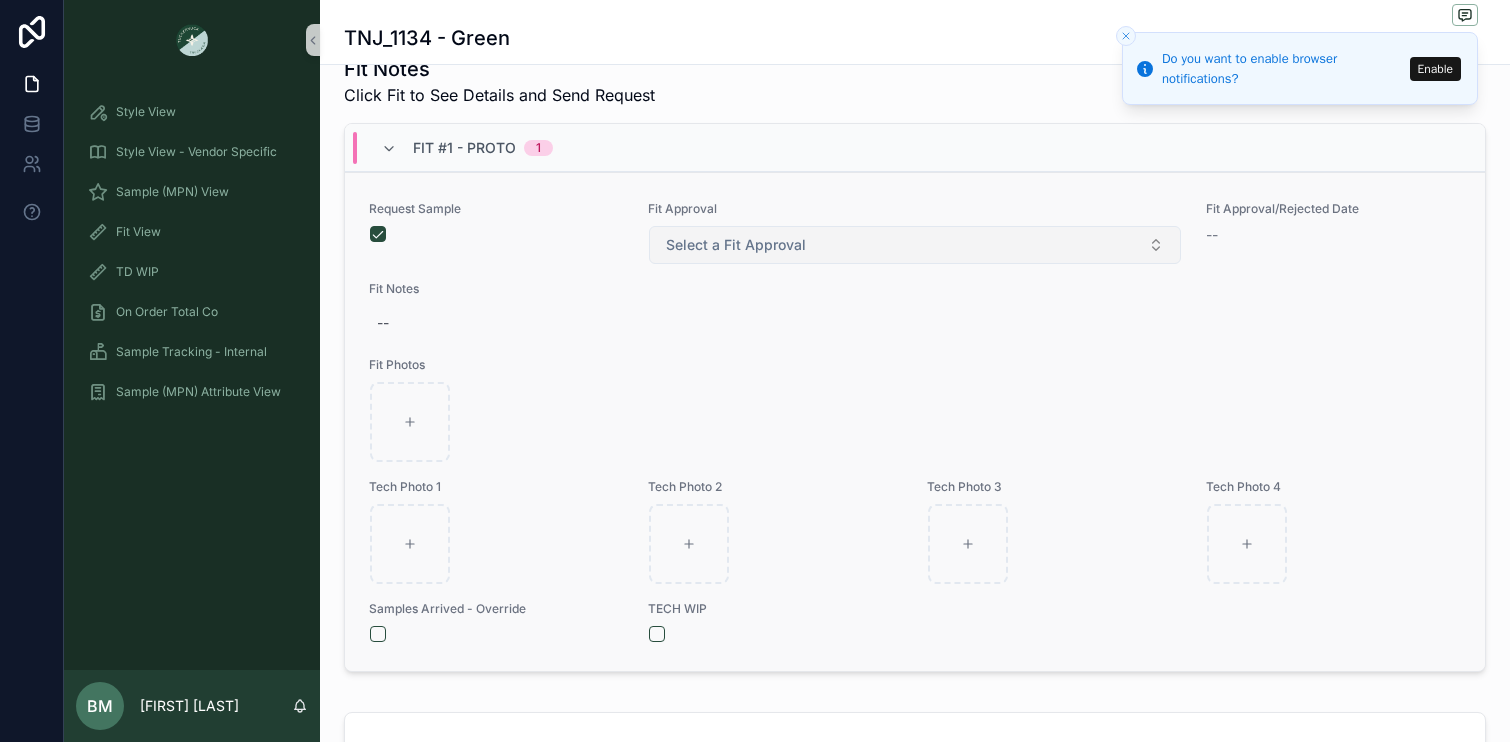 click on "Select a Fit Approval" at bounding box center [736, 245] 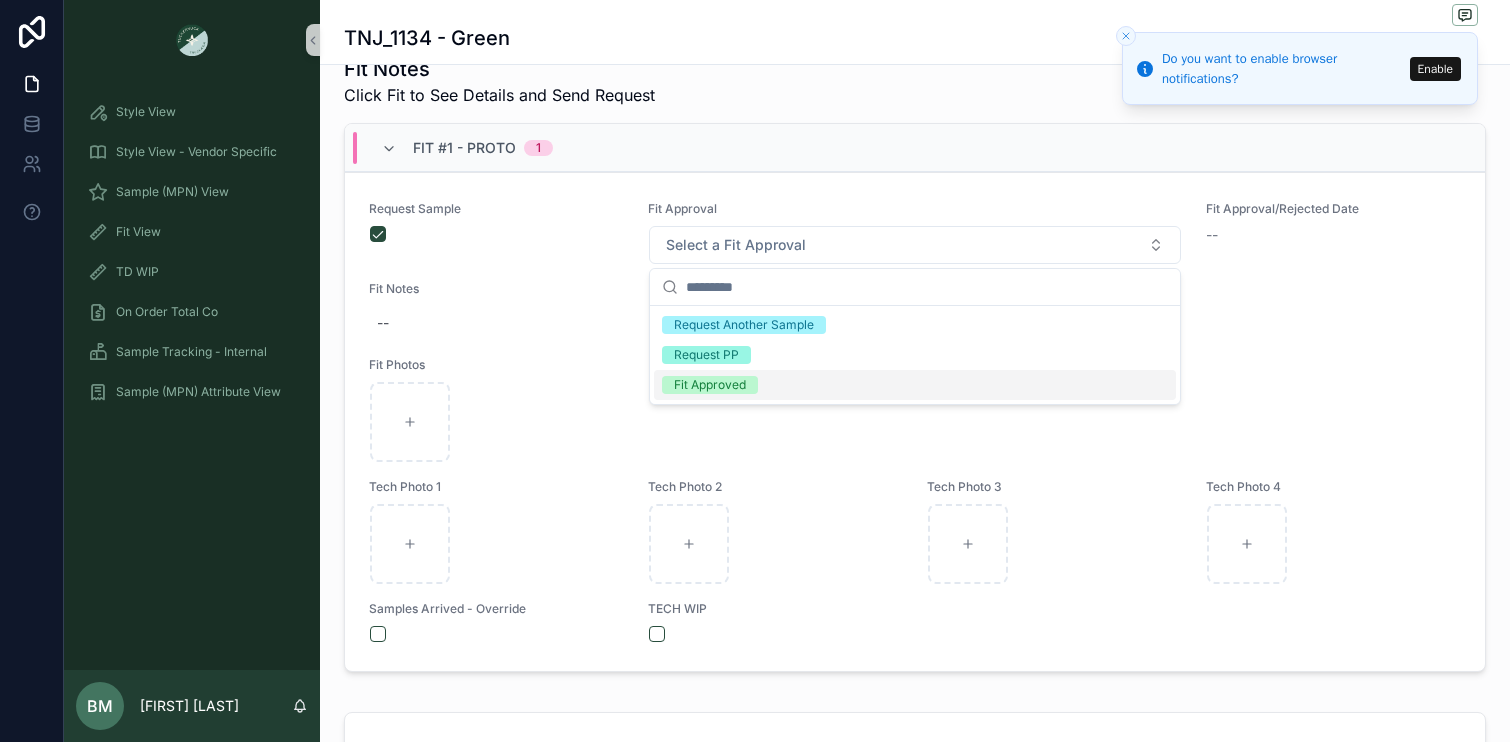 click on "Fit Approved" at bounding box center (710, 385) 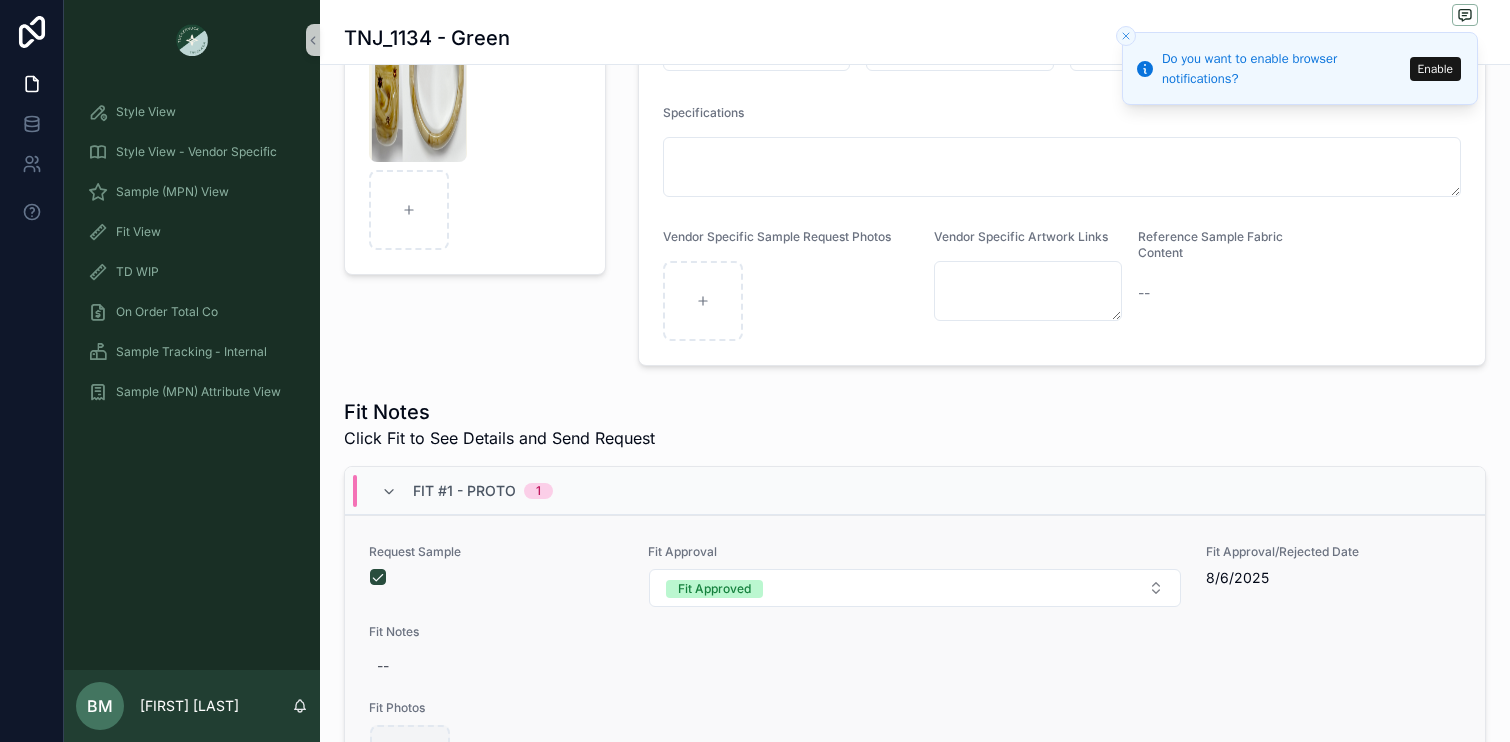 scroll, scrollTop: 0, scrollLeft: 0, axis: both 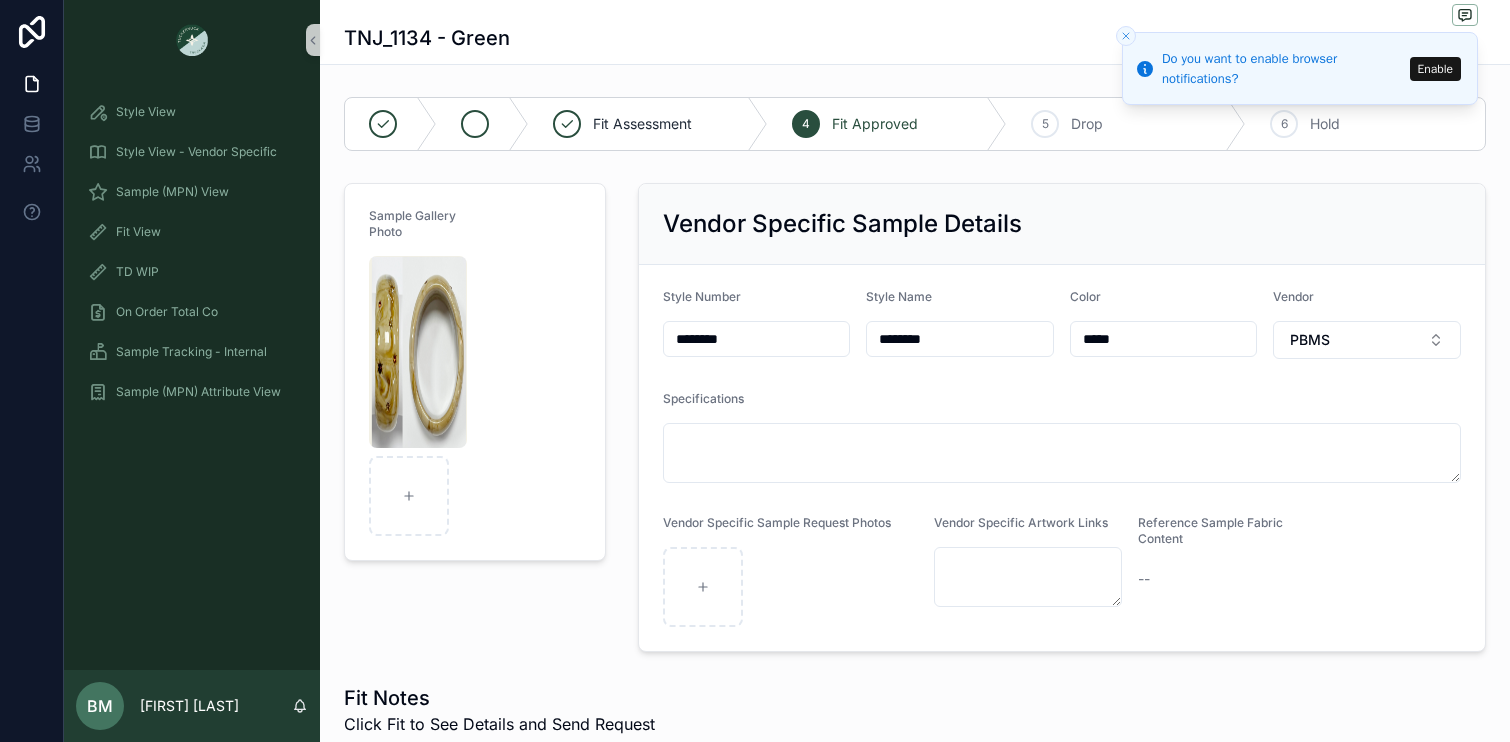 click at bounding box center (483, 124) 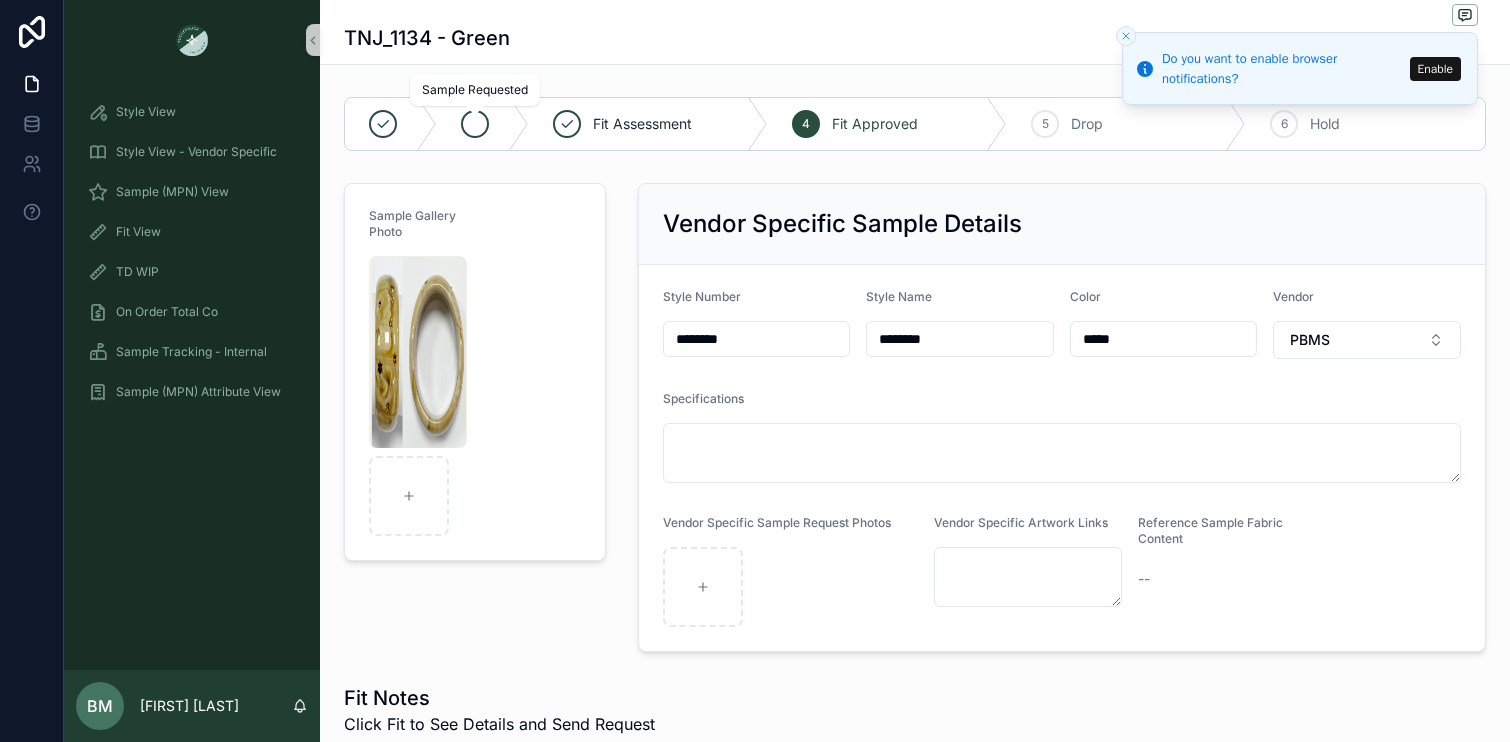 click 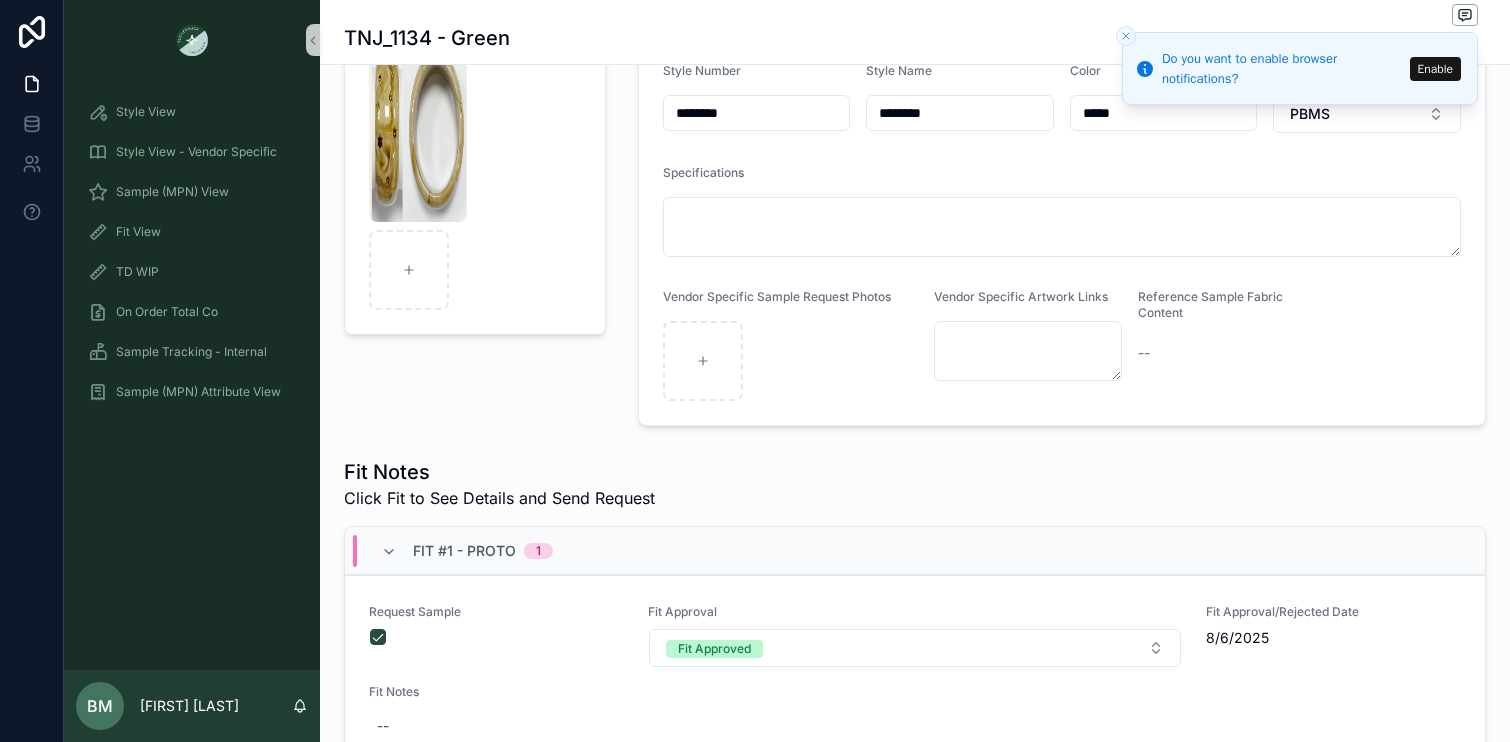 scroll, scrollTop: 258, scrollLeft: 0, axis: vertical 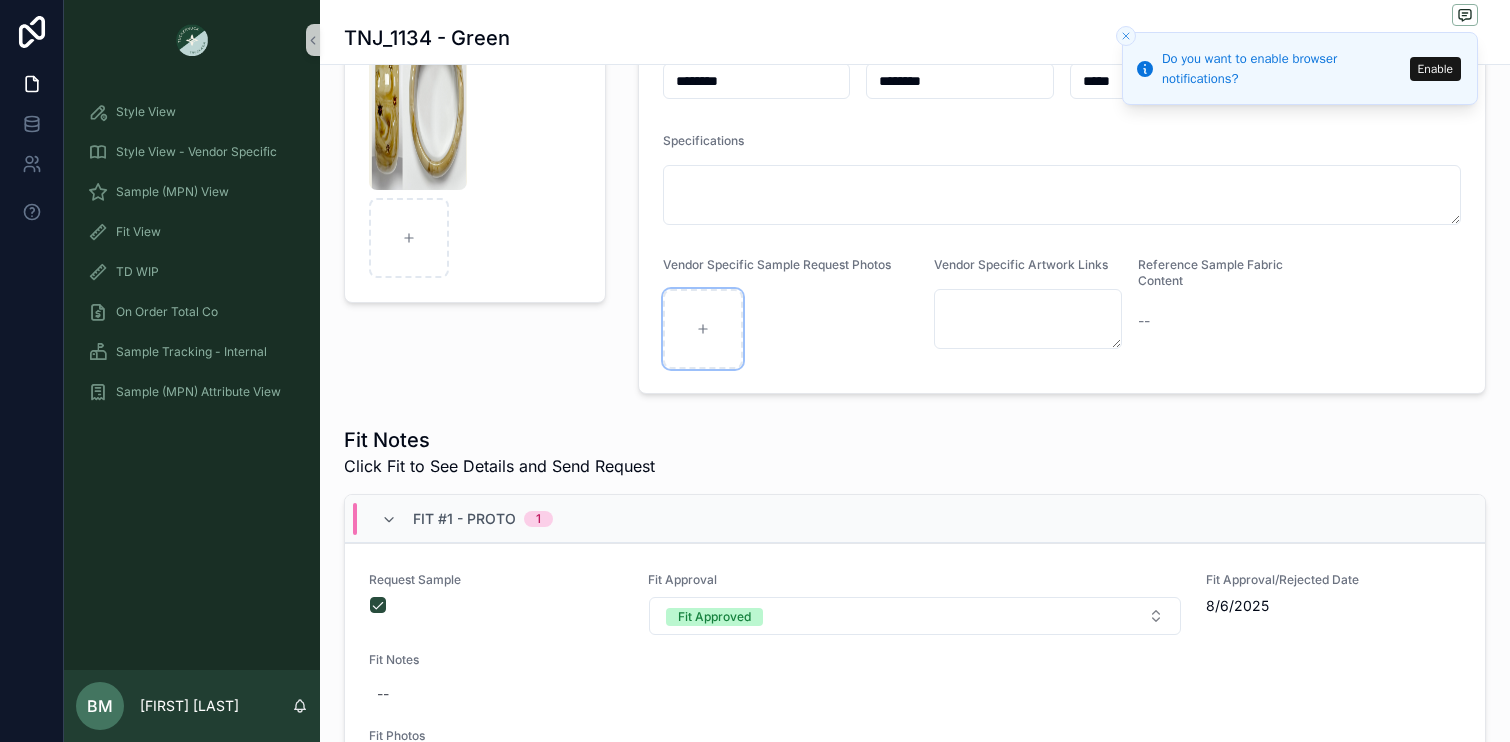 click at bounding box center [703, 329] 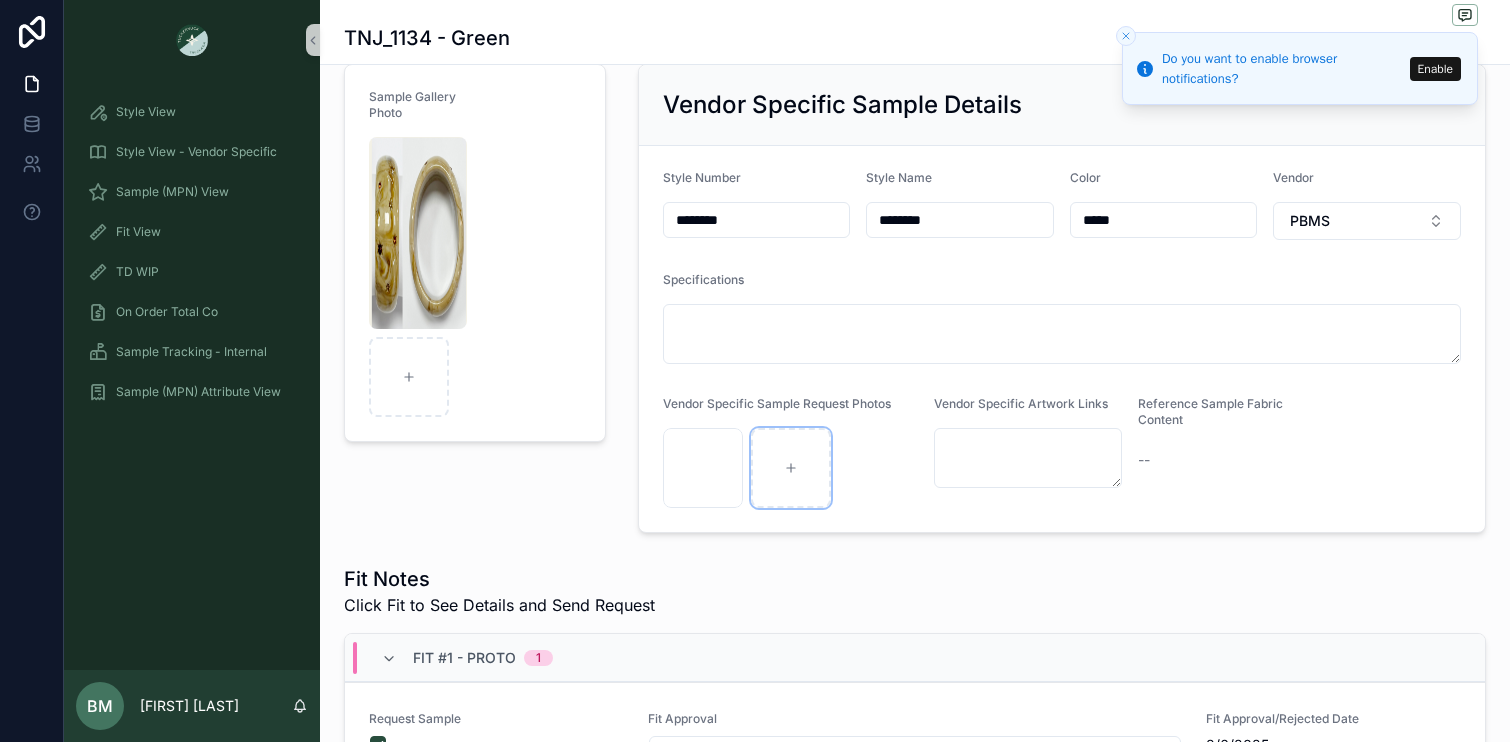 scroll, scrollTop: 95, scrollLeft: 0, axis: vertical 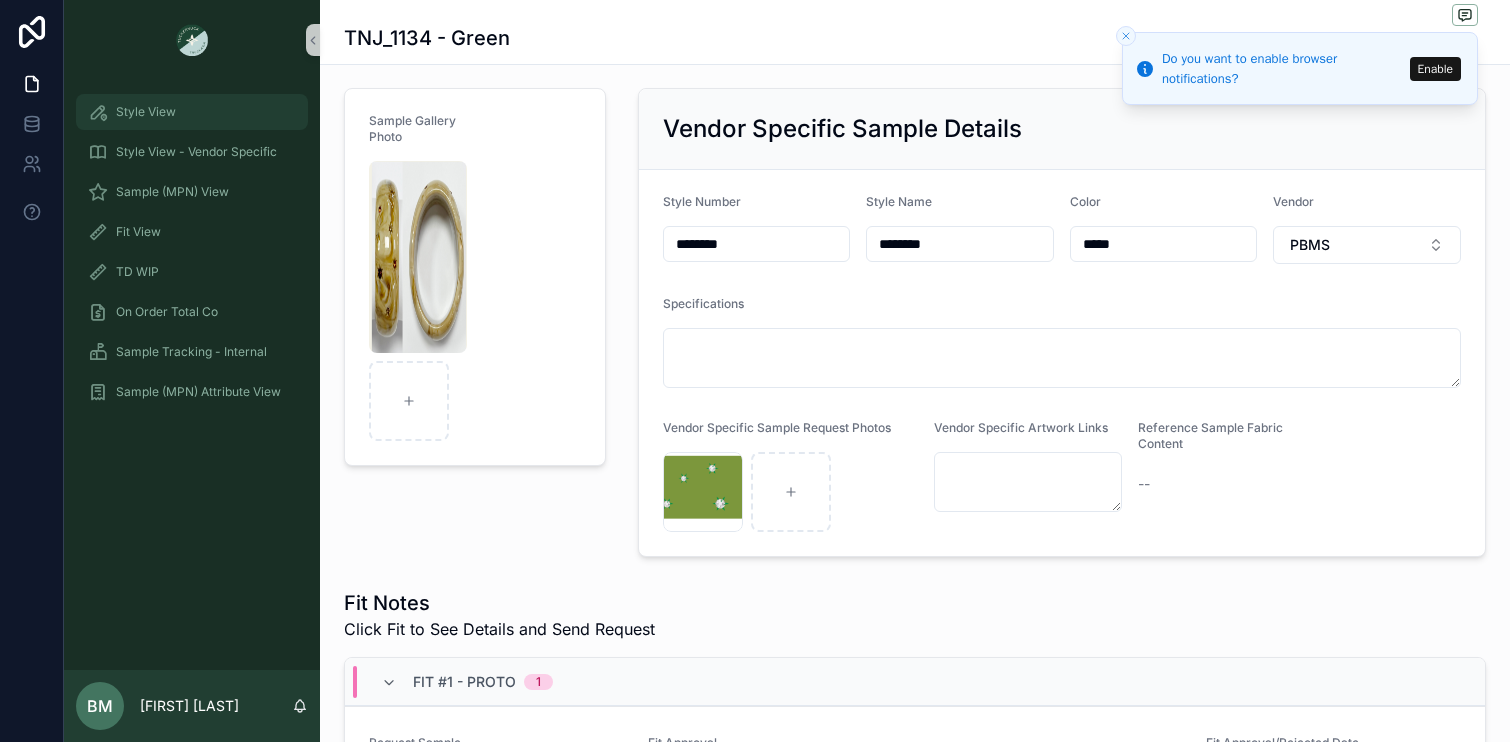 click on "Style View" at bounding box center (192, 112) 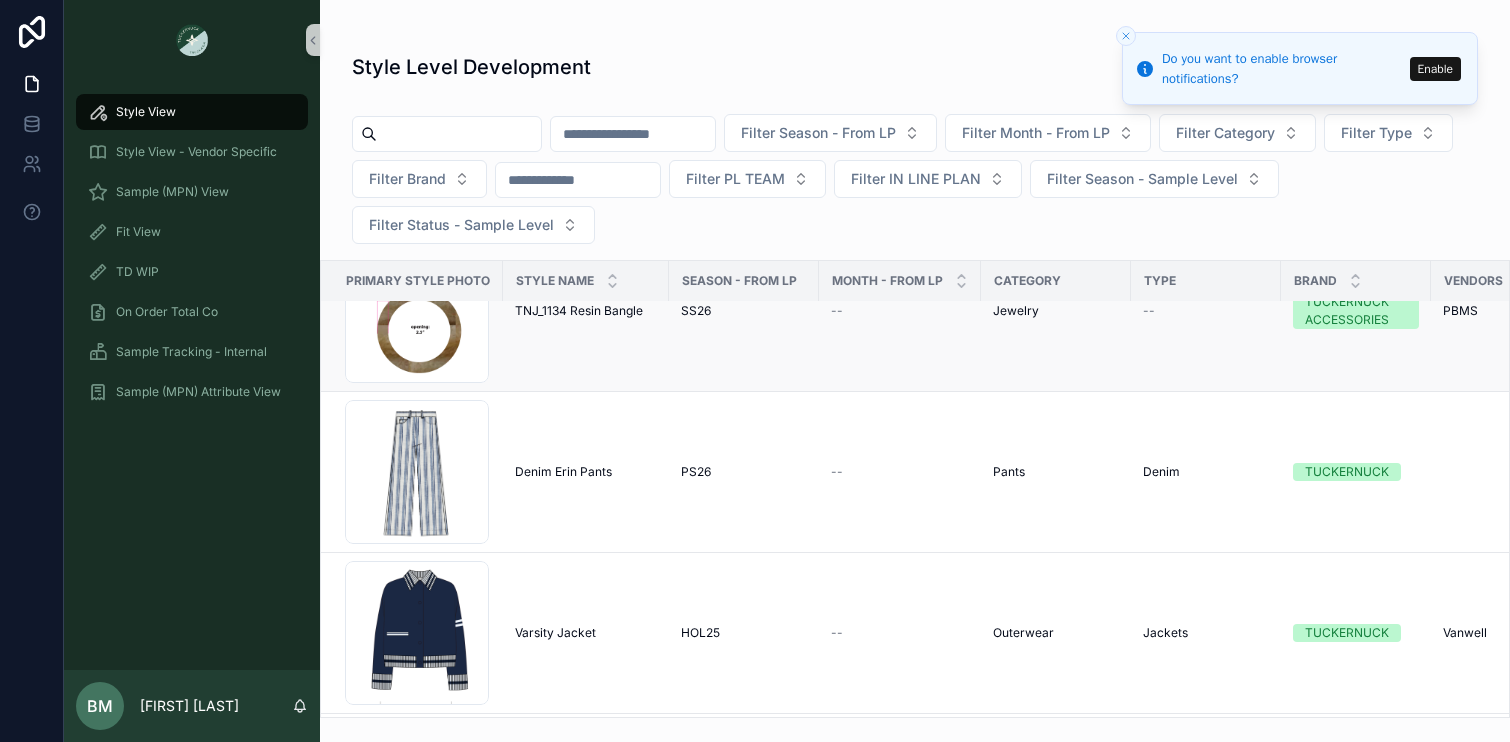 scroll, scrollTop: 82, scrollLeft: 0, axis: vertical 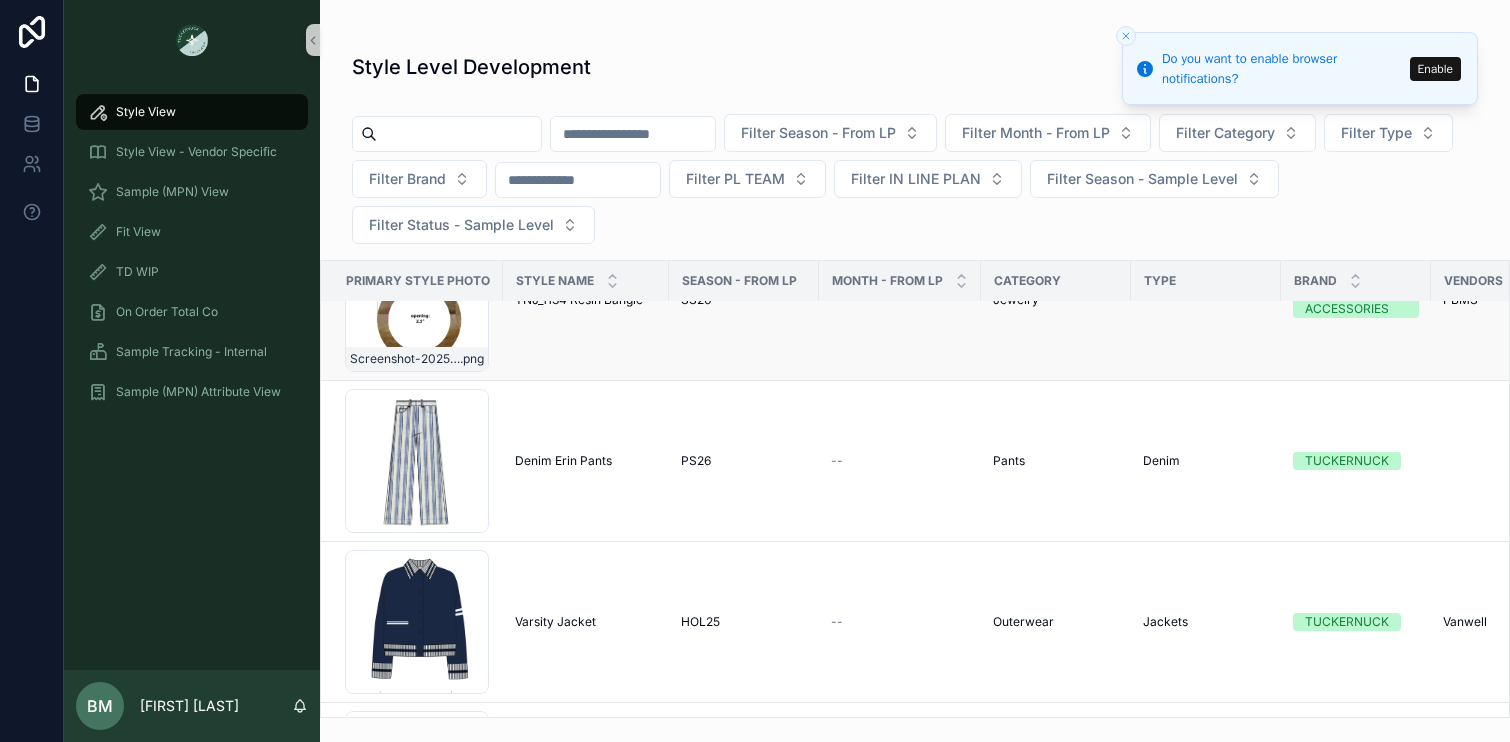 click on "[FILENAME]" at bounding box center [417, 359] 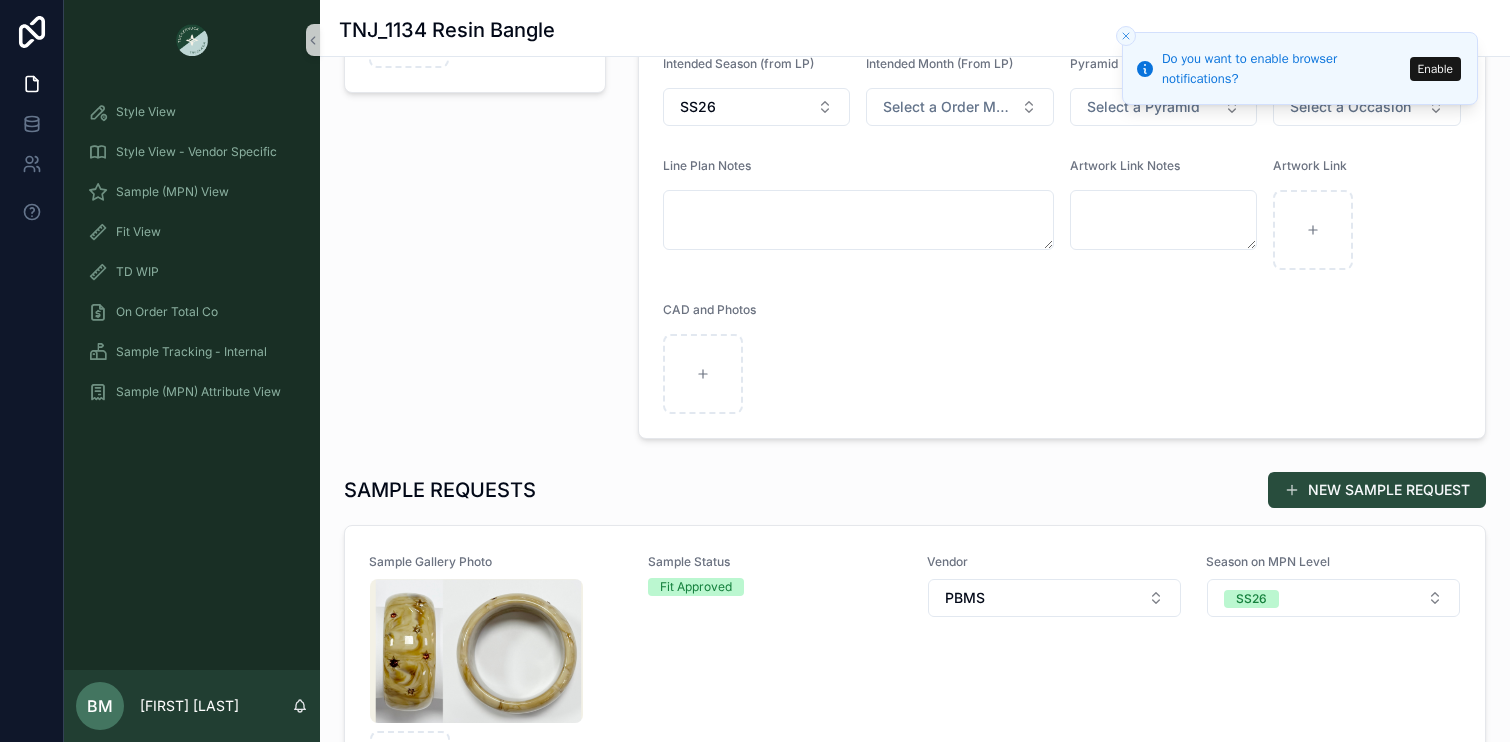 scroll, scrollTop: 0, scrollLeft: 0, axis: both 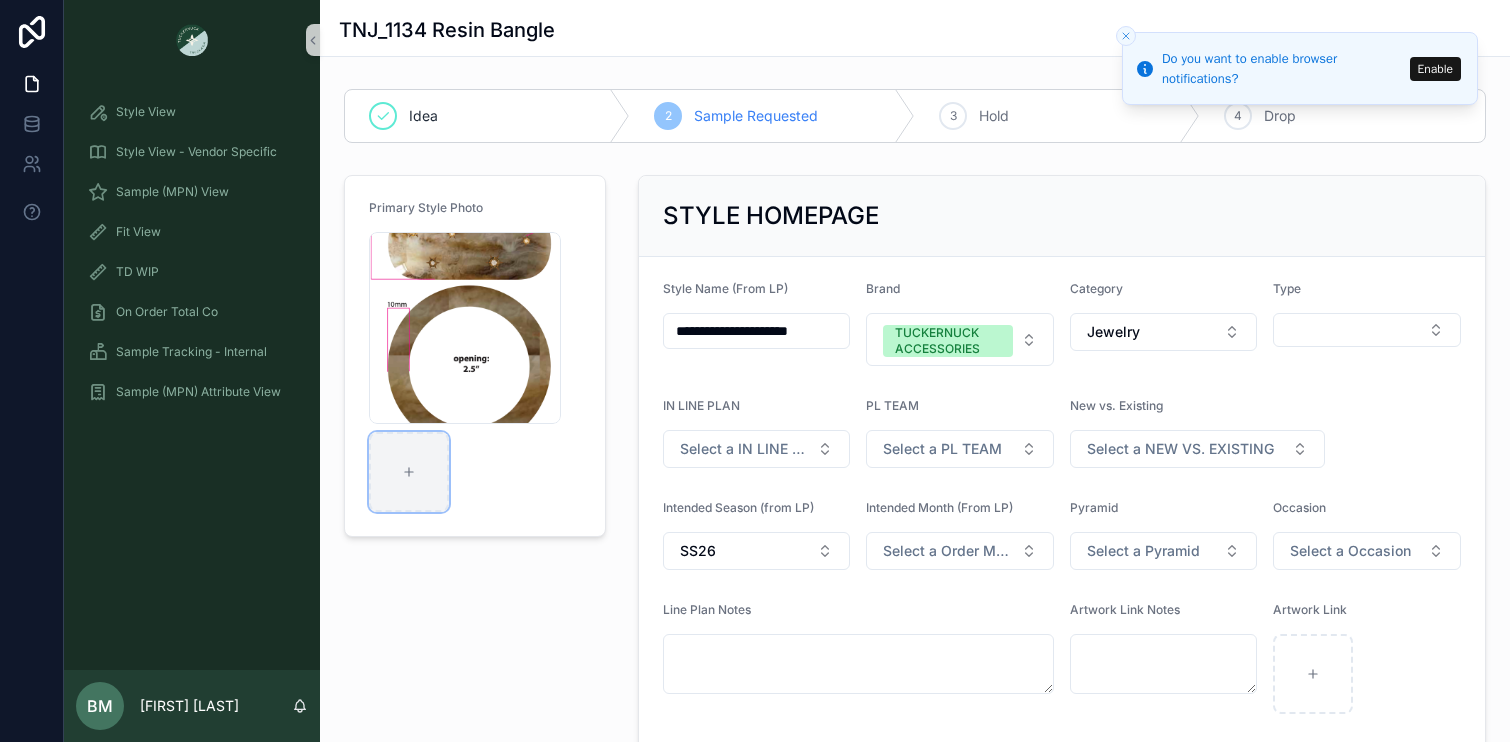 click 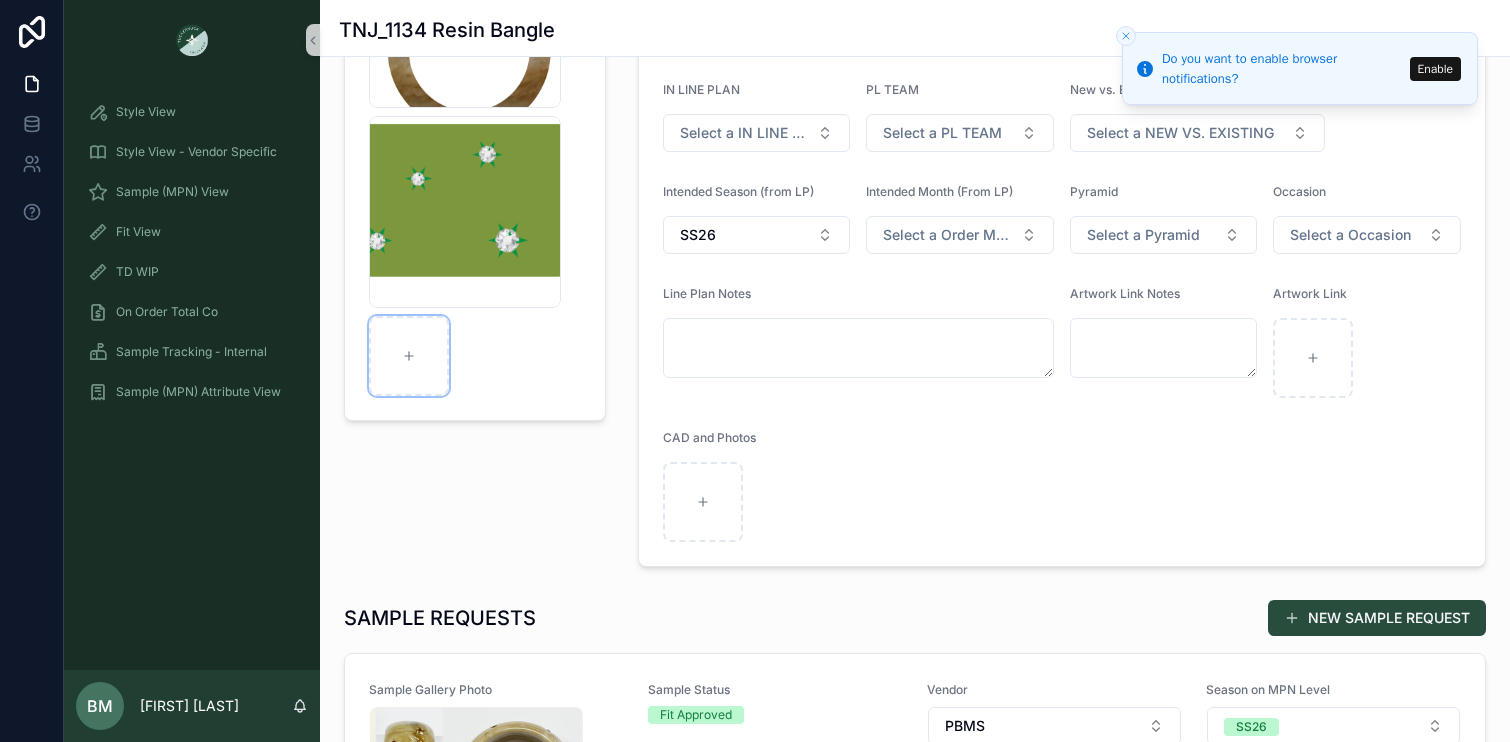 scroll, scrollTop: 323, scrollLeft: 0, axis: vertical 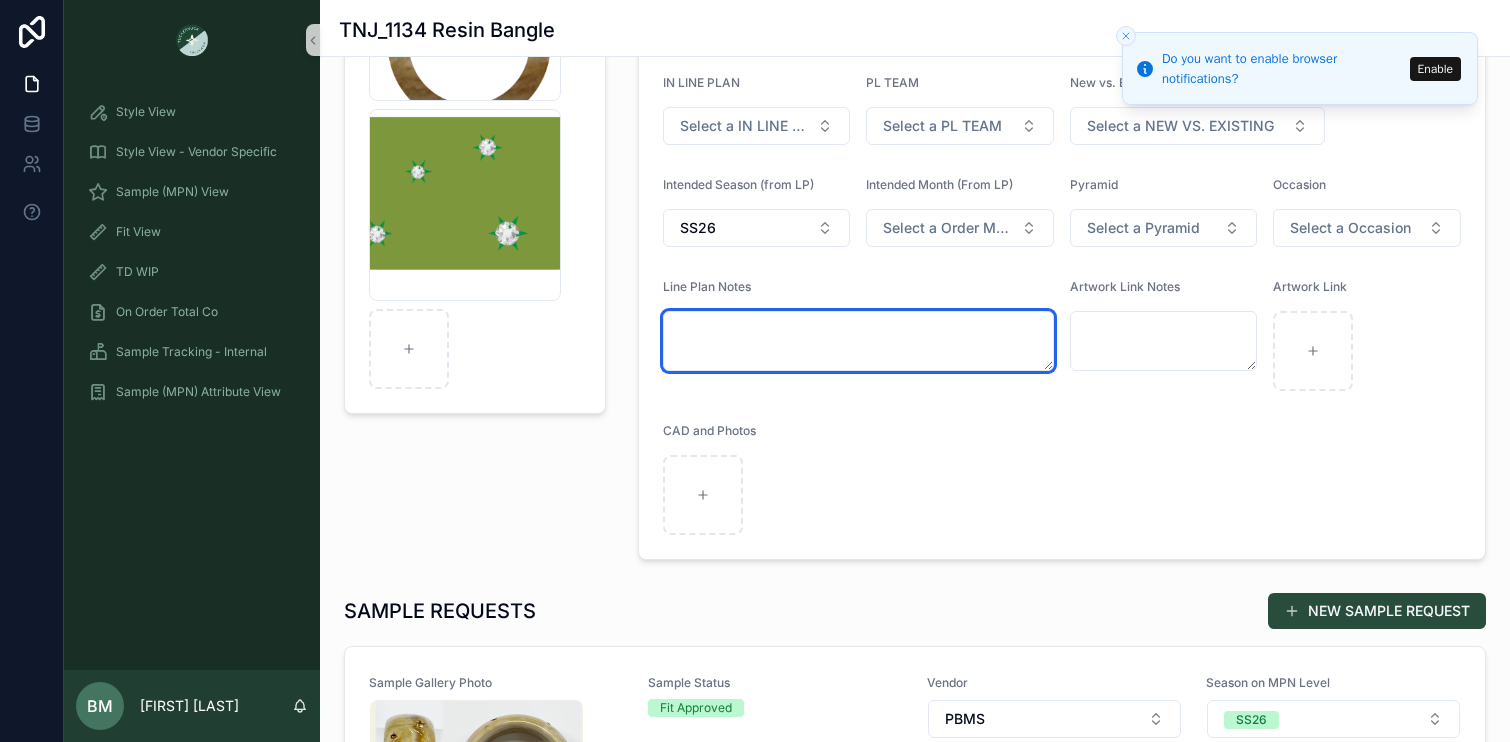 click at bounding box center [858, 341] 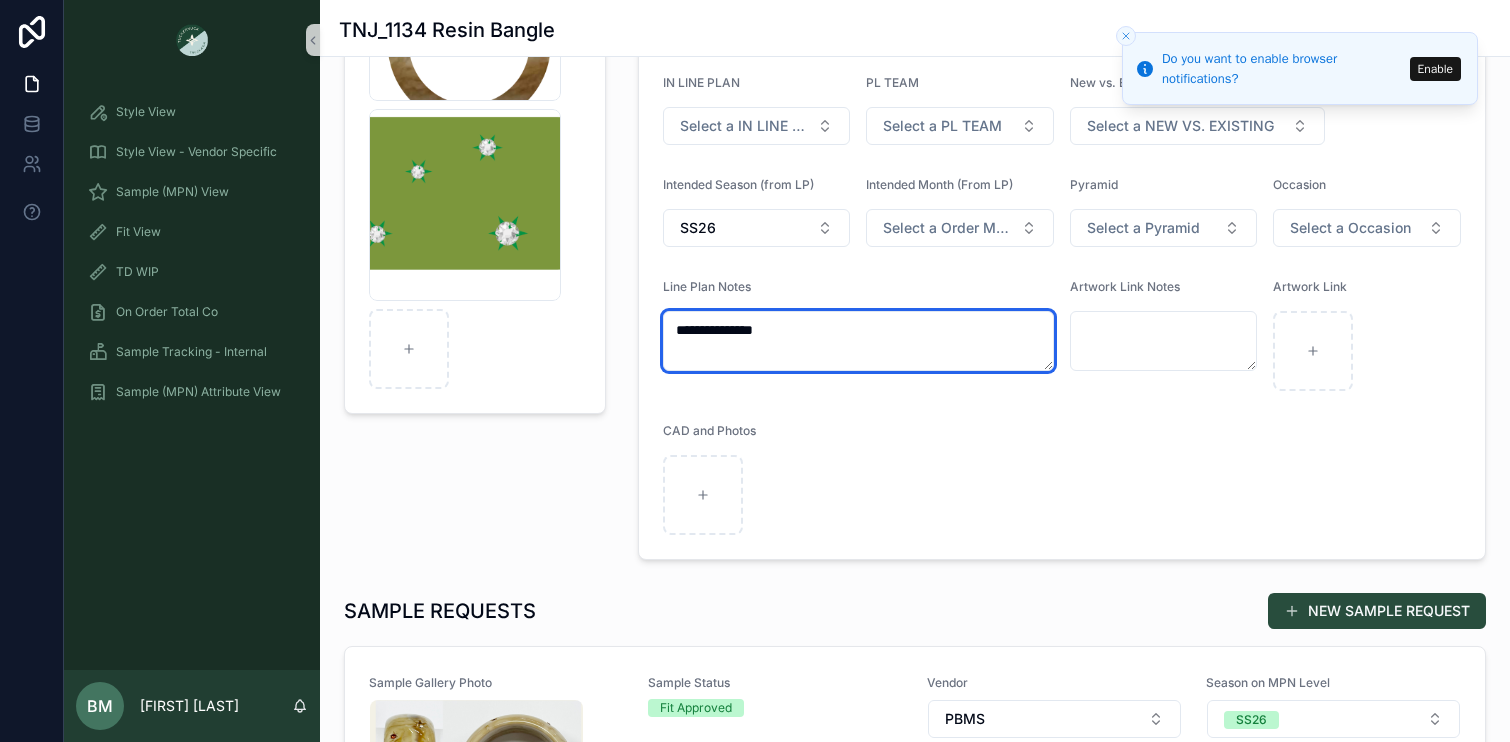 type on "**********" 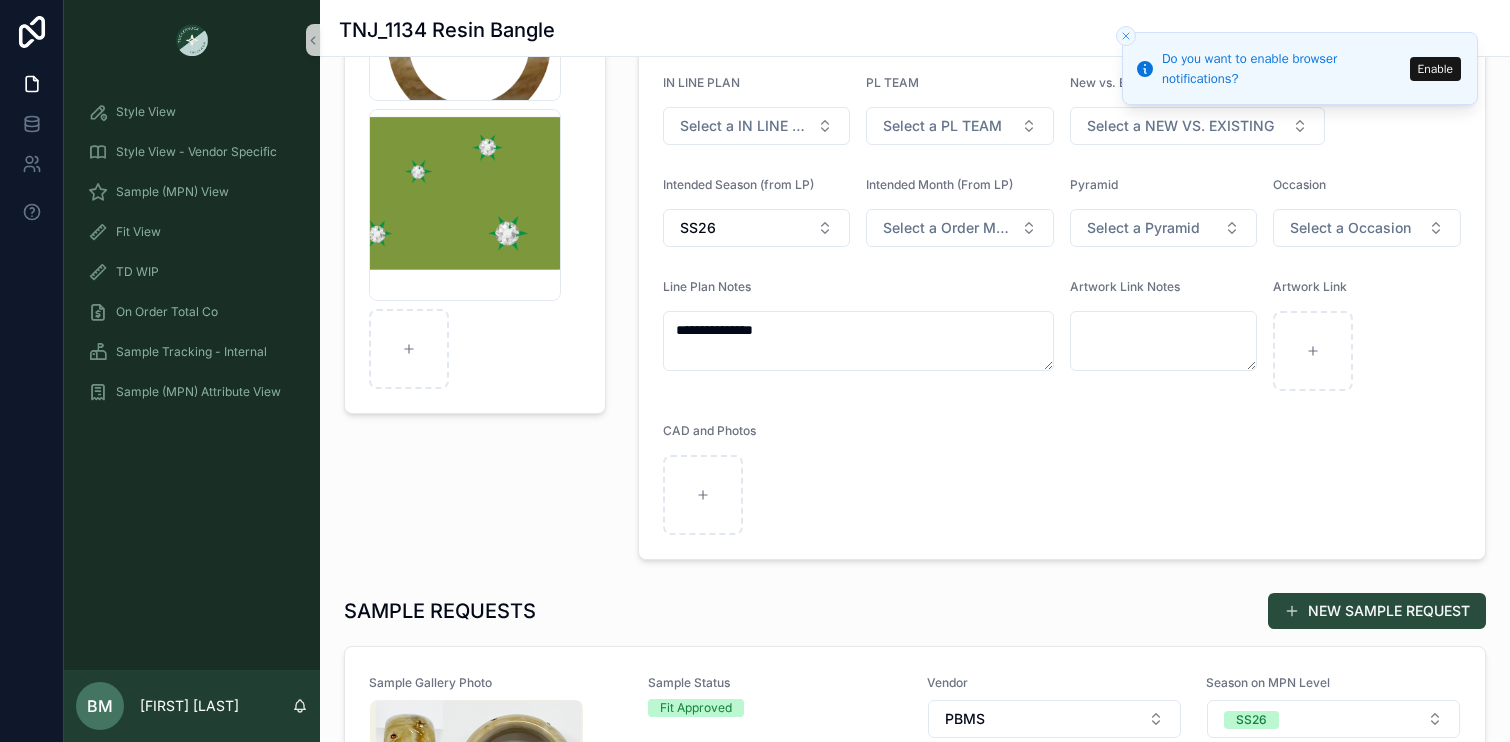 click at bounding box center [1062, 495] 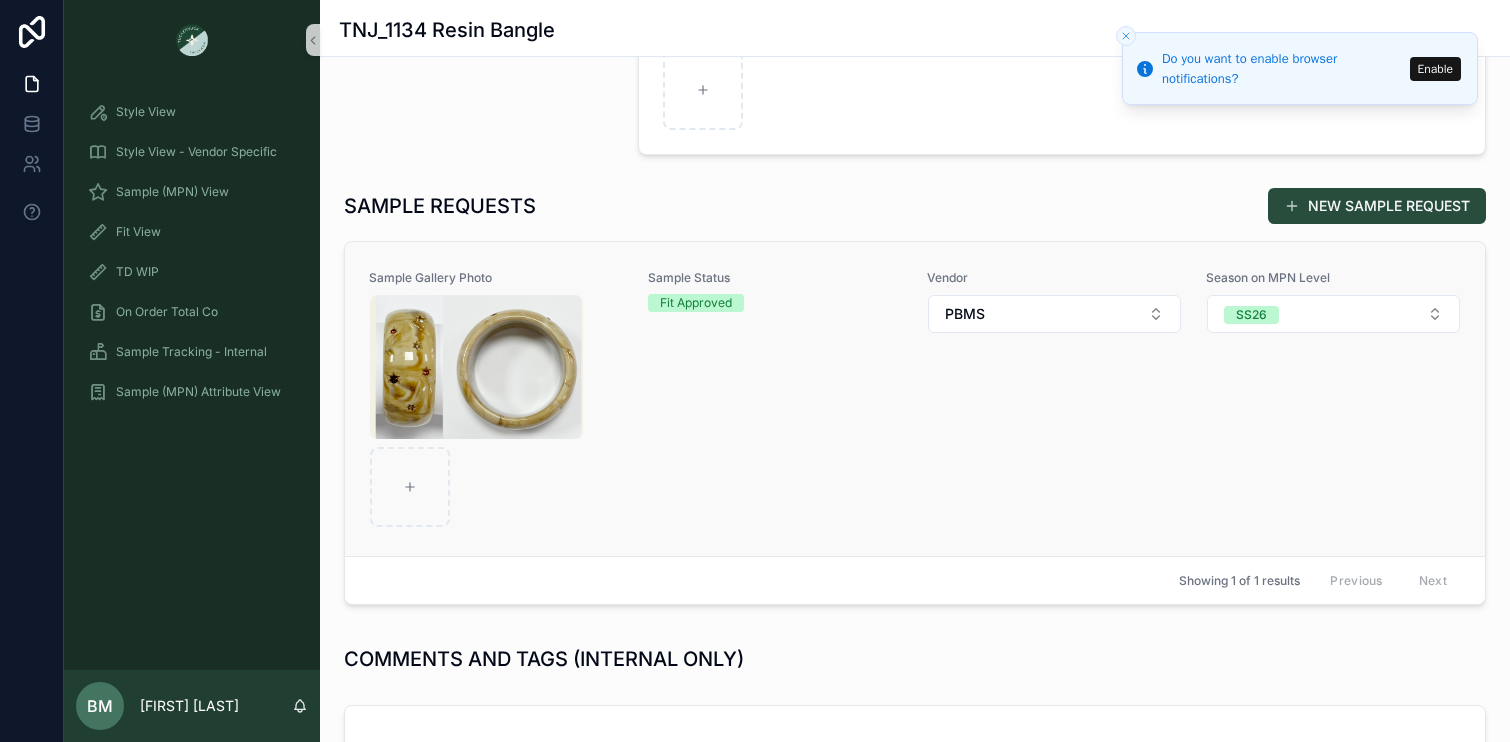 scroll, scrollTop: 782, scrollLeft: 0, axis: vertical 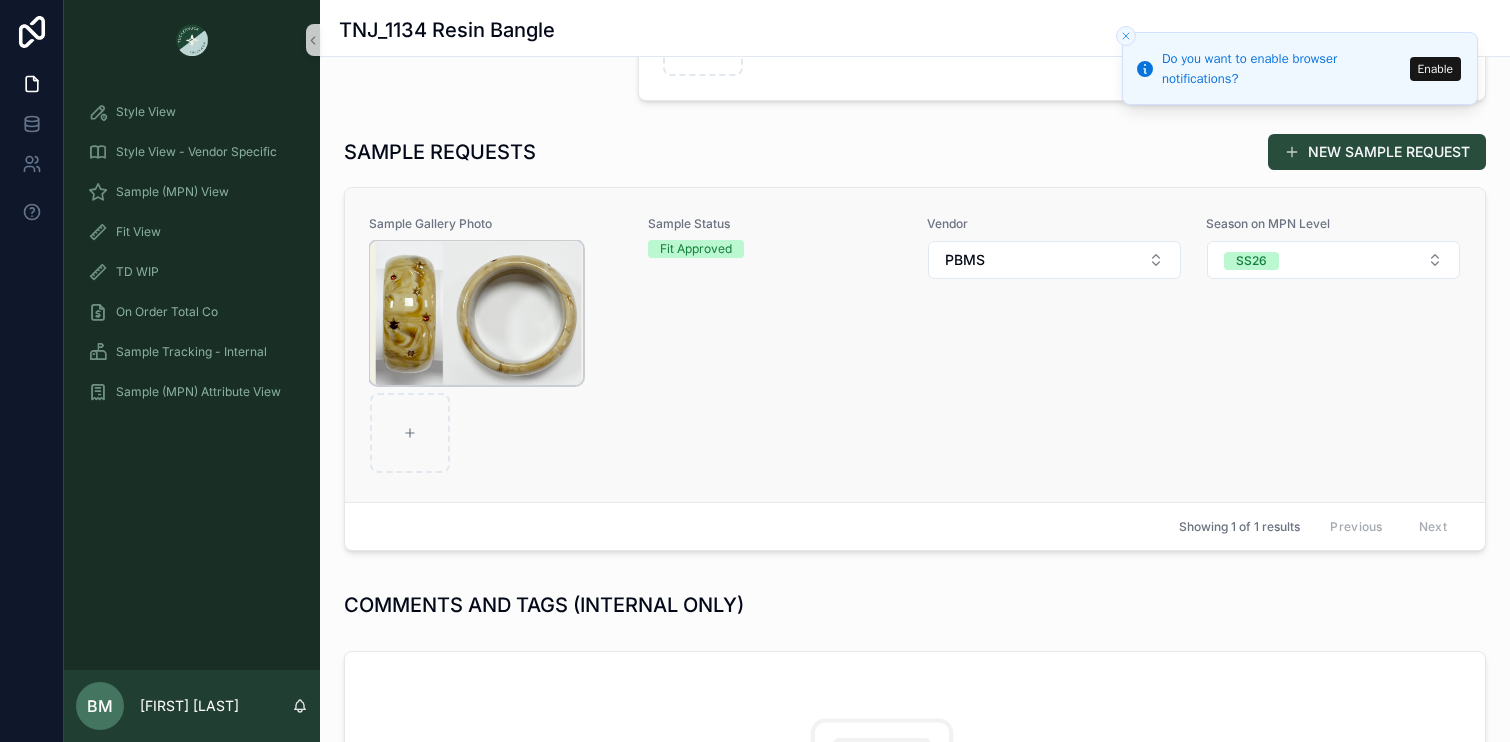 click at bounding box center (476, 313) 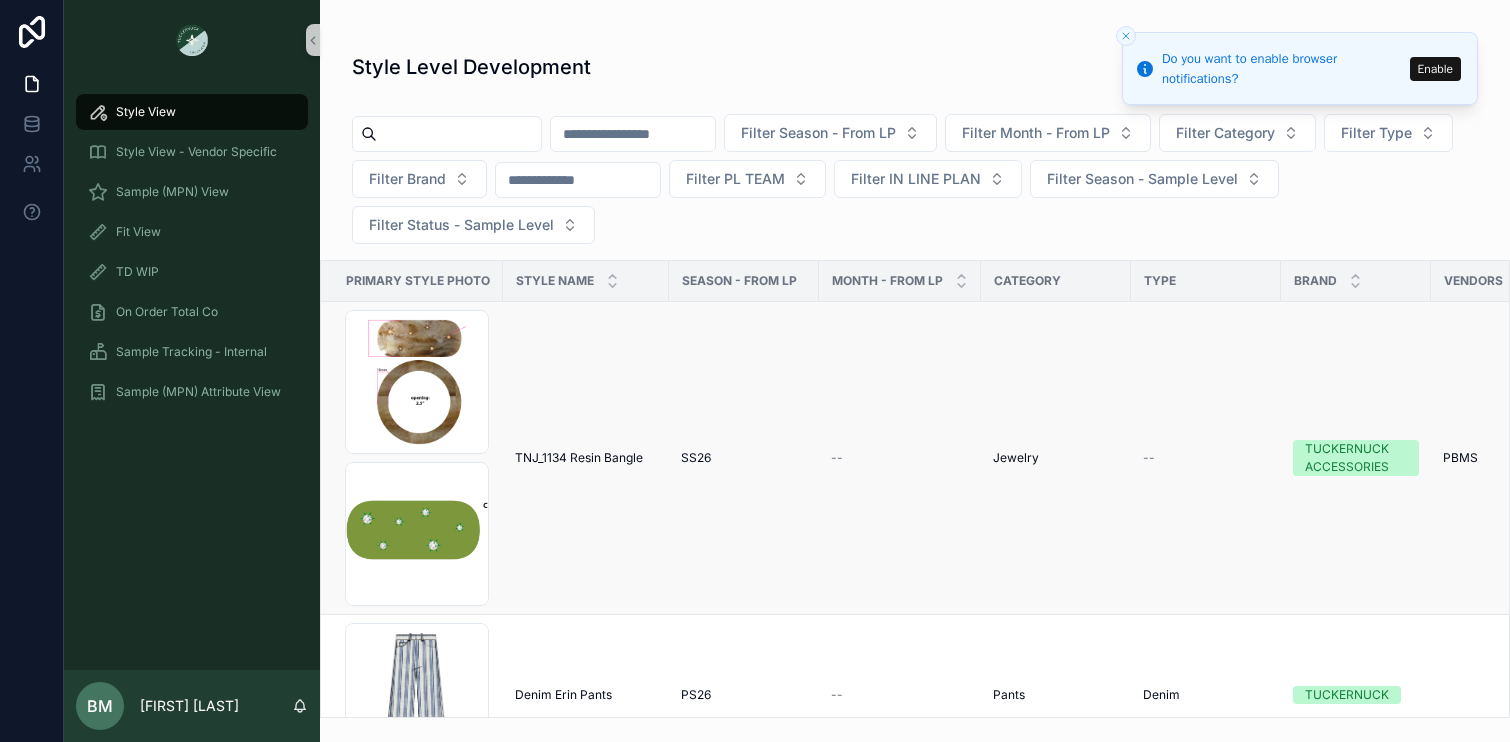 scroll, scrollTop: 0, scrollLeft: 0, axis: both 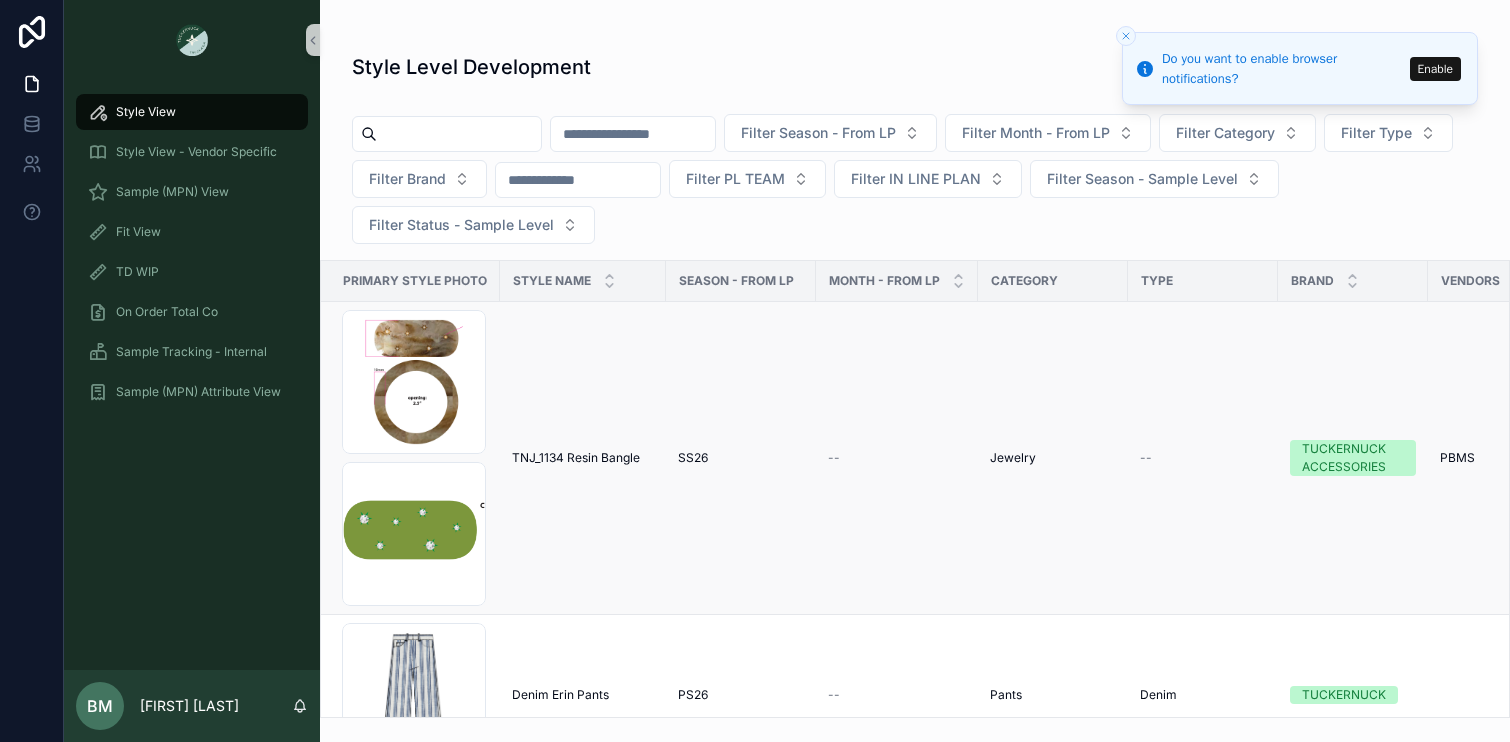 click on "TNJ_1134 Resin Bangle  TNJ_1134 Resin Bangle" at bounding box center (583, 458) 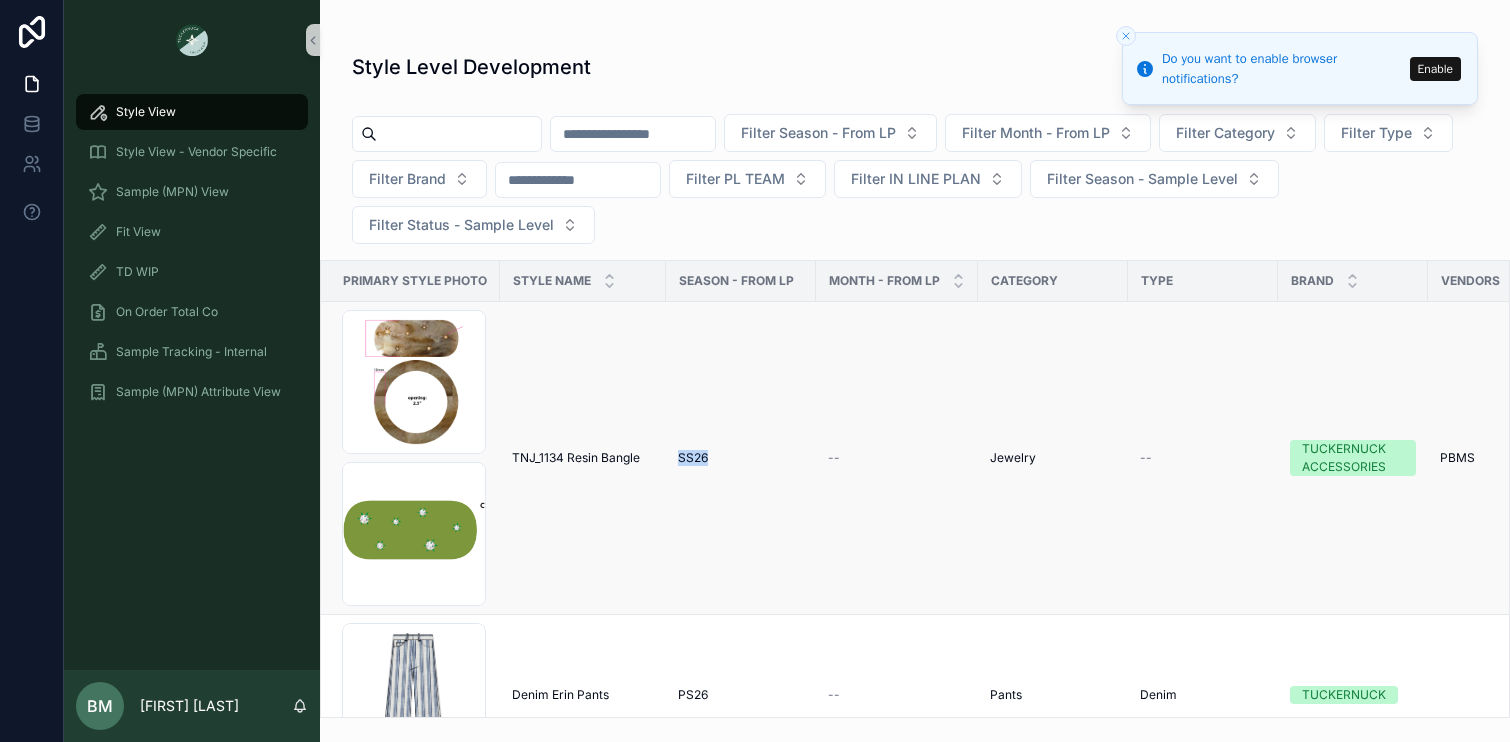 click on "SS26" at bounding box center [741, 458] 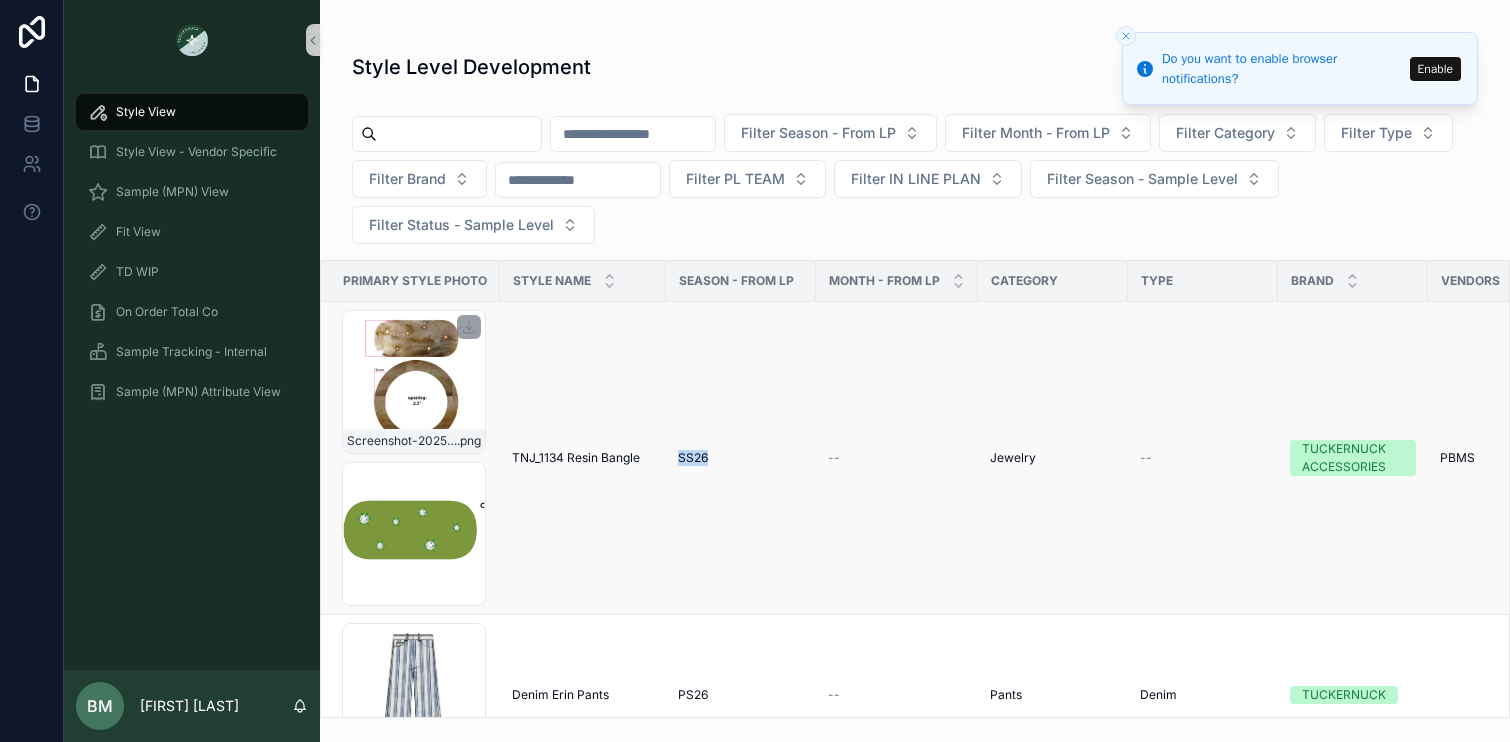 click on "[FILENAME]" at bounding box center (414, 382) 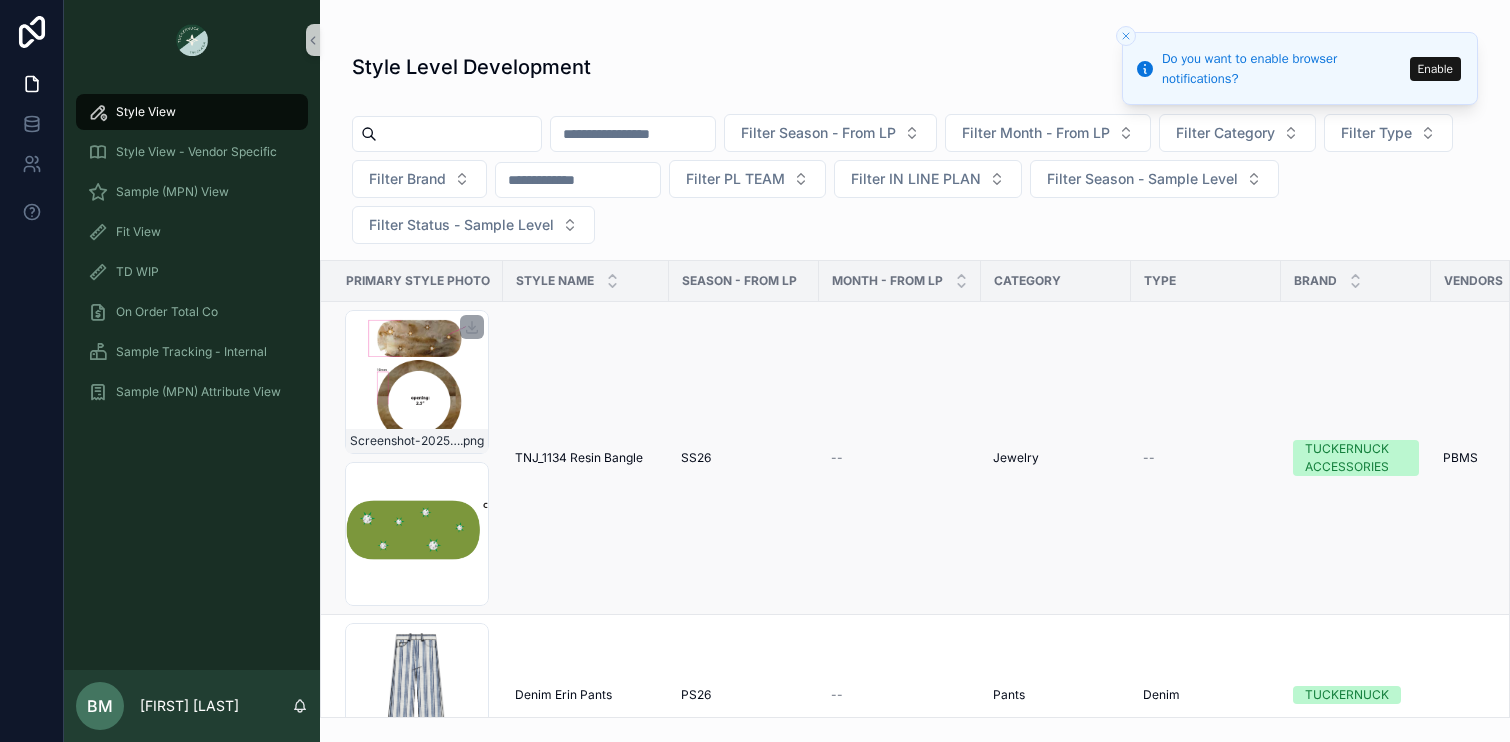 click on "[FILENAME]" at bounding box center [417, 382] 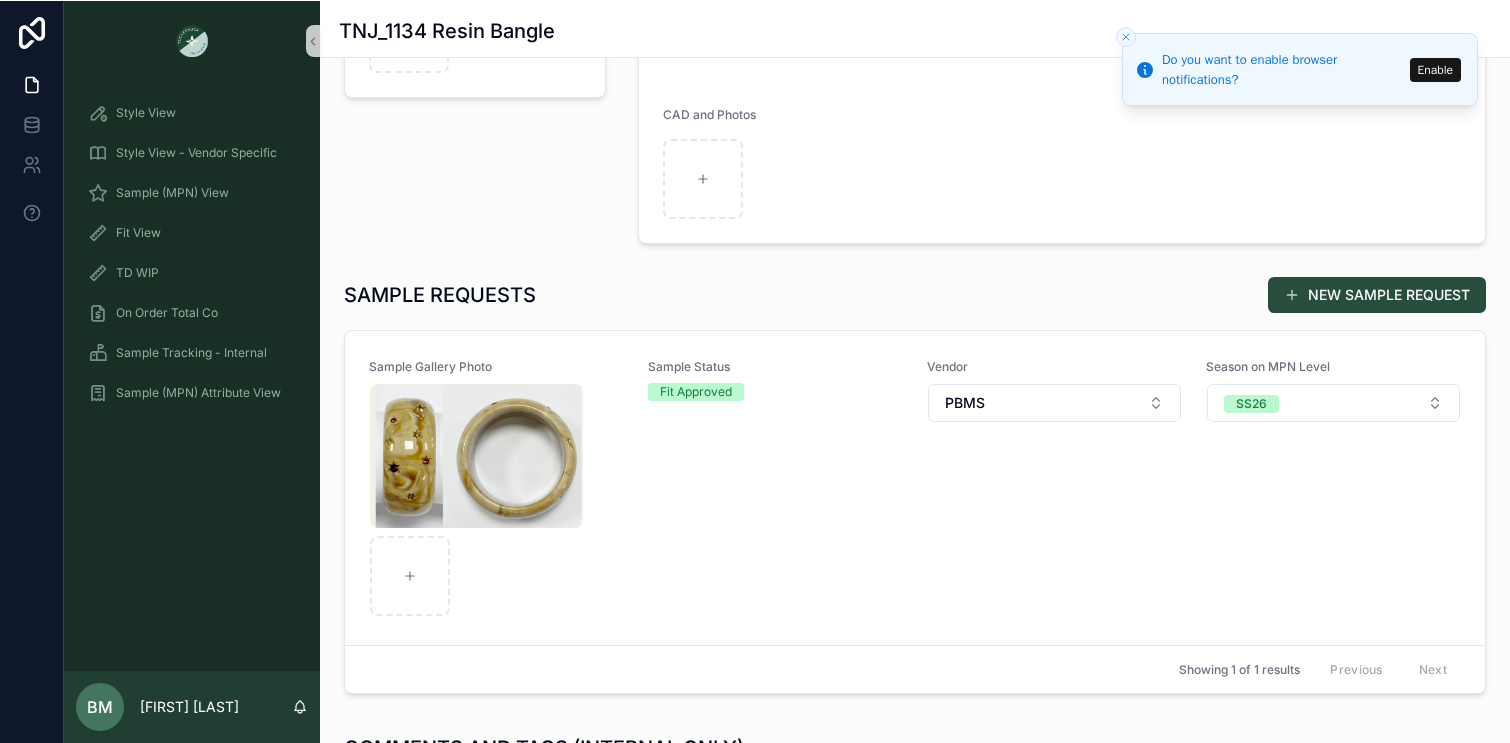 scroll, scrollTop: 651, scrollLeft: 0, axis: vertical 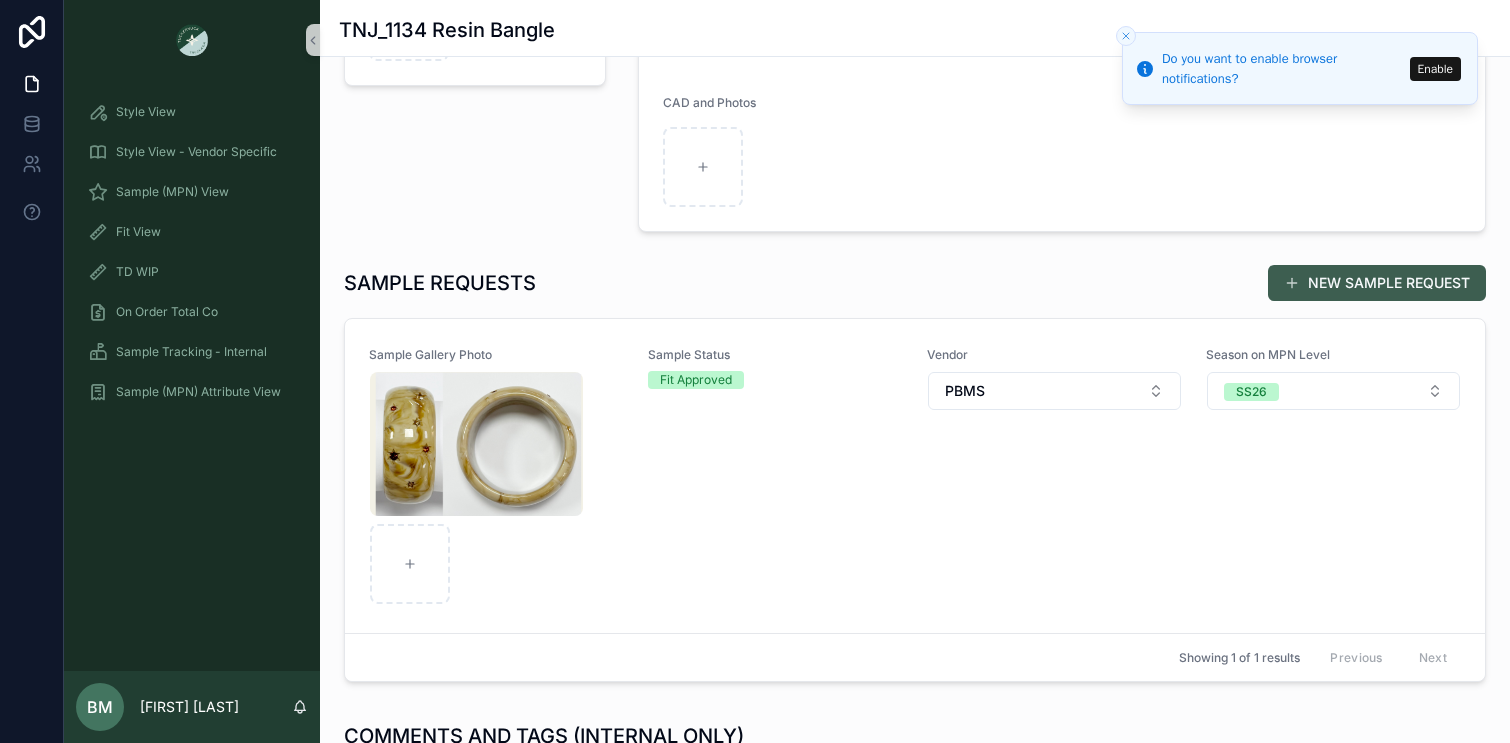 click on "NEW SAMPLE REQUEST" at bounding box center [1377, 283] 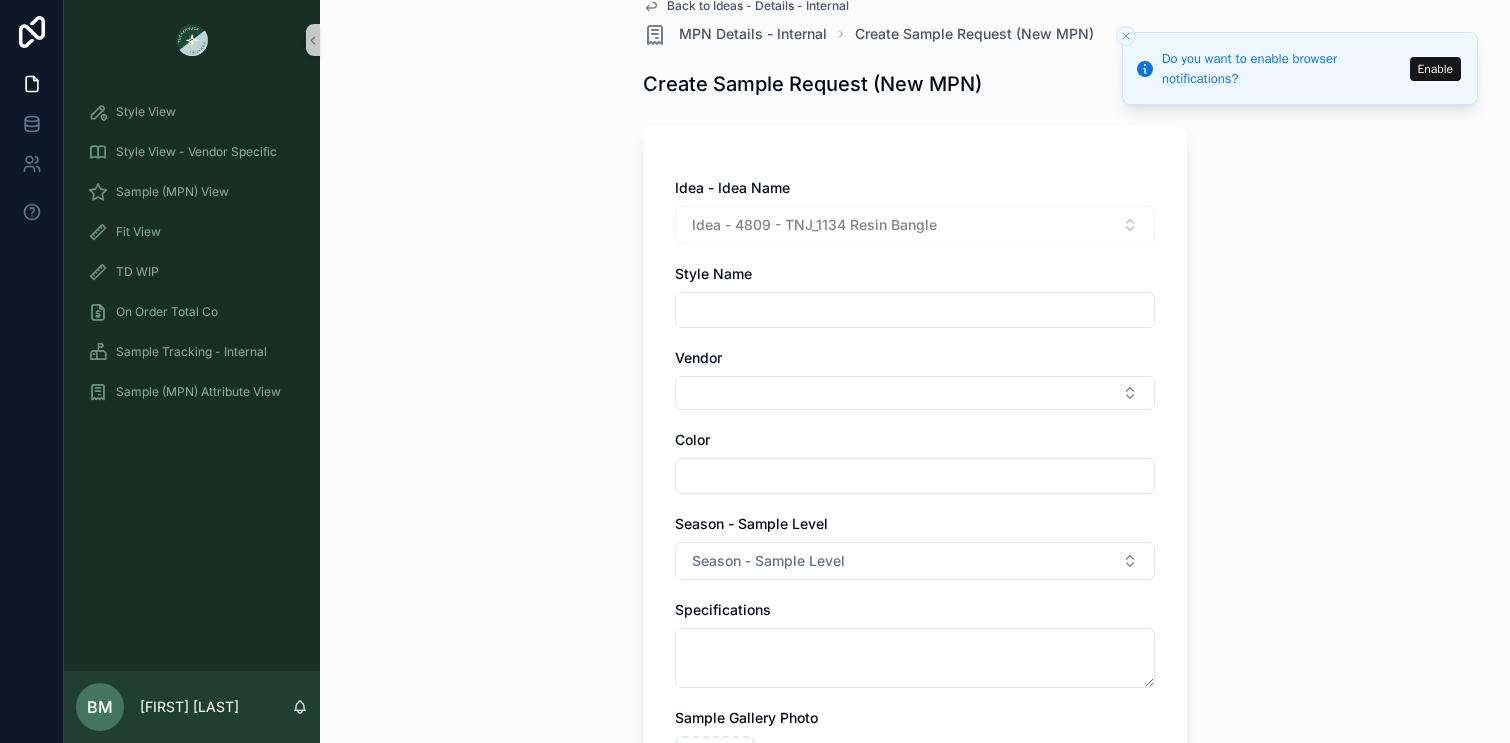 scroll, scrollTop: 41, scrollLeft: 0, axis: vertical 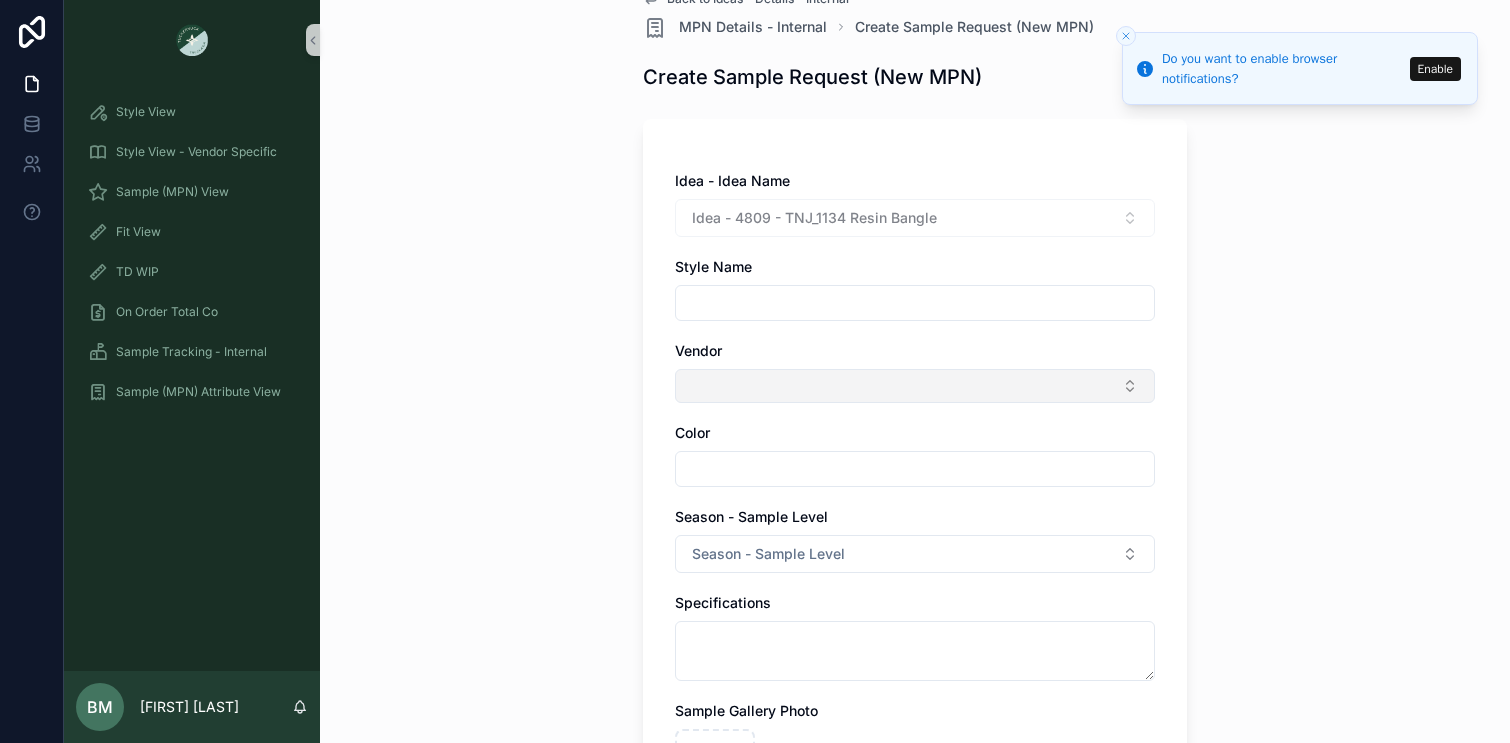 click at bounding box center [915, 386] 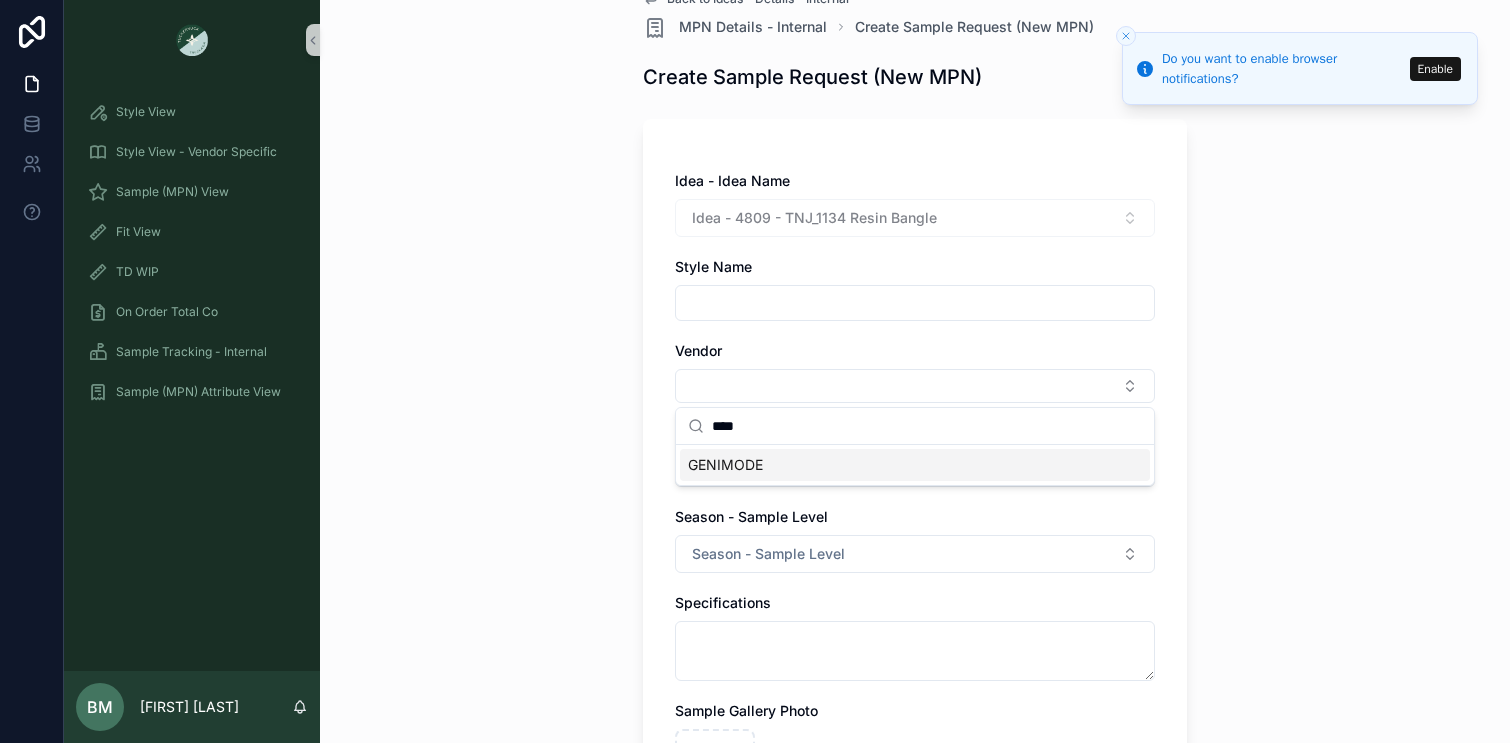 type on "****" 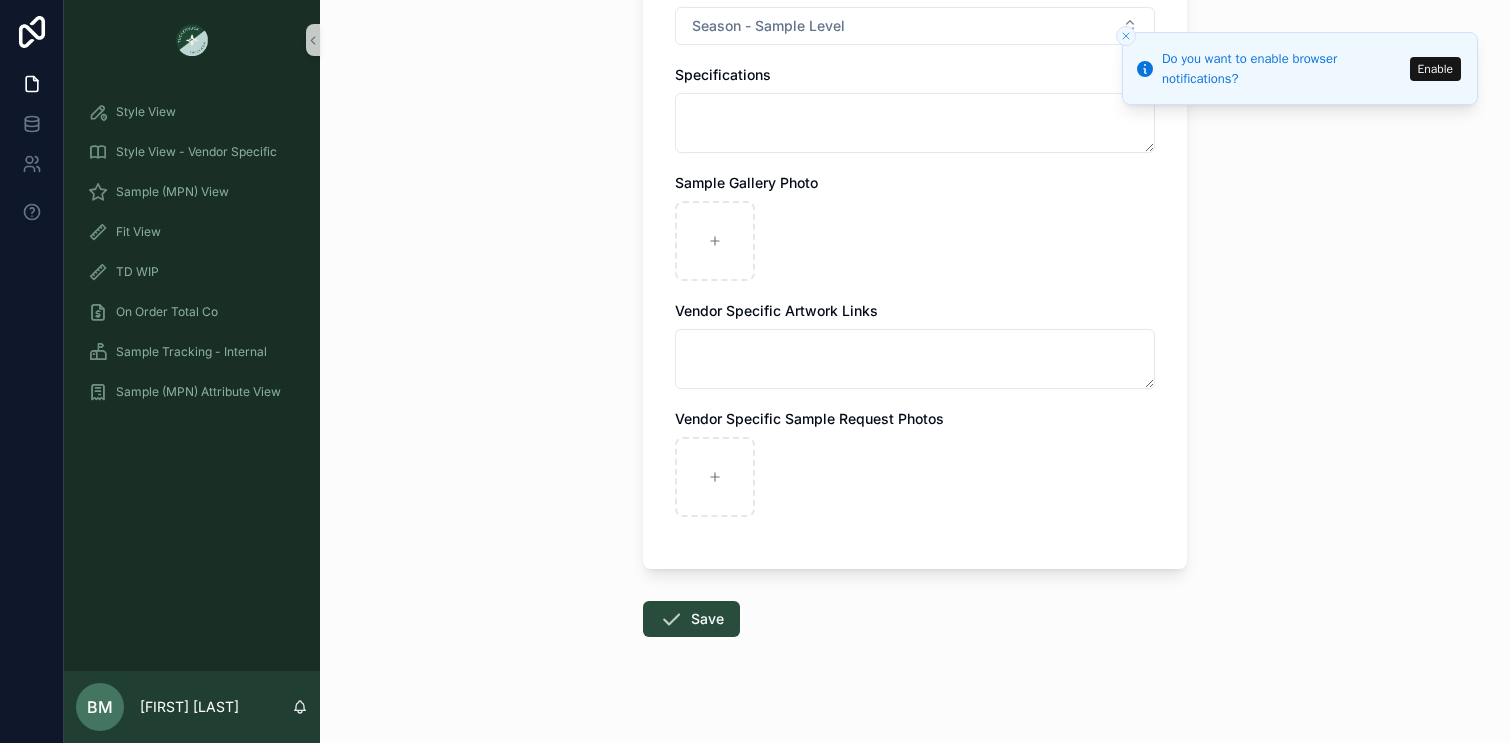 scroll, scrollTop: 592, scrollLeft: 0, axis: vertical 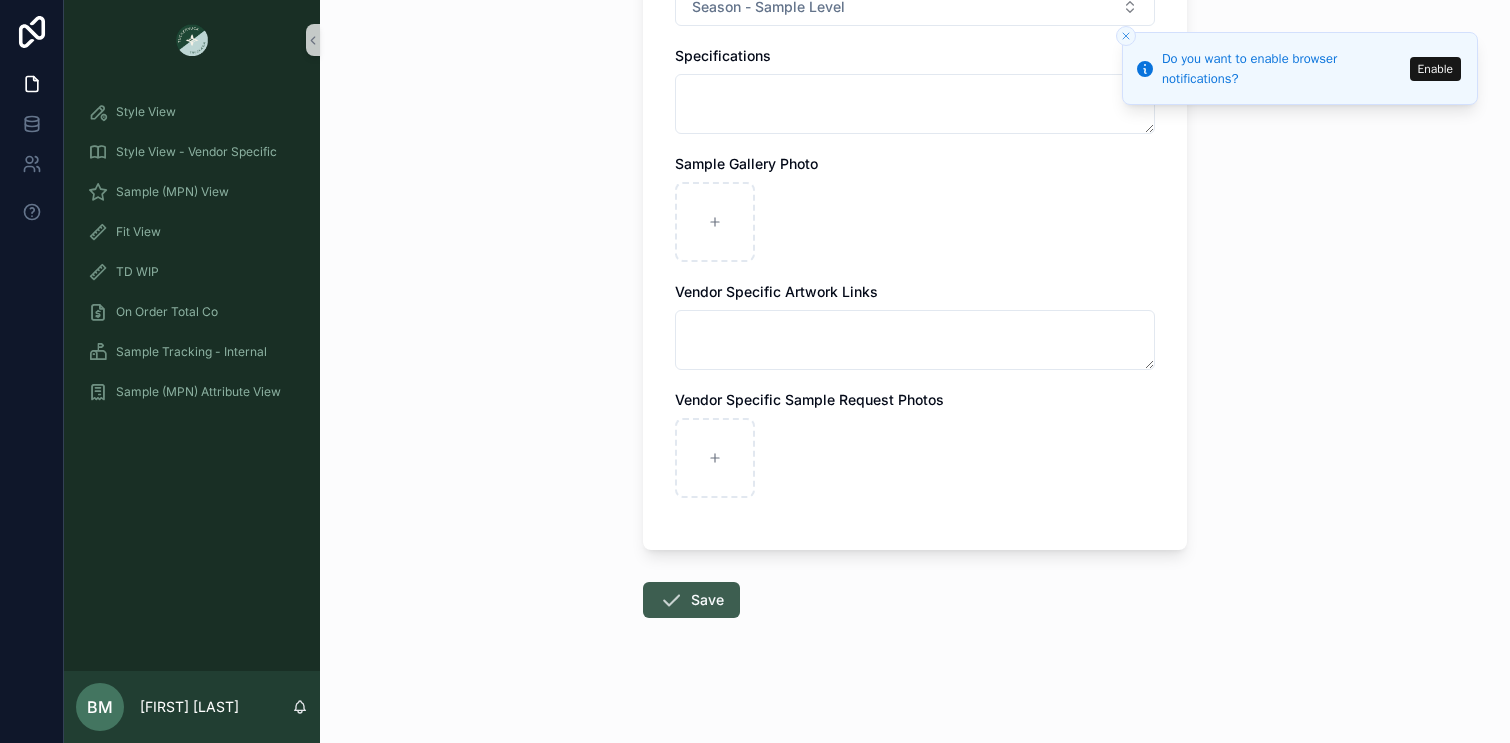 click on "Save" at bounding box center (691, 600) 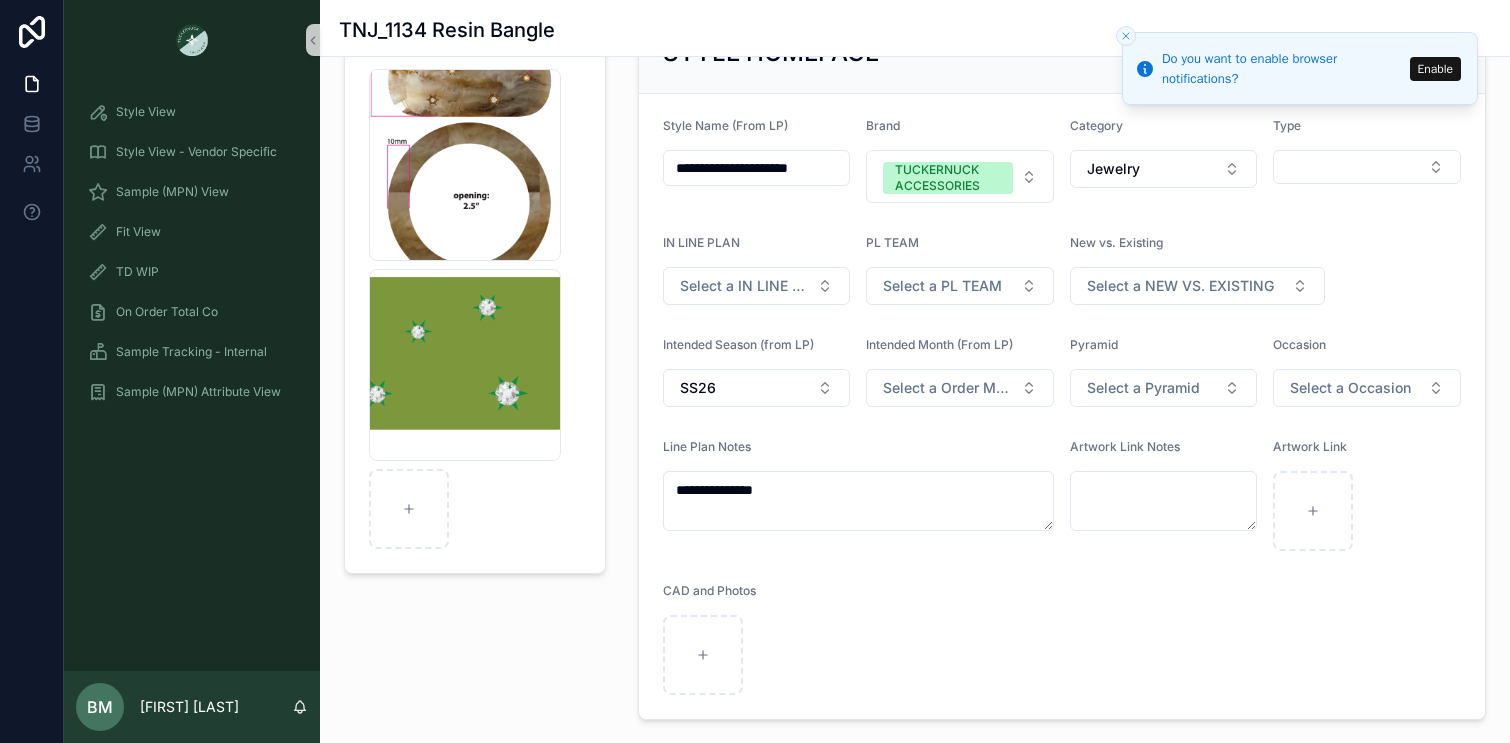 scroll, scrollTop: 175, scrollLeft: 0, axis: vertical 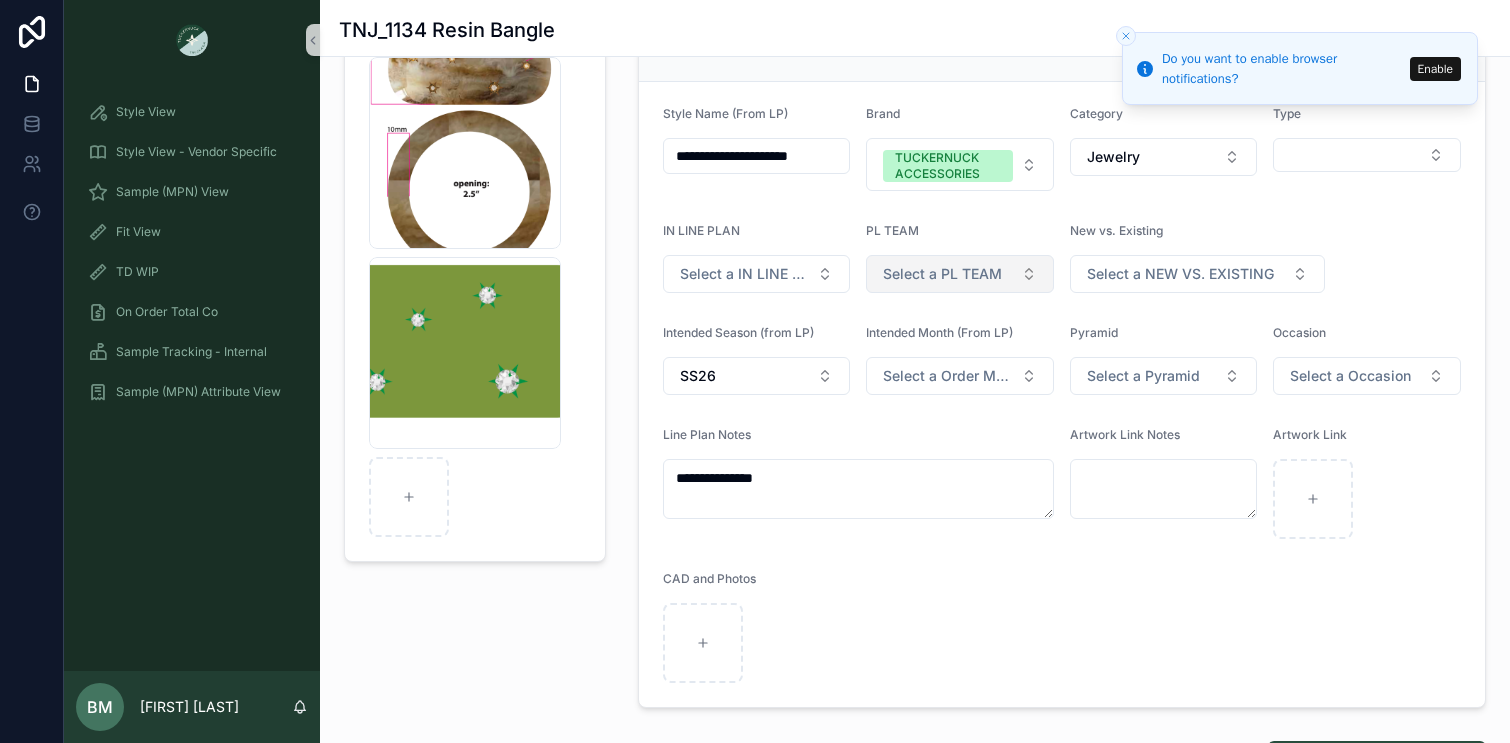 click on "Select a PL TEAM" at bounding box center [942, 274] 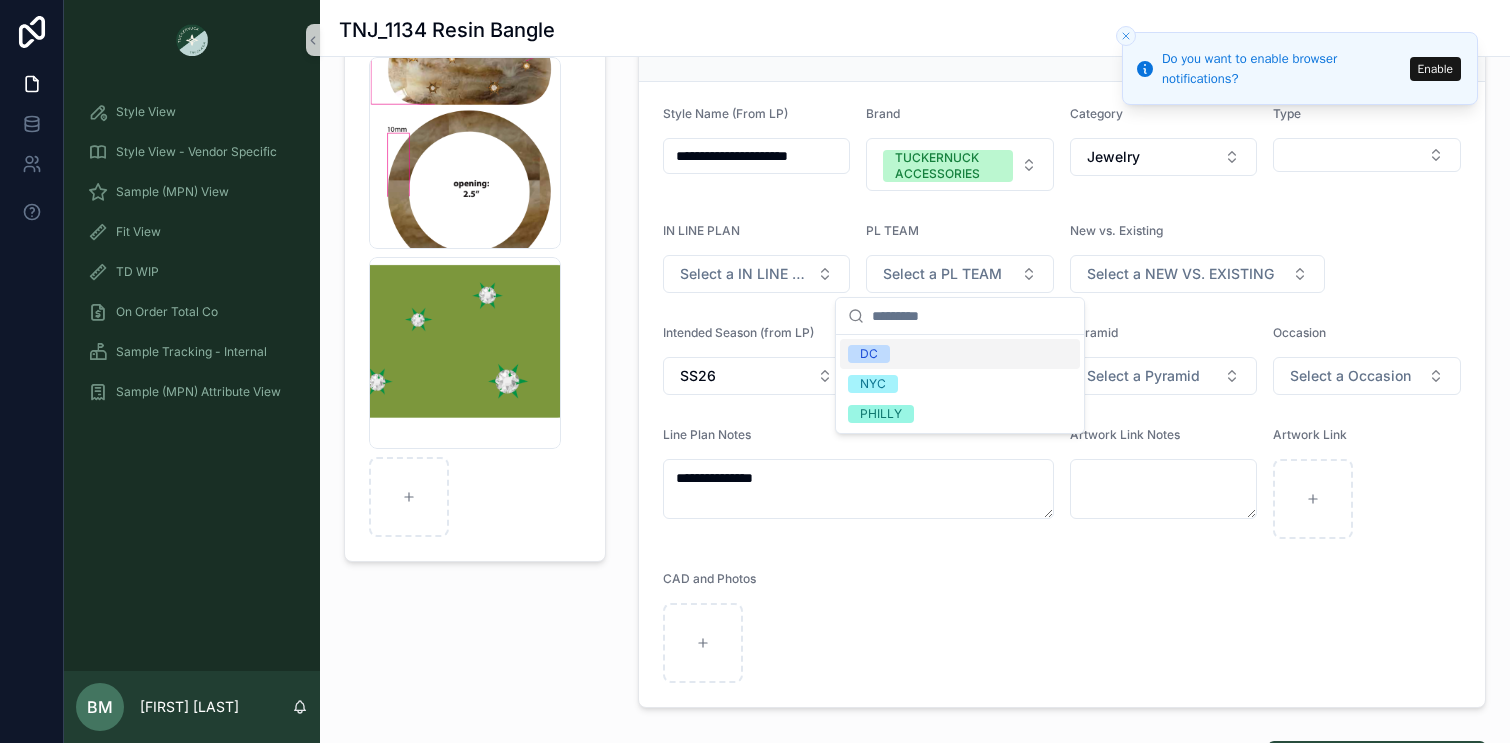 click on "PL TEAM" at bounding box center [960, 235] 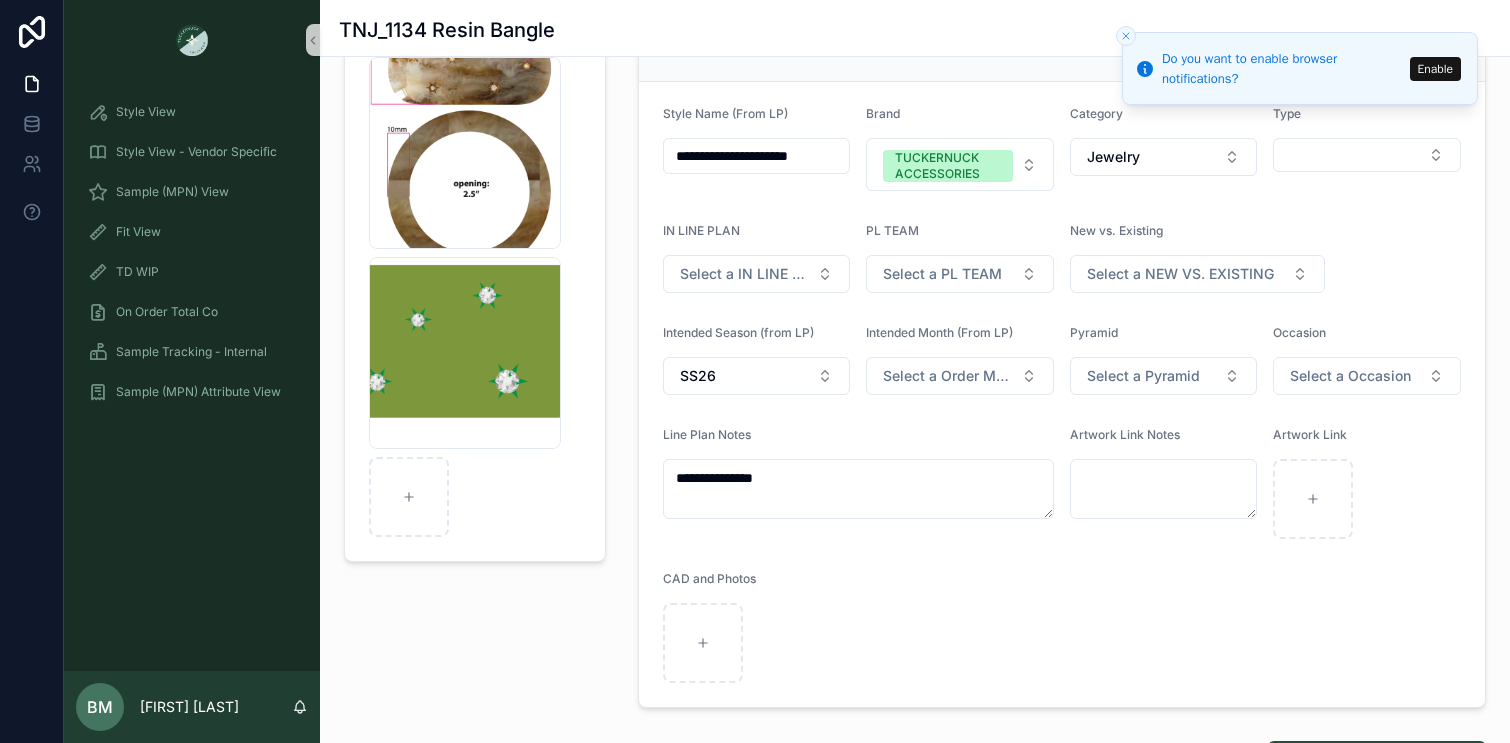scroll, scrollTop: 156, scrollLeft: 0, axis: vertical 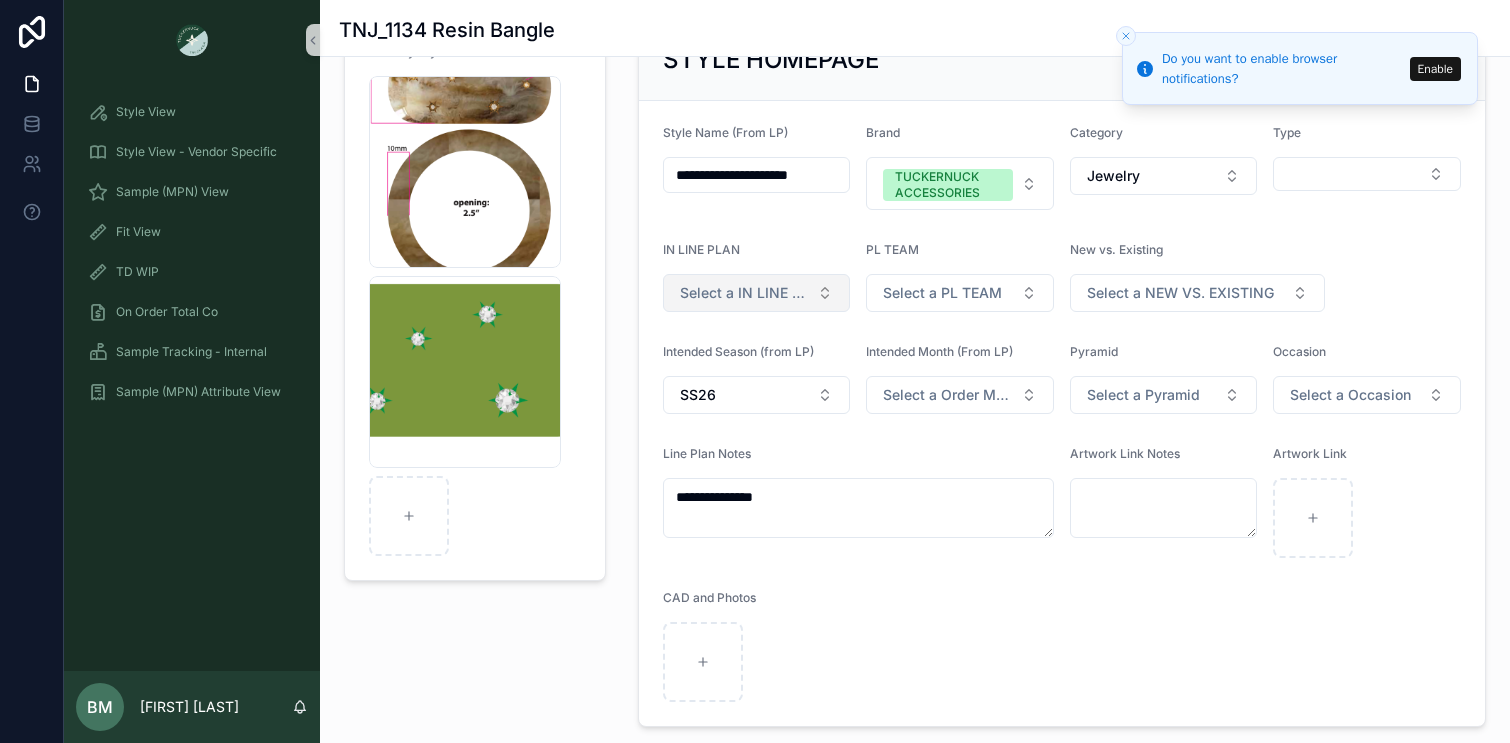 click on "Select a IN LINE PLAN" at bounding box center (745, 293) 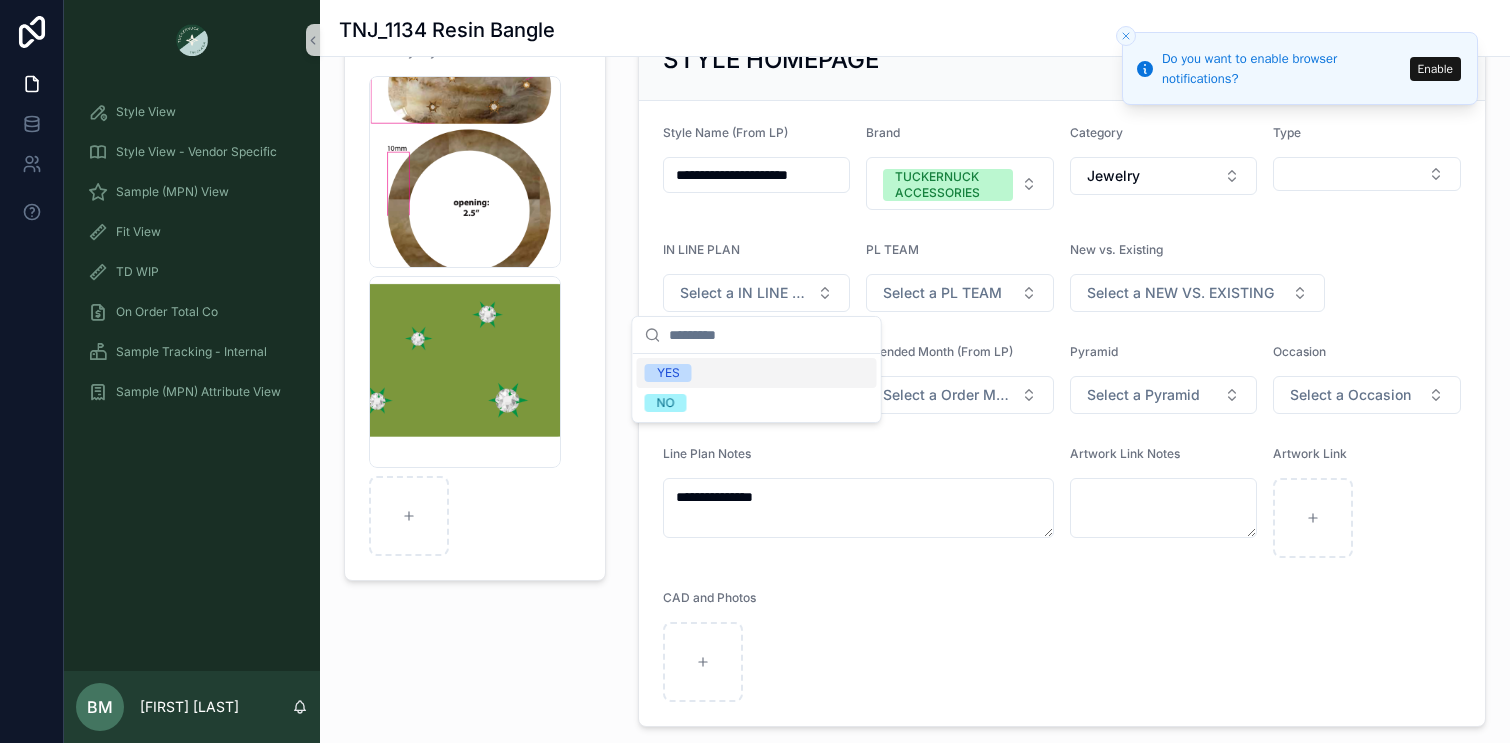 click on "IN LINE PLAN" at bounding box center [757, 254] 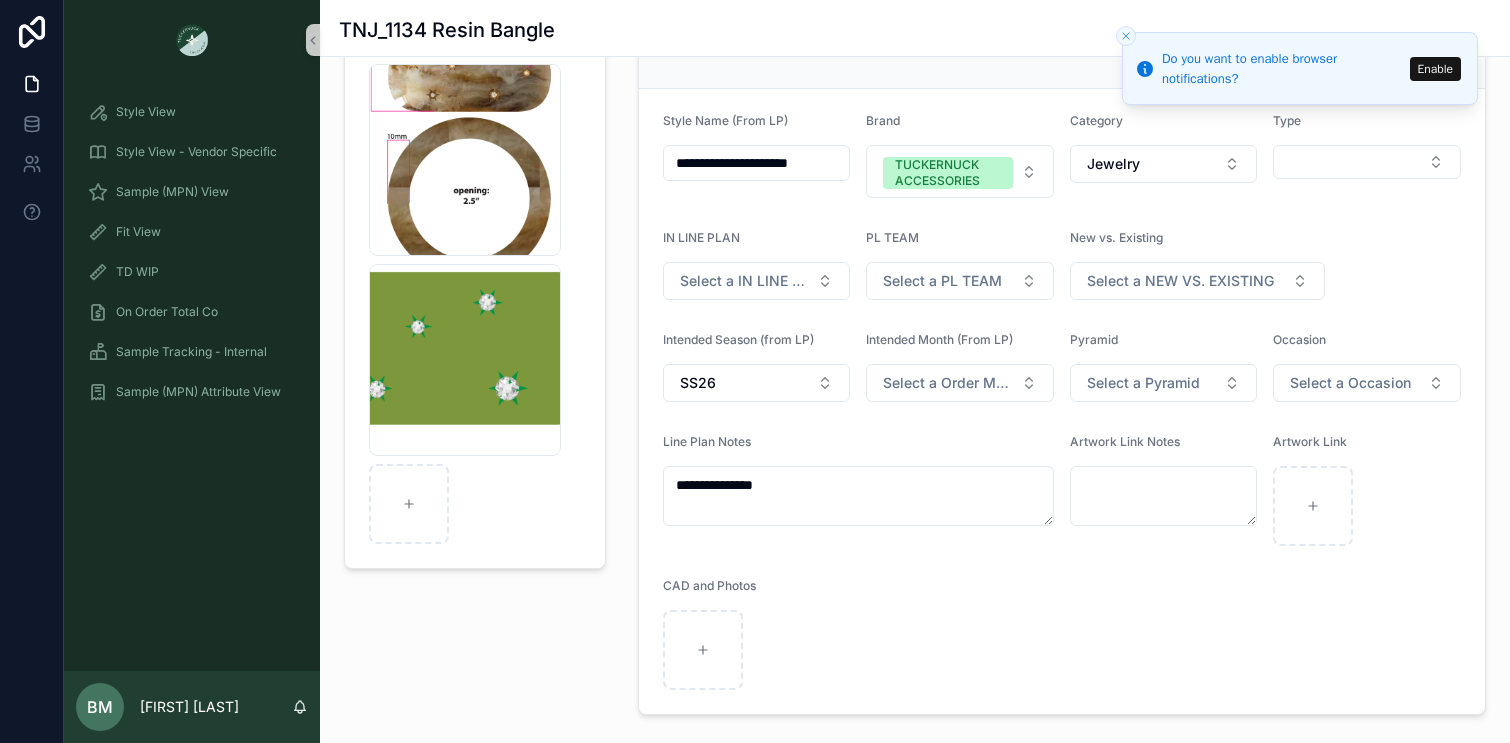 scroll, scrollTop: 220, scrollLeft: 0, axis: vertical 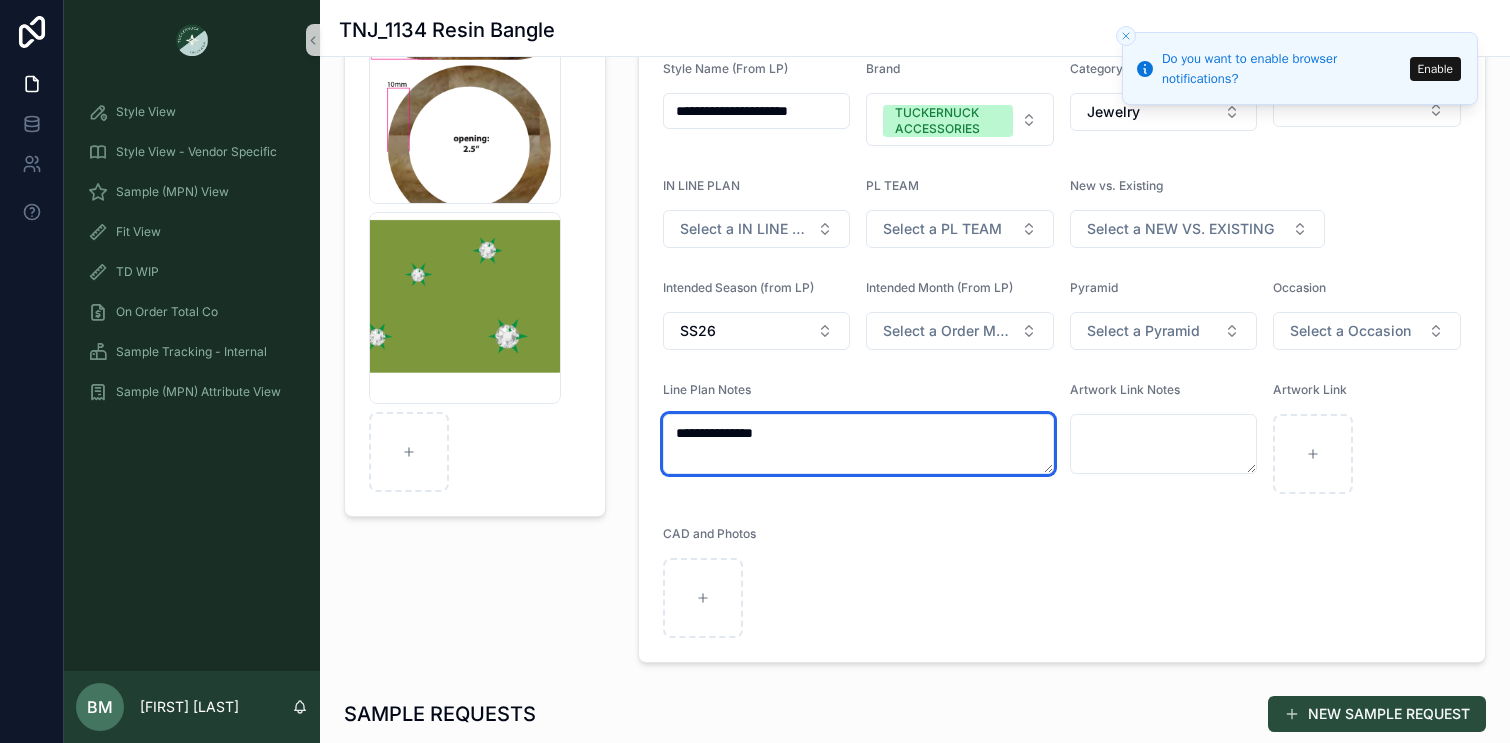 click on "**********" at bounding box center [858, 444] 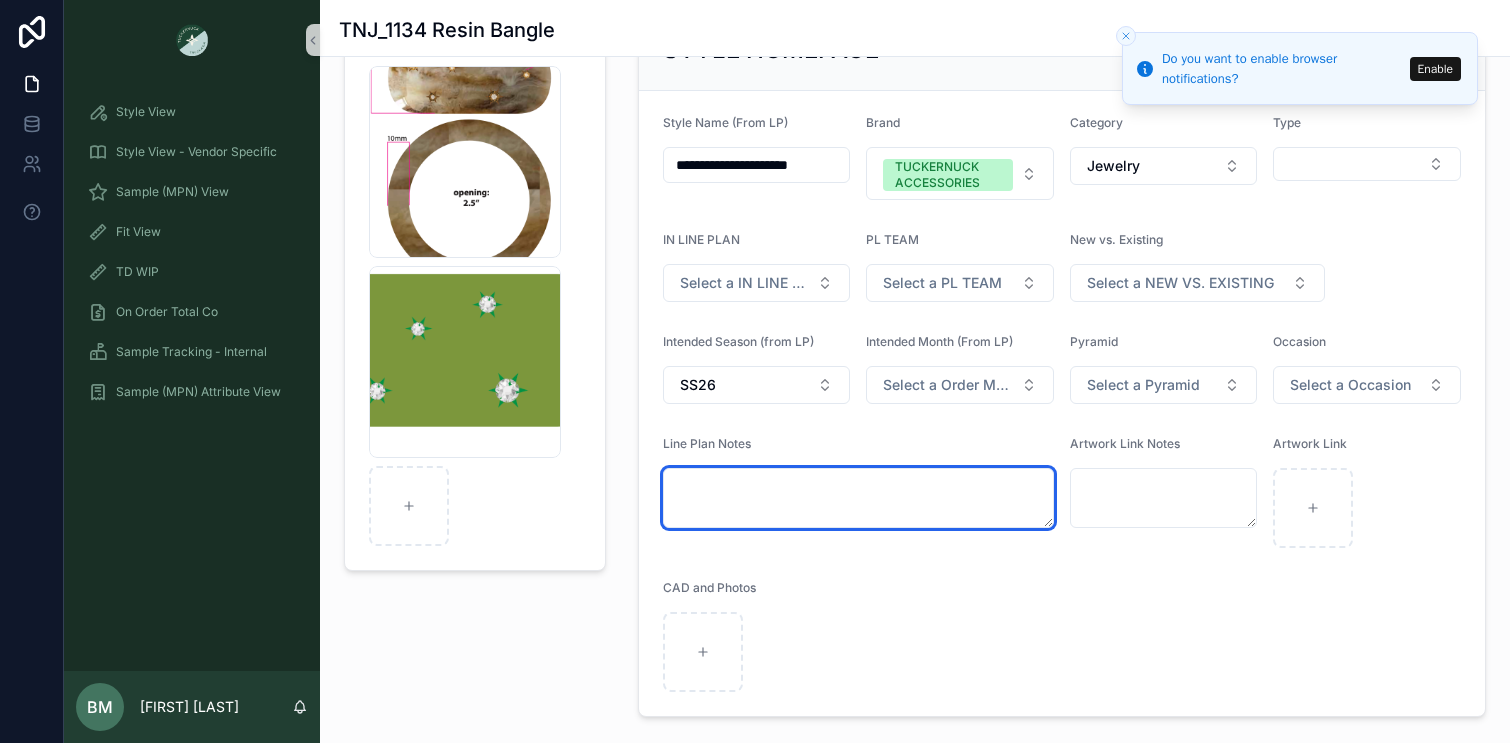 scroll, scrollTop: 163, scrollLeft: 0, axis: vertical 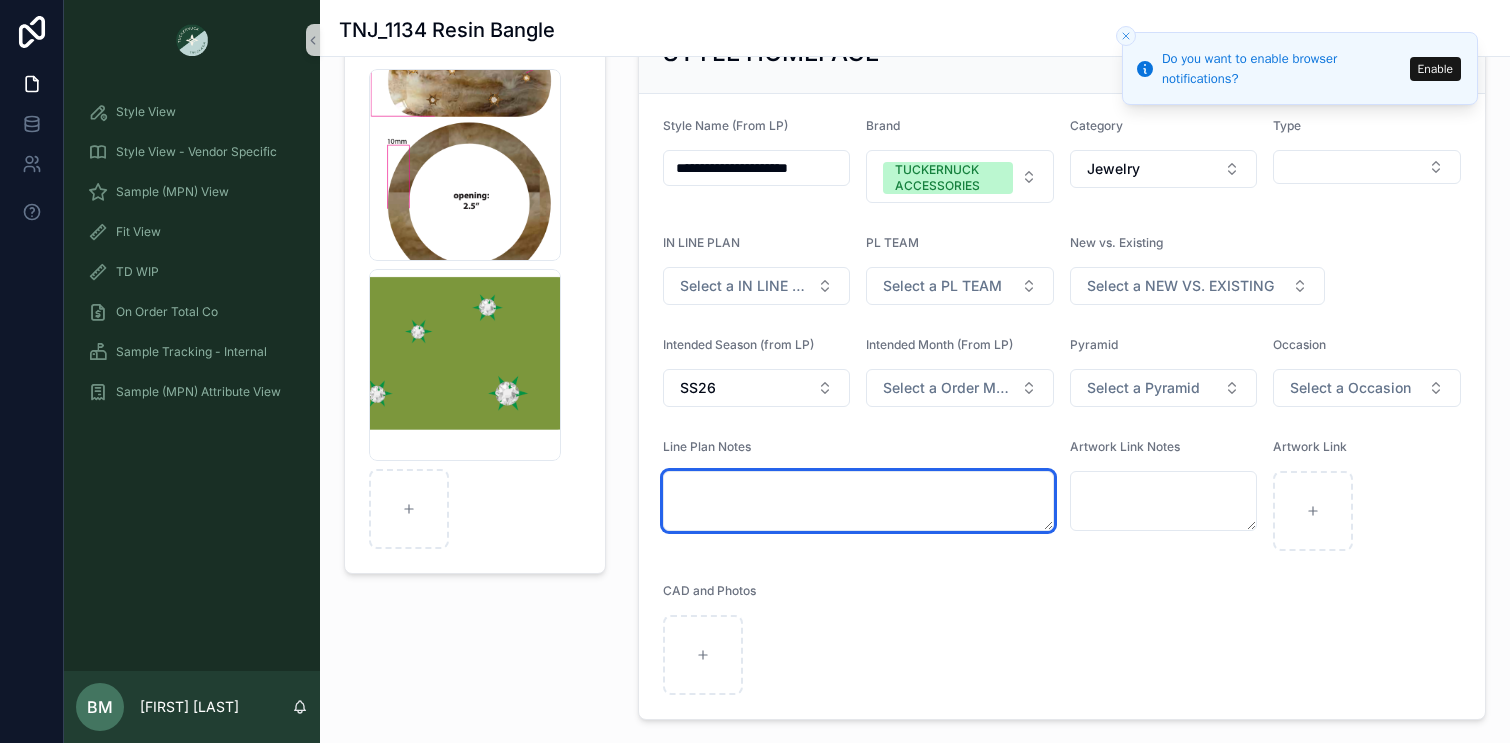type 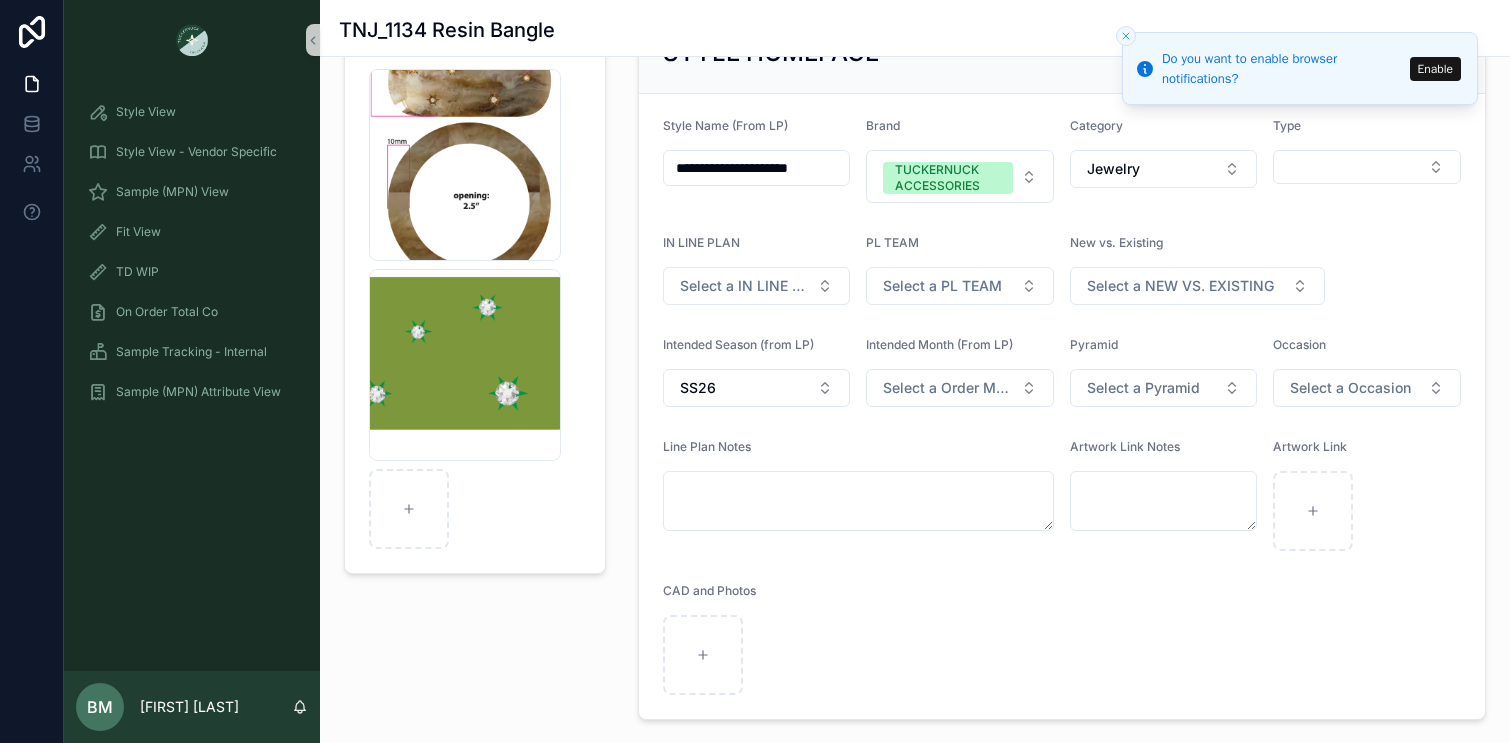 click at bounding box center [1126, 36] 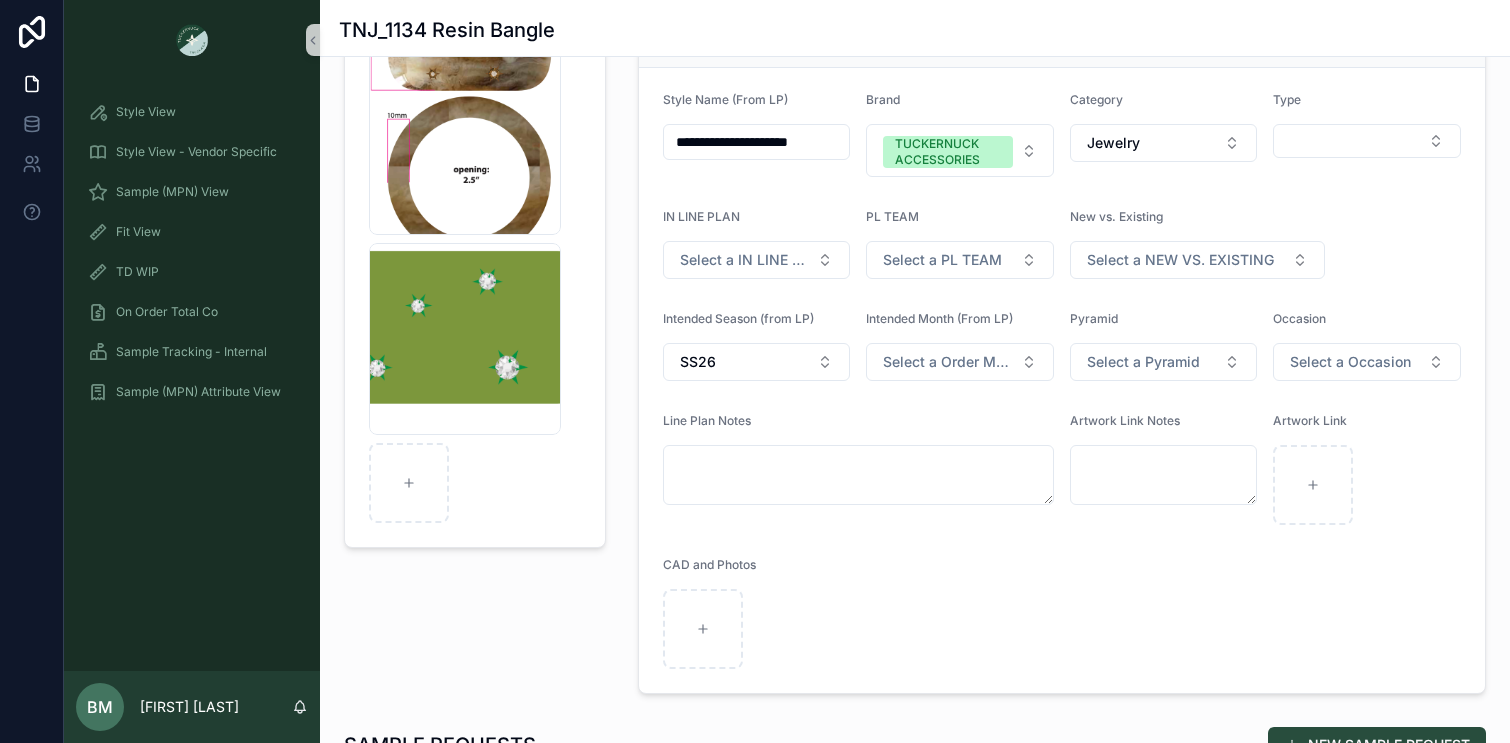 scroll, scrollTop: 200, scrollLeft: 0, axis: vertical 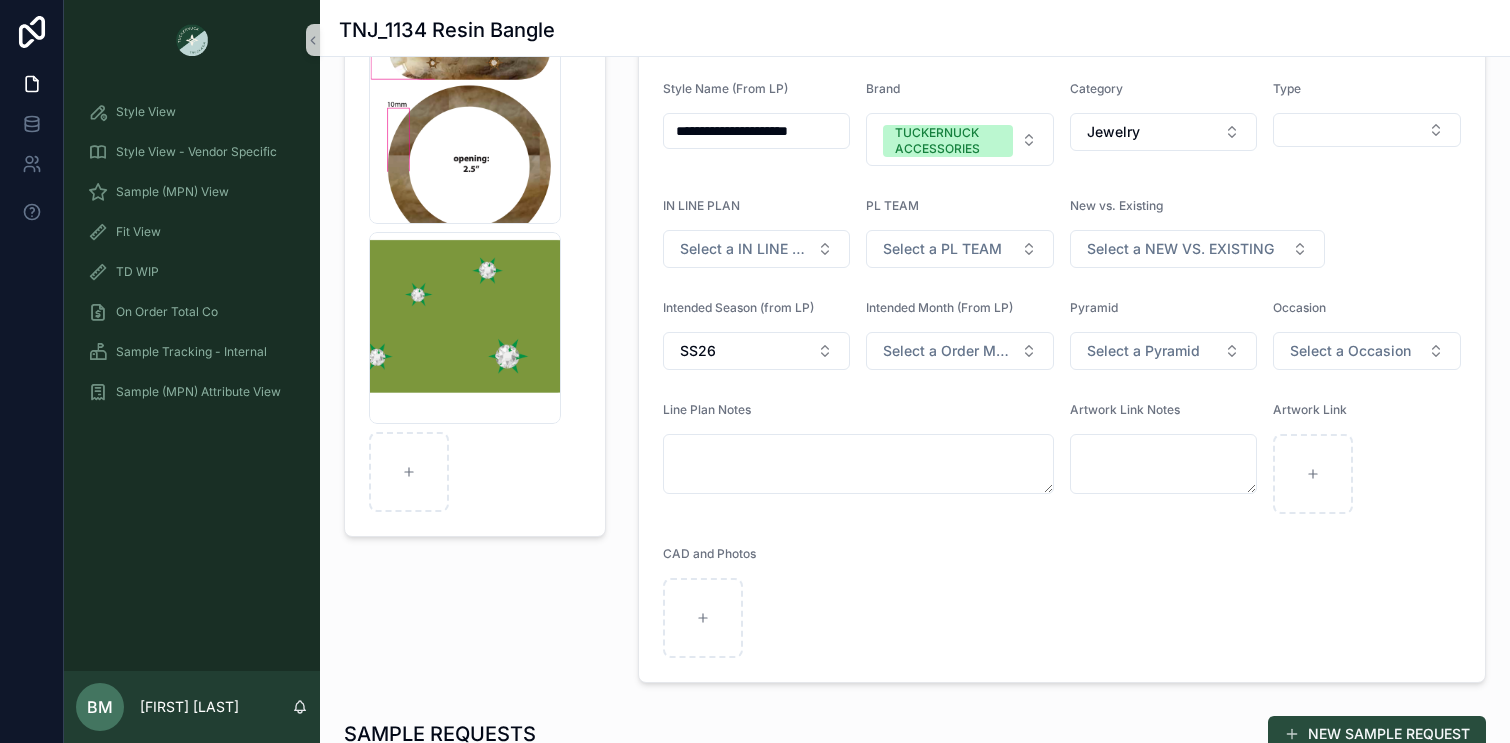 click on "**********" at bounding box center [757, 131] 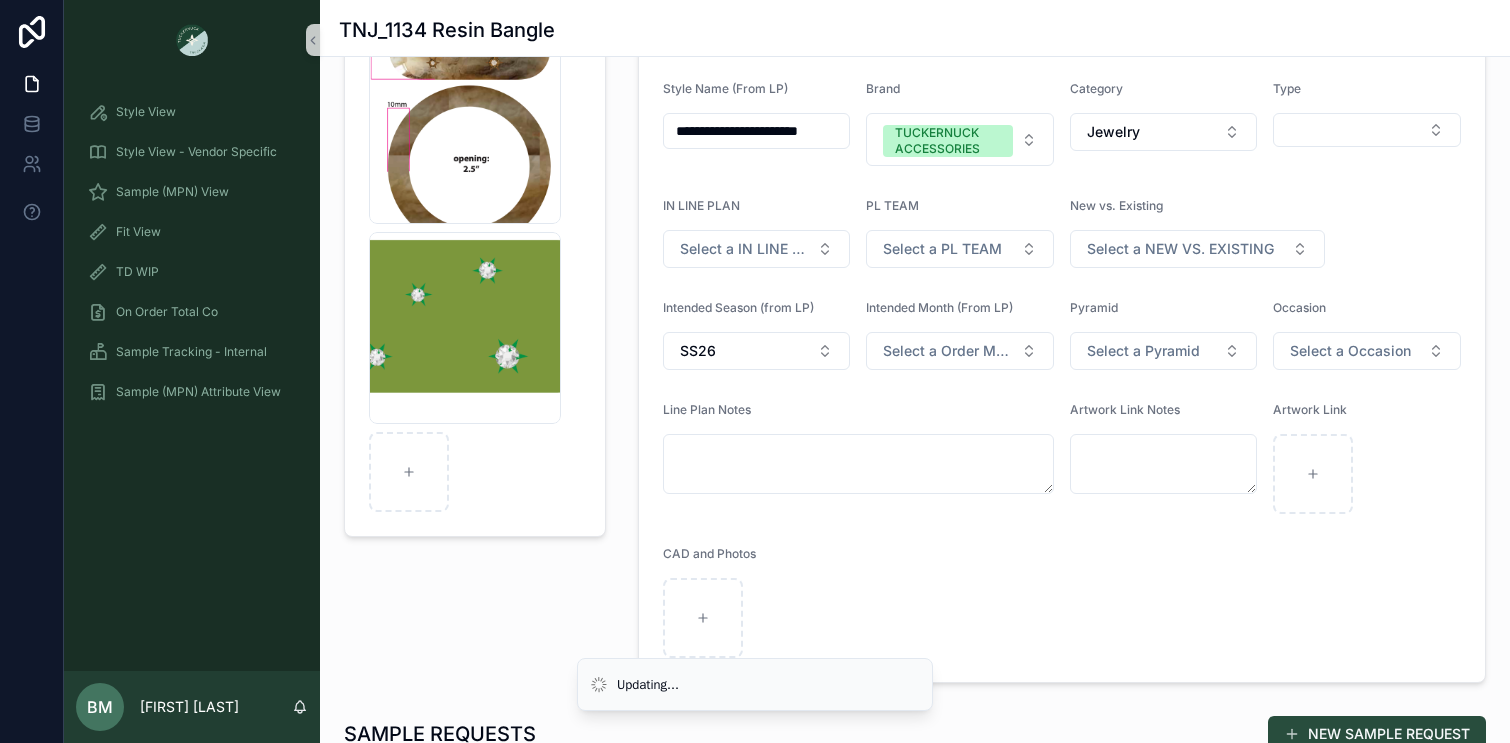 scroll, scrollTop: 0, scrollLeft: 13, axis: horizontal 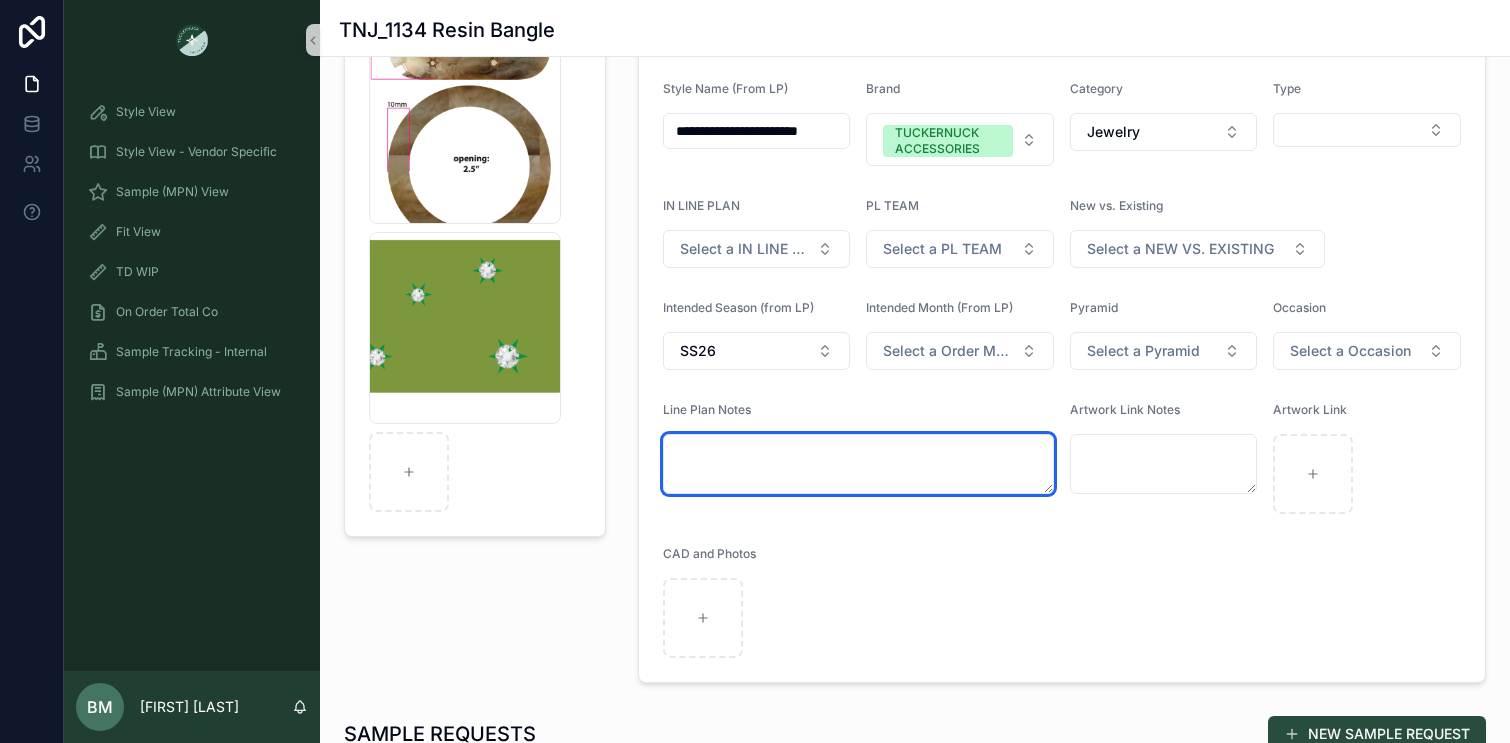 type on "*" 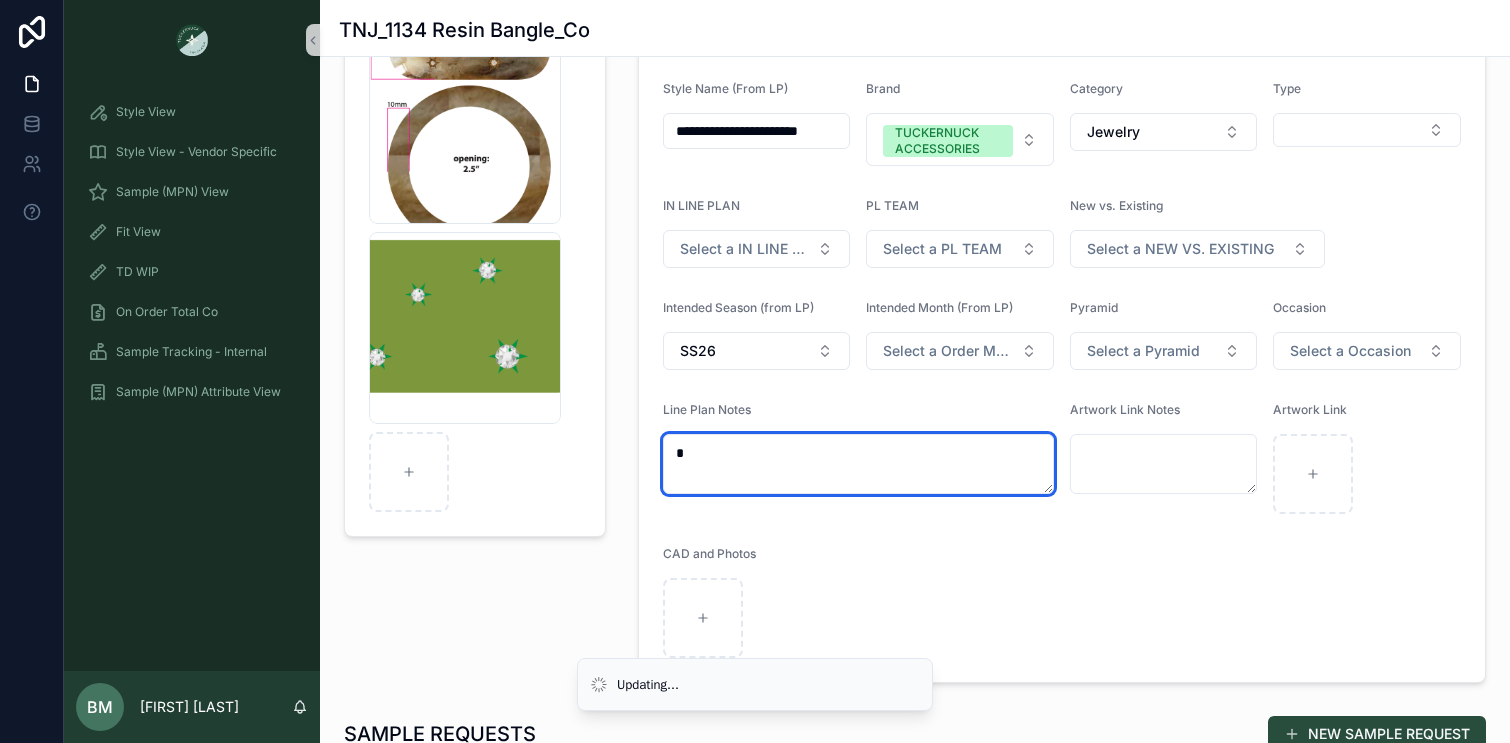 type 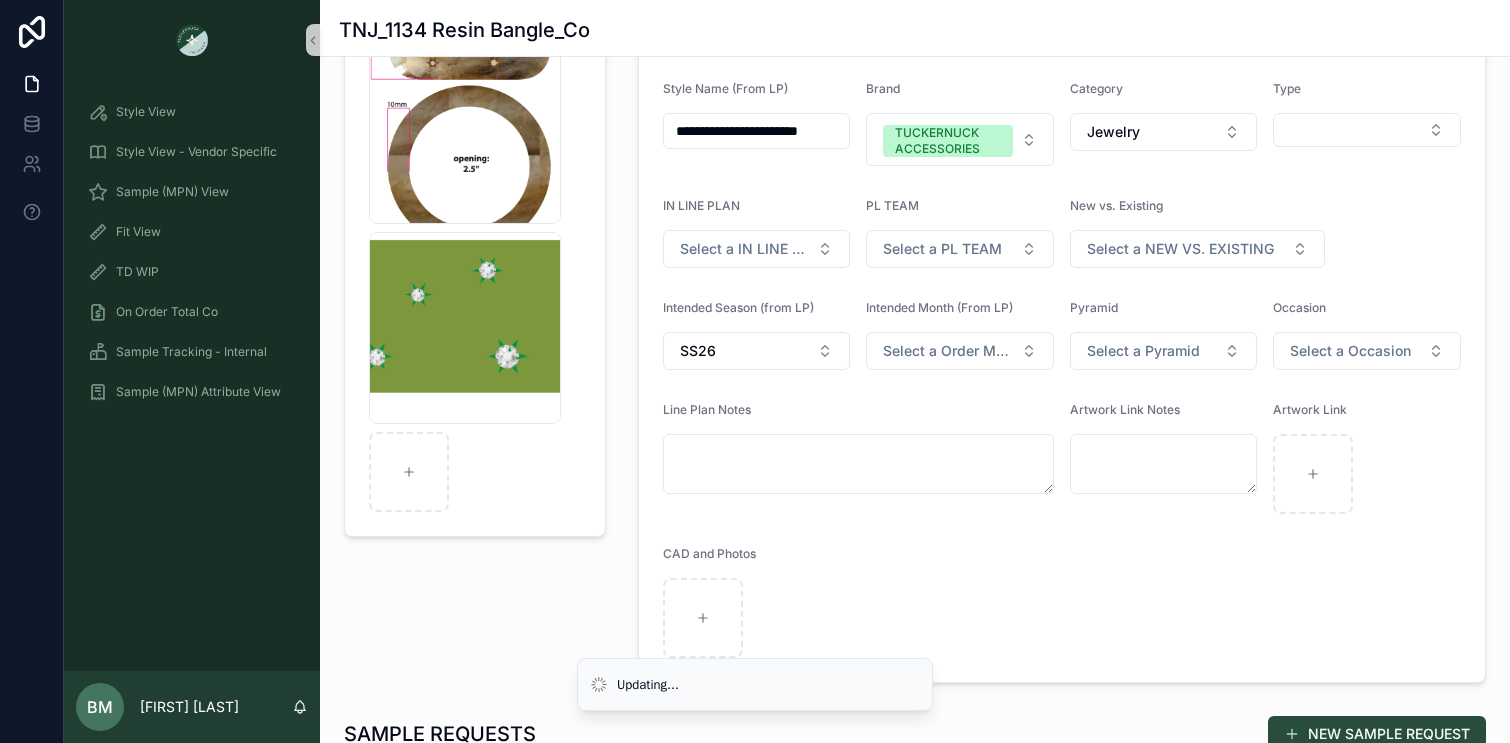 scroll, scrollTop: 0, scrollLeft: 13, axis: horizontal 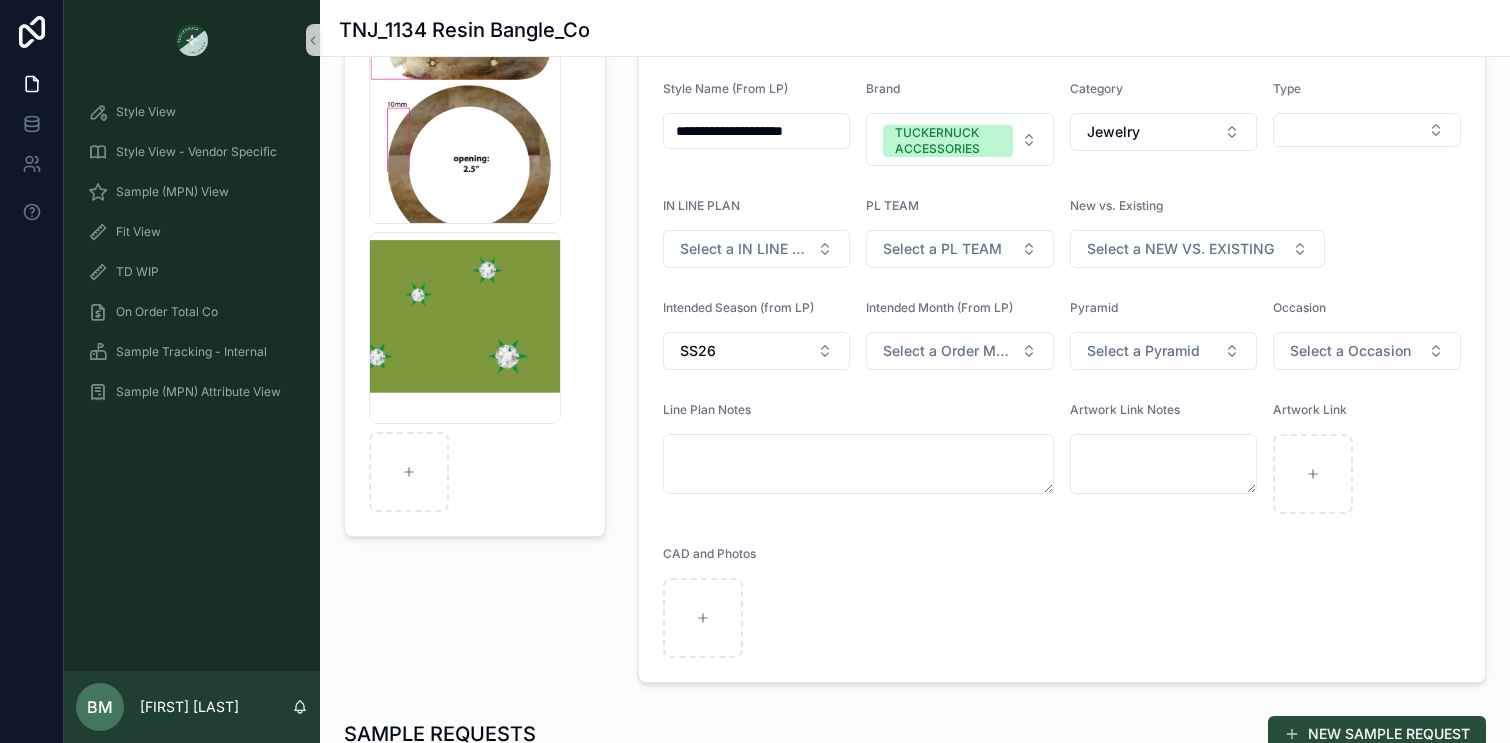 type on "**********" 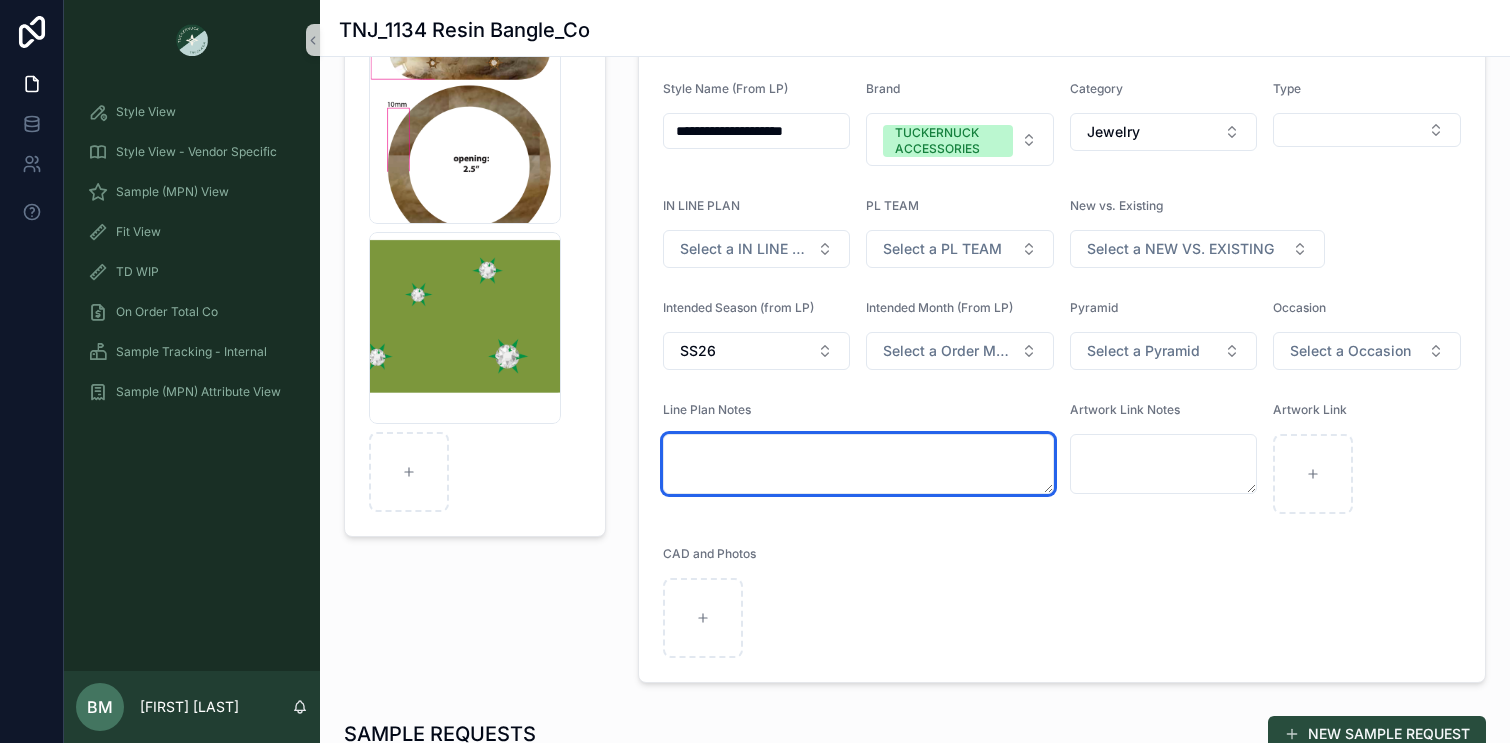 click at bounding box center (858, 464) 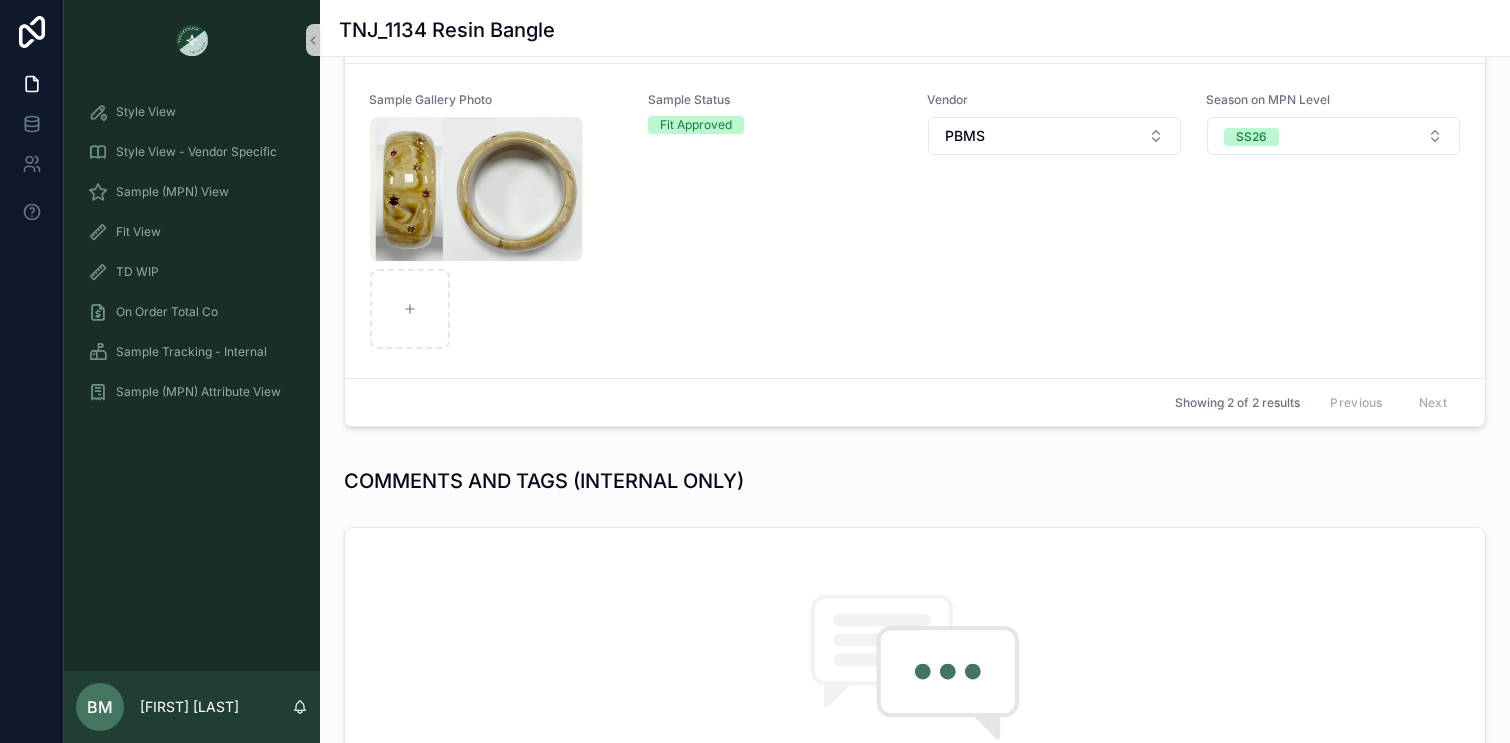 scroll, scrollTop: 1087, scrollLeft: 0, axis: vertical 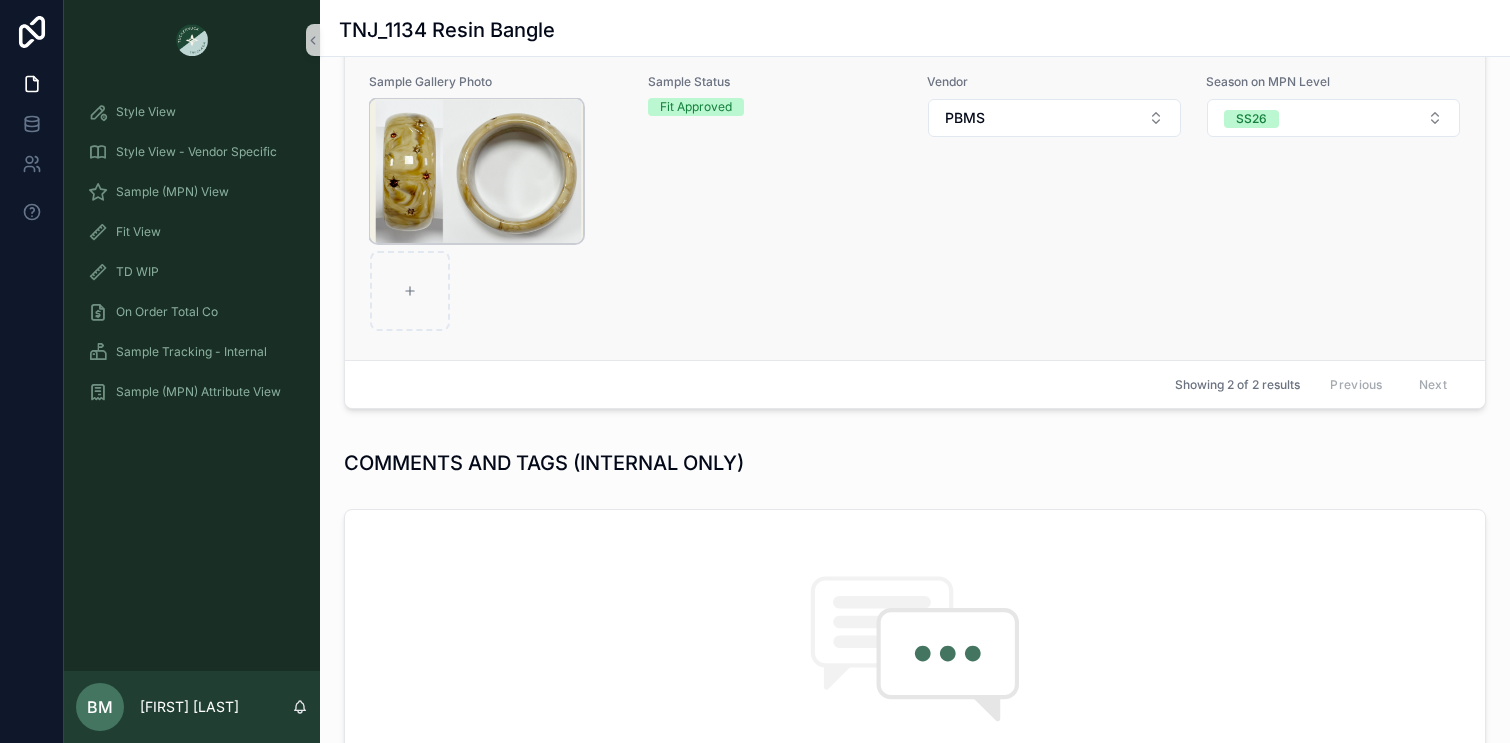 click at bounding box center [476, 171] 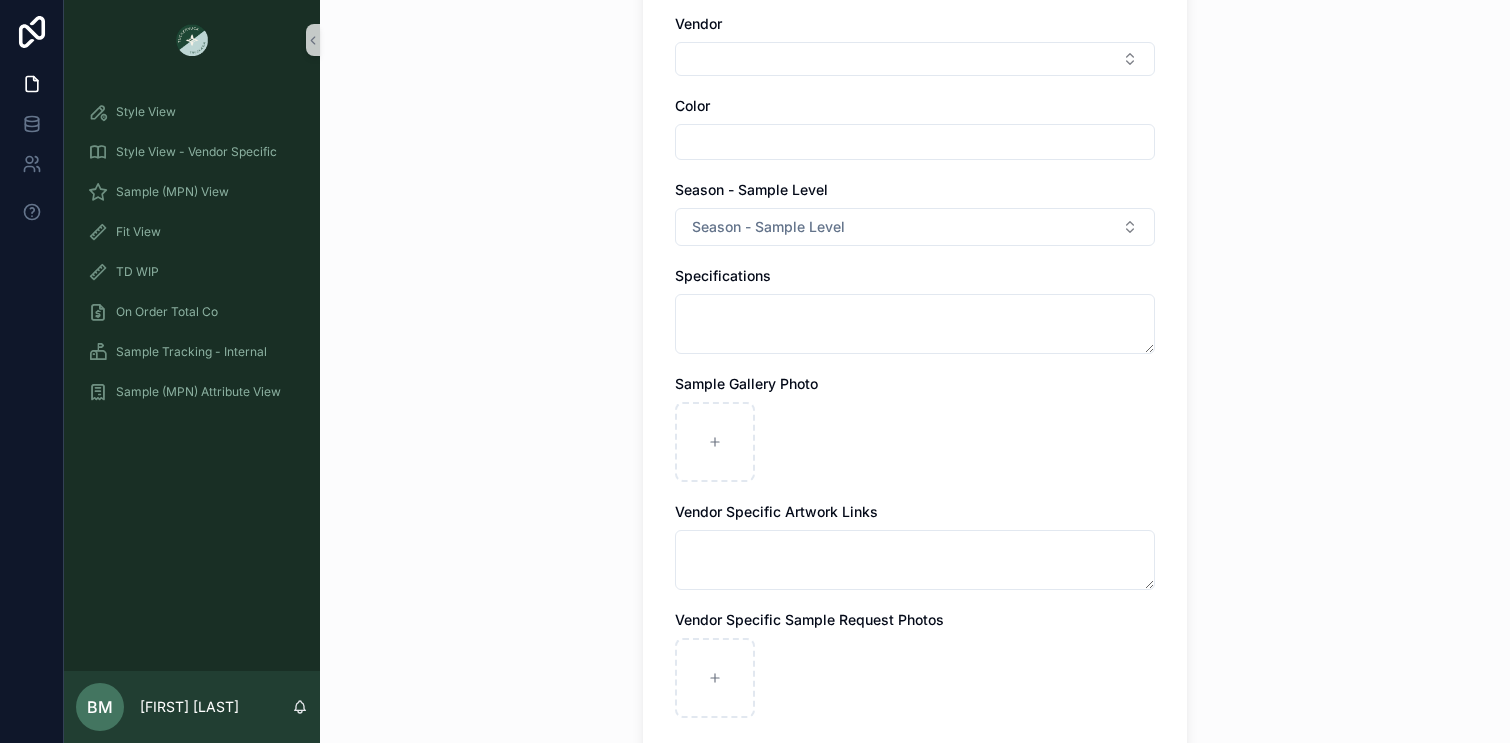 scroll, scrollTop: 0, scrollLeft: 0, axis: both 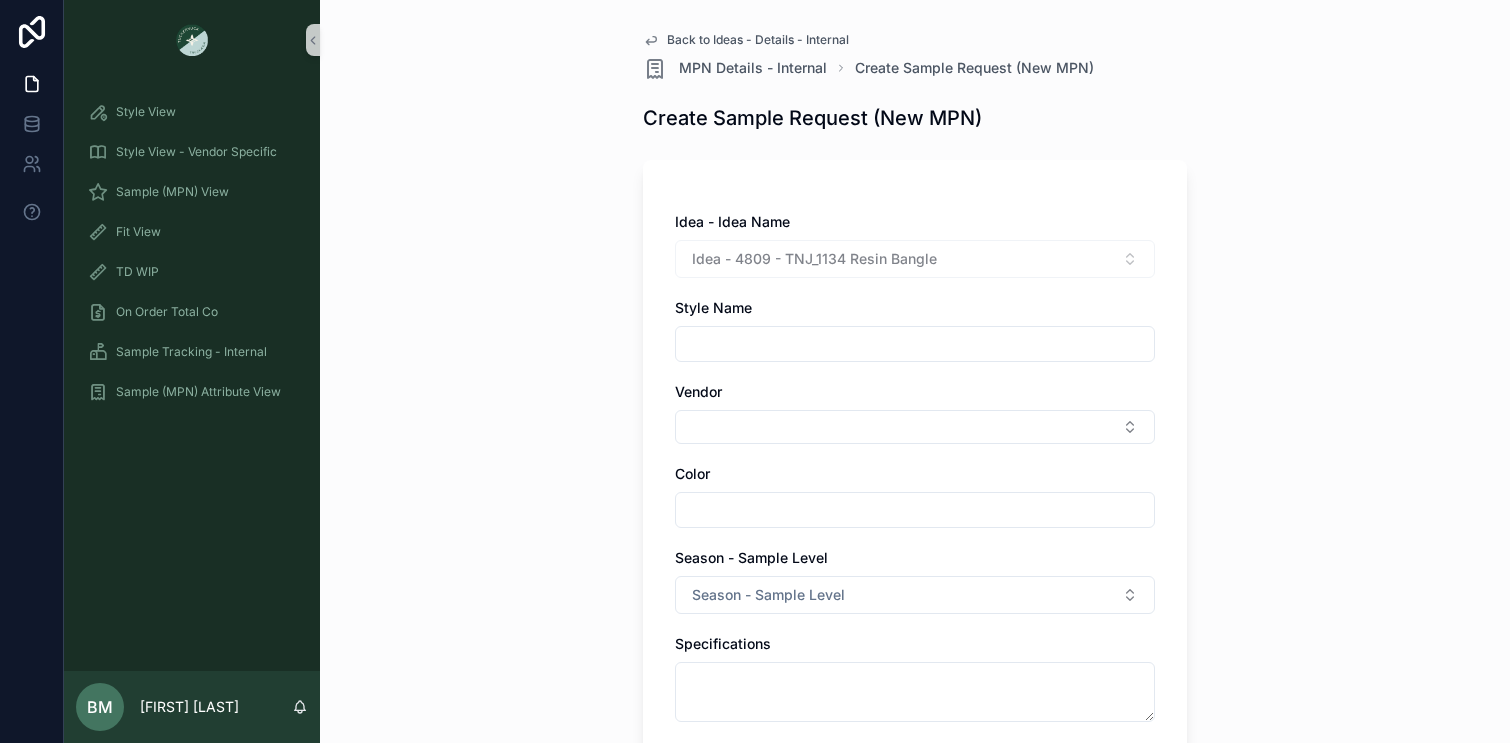 click at bounding box center [915, 510] 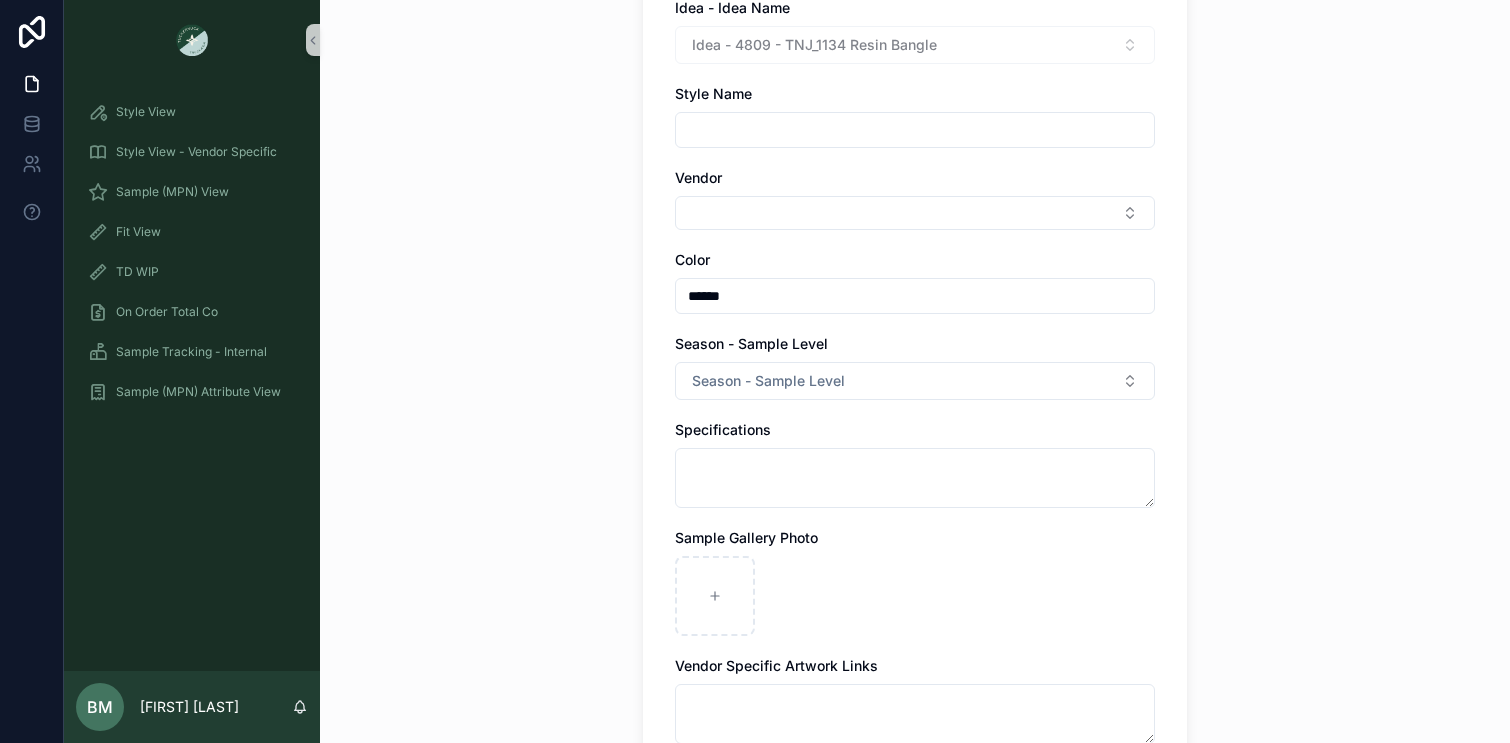 scroll, scrollTop: 591, scrollLeft: 0, axis: vertical 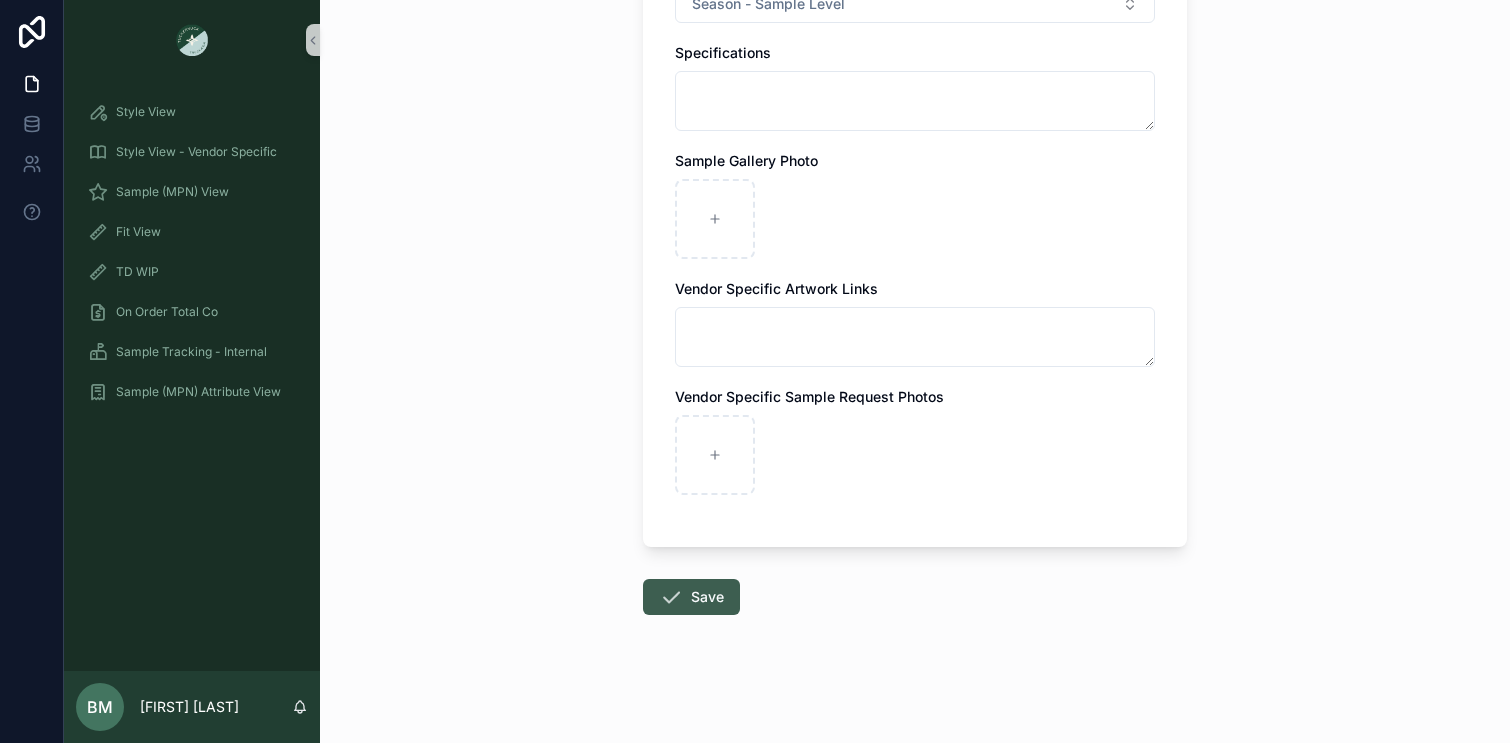 type on "******" 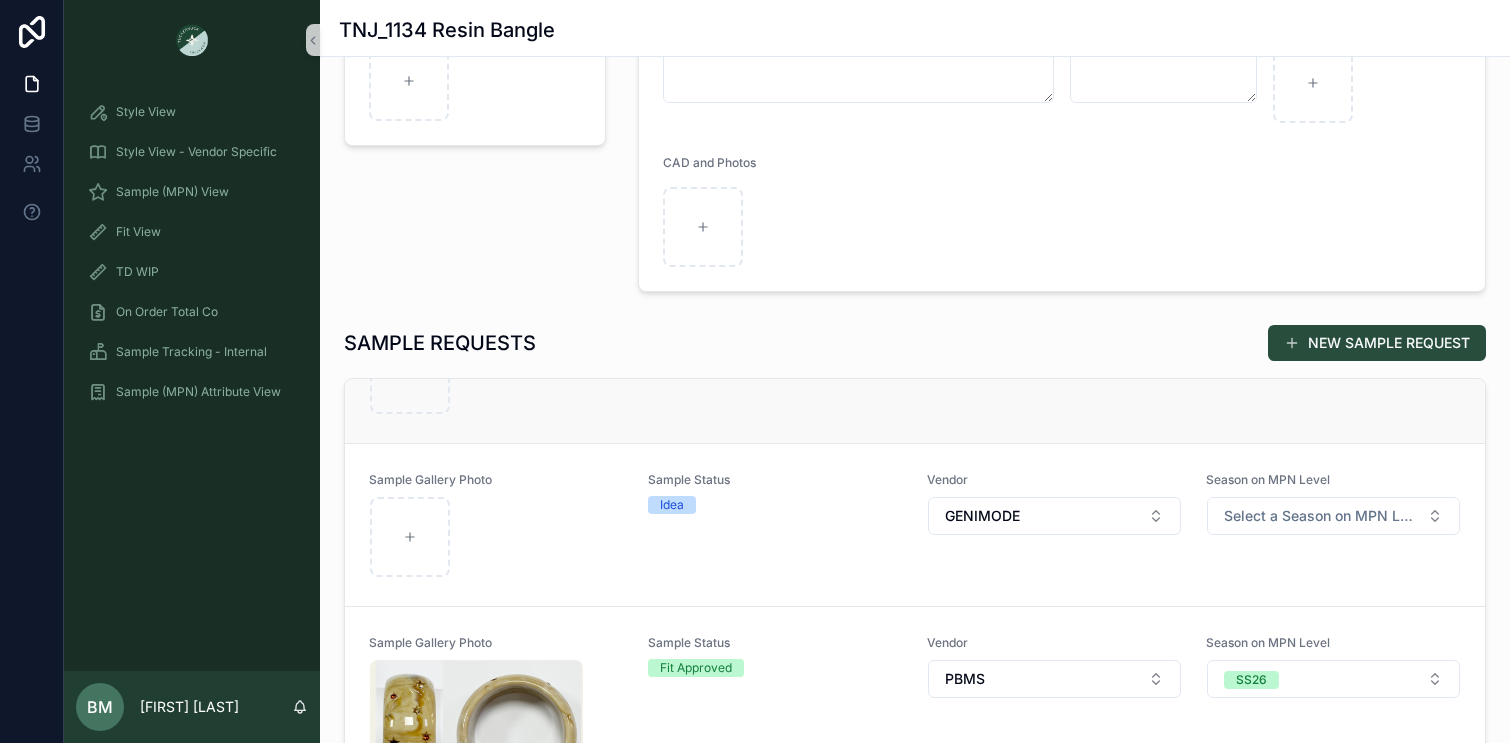 scroll, scrollTop: 132, scrollLeft: 0, axis: vertical 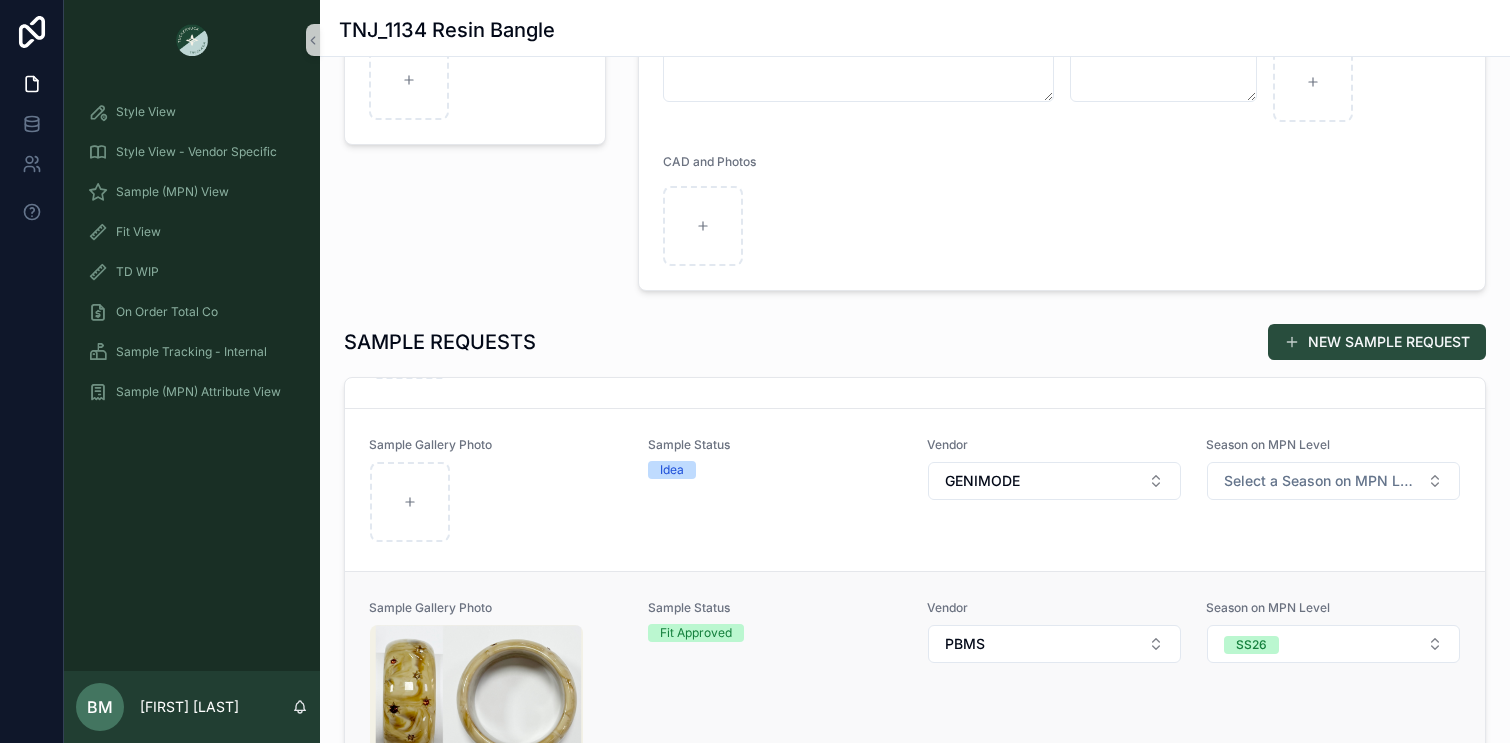 click on "Sample Status Fit Approved" at bounding box center [775, 729] 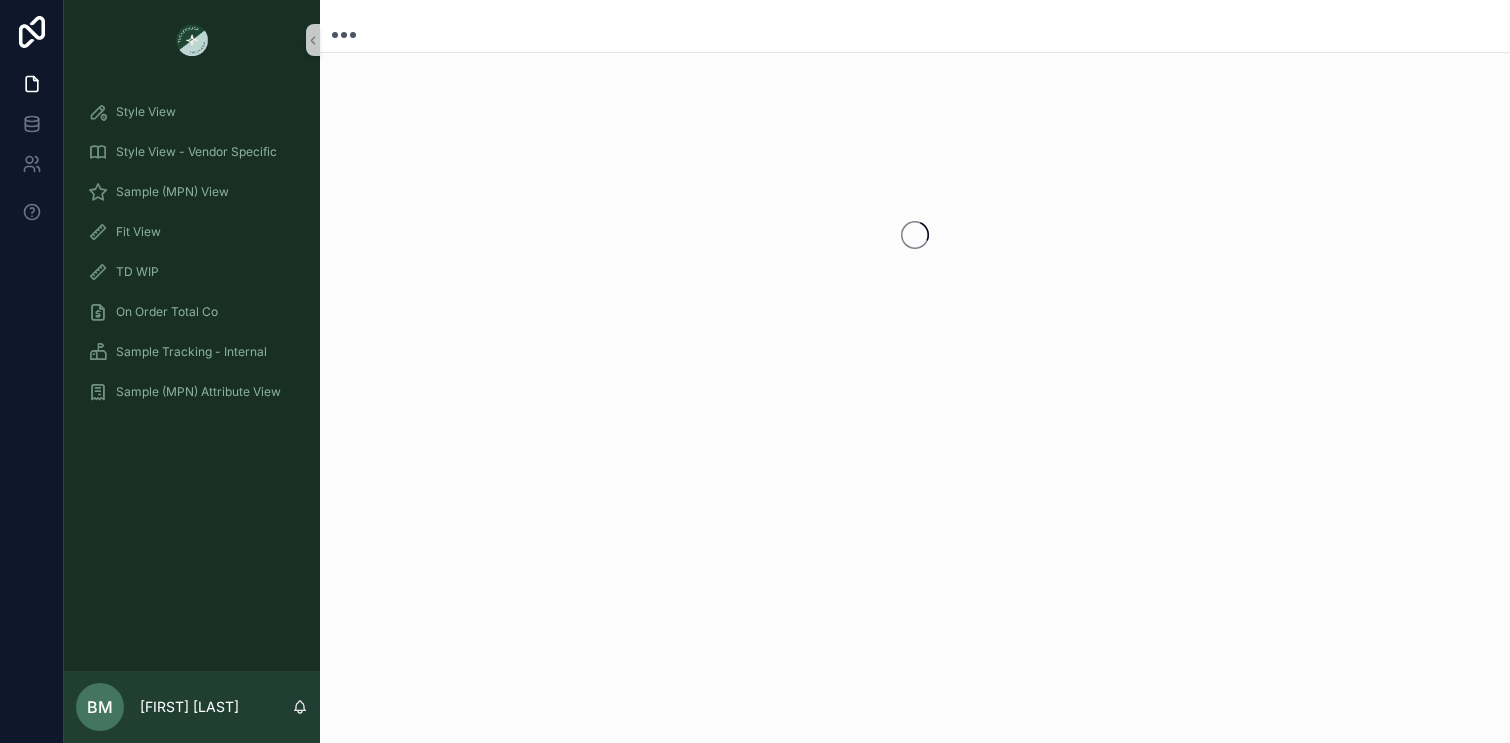 scroll, scrollTop: 0, scrollLeft: 0, axis: both 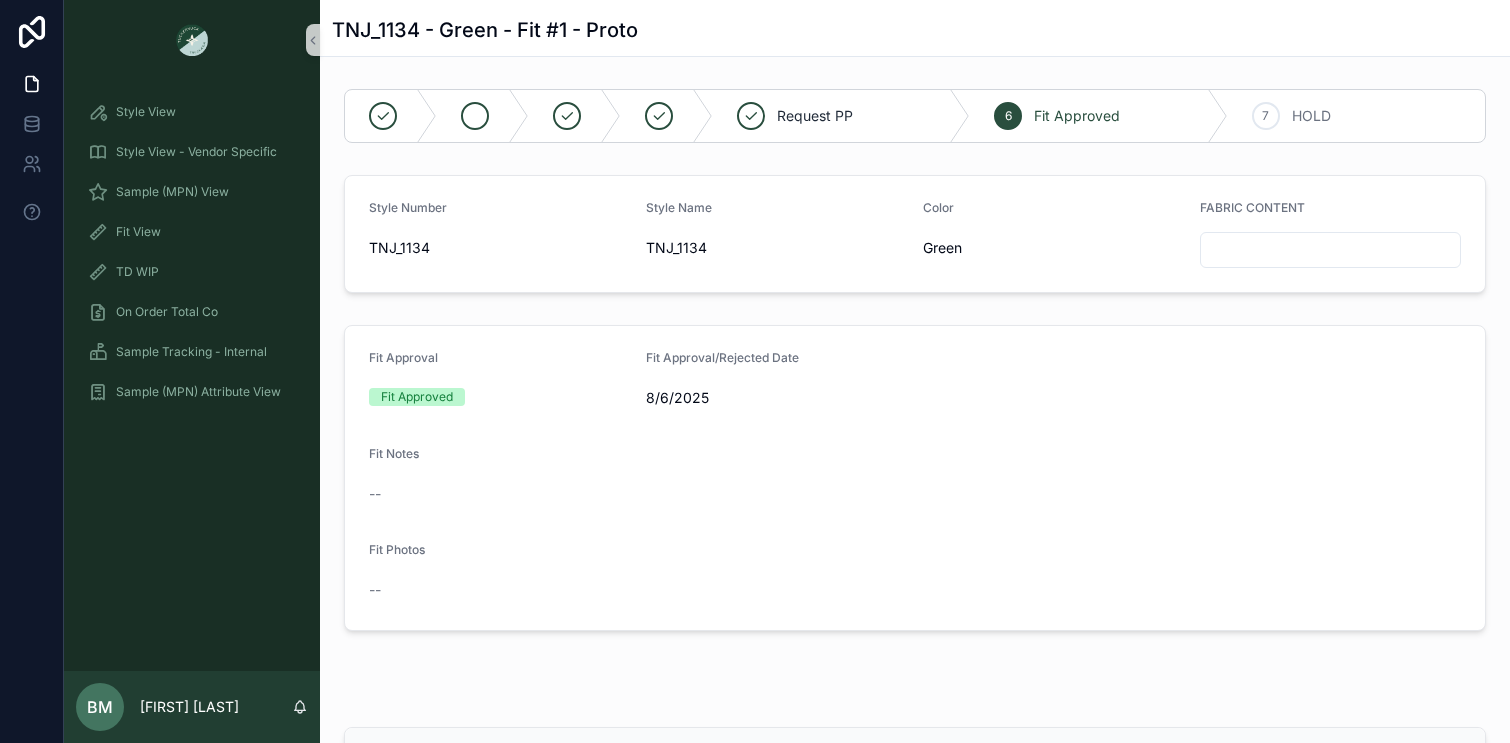 click at bounding box center [475, 116] 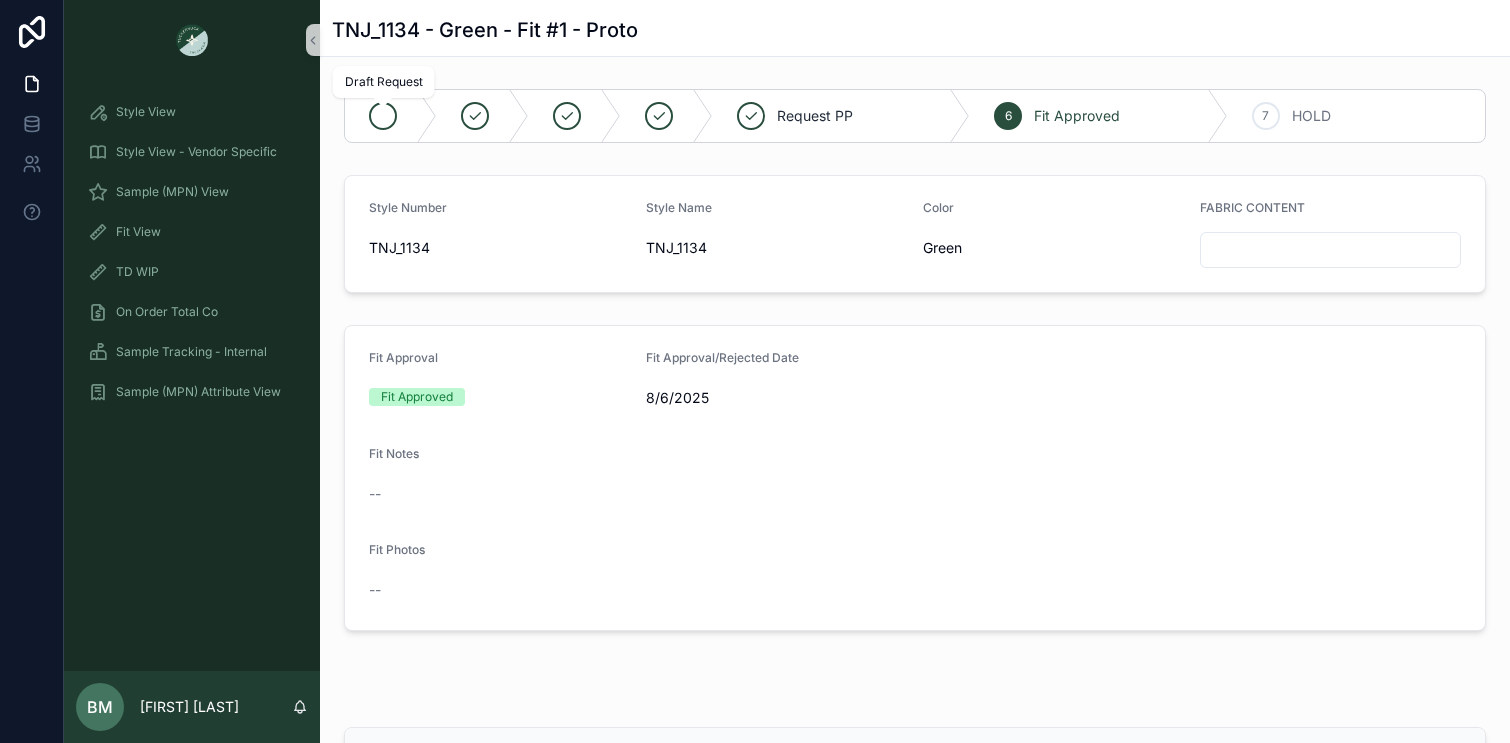 click 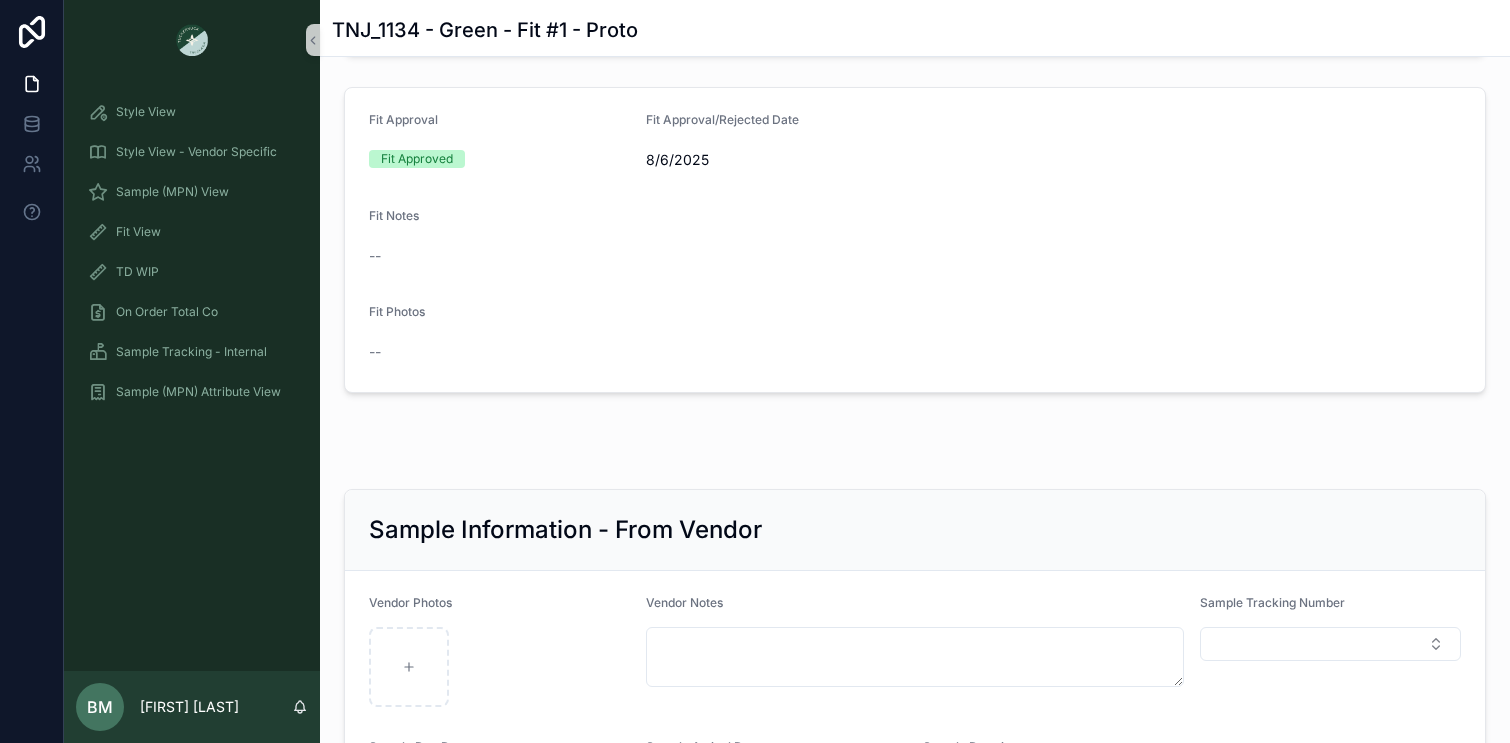 scroll, scrollTop: 0, scrollLeft: 0, axis: both 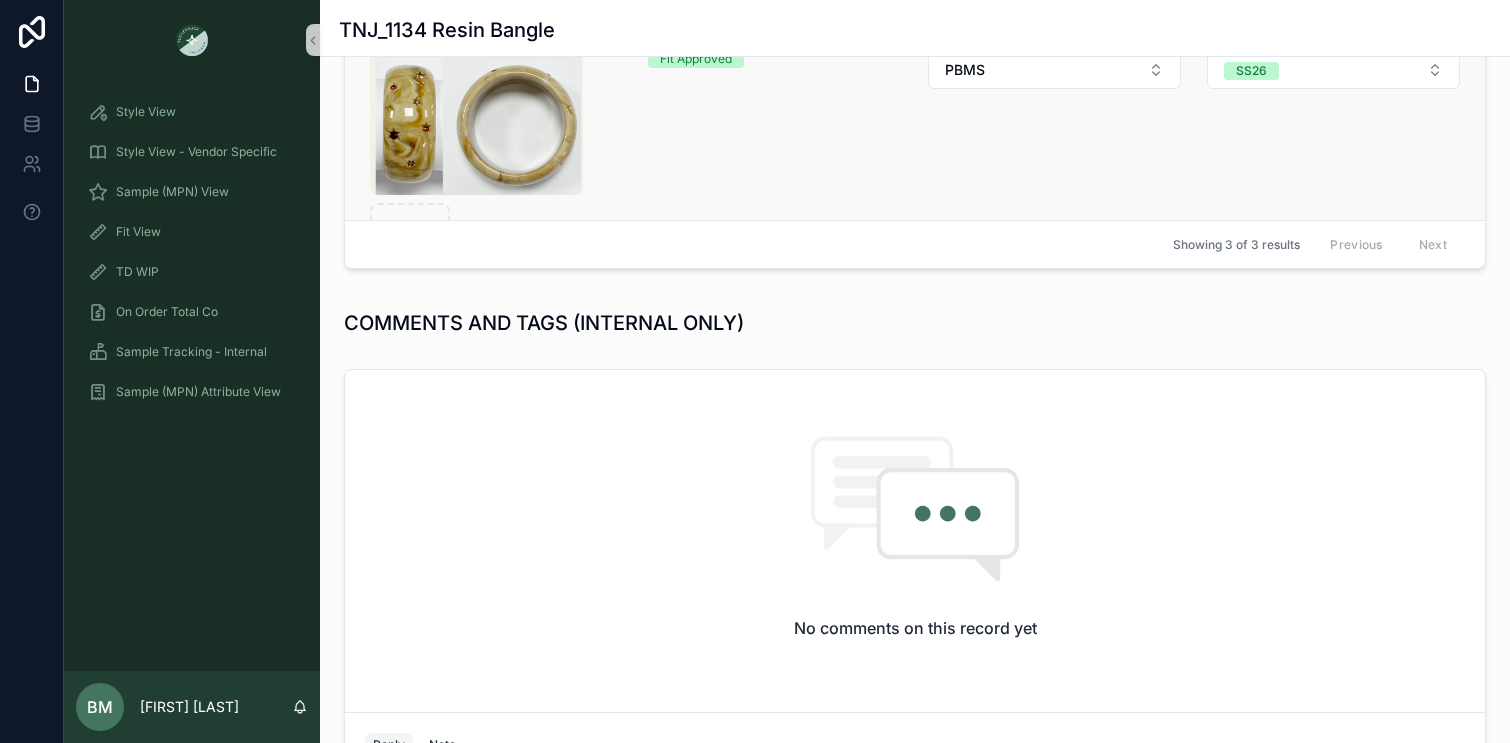 click at bounding box center (496, 167) 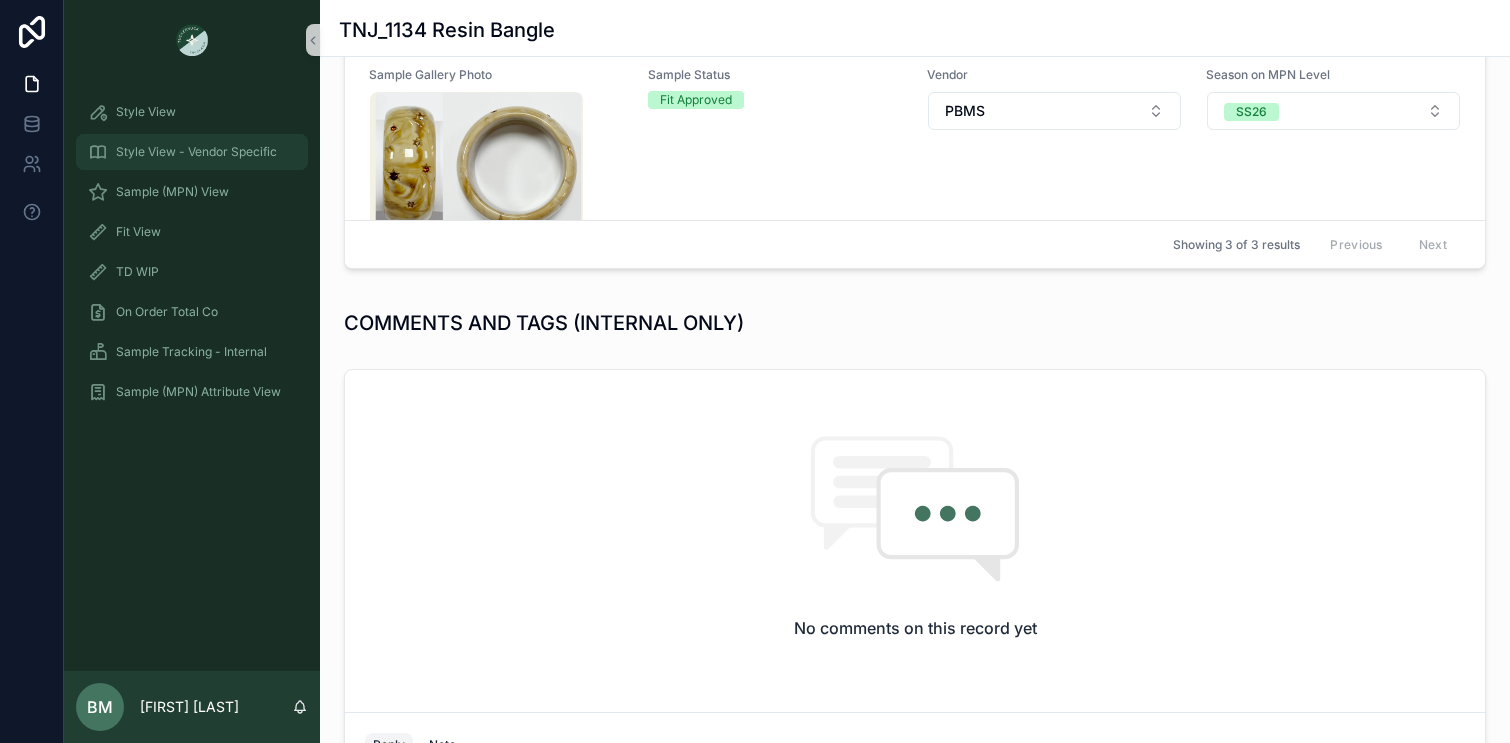 click on "Style View - Vendor Specific" at bounding box center [196, 152] 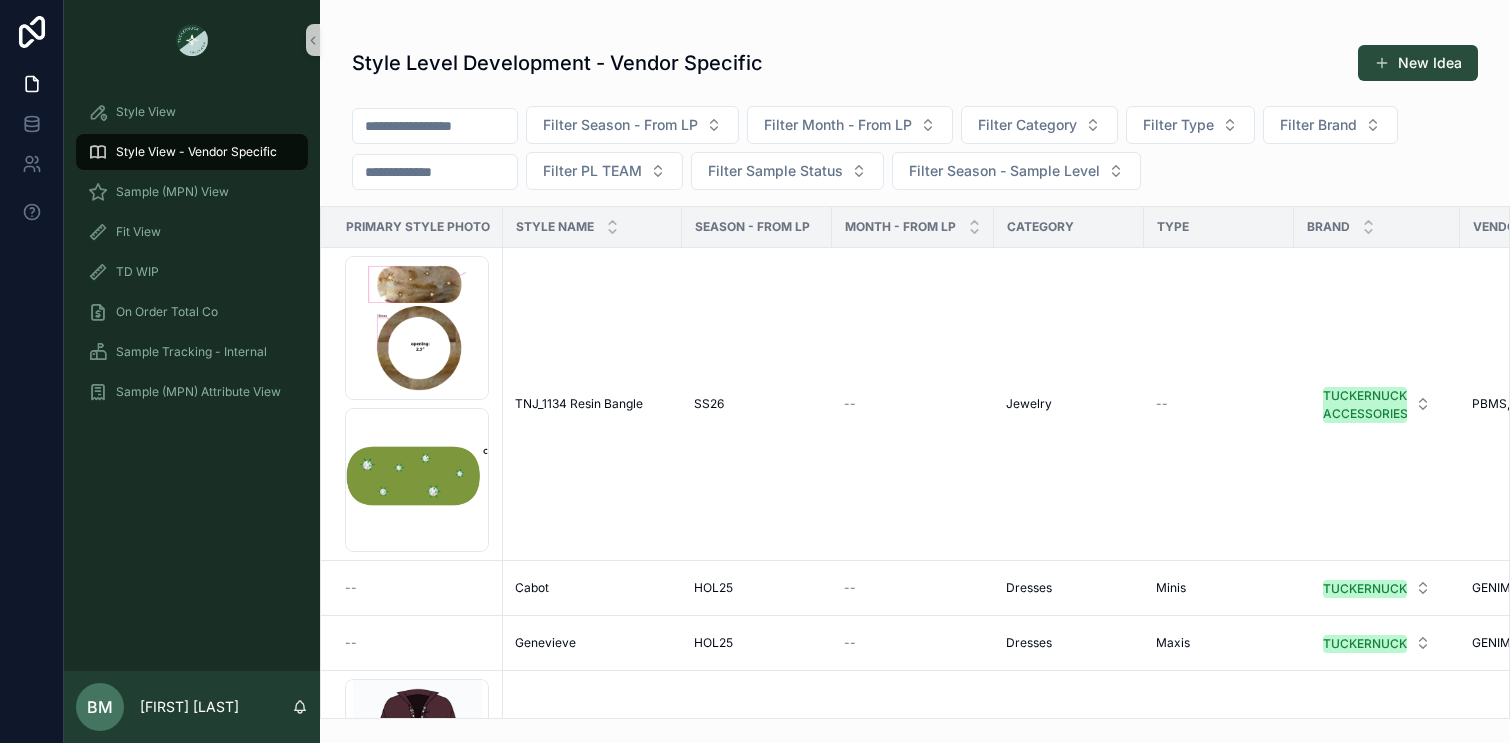scroll, scrollTop: 0, scrollLeft: 0, axis: both 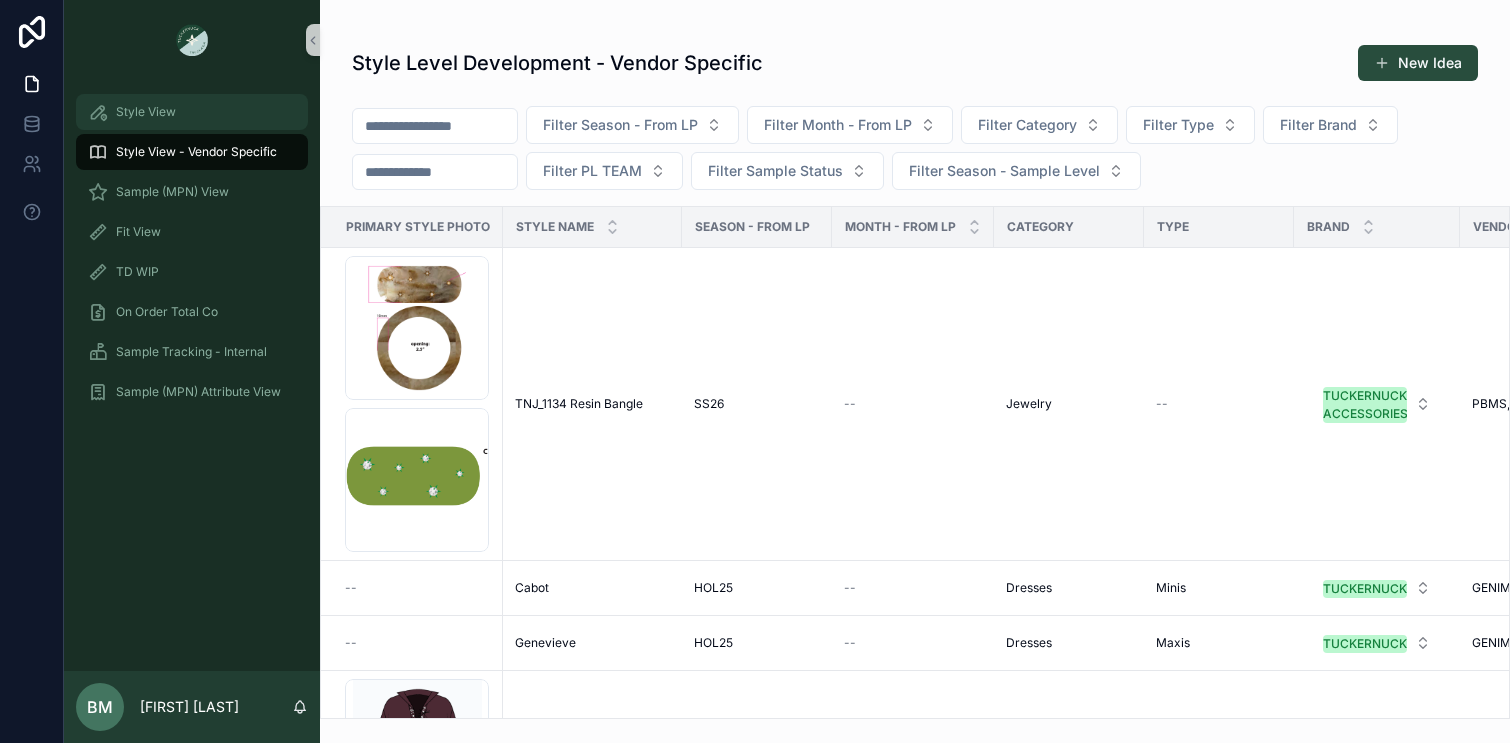 click on "Style View" at bounding box center [192, 112] 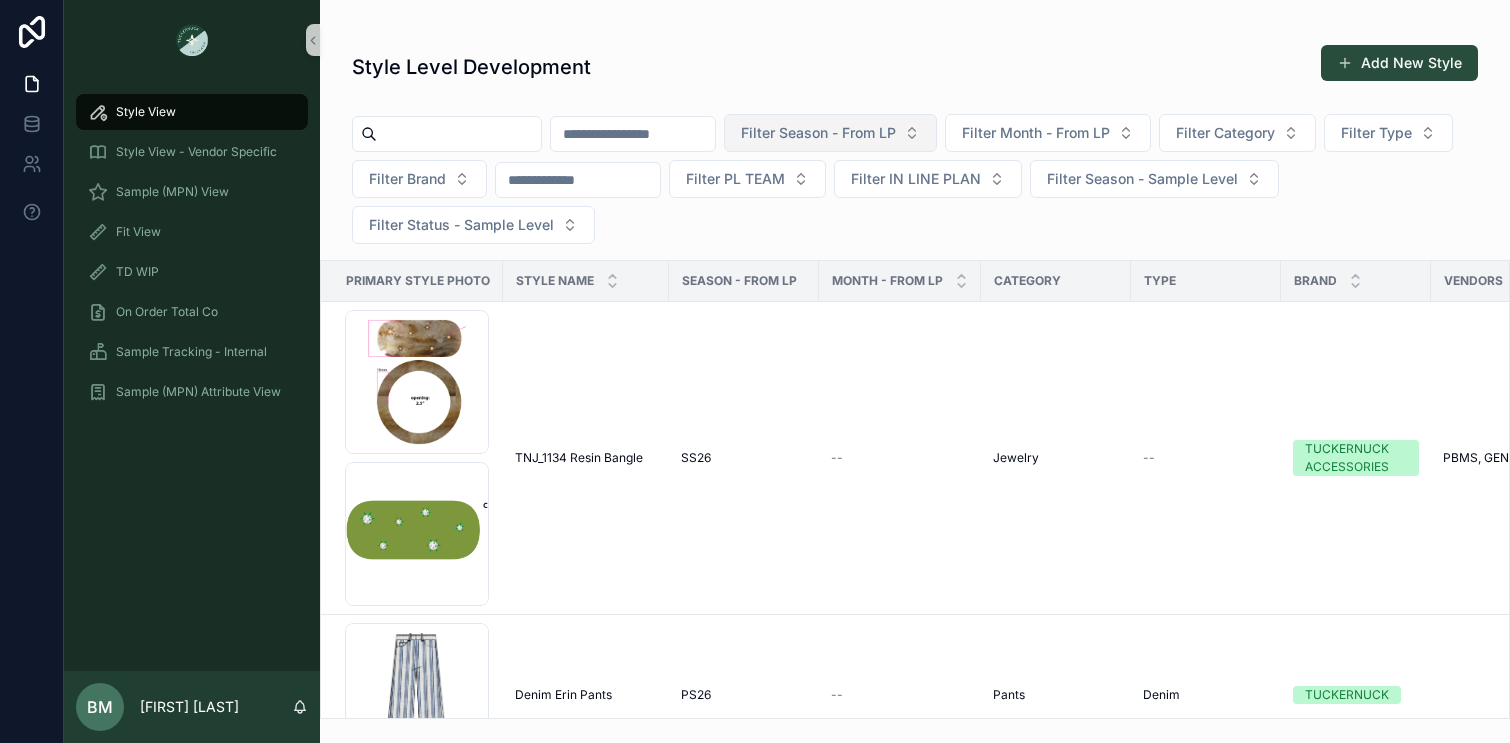 click on "Filter Season - From LP" at bounding box center [818, 133] 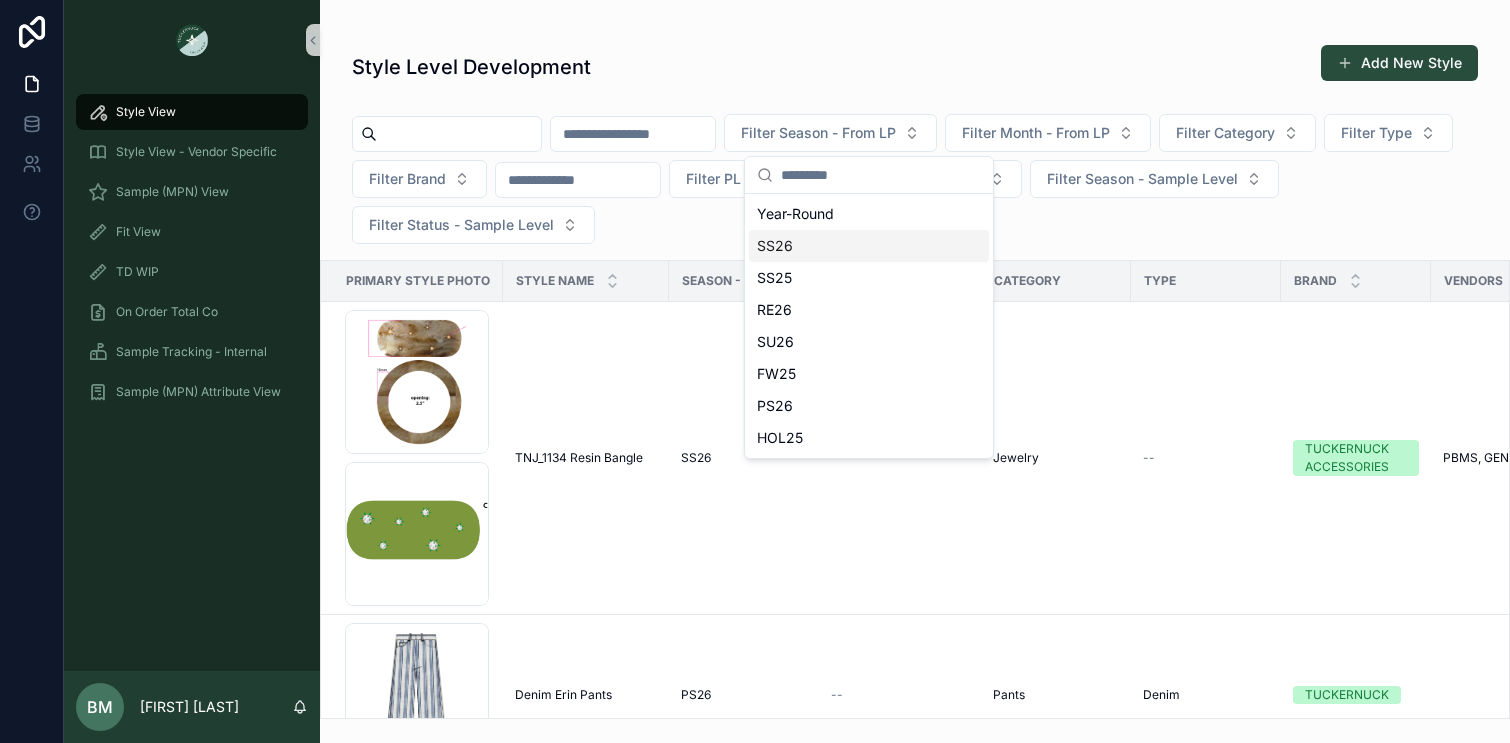 click on "SS26" at bounding box center [775, 246] 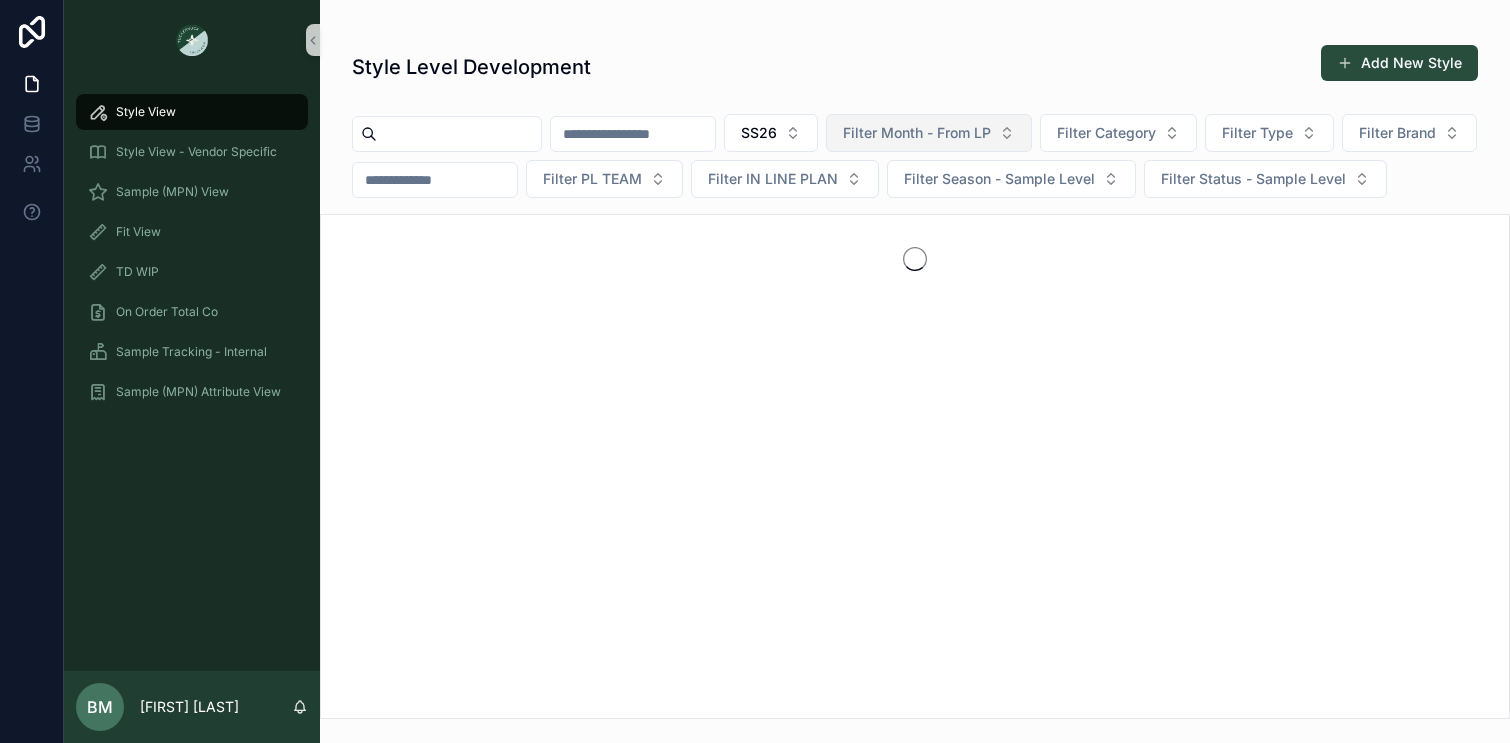 click on "Filter Month - From LP" at bounding box center [917, 133] 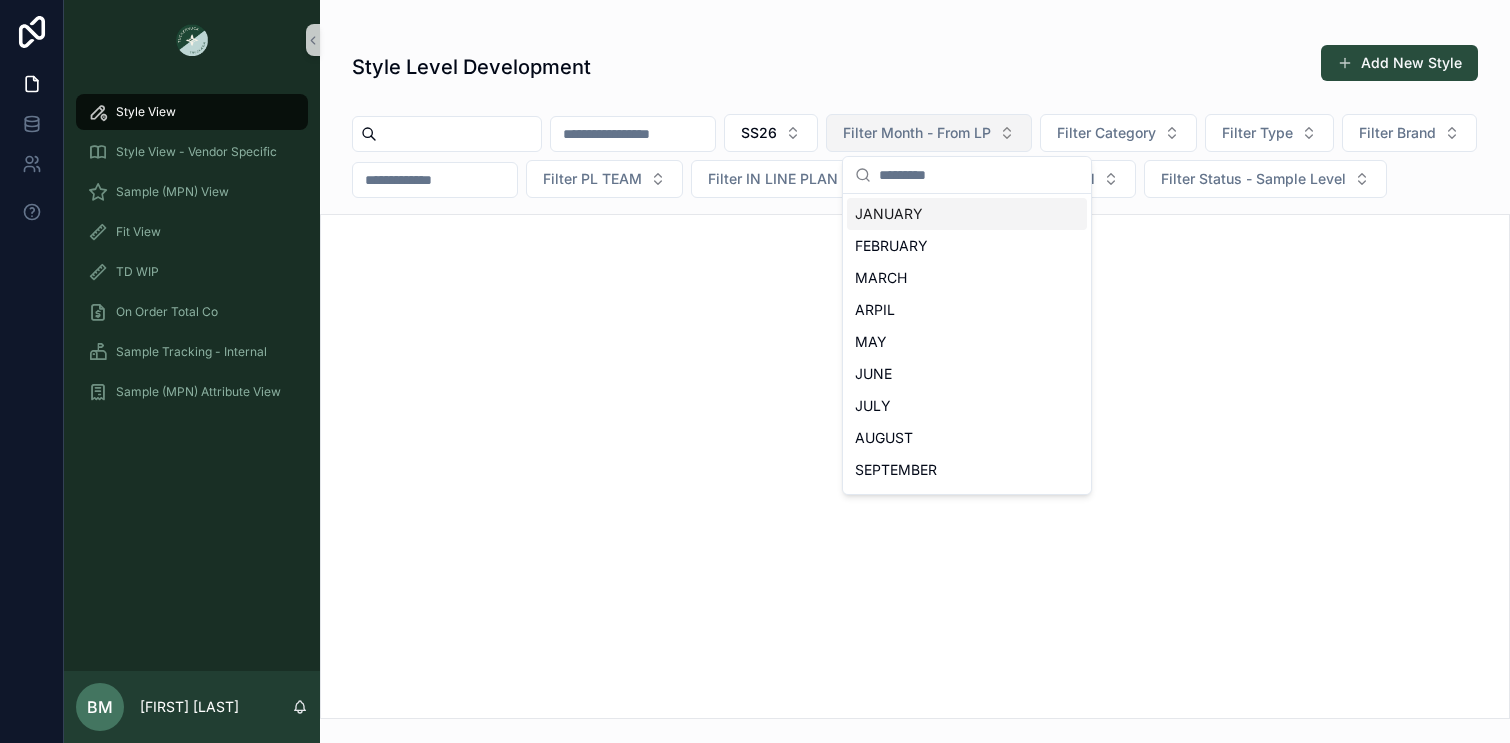 click on "Filter Month - From LP" at bounding box center (917, 133) 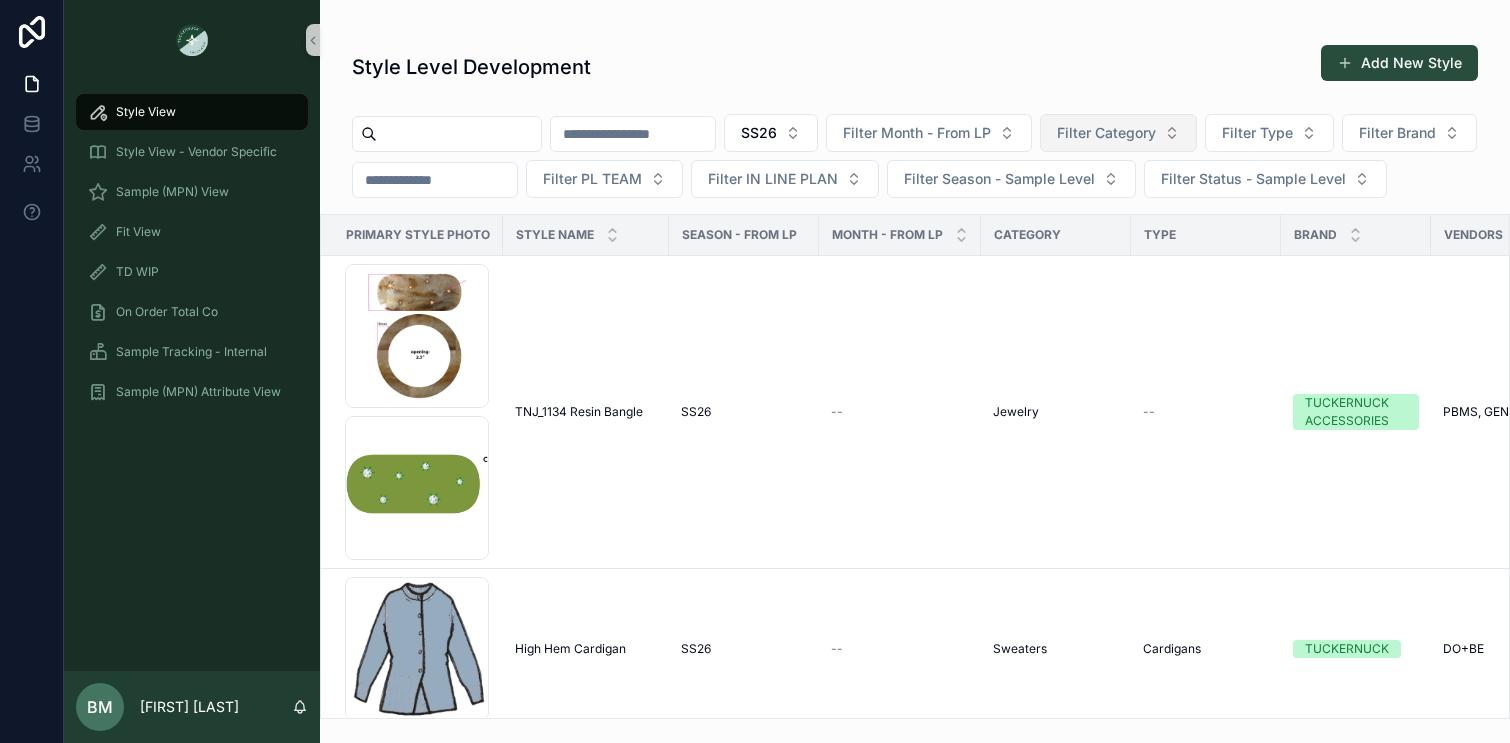 click on "Filter Category" at bounding box center [1106, 133] 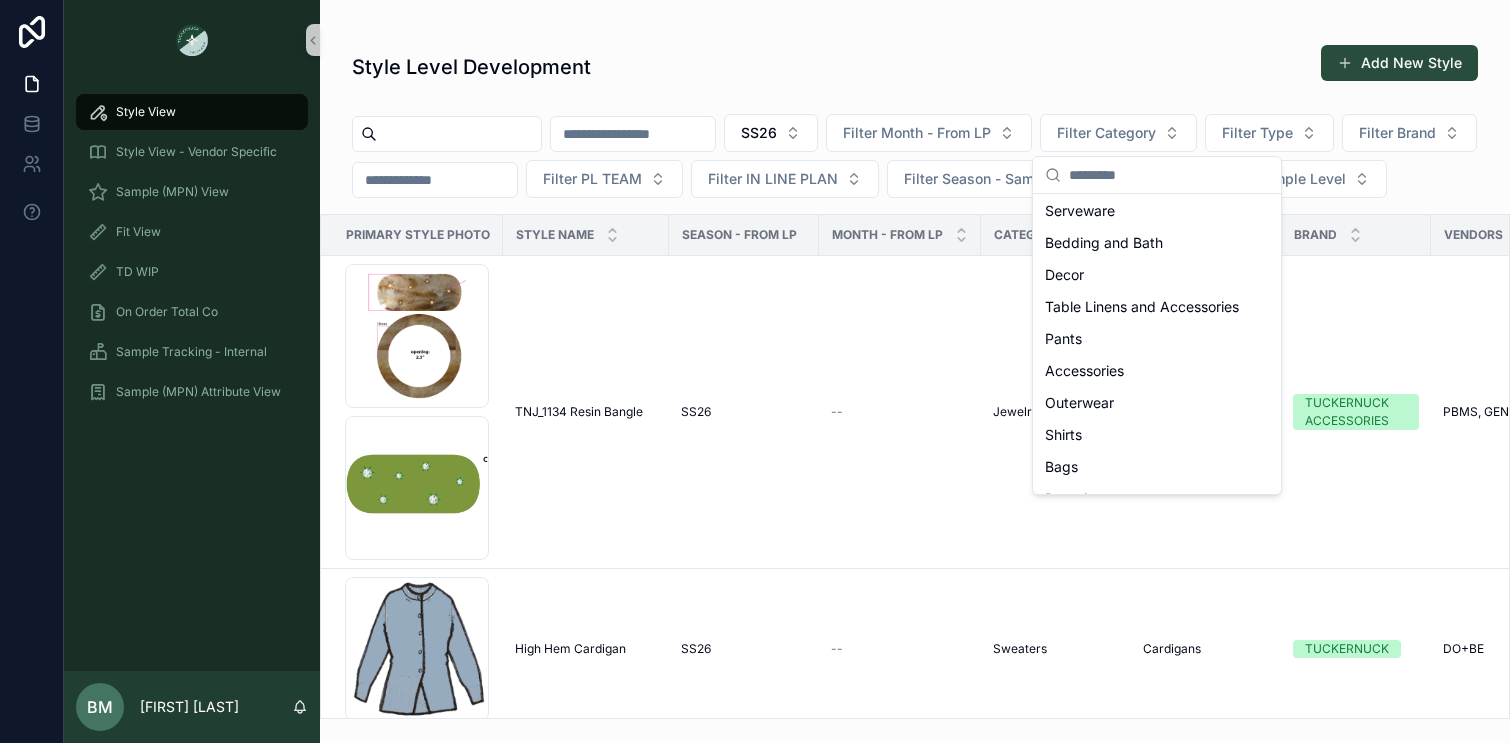 scroll, scrollTop: 614, scrollLeft: 0, axis: vertical 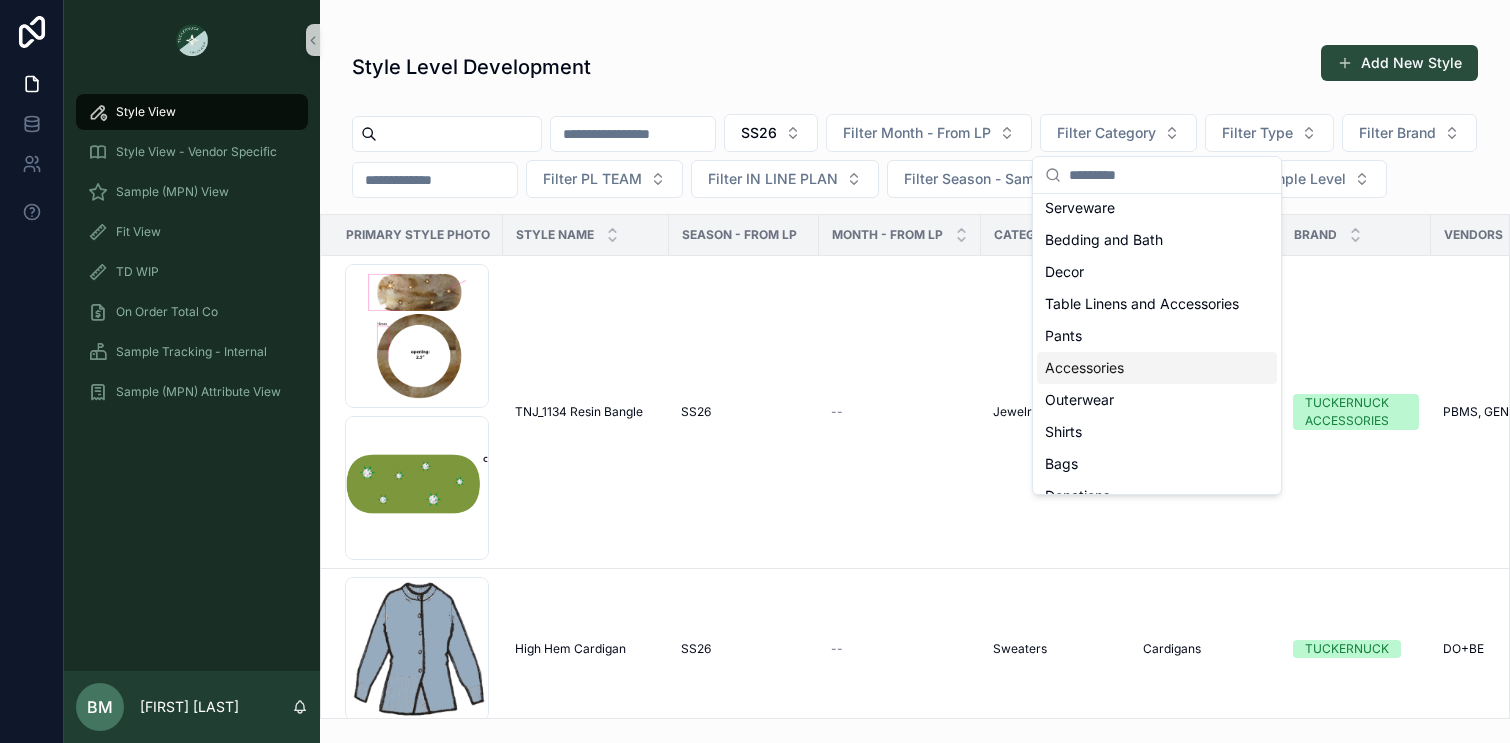 click on "Accessories" at bounding box center (1084, 368) 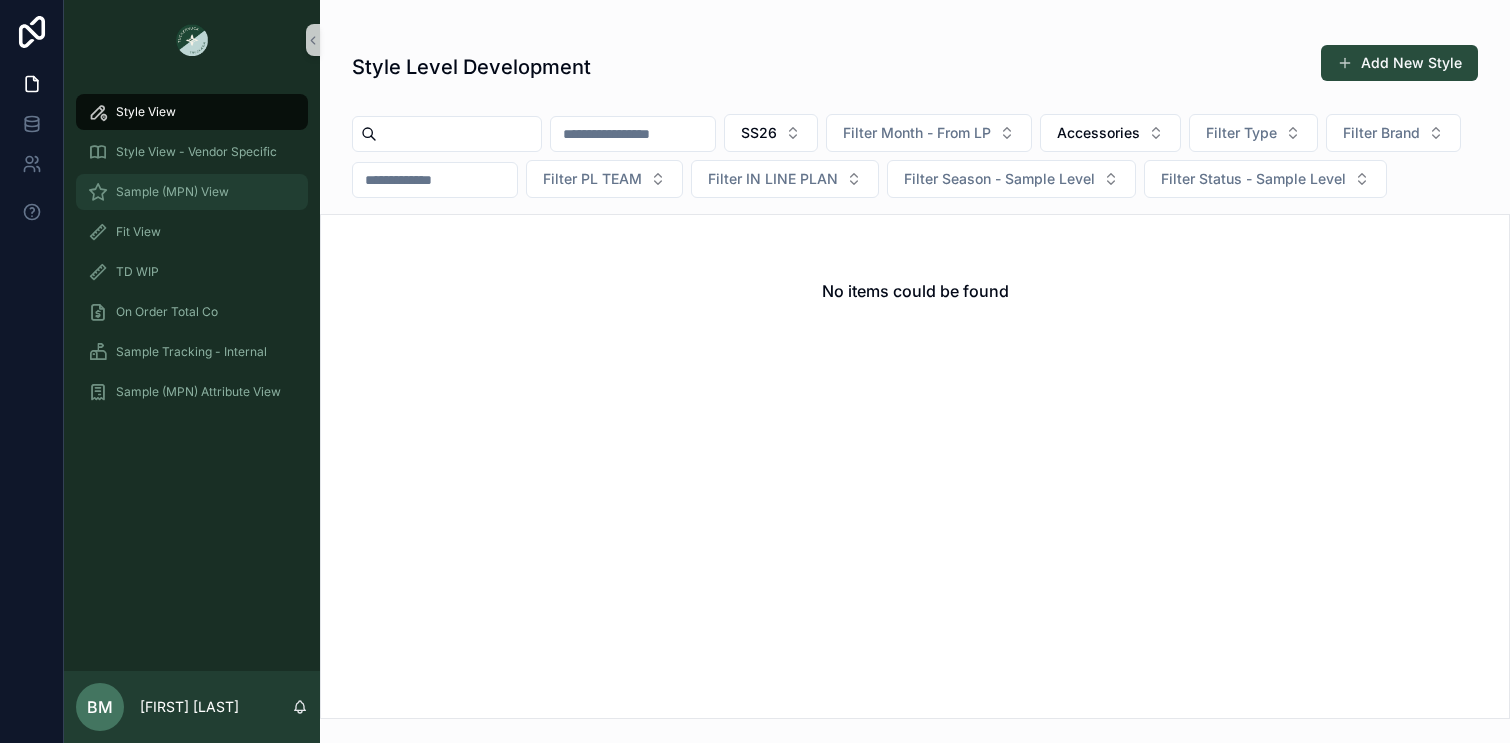 click on "Sample (MPN) View" at bounding box center (172, 192) 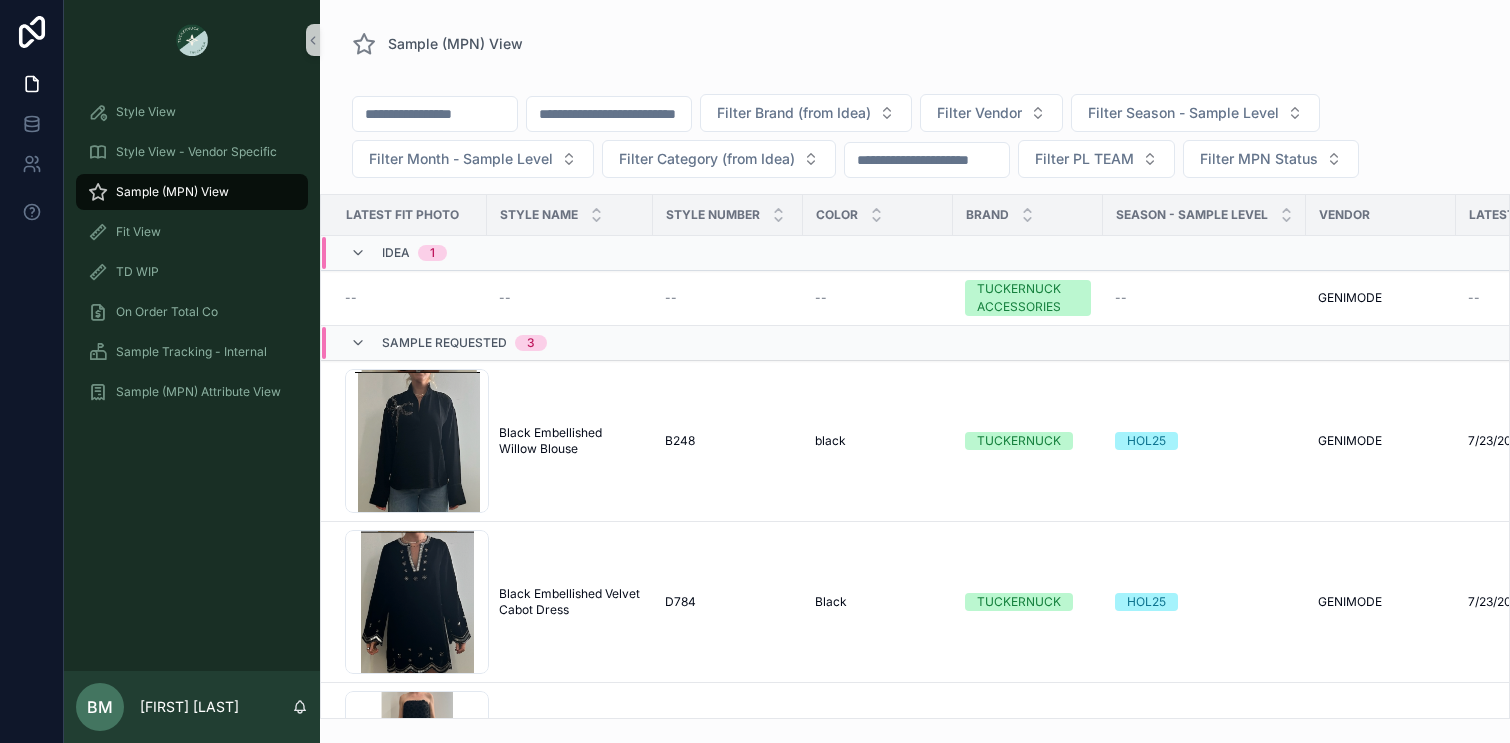 click on "Style View - Vendor Specific" at bounding box center (192, 152) 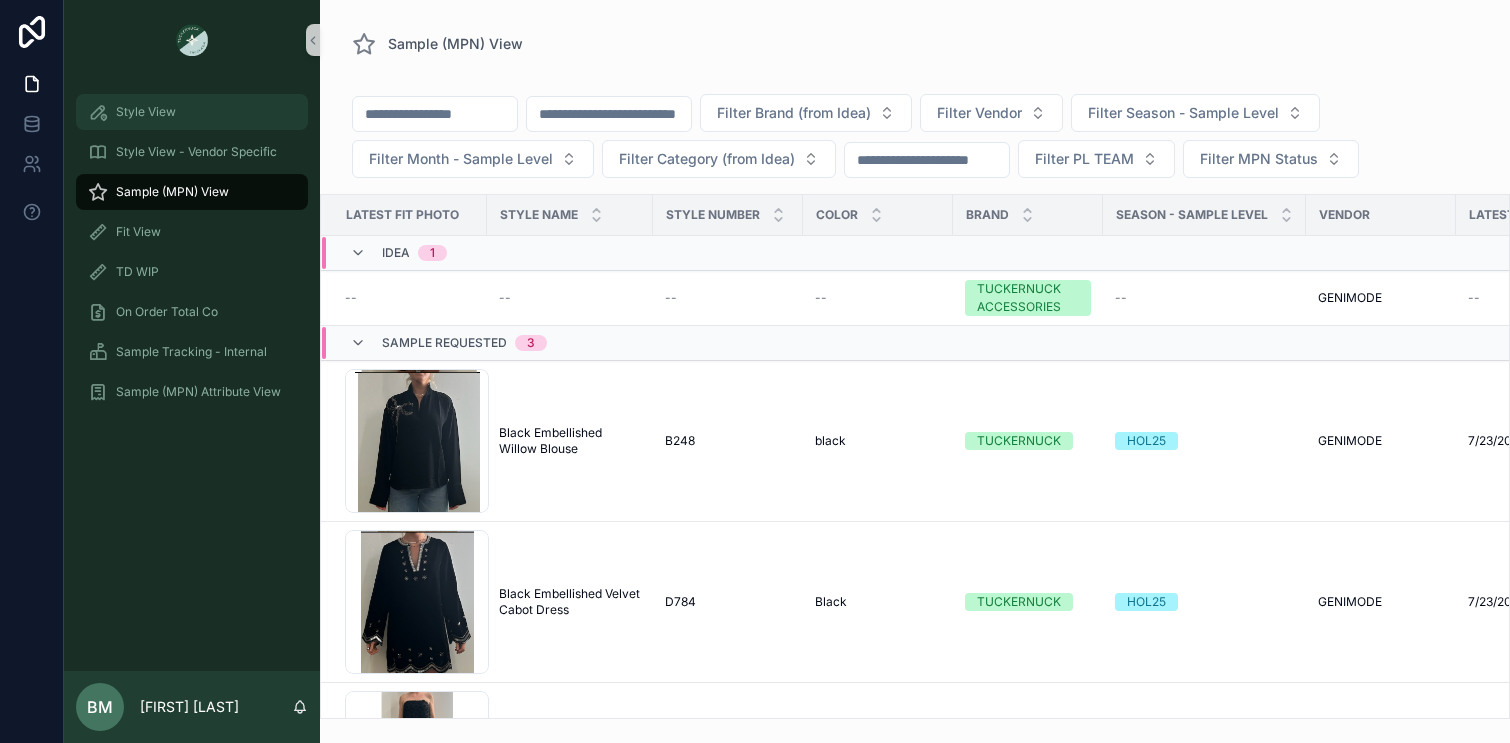 click on "Style View" at bounding box center (146, 112) 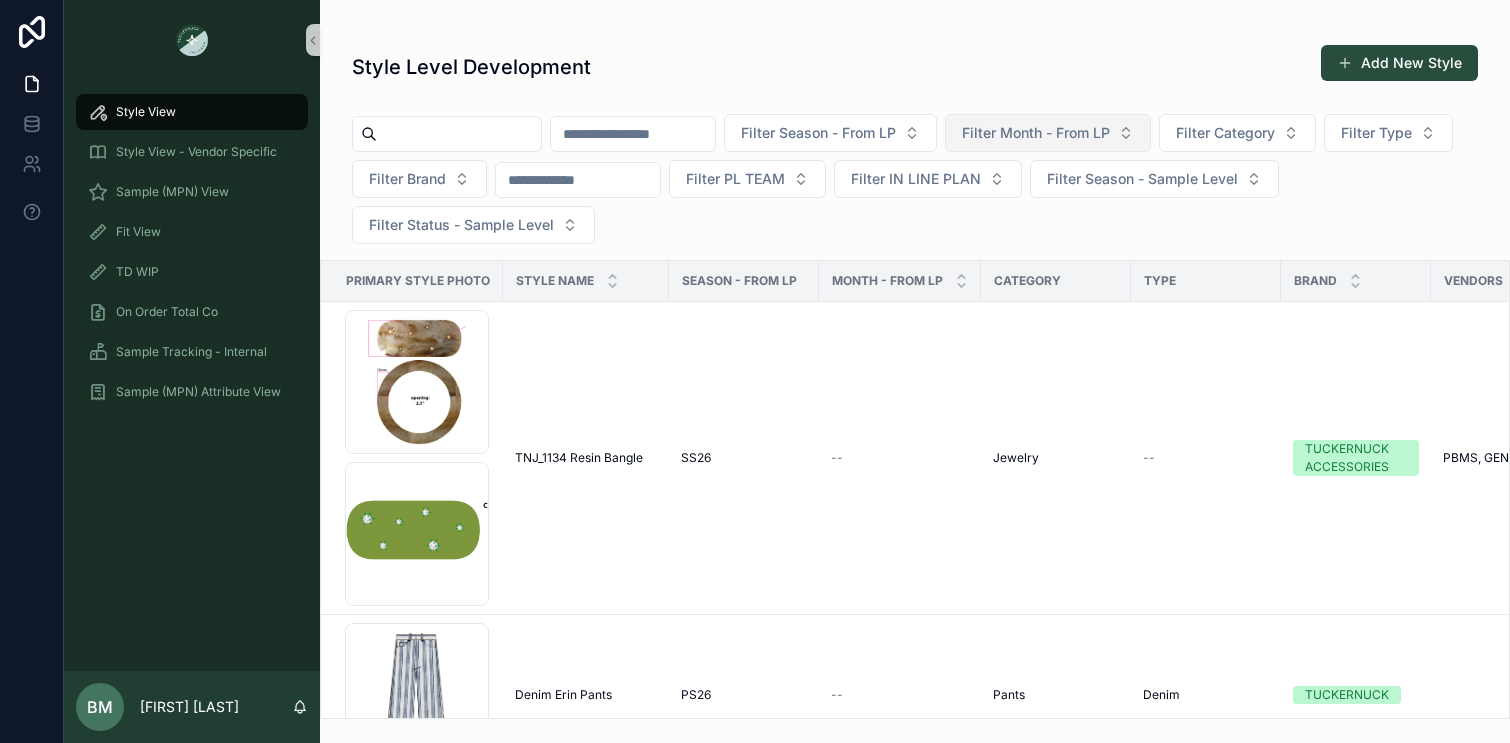 click on "Filter Month - From LP" at bounding box center [1036, 133] 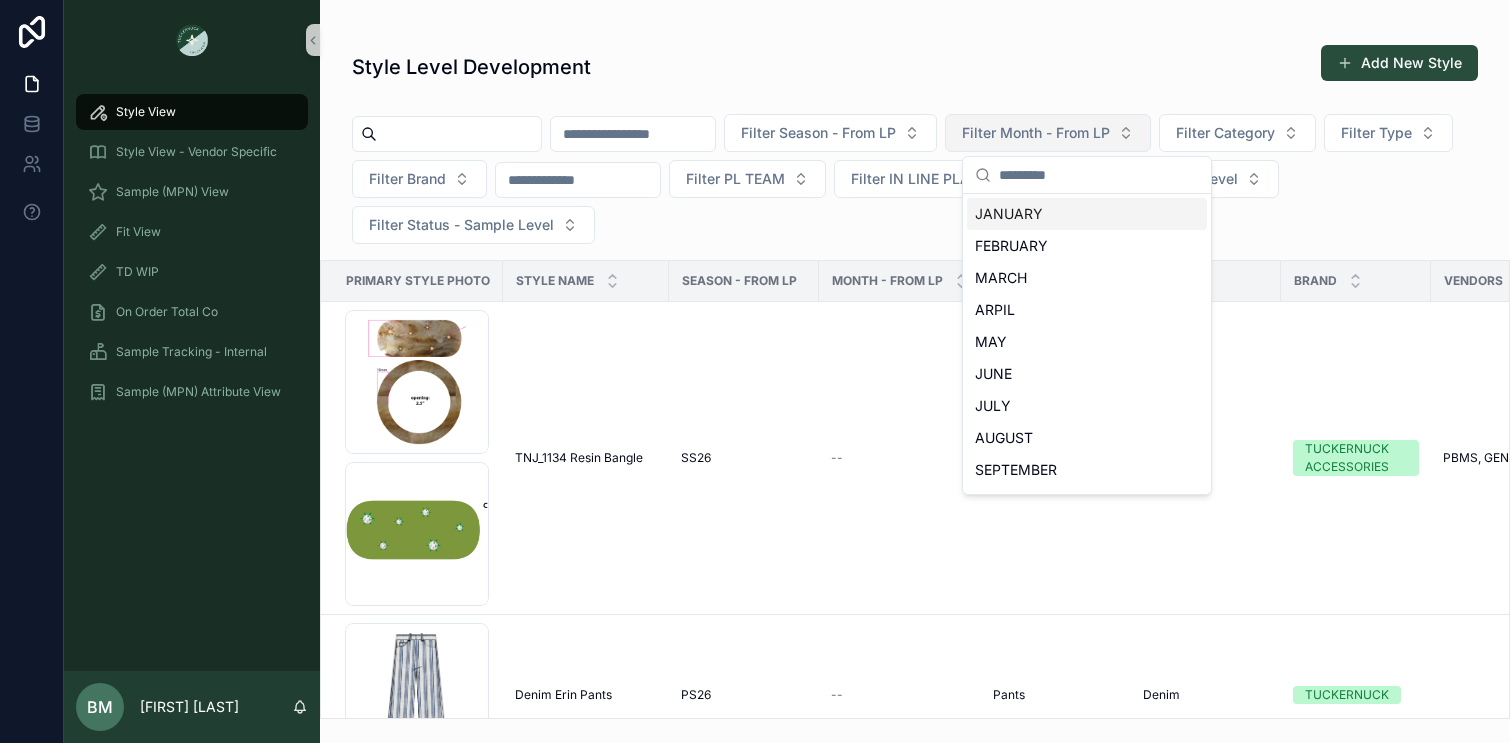 click on "Filter Month - From LP" at bounding box center (1036, 133) 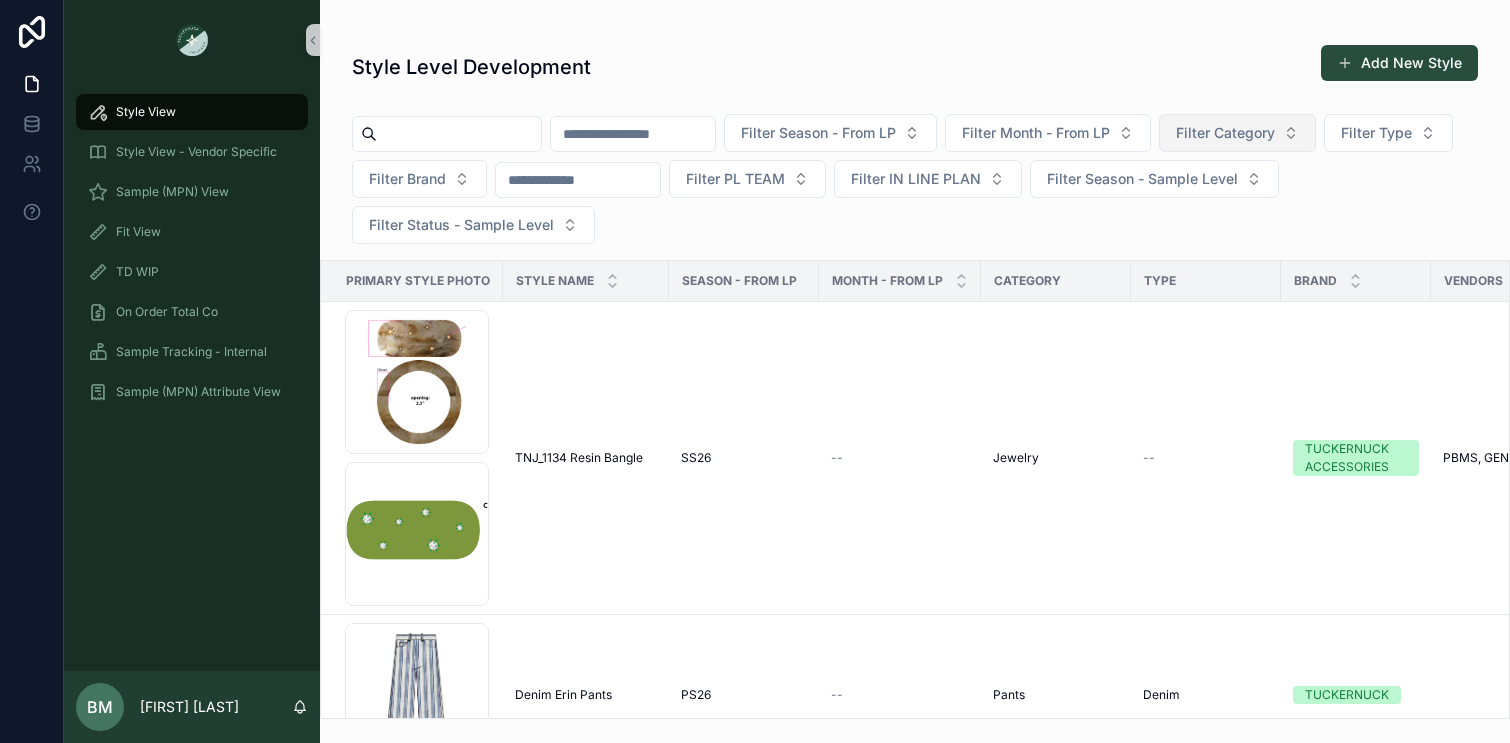 click on "Filter Category" at bounding box center [1225, 133] 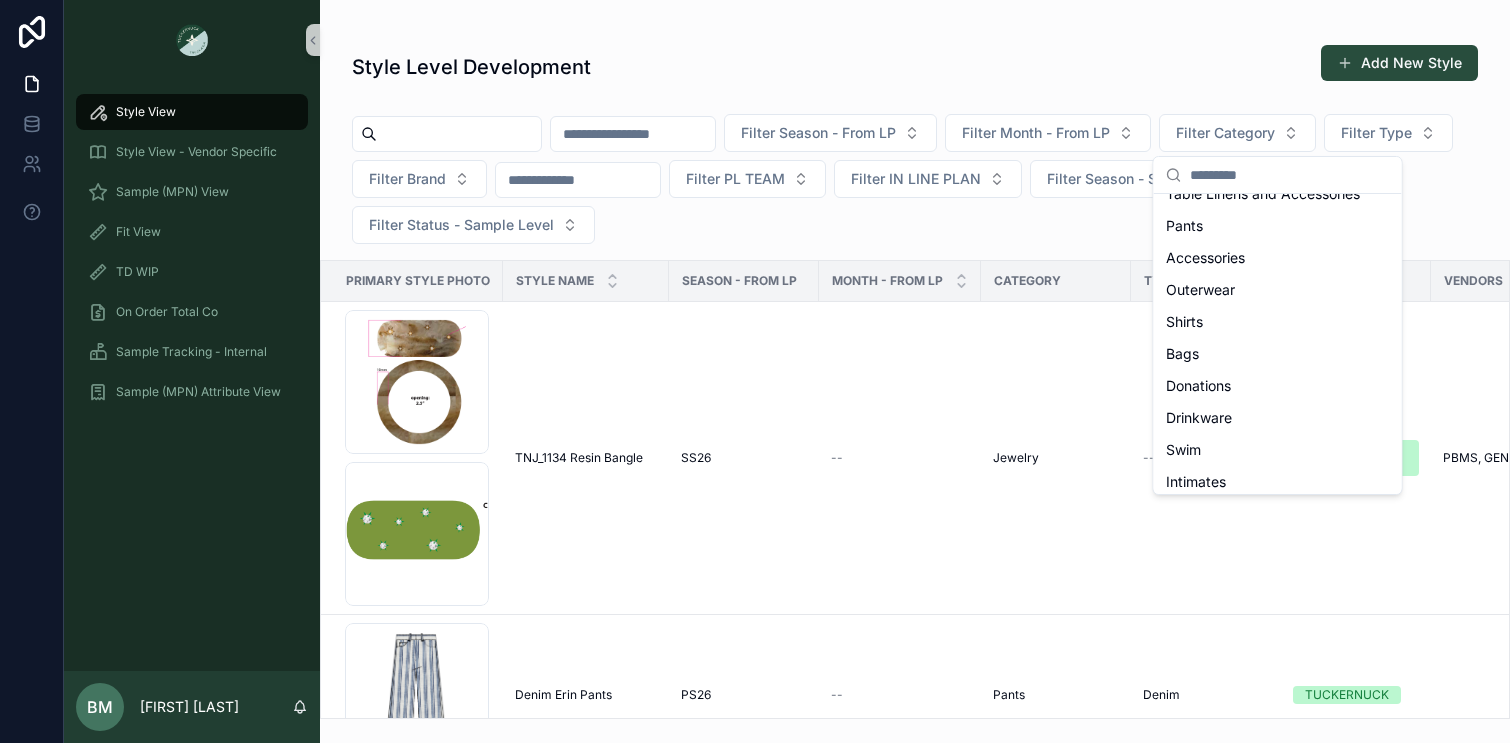 scroll, scrollTop: 732, scrollLeft: 0, axis: vertical 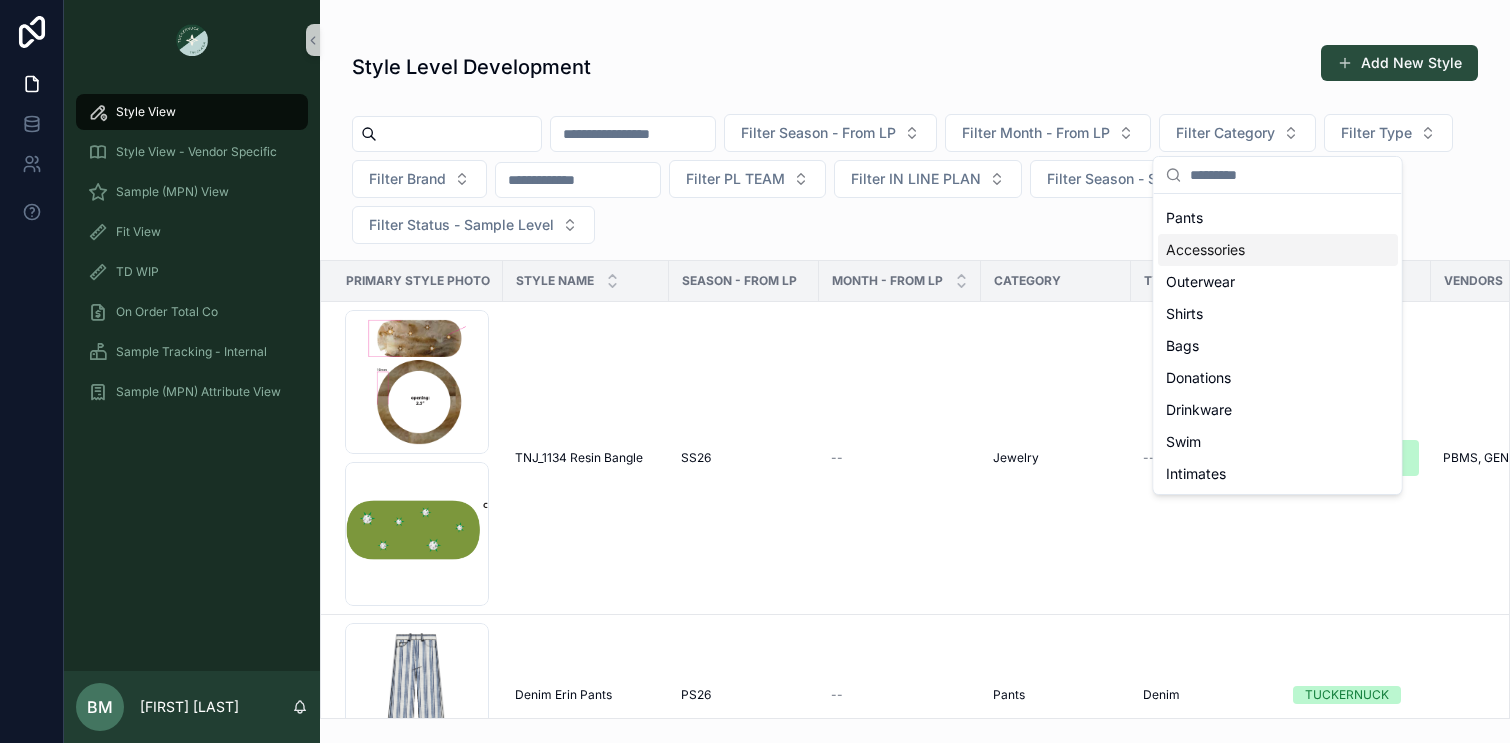 click on "Accessories" at bounding box center (1205, 250) 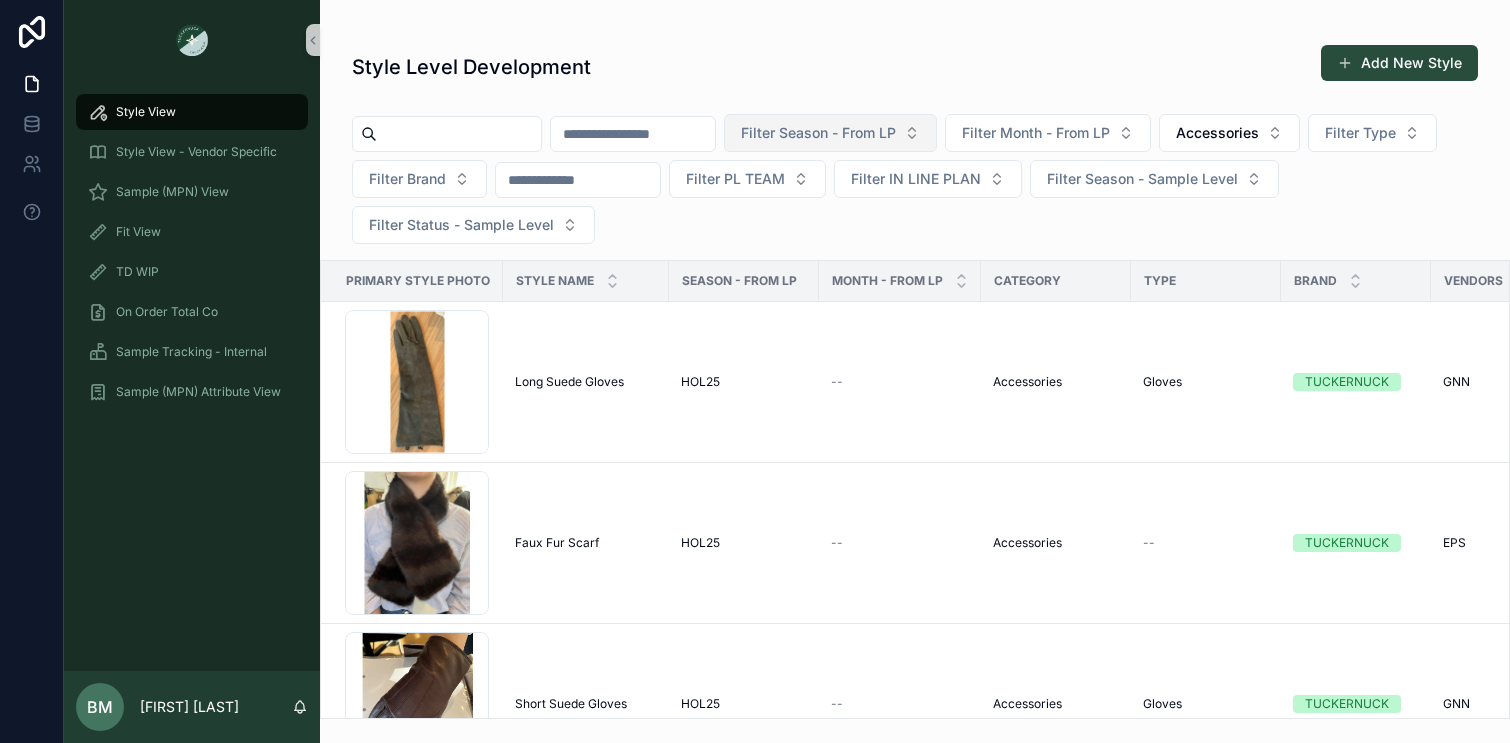 click on "Filter Season - From LP" at bounding box center (818, 133) 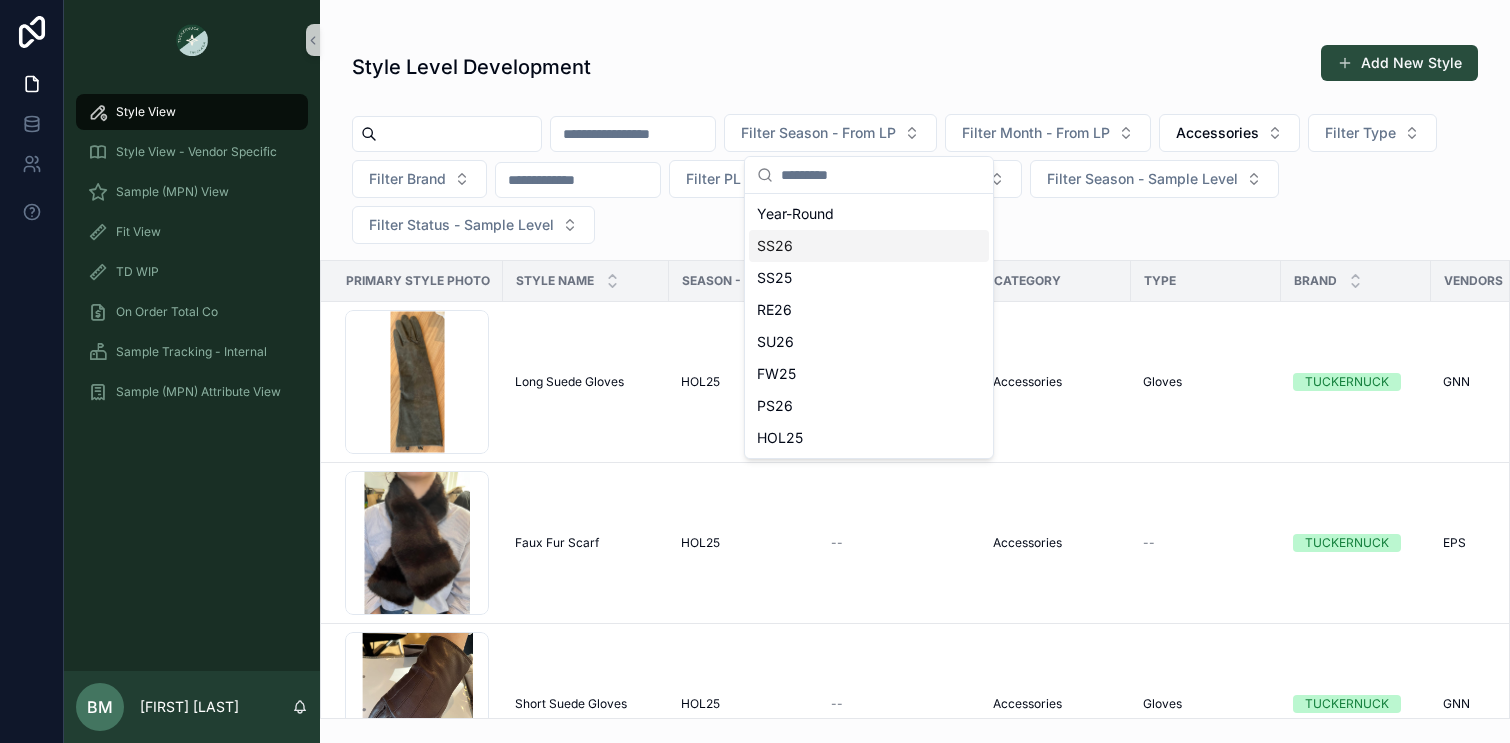 click on "SS26" at bounding box center [775, 246] 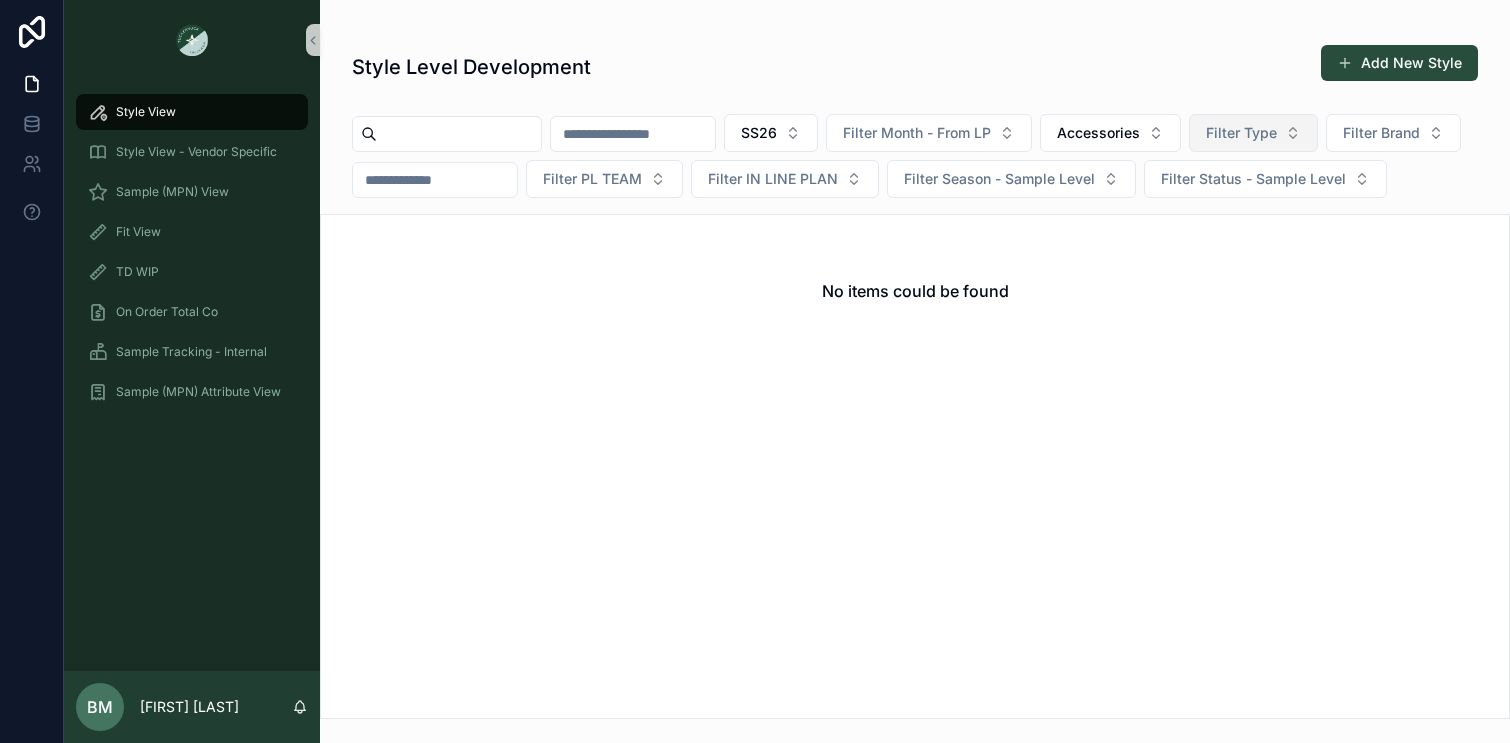 click on "Filter Type" at bounding box center (1241, 133) 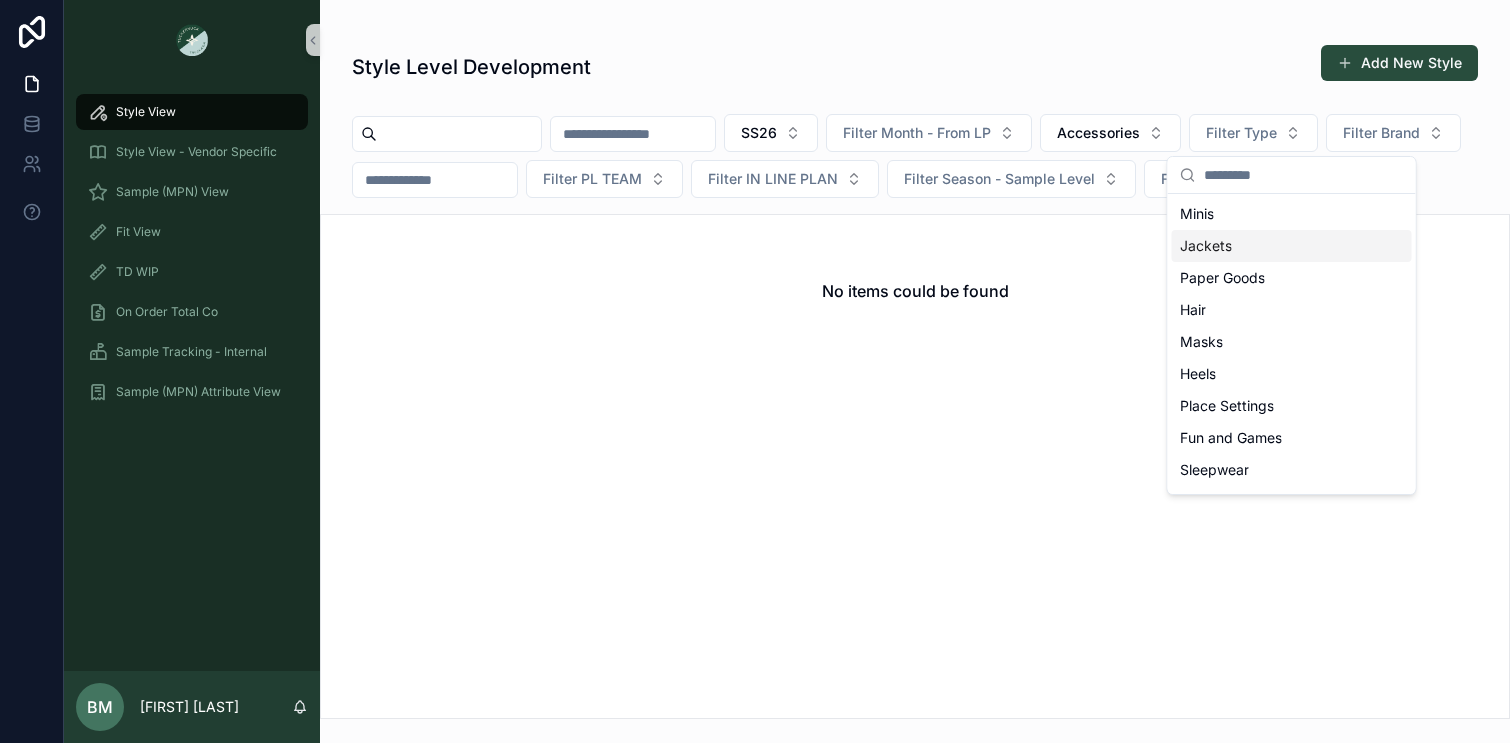 click on "Jackets" at bounding box center (1206, 246) 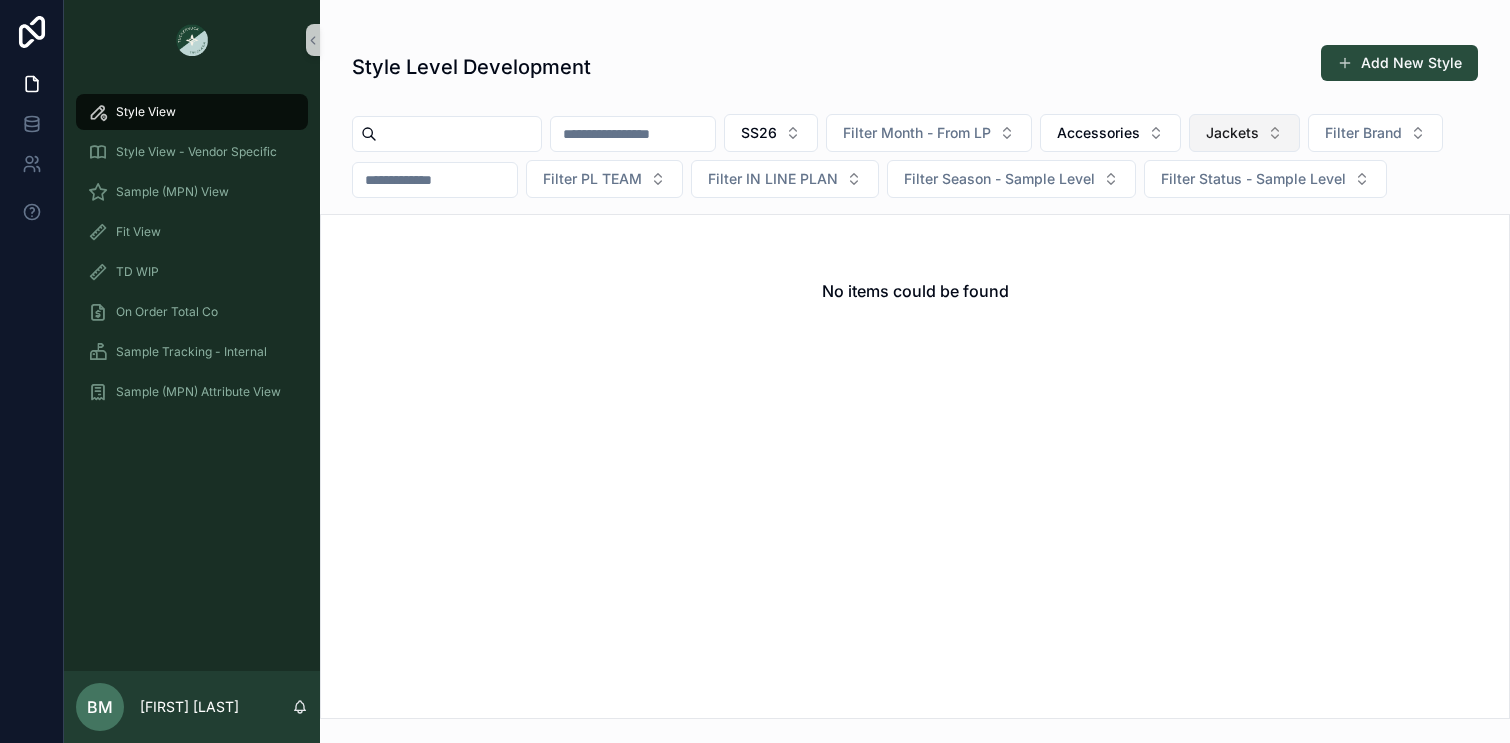 click on "Jackets" at bounding box center [1232, 133] 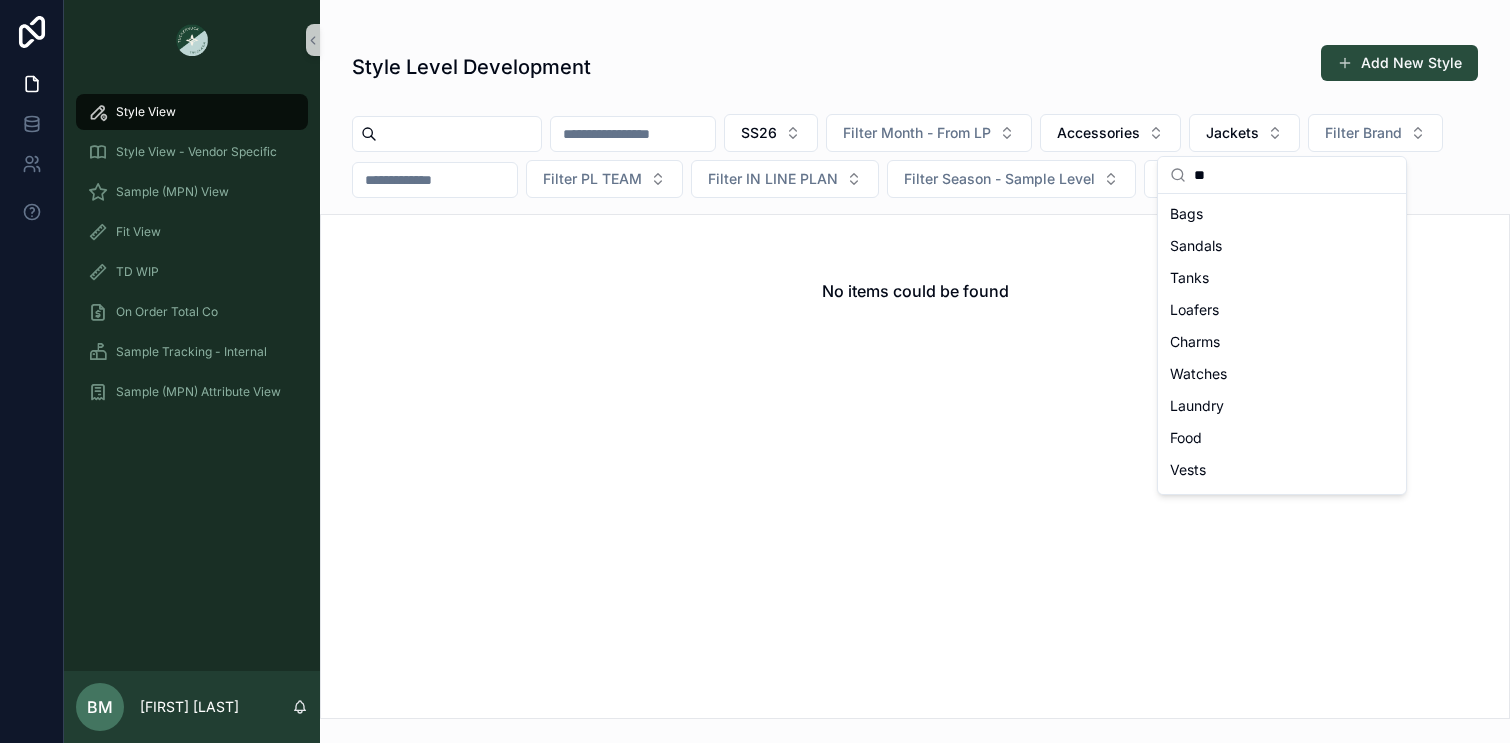 scroll, scrollTop: 0, scrollLeft: 0, axis: both 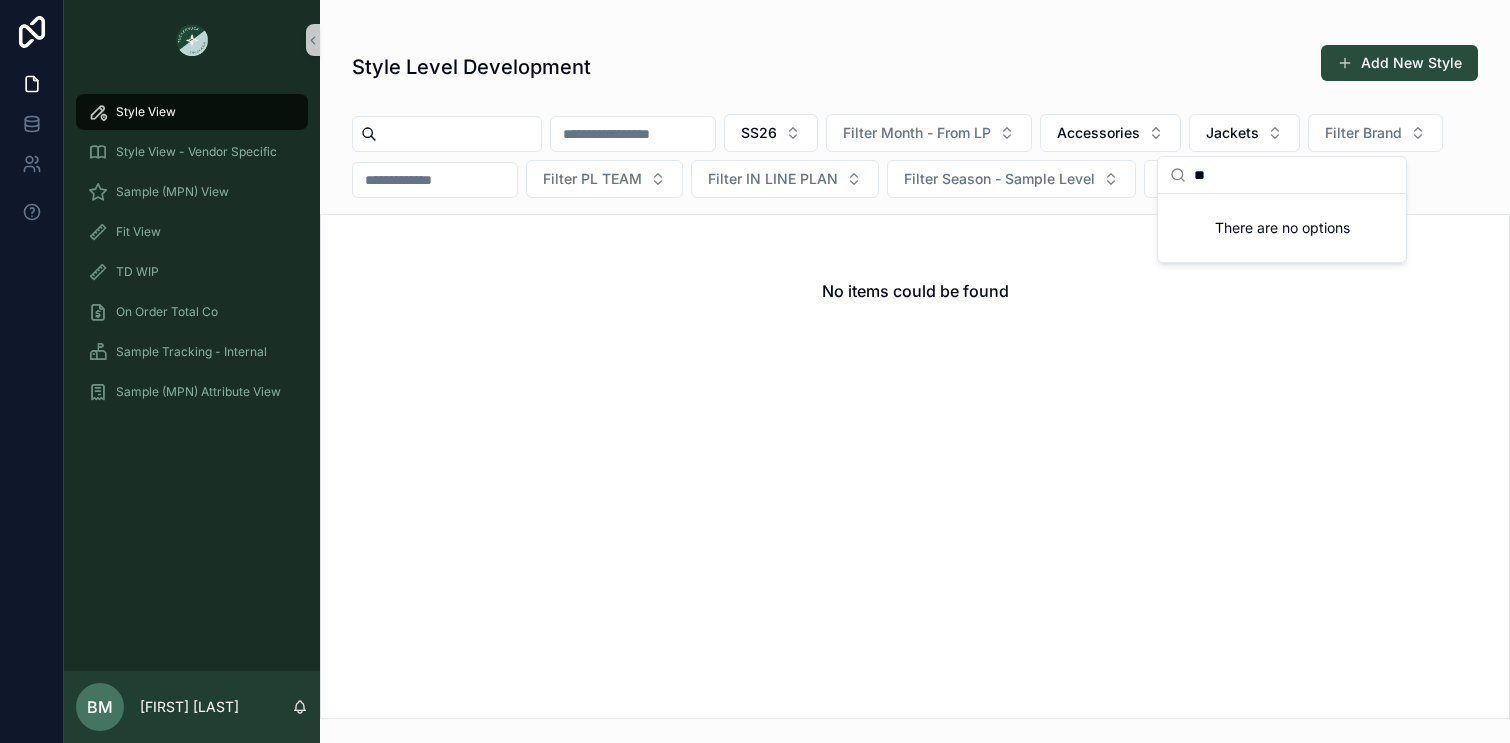type on "*" 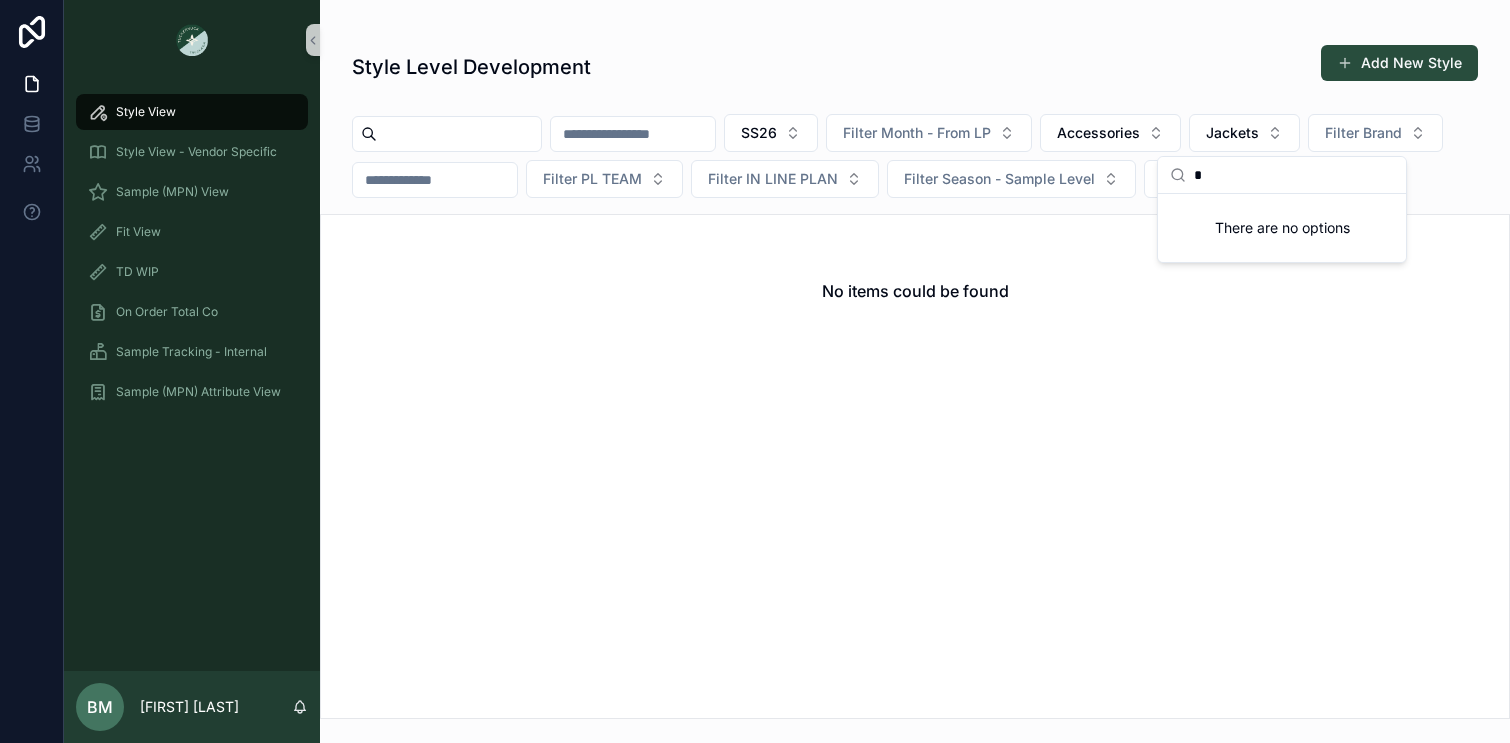 type 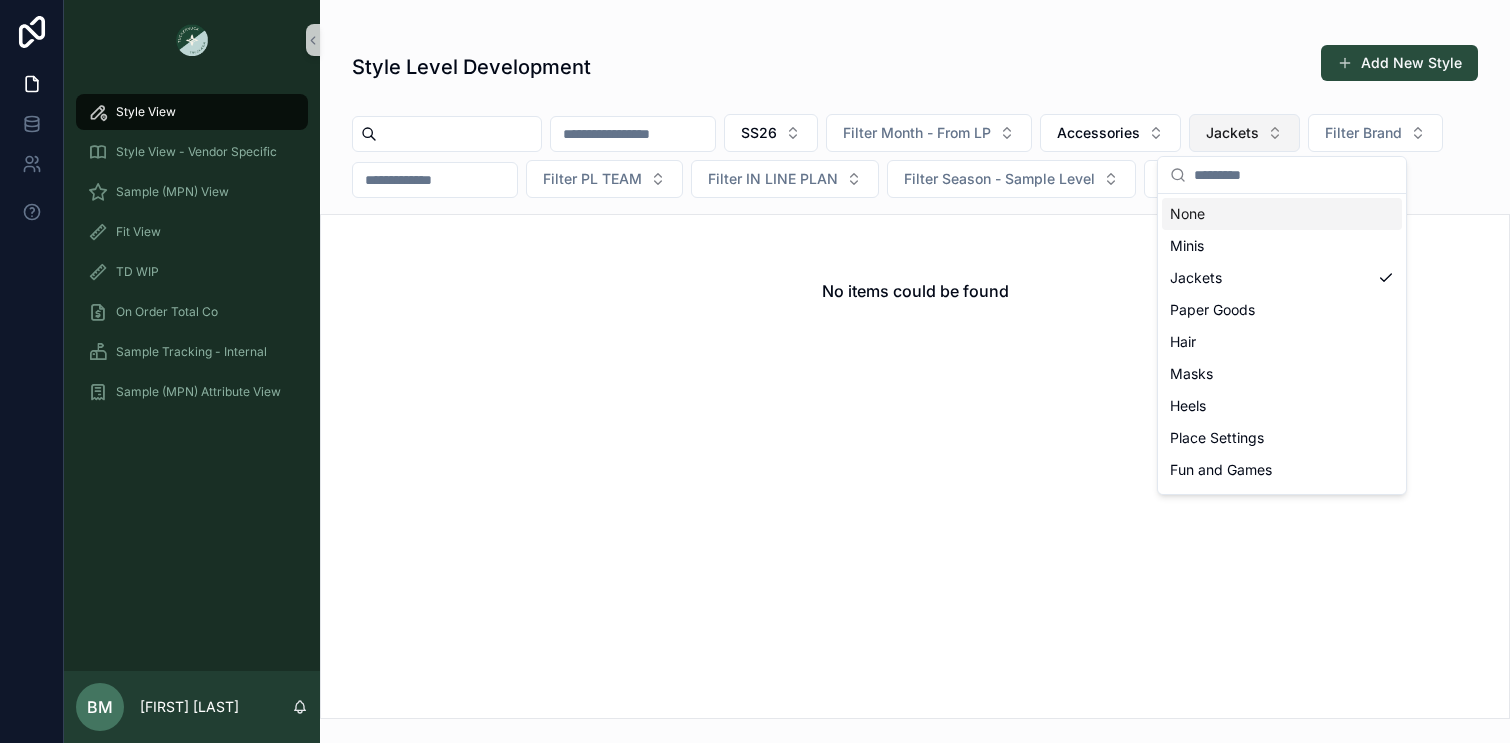 click on "Jackets" at bounding box center [1244, 133] 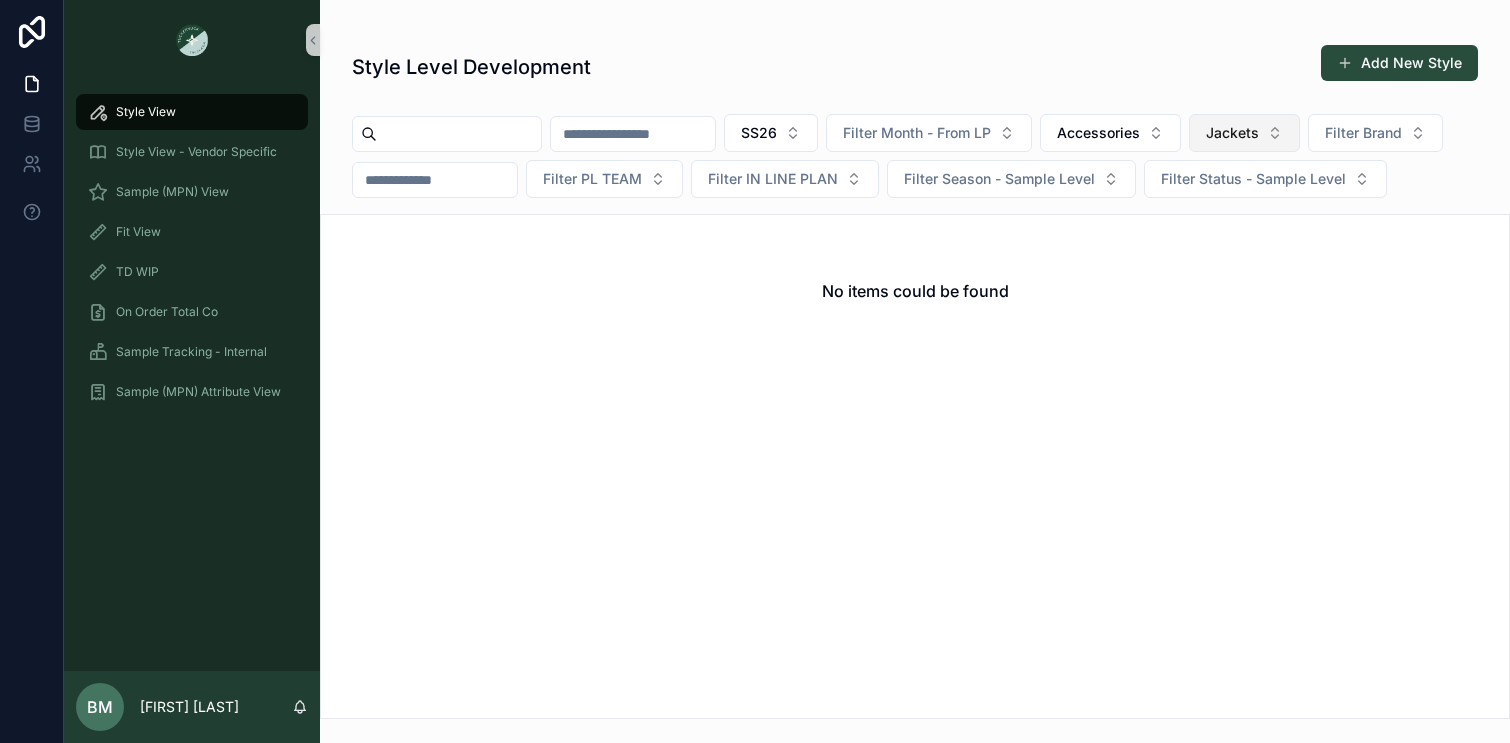 click on "Jackets" at bounding box center [1244, 133] 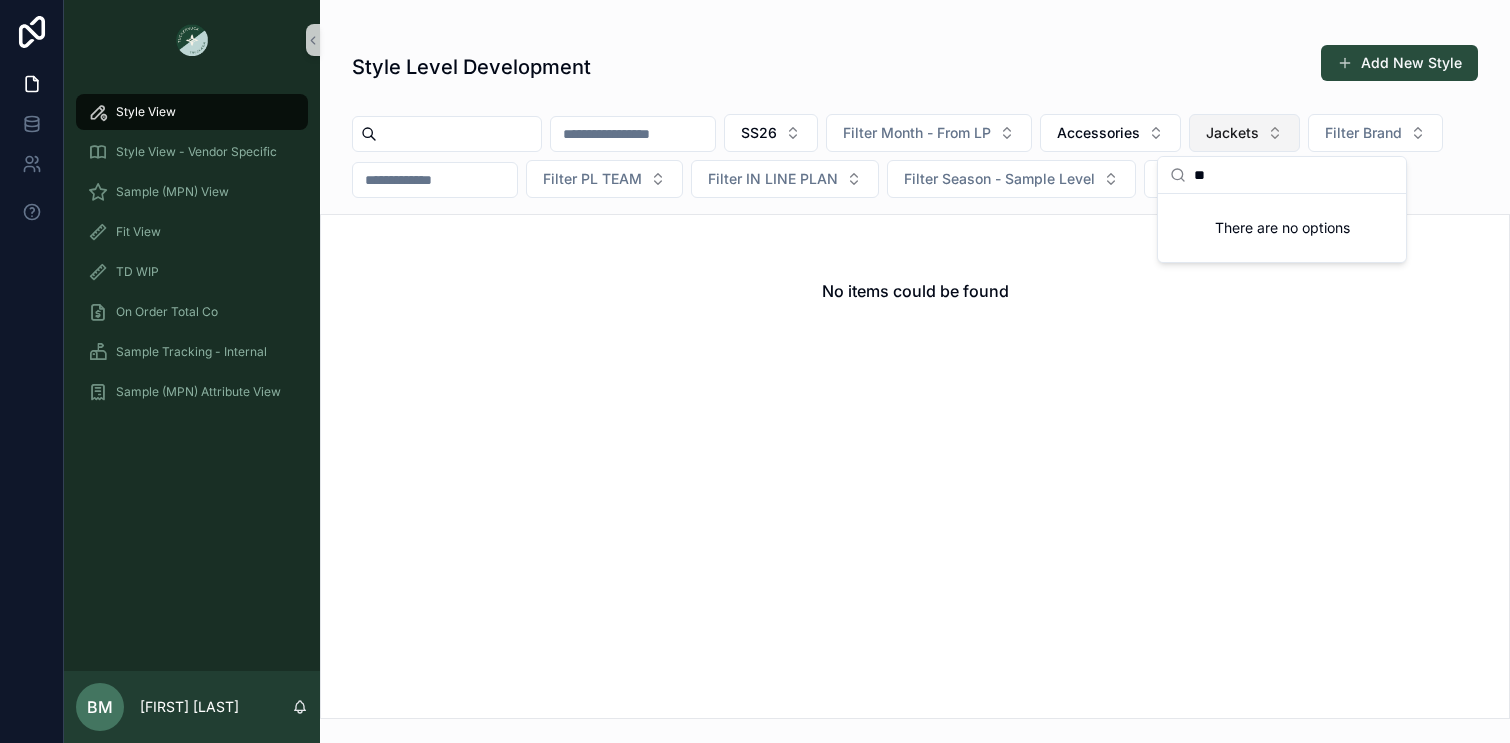 type on "*" 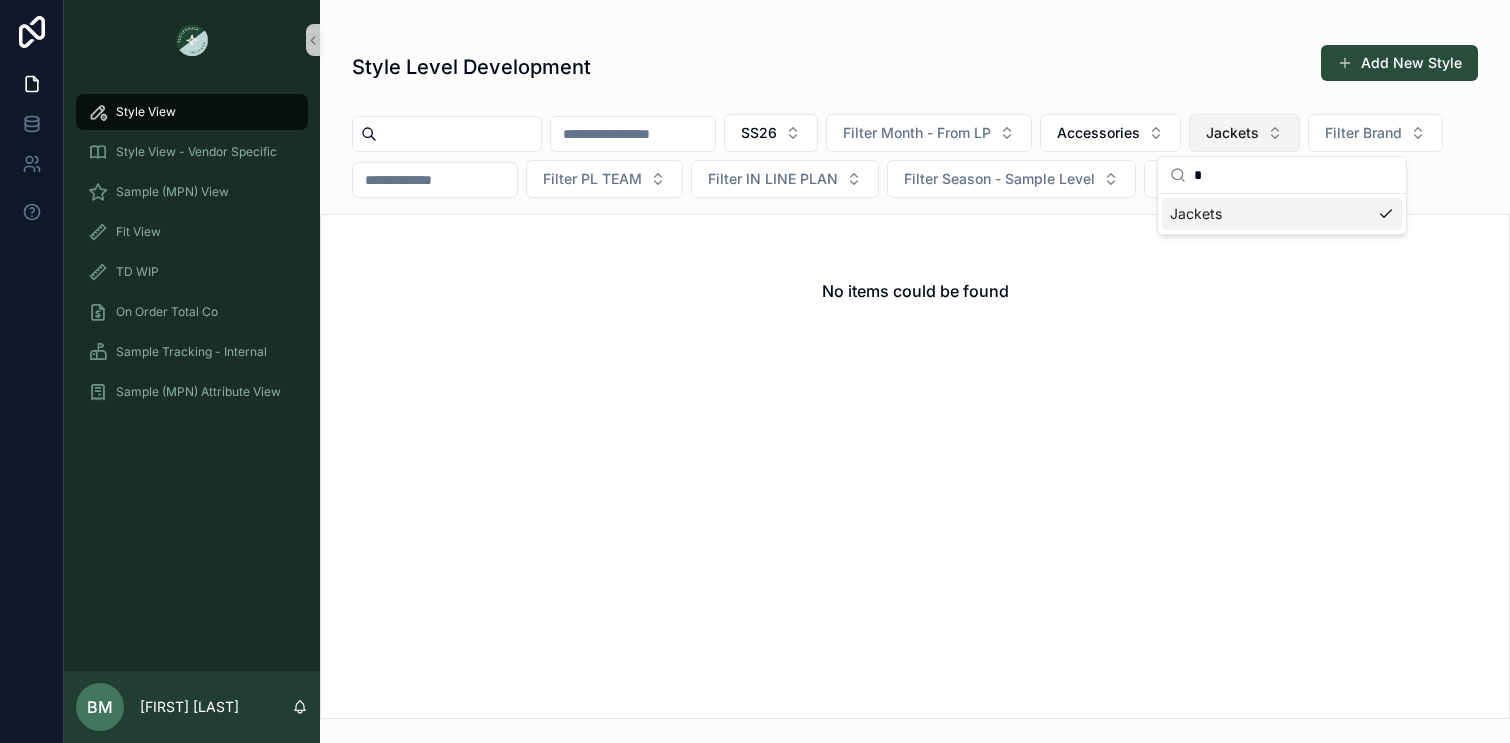 type 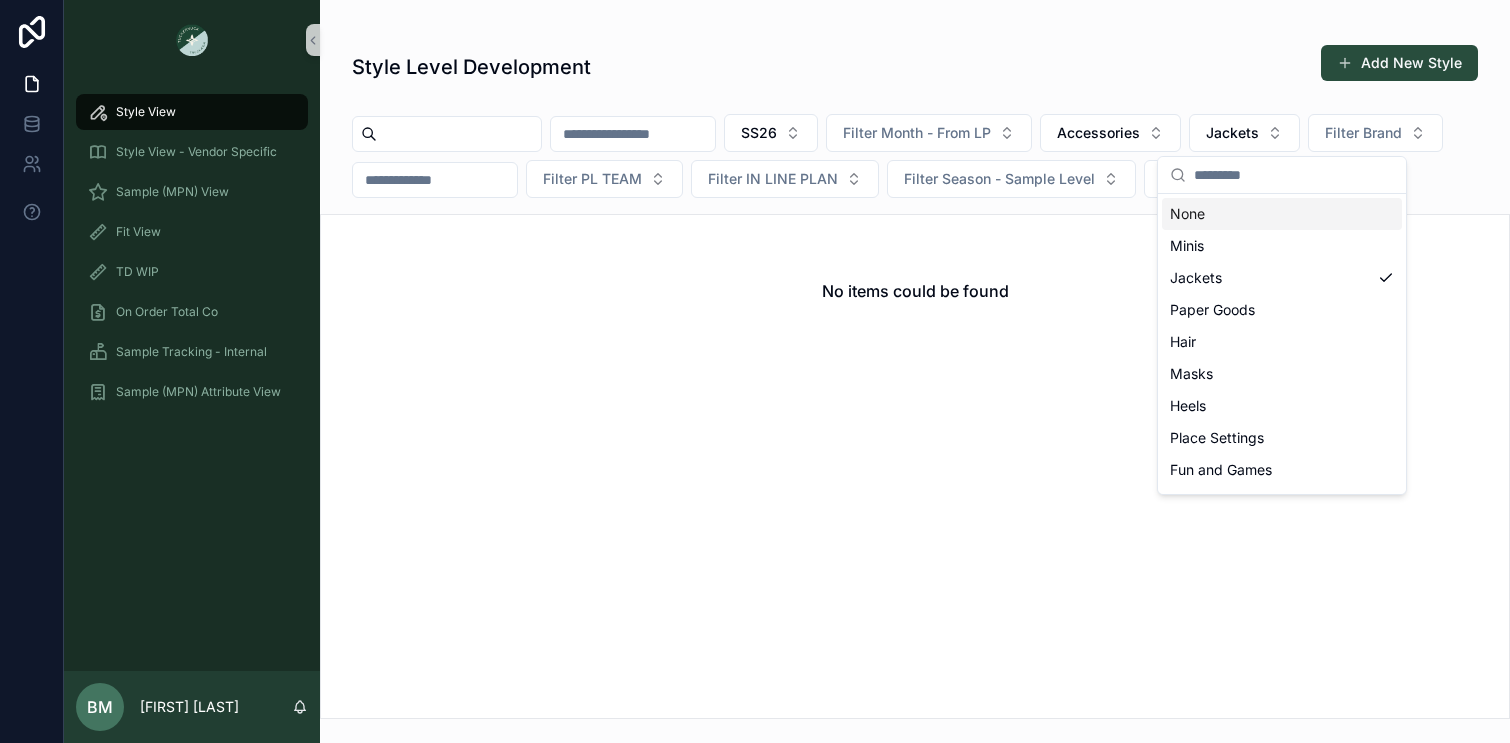 click on "None" at bounding box center [1282, 214] 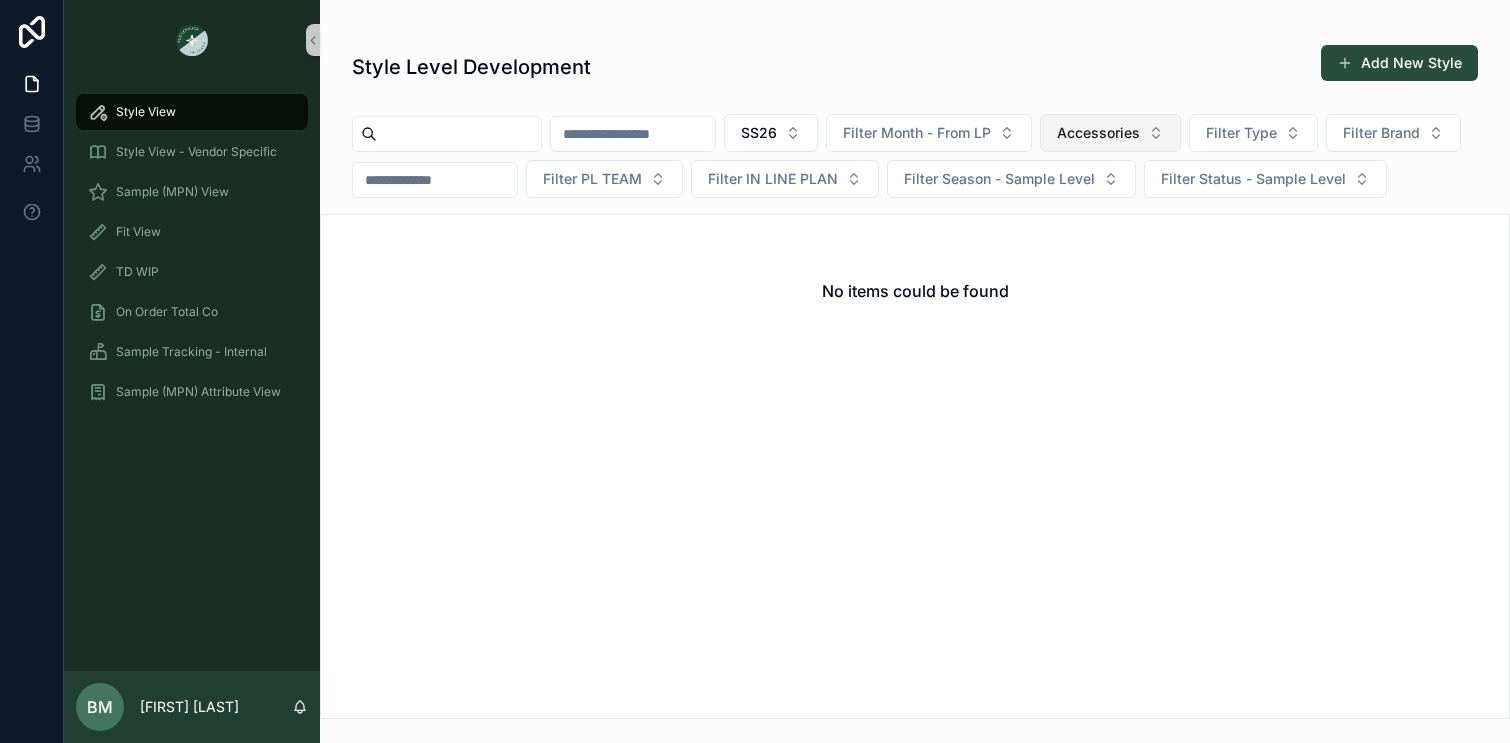 click on "Accessories" at bounding box center [1098, 133] 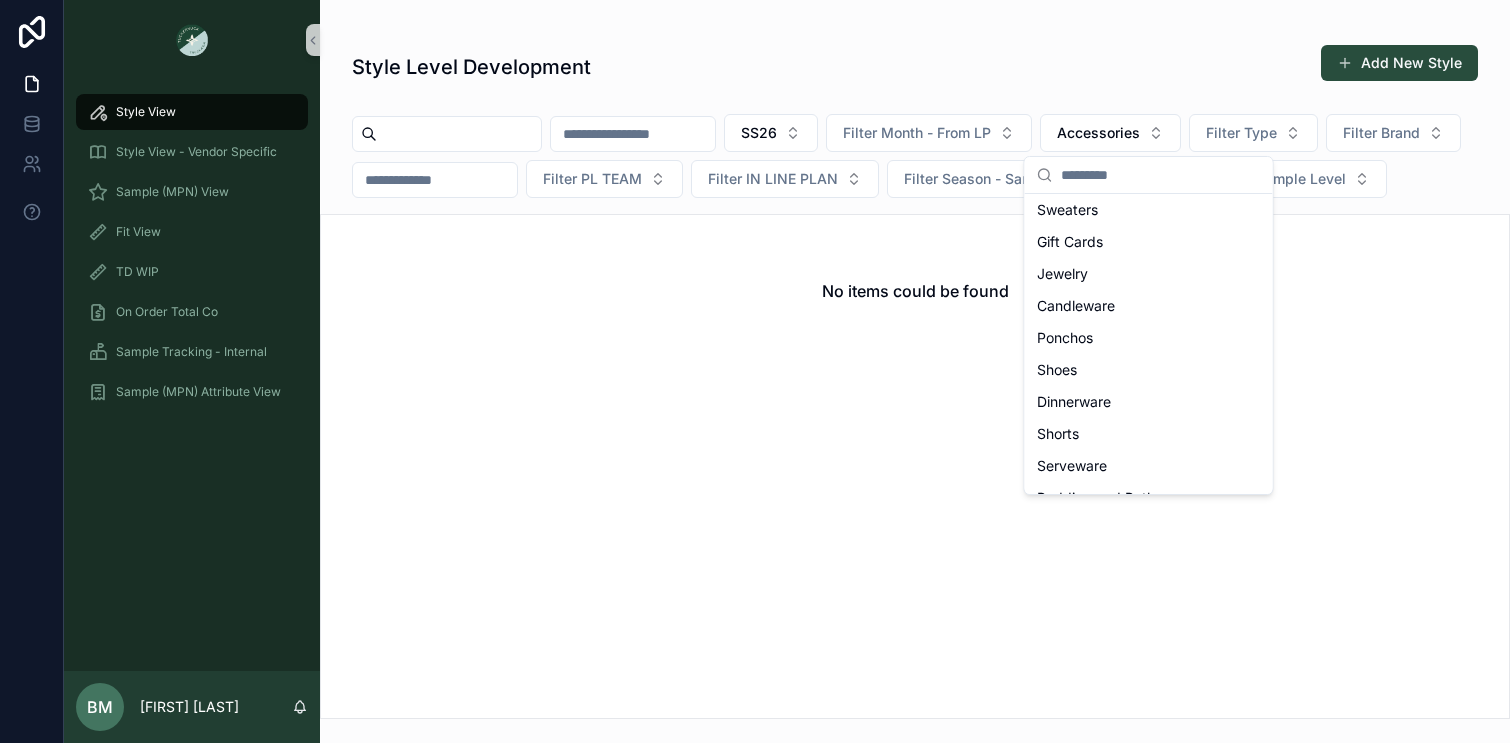 scroll, scrollTop: 375, scrollLeft: 0, axis: vertical 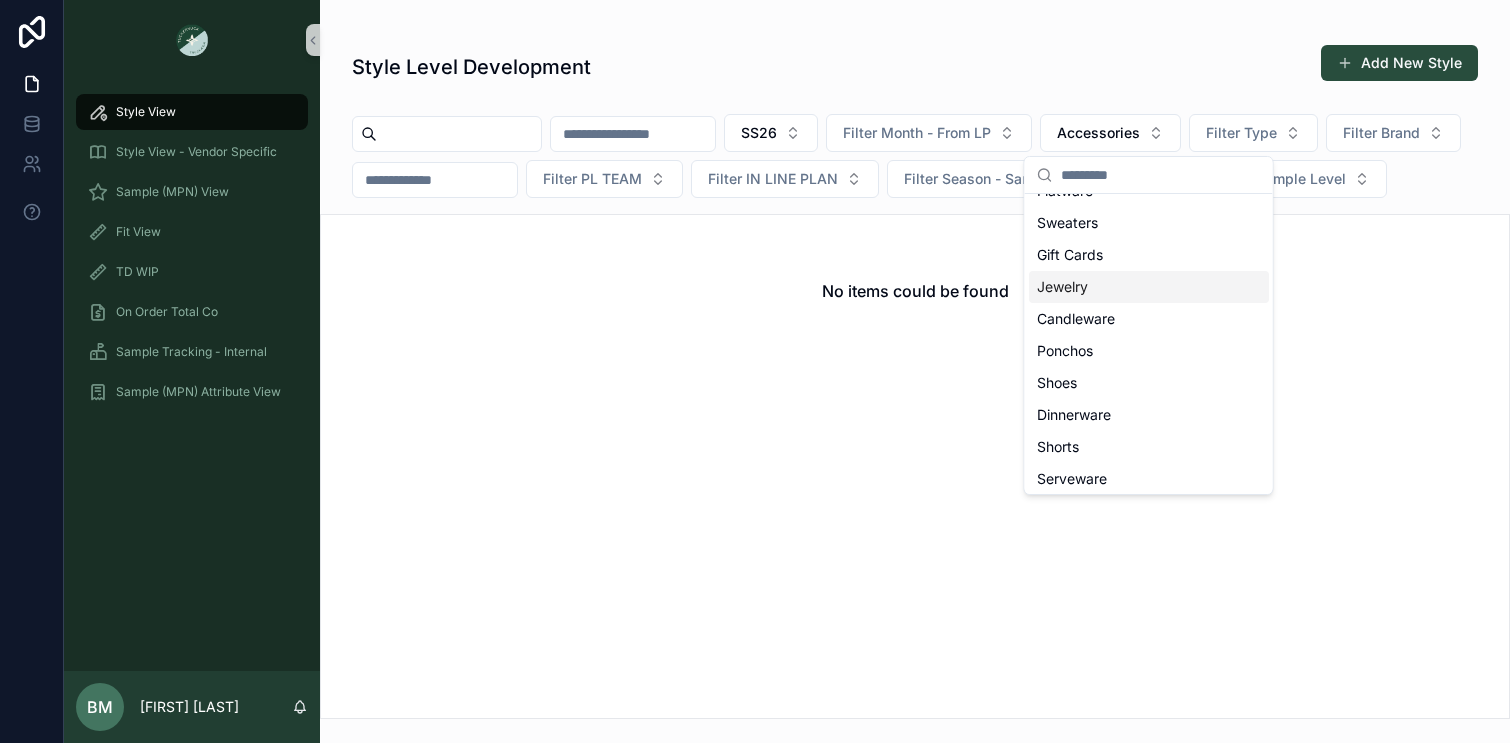 click on "Jewelry" at bounding box center (1149, 287) 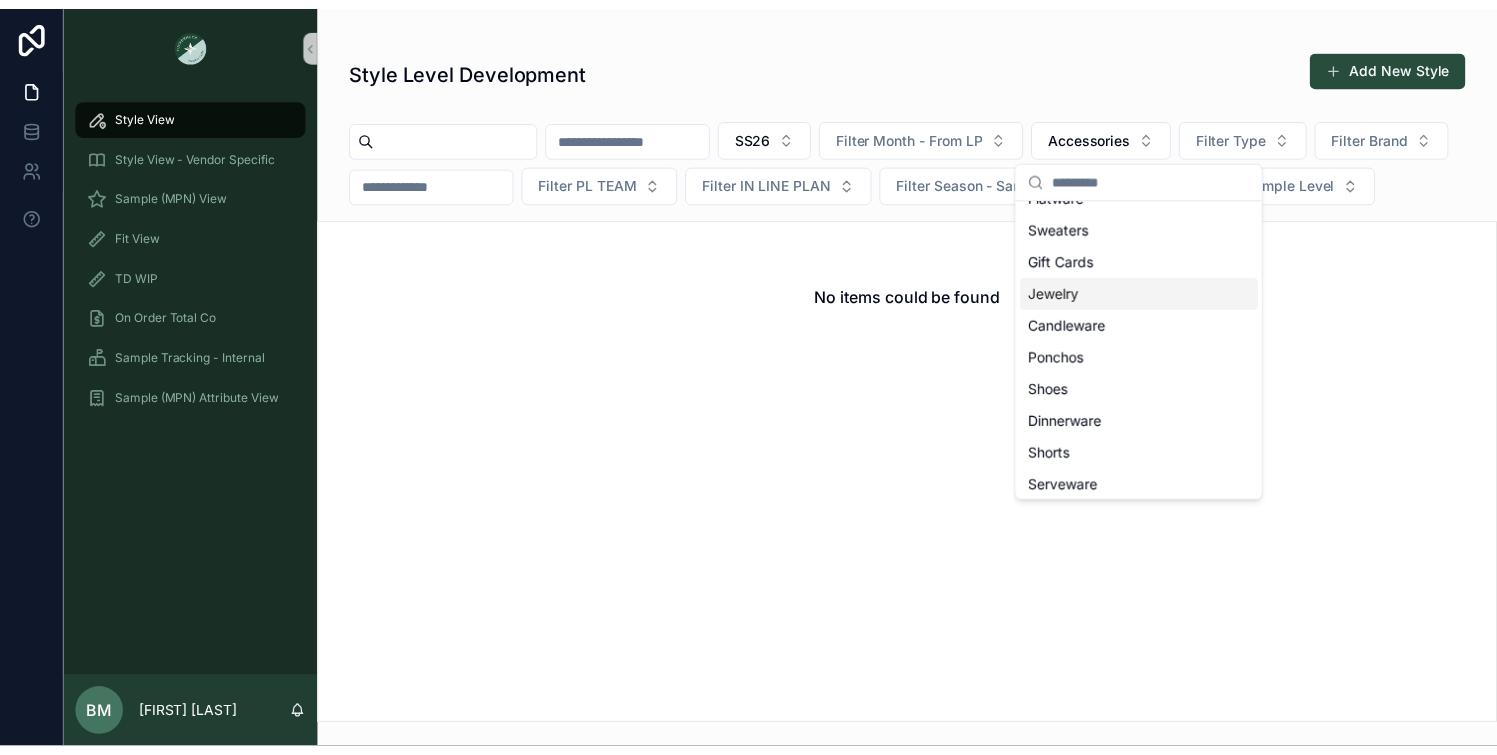 scroll, scrollTop: 0, scrollLeft: 0, axis: both 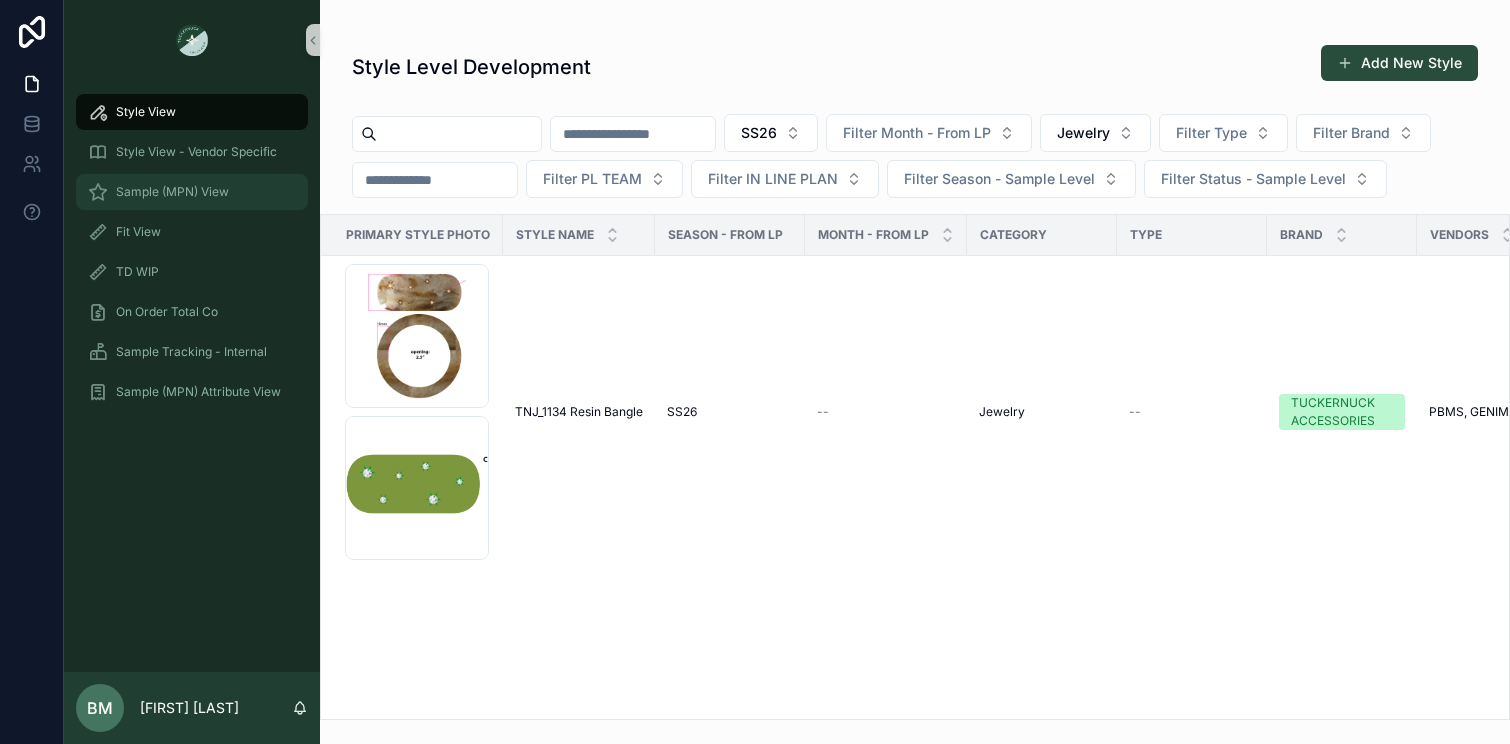 click on "Sample (MPN) View" at bounding box center (172, 192) 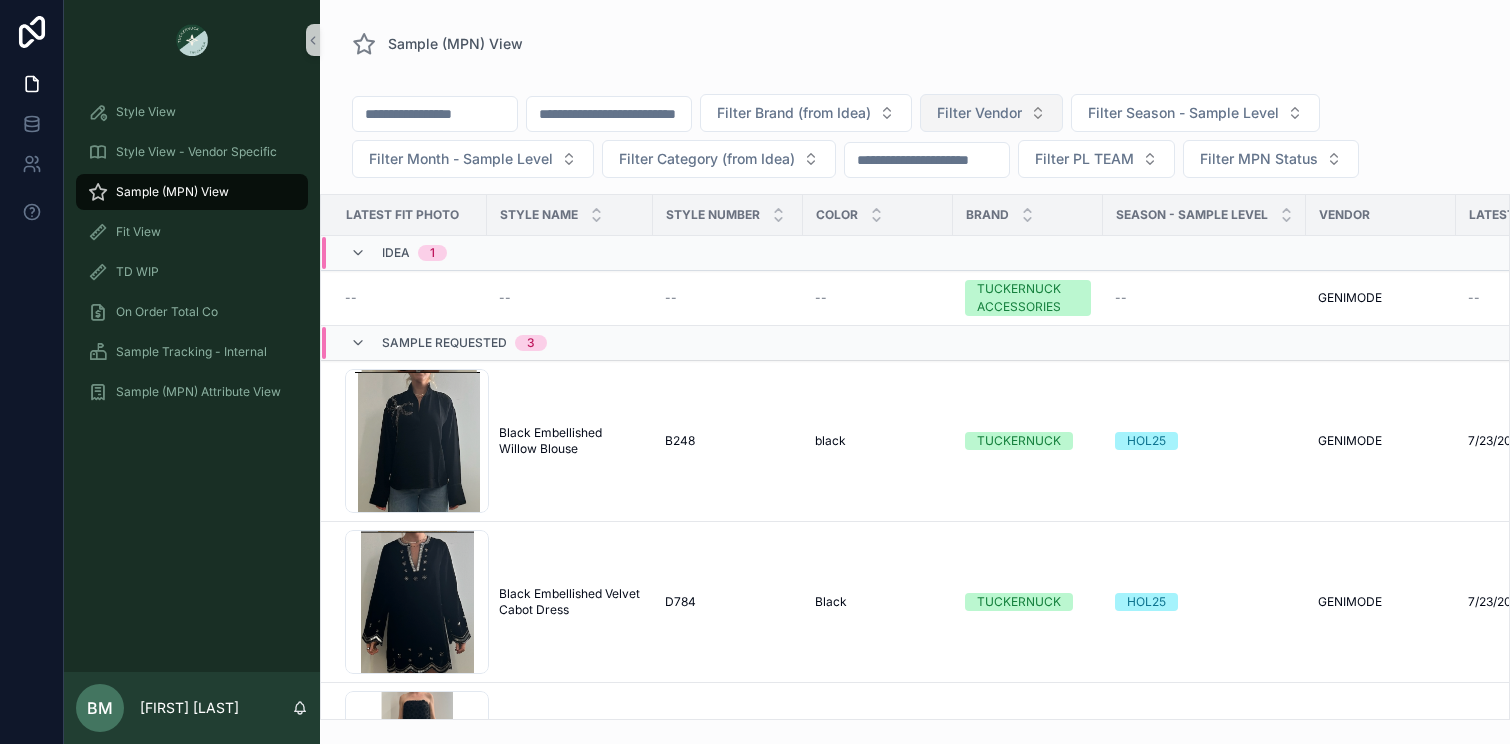 click on "Filter Vendor" at bounding box center (979, 113) 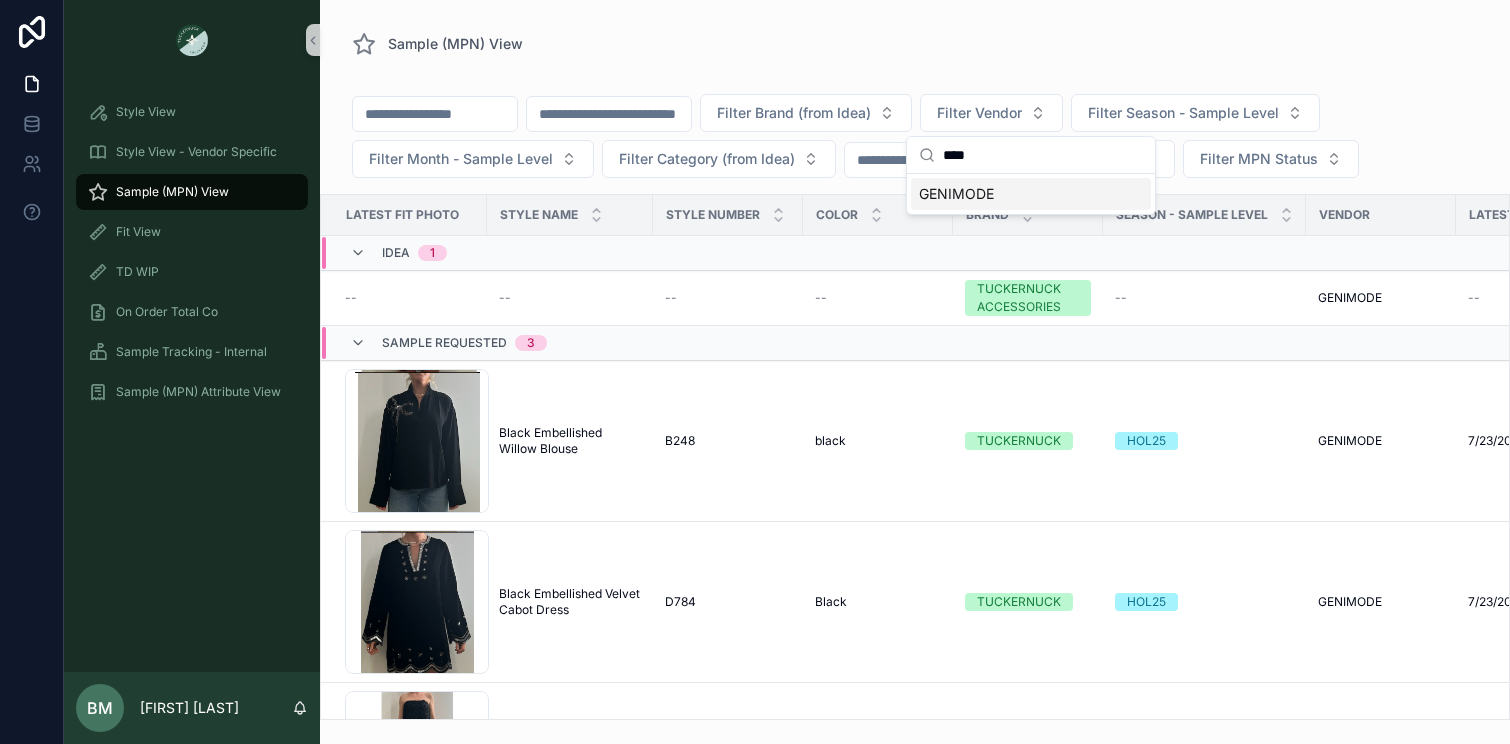 type on "****" 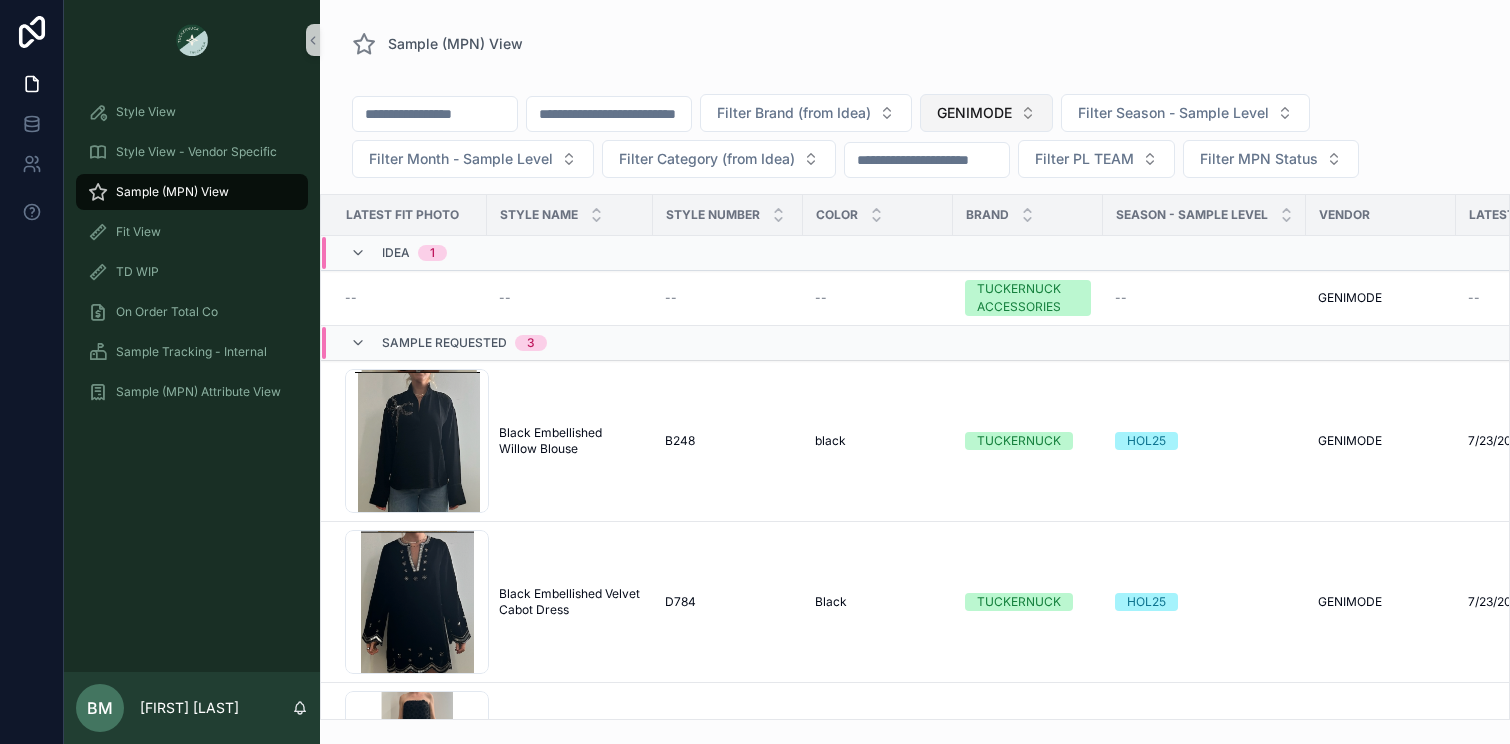 click on "GENIMODE" at bounding box center (986, 113) 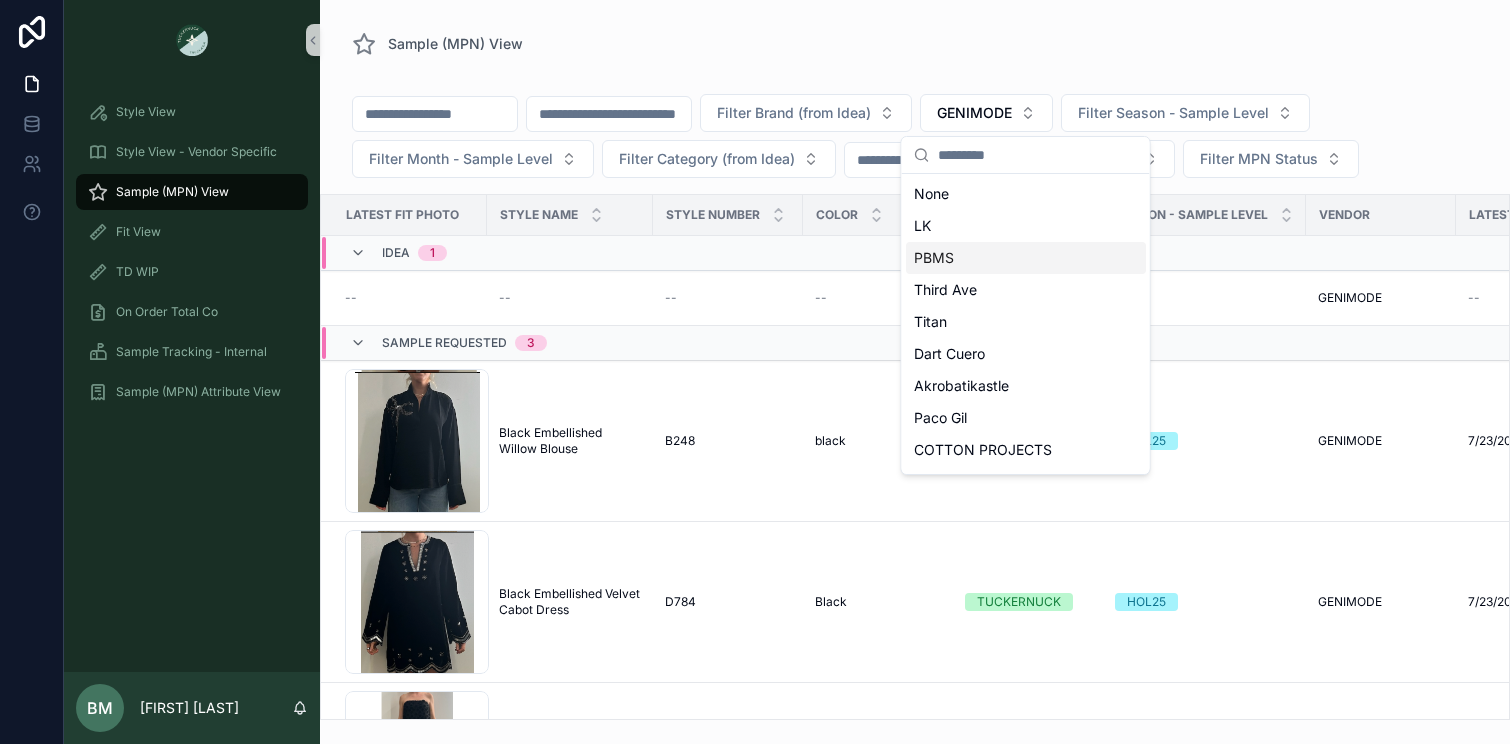 click on "PBMS" at bounding box center (934, 258) 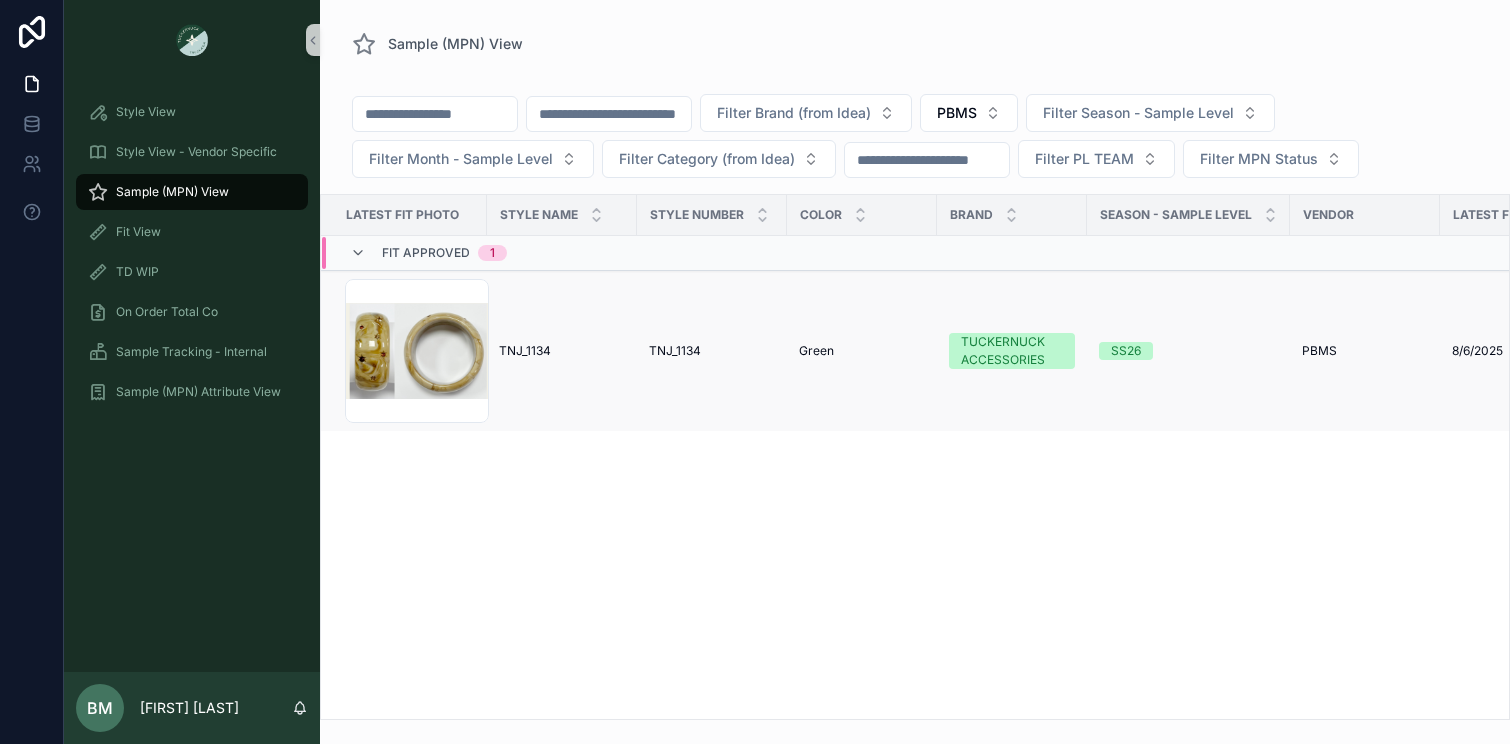 click on "[PRODUCT_CODE] [PRODUCT_CODE]" at bounding box center (712, 351) 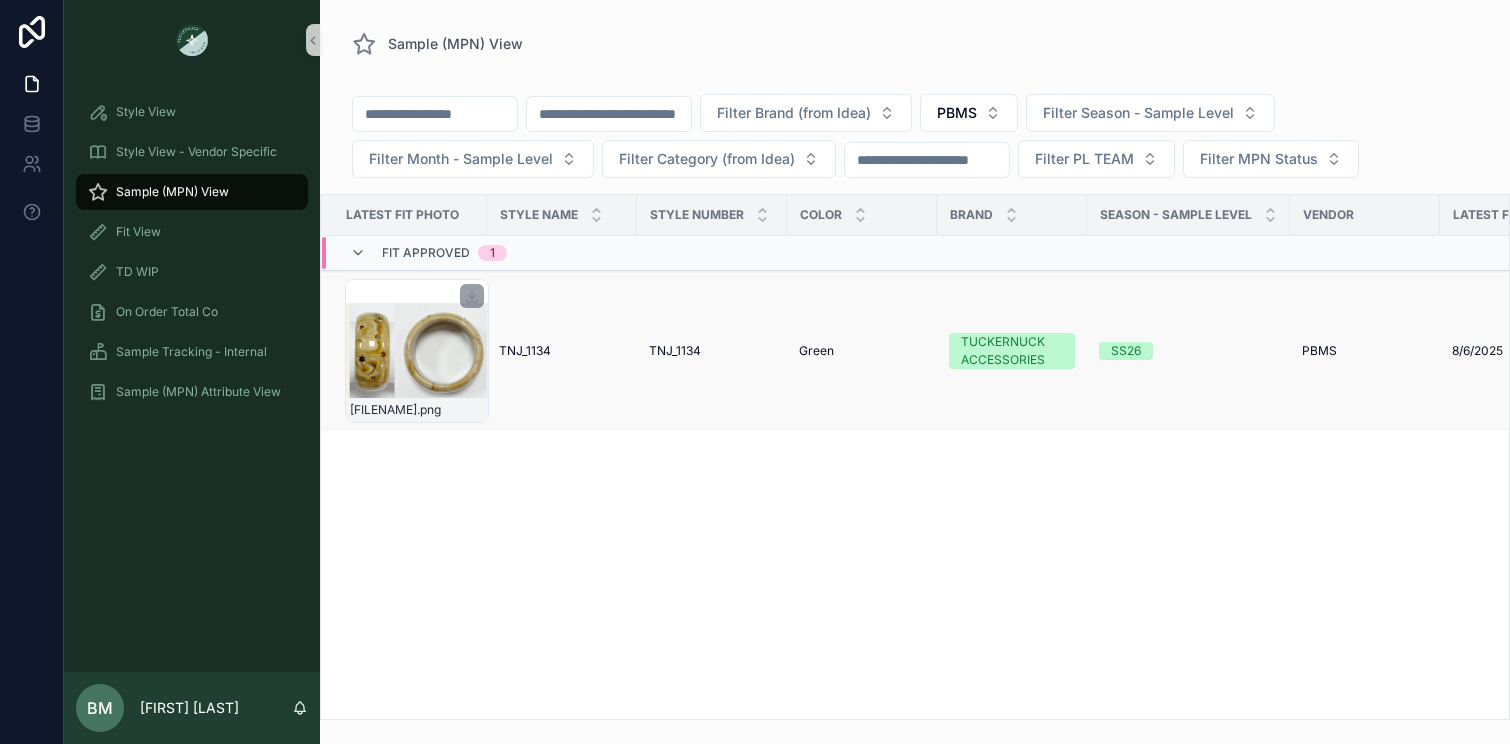 click on "Screenshot-[DATE]-[DATE]-at-[TIME].[TIME] .png" at bounding box center [417, 351] 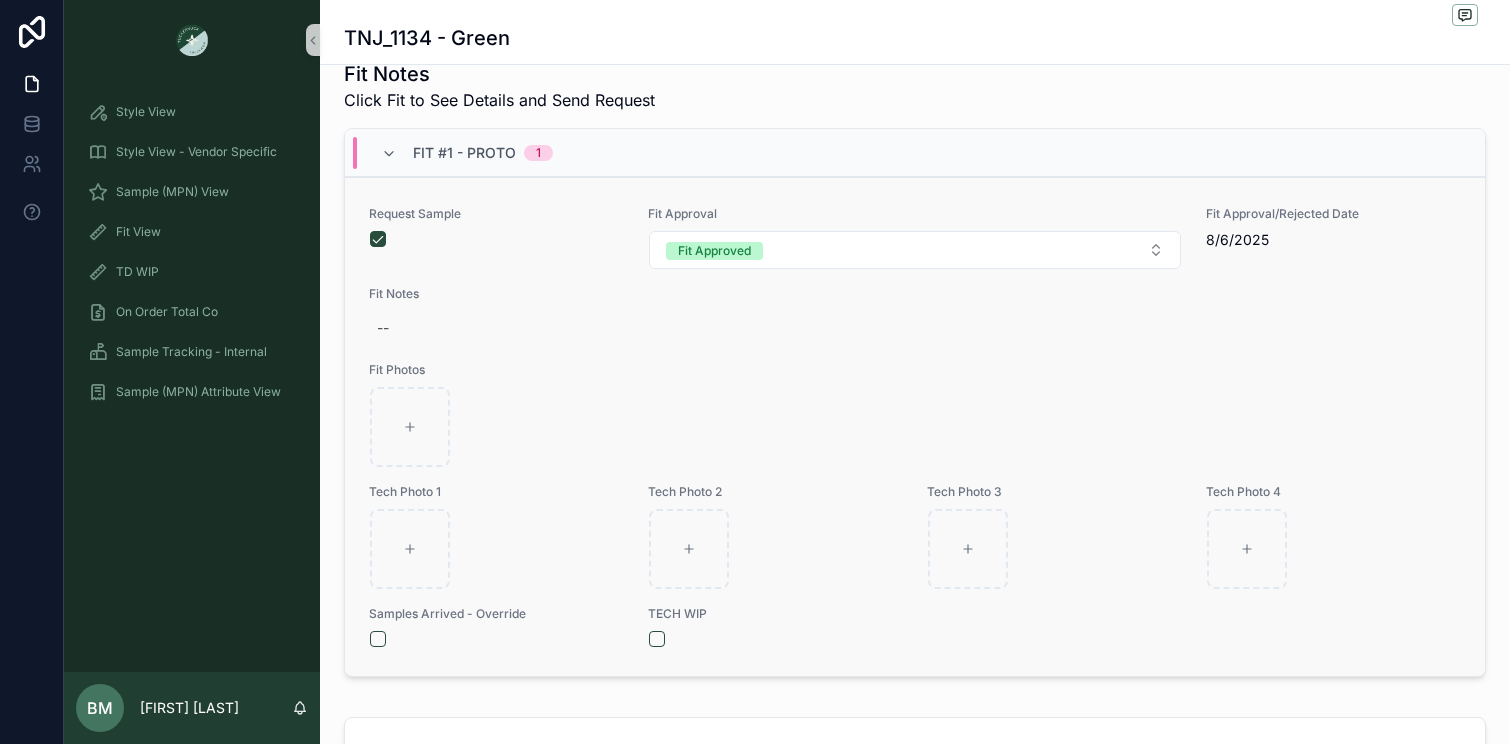 scroll, scrollTop: 99, scrollLeft: 0, axis: vertical 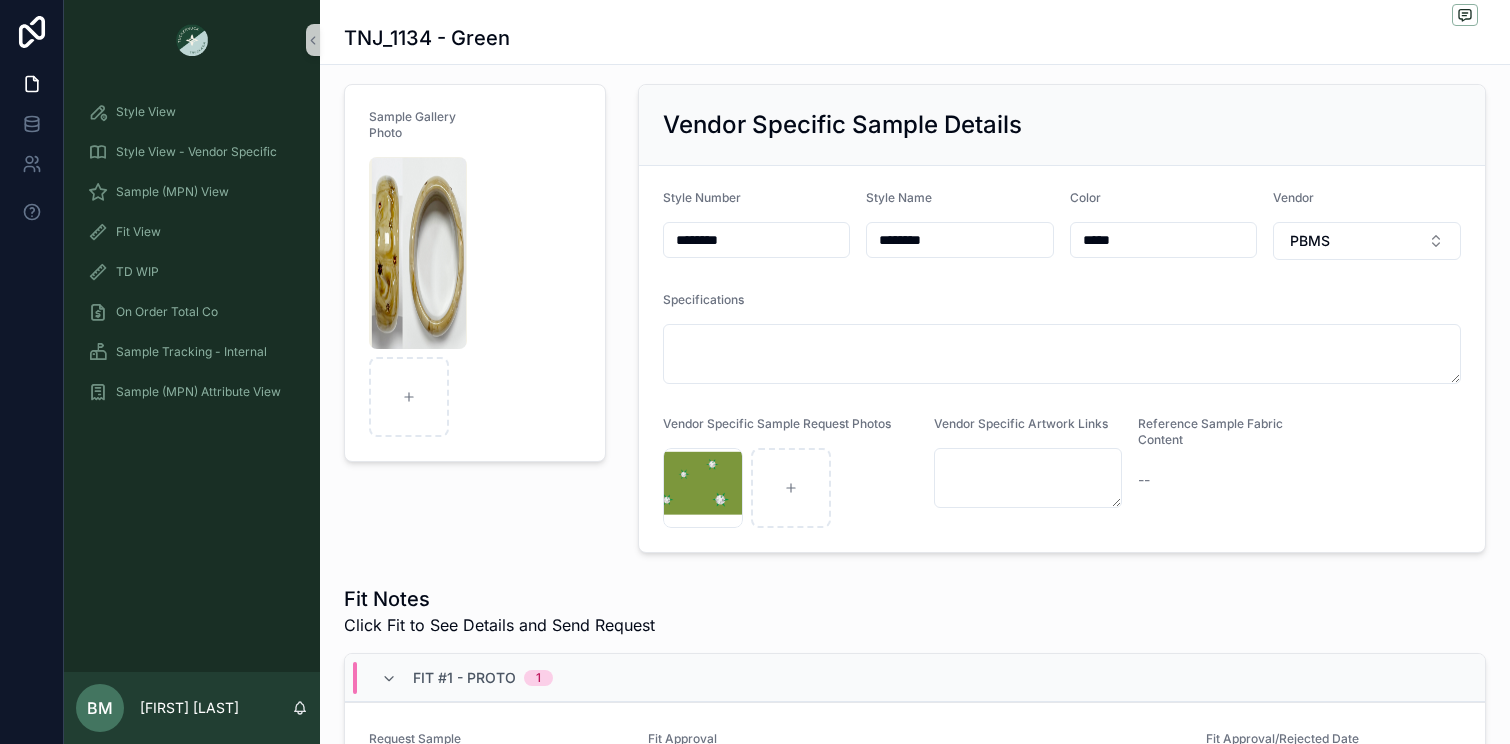 click on "TNJ_1134 - Green" at bounding box center [915, 32] 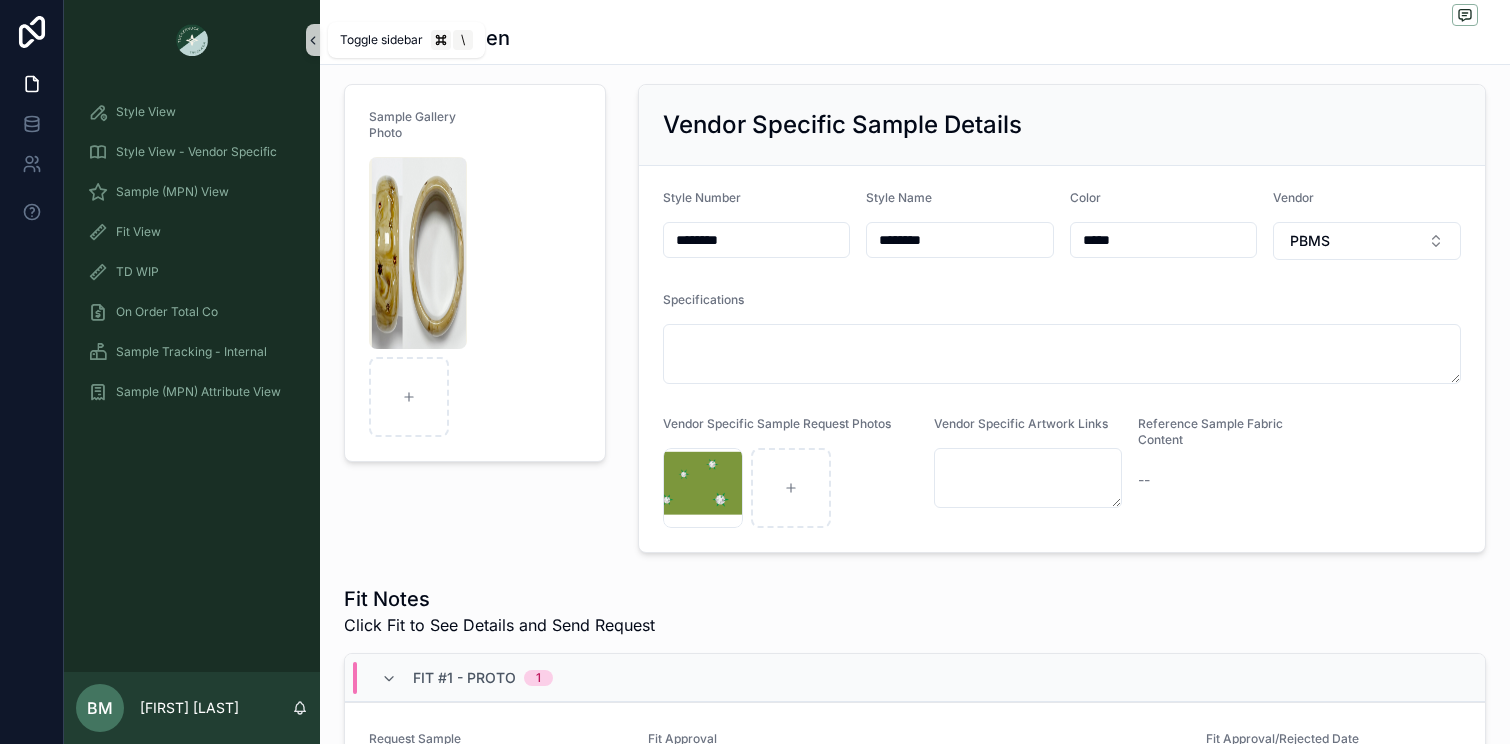 click 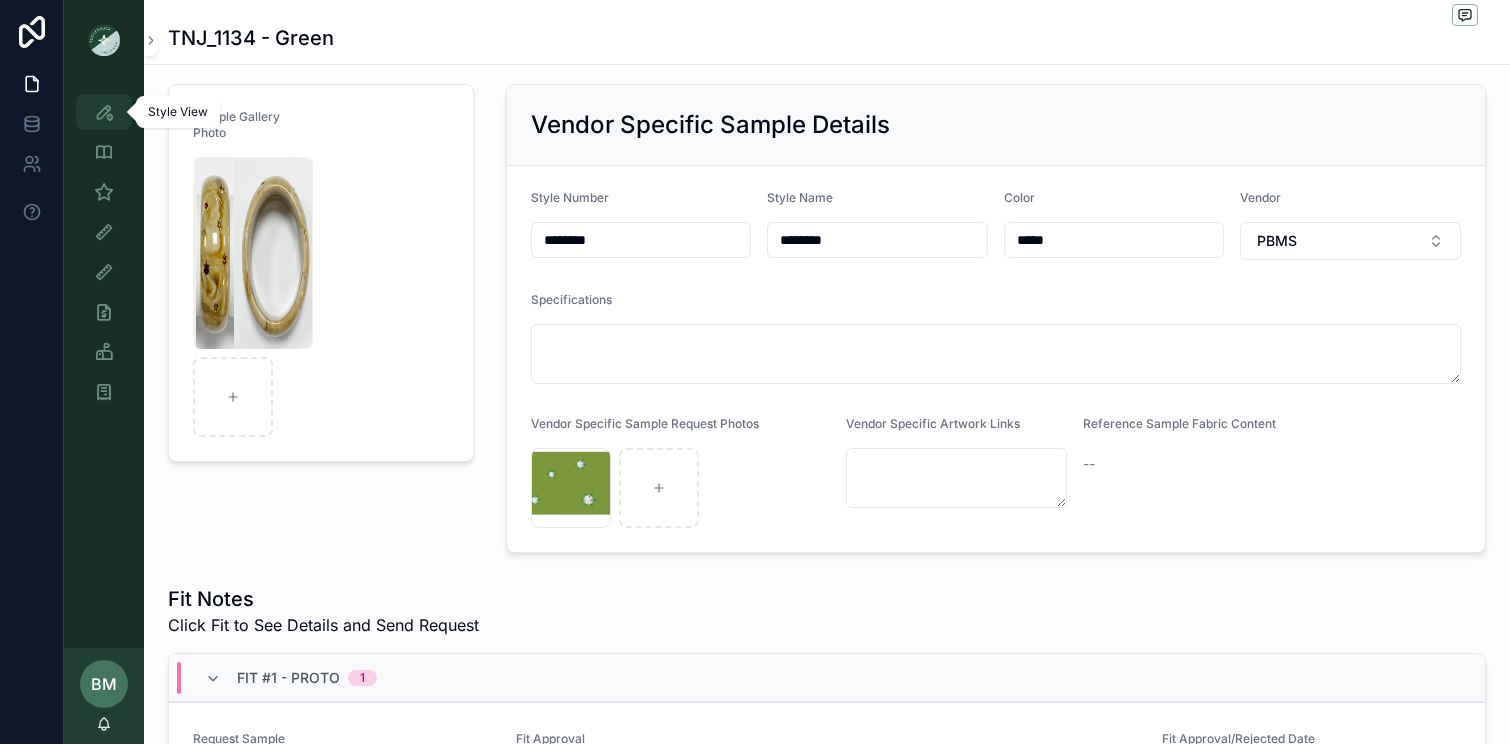 click on "Style View" at bounding box center (104, 112) 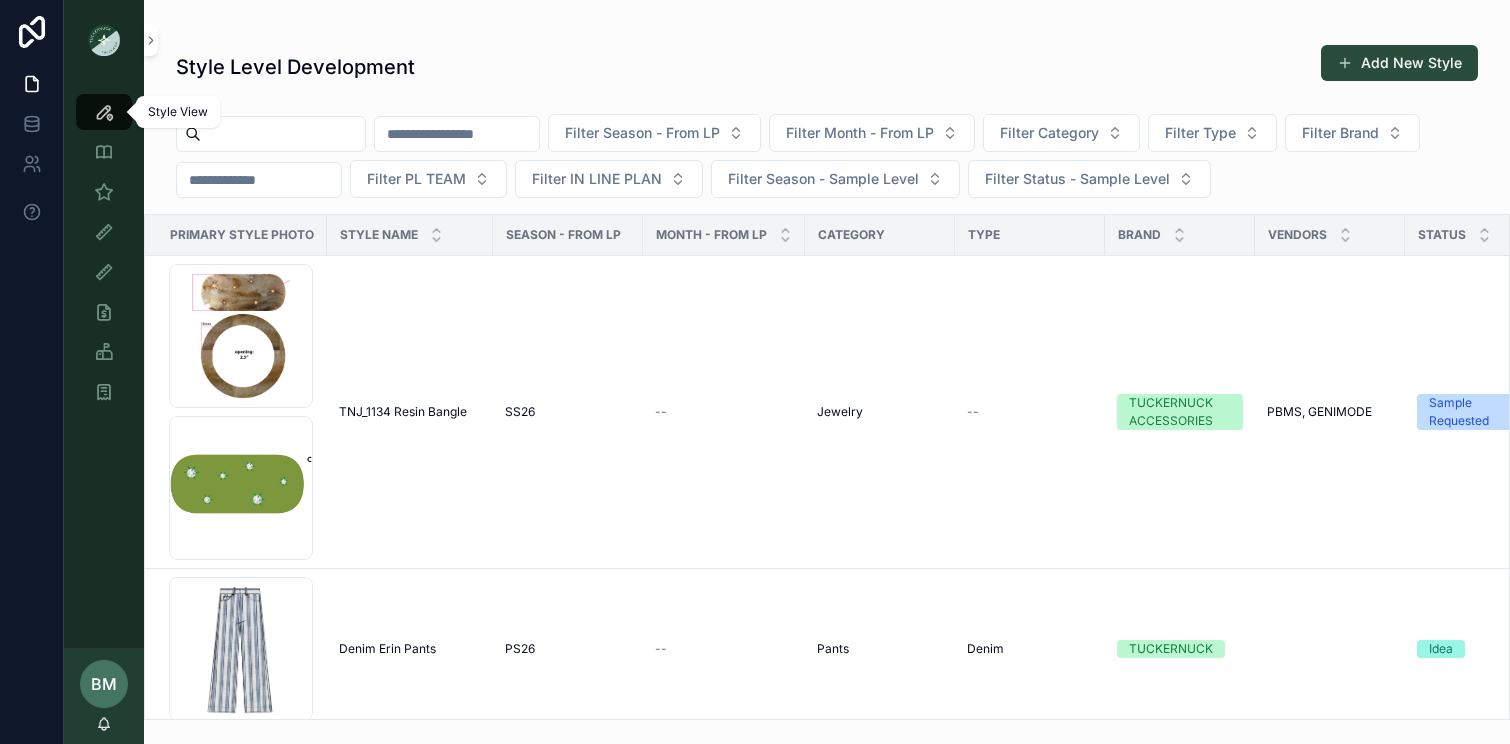scroll, scrollTop: 0, scrollLeft: 0, axis: both 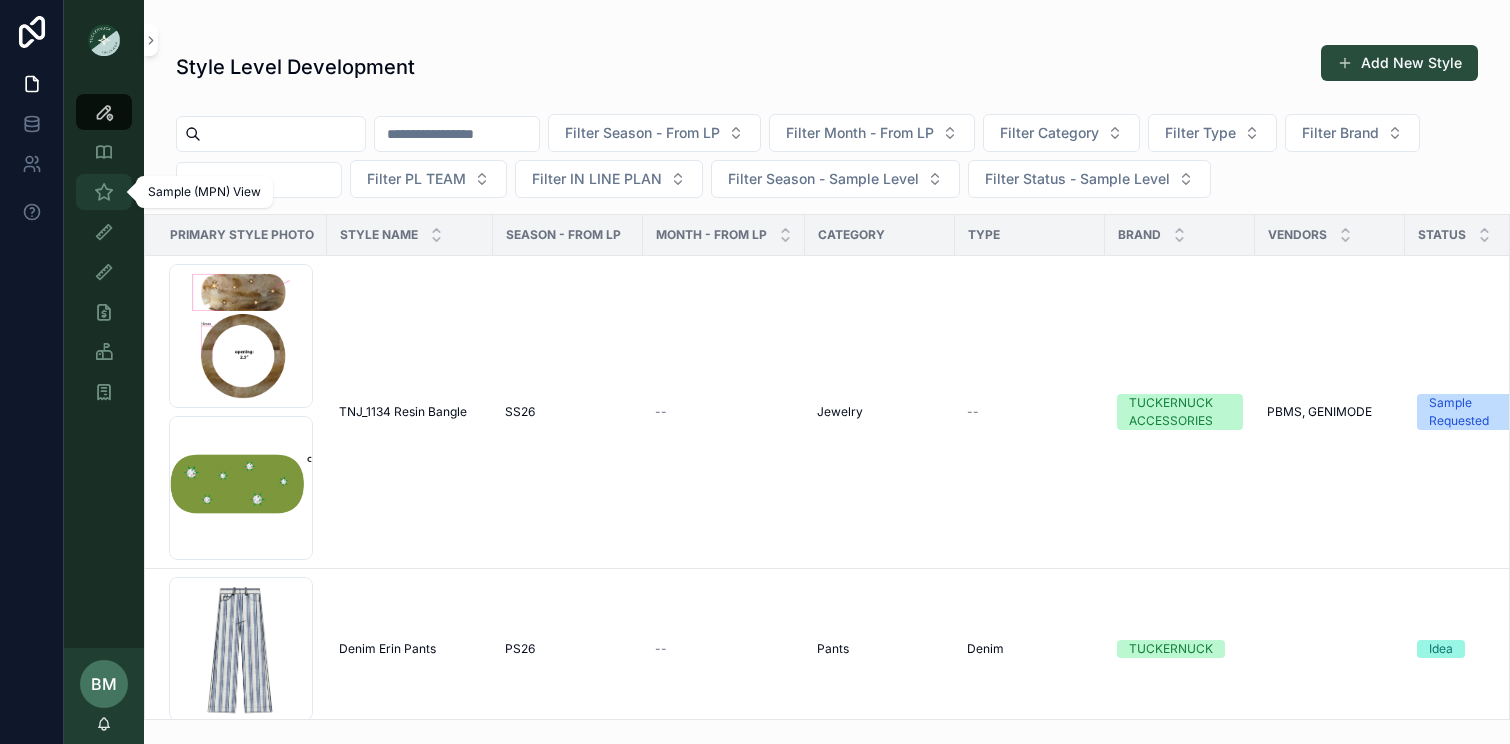 click at bounding box center [104, 192] 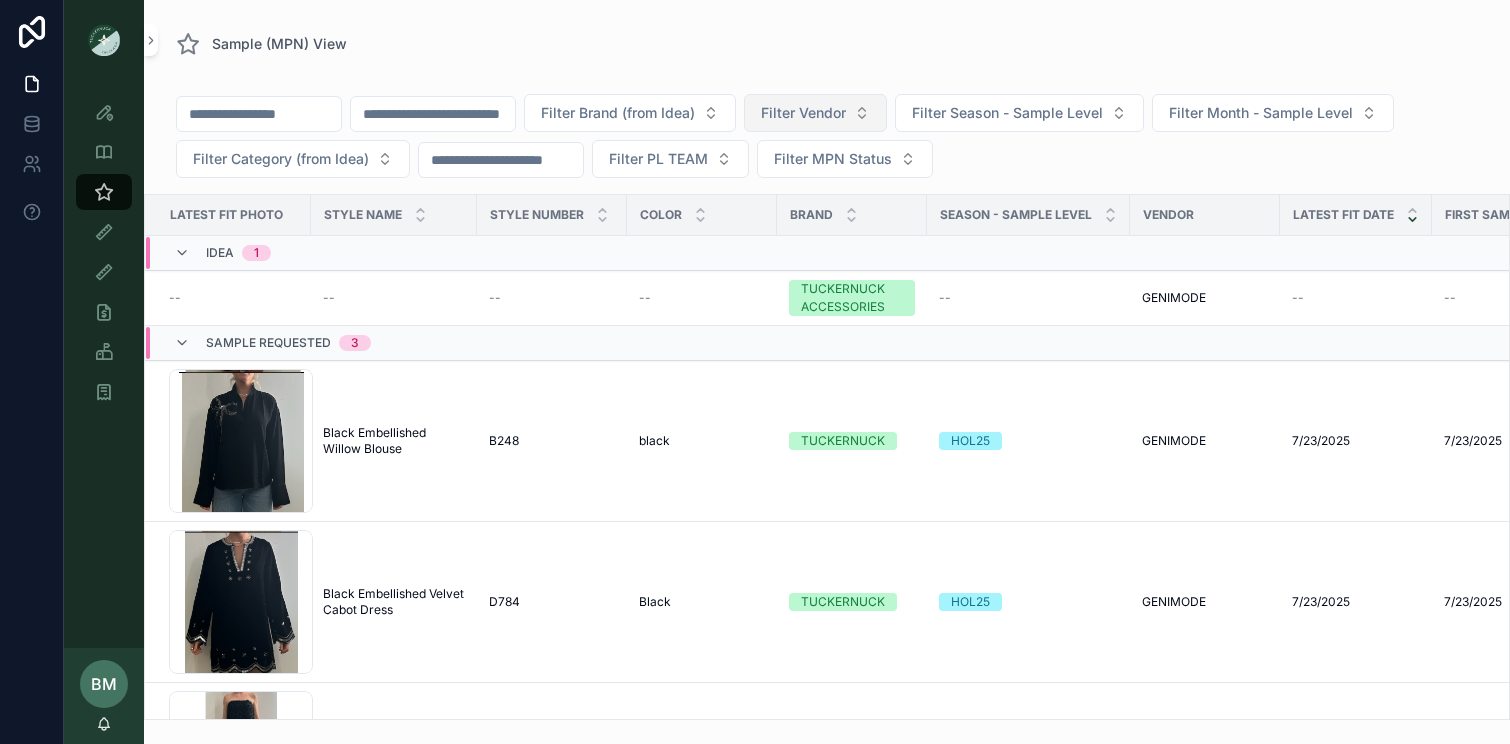 click on "Filter Vendor" at bounding box center [803, 113] 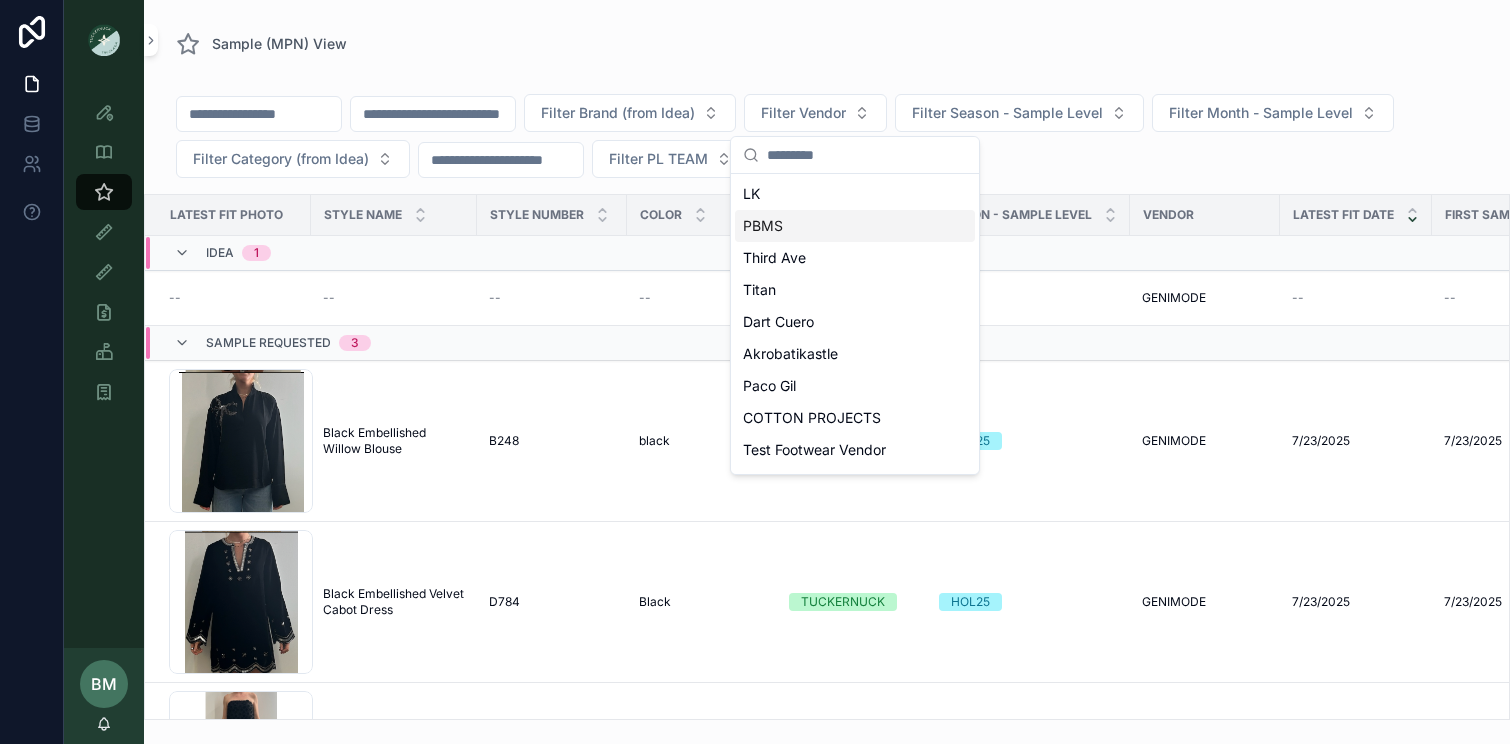 click on "PBMS" at bounding box center [763, 226] 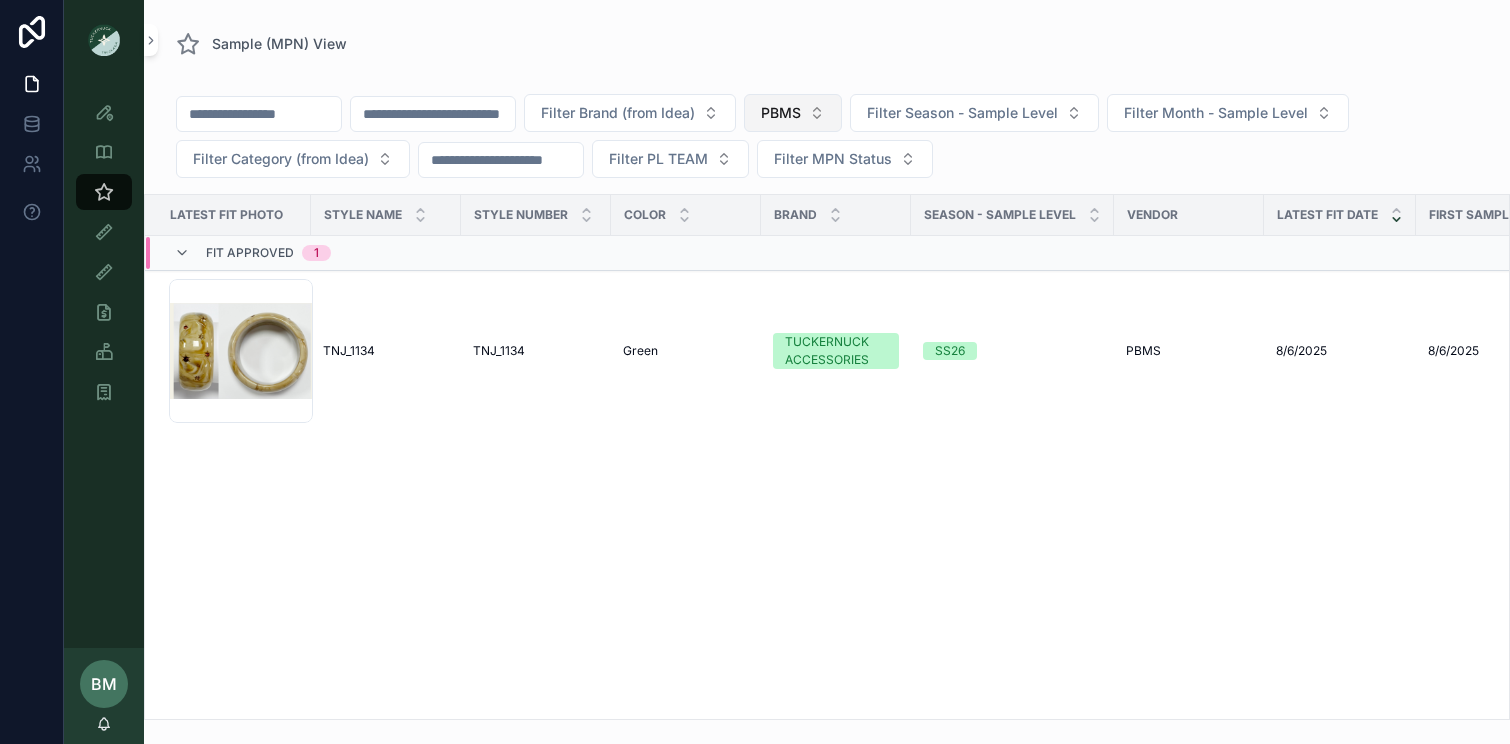 click on "PBMS" at bounding box center [781, 113] 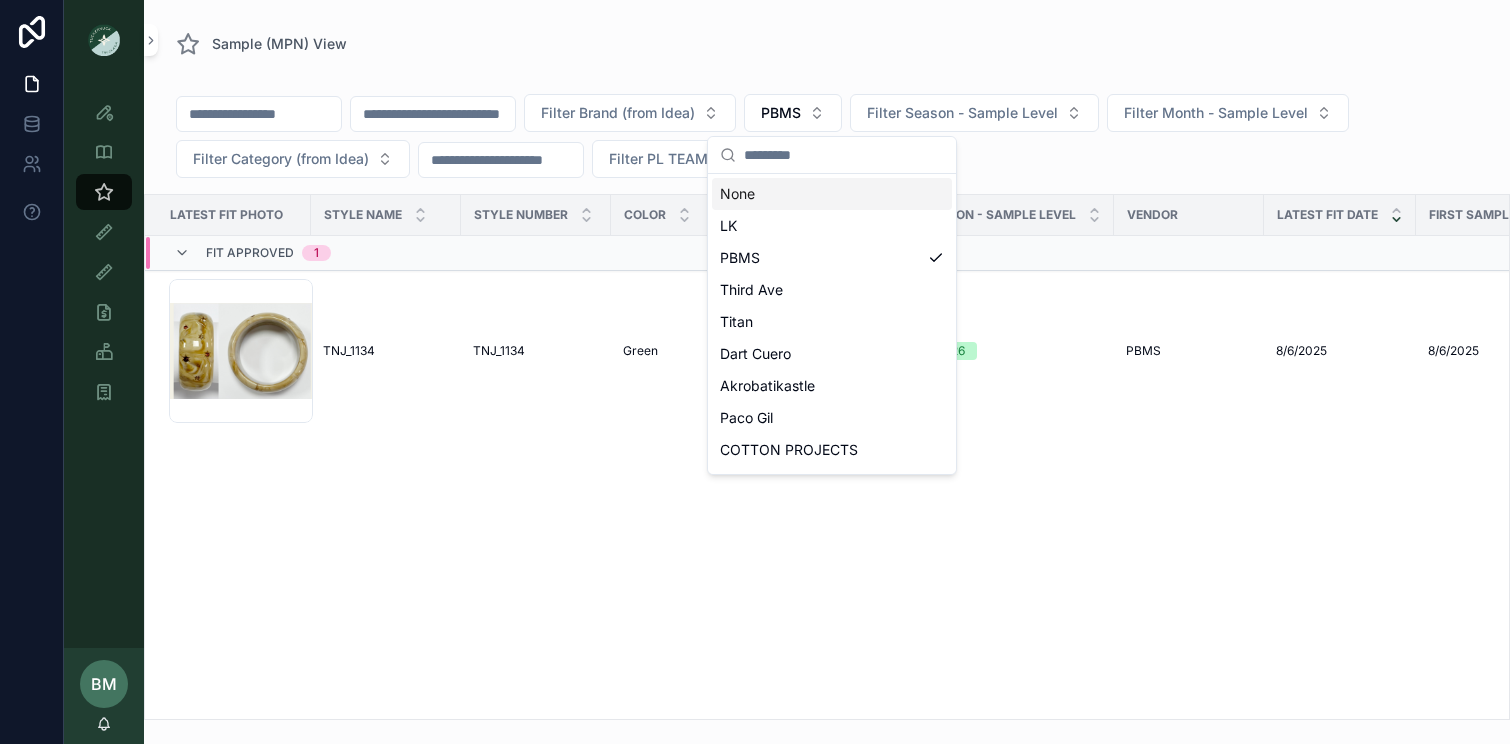 click on "None" at bounding box center [832, 194] 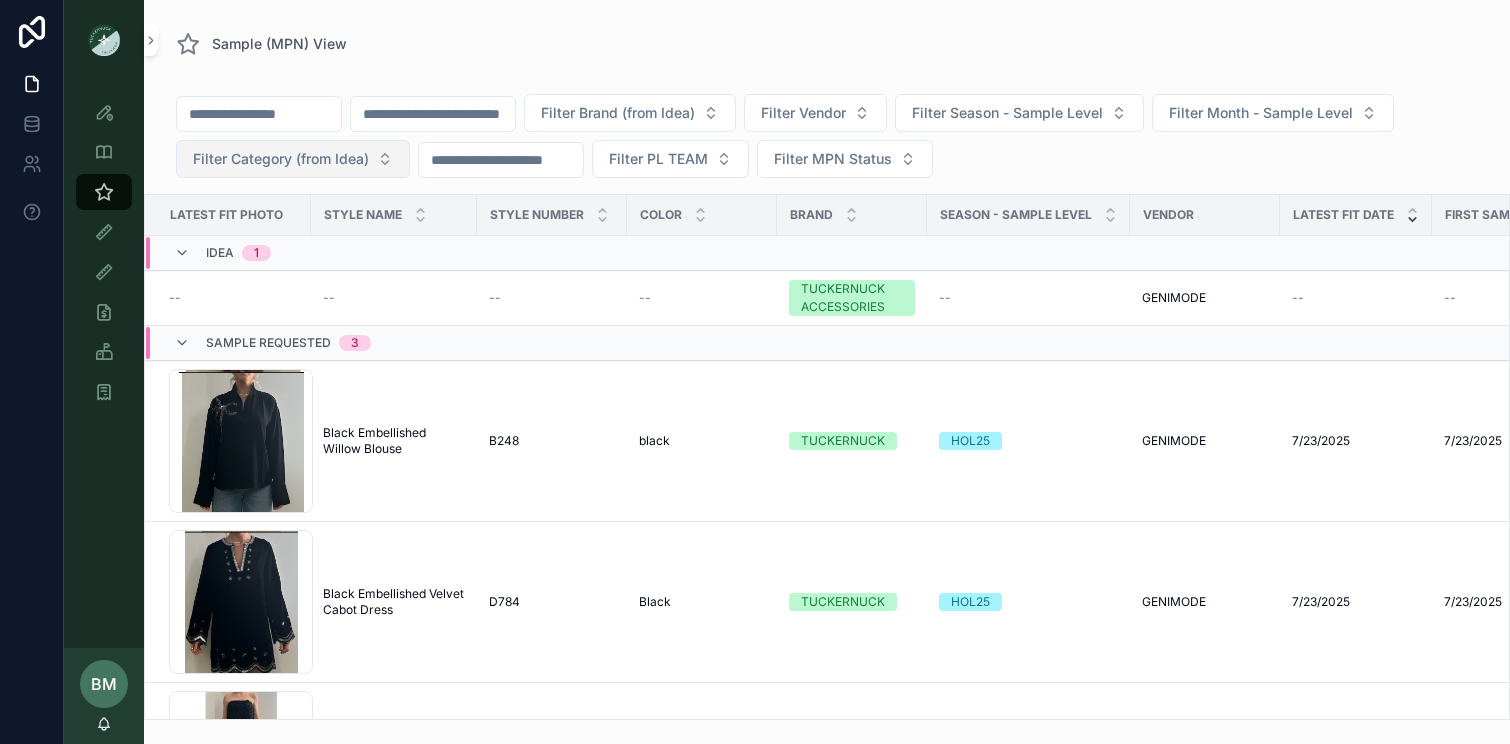 click on "Filter Category (from Idea)" at bounding box center (293, 159) 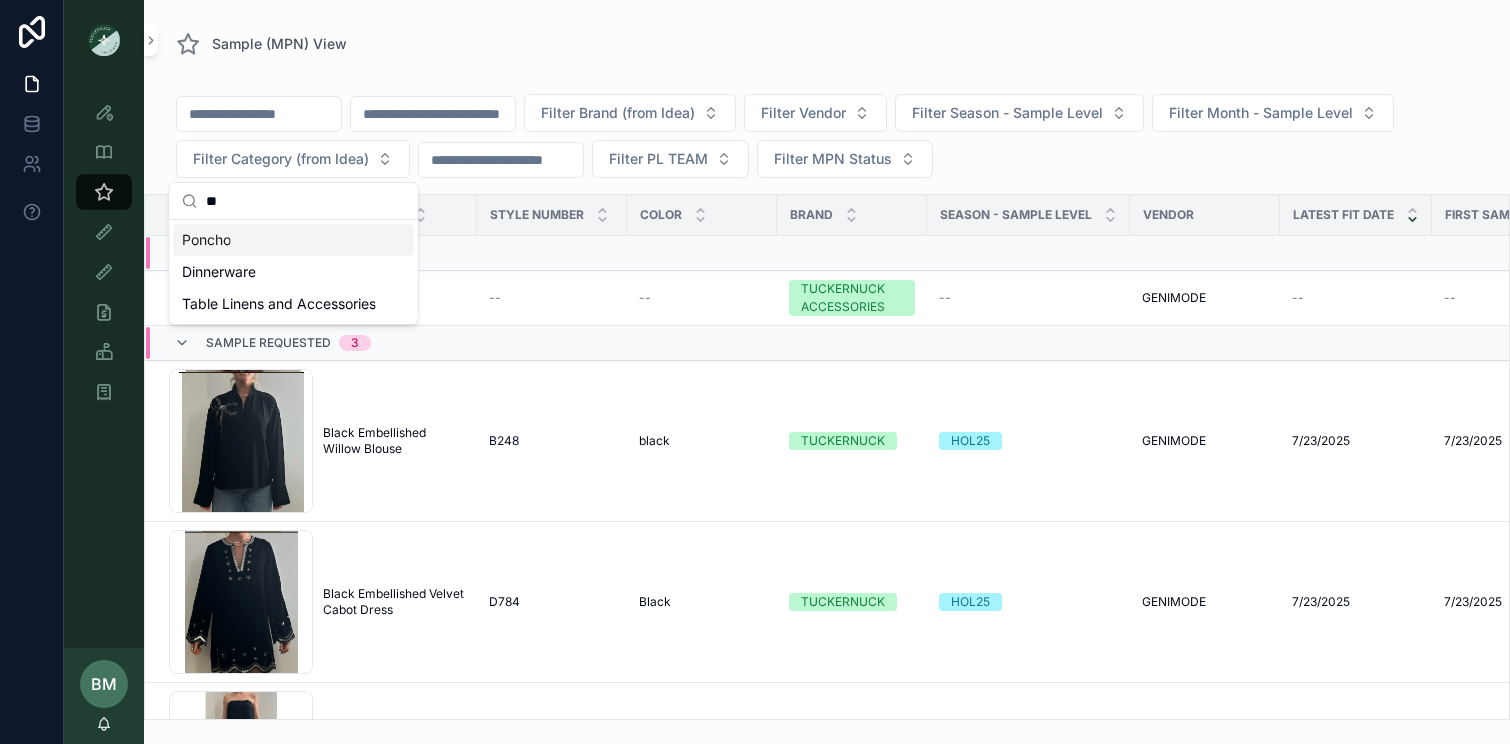 scroll, scrollTop: 0, scrollLeft: 0, axis: both 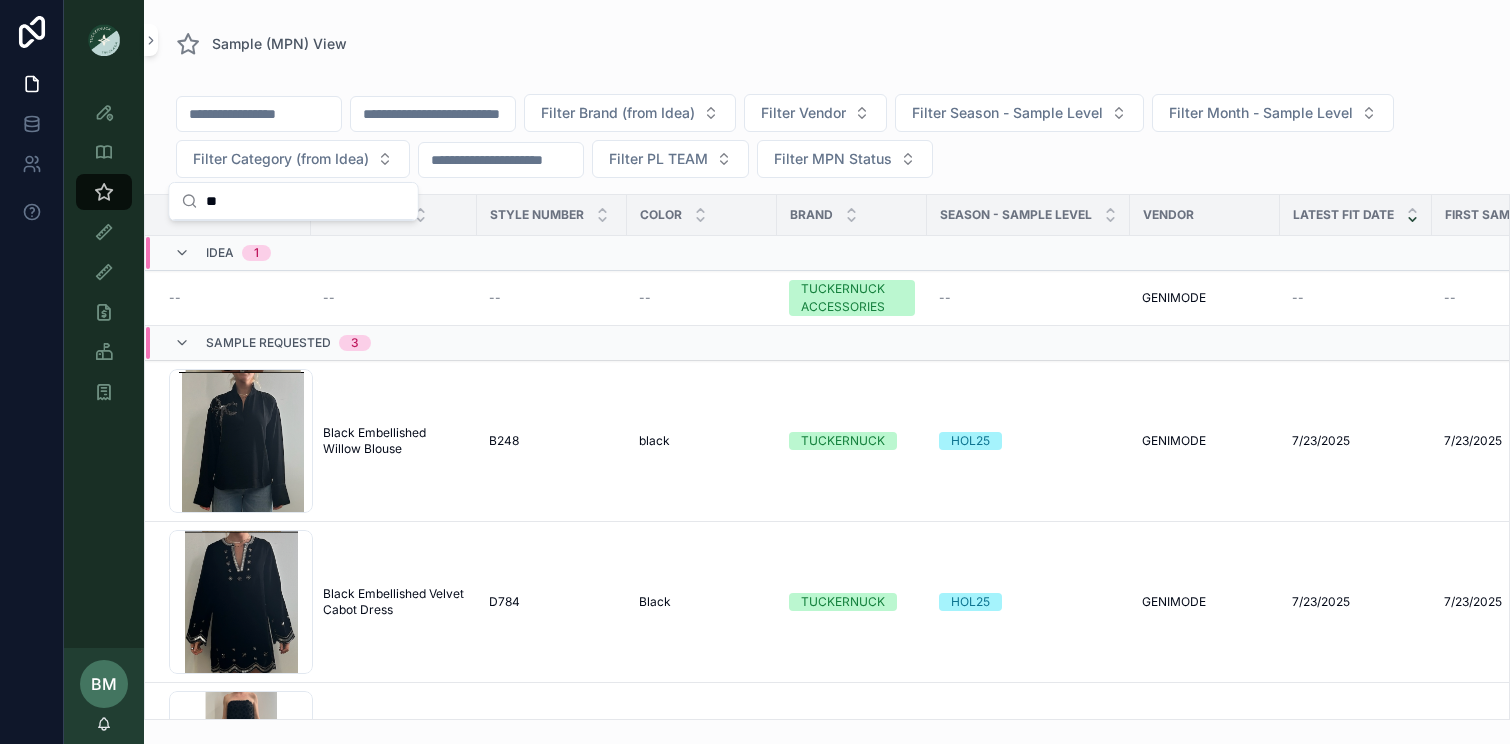 type on "*" 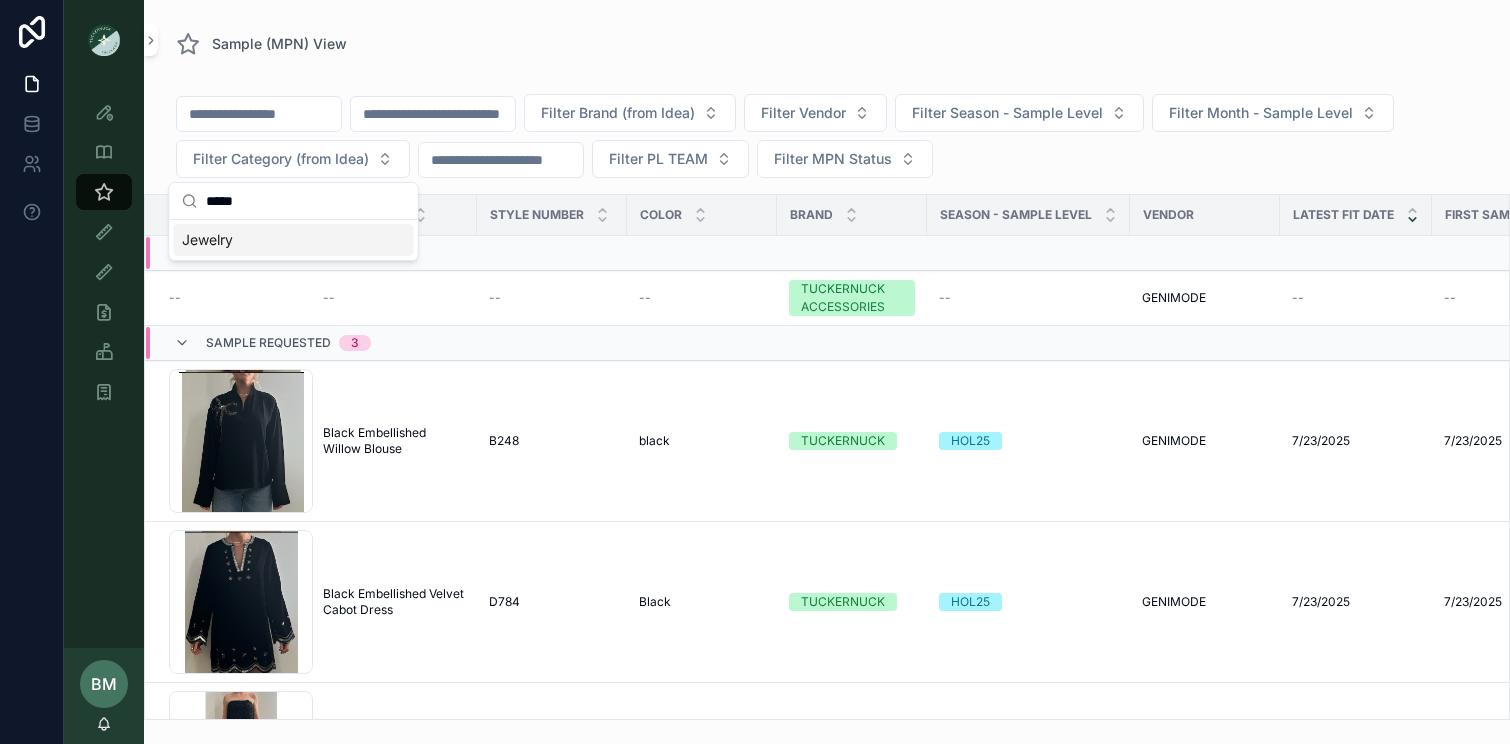 type on "*****" 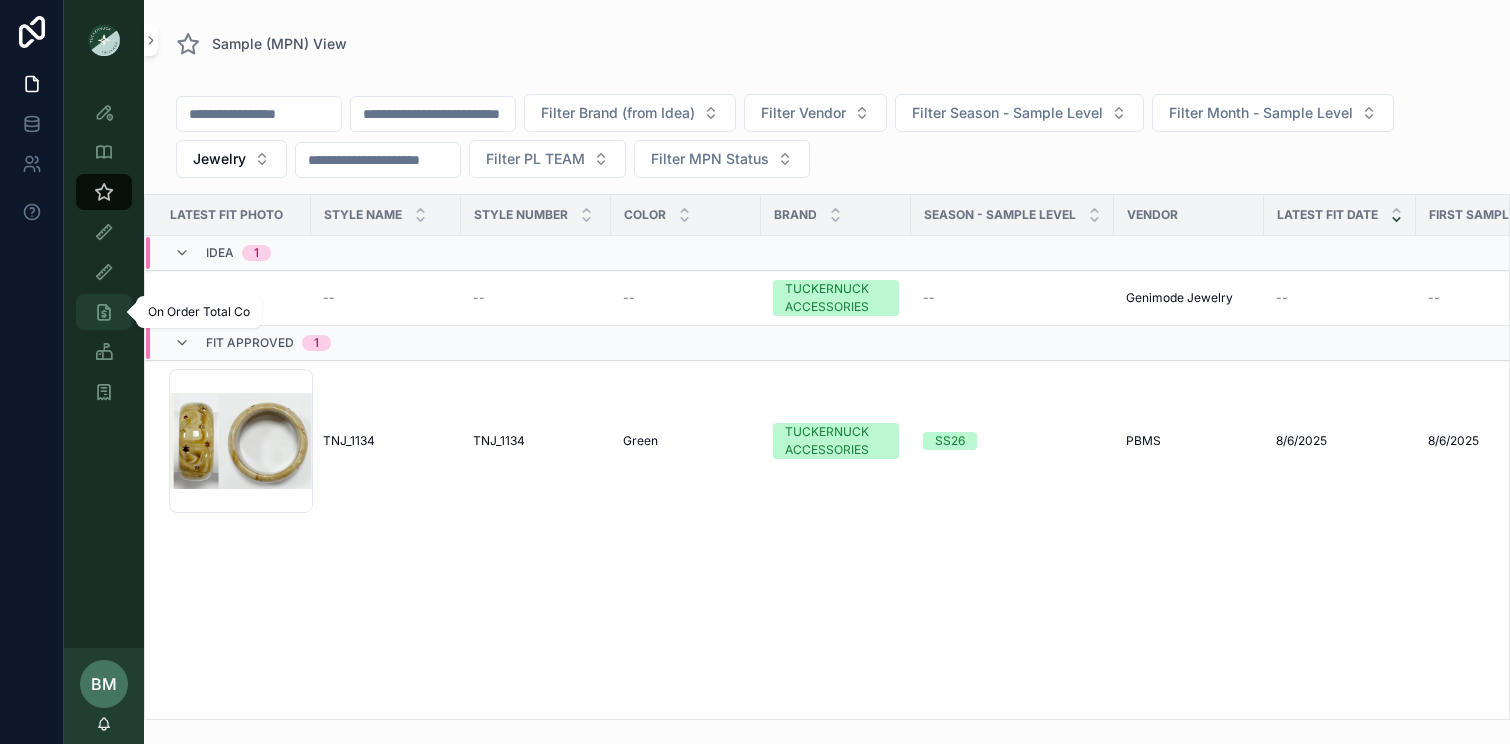 click at bounding box center (104, 312) 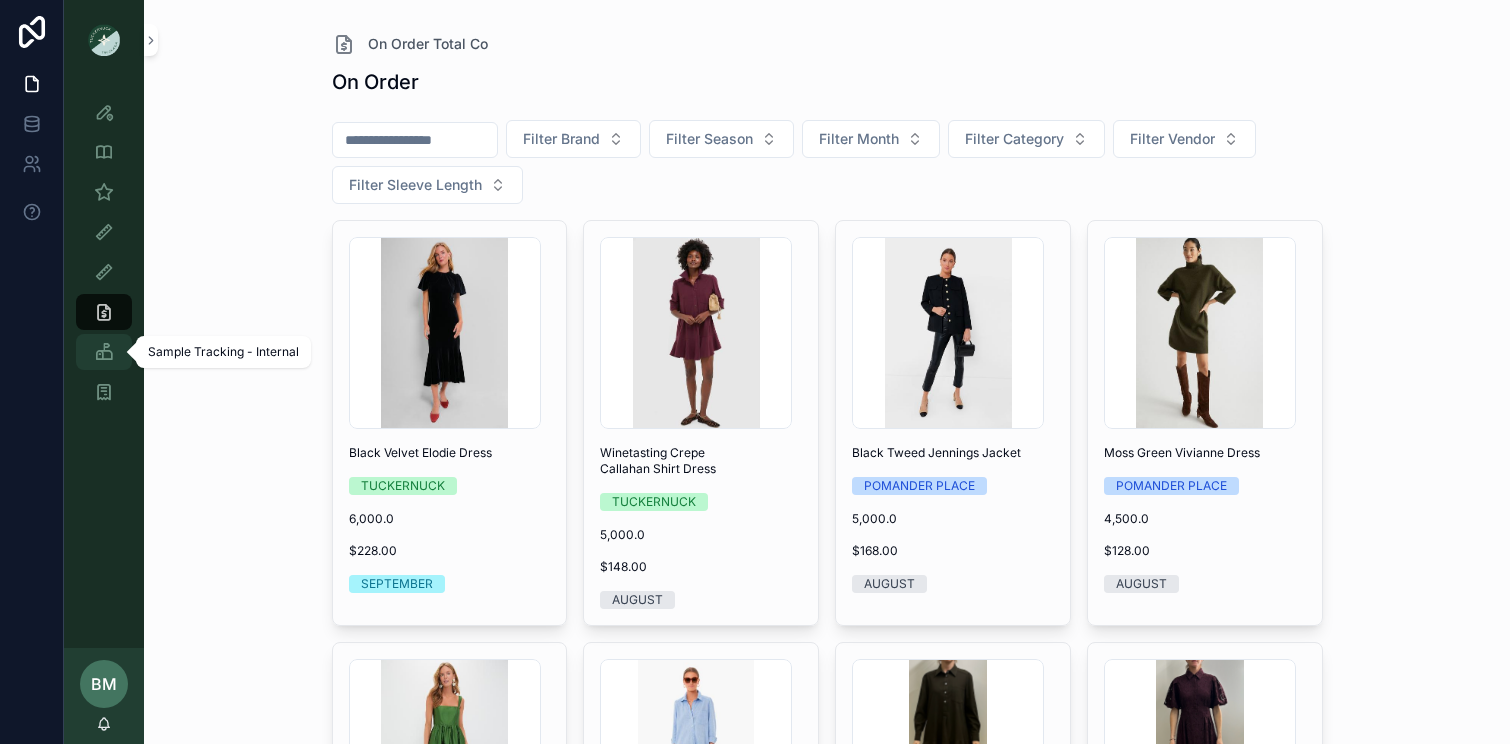 click at bounding box center [104, 352] 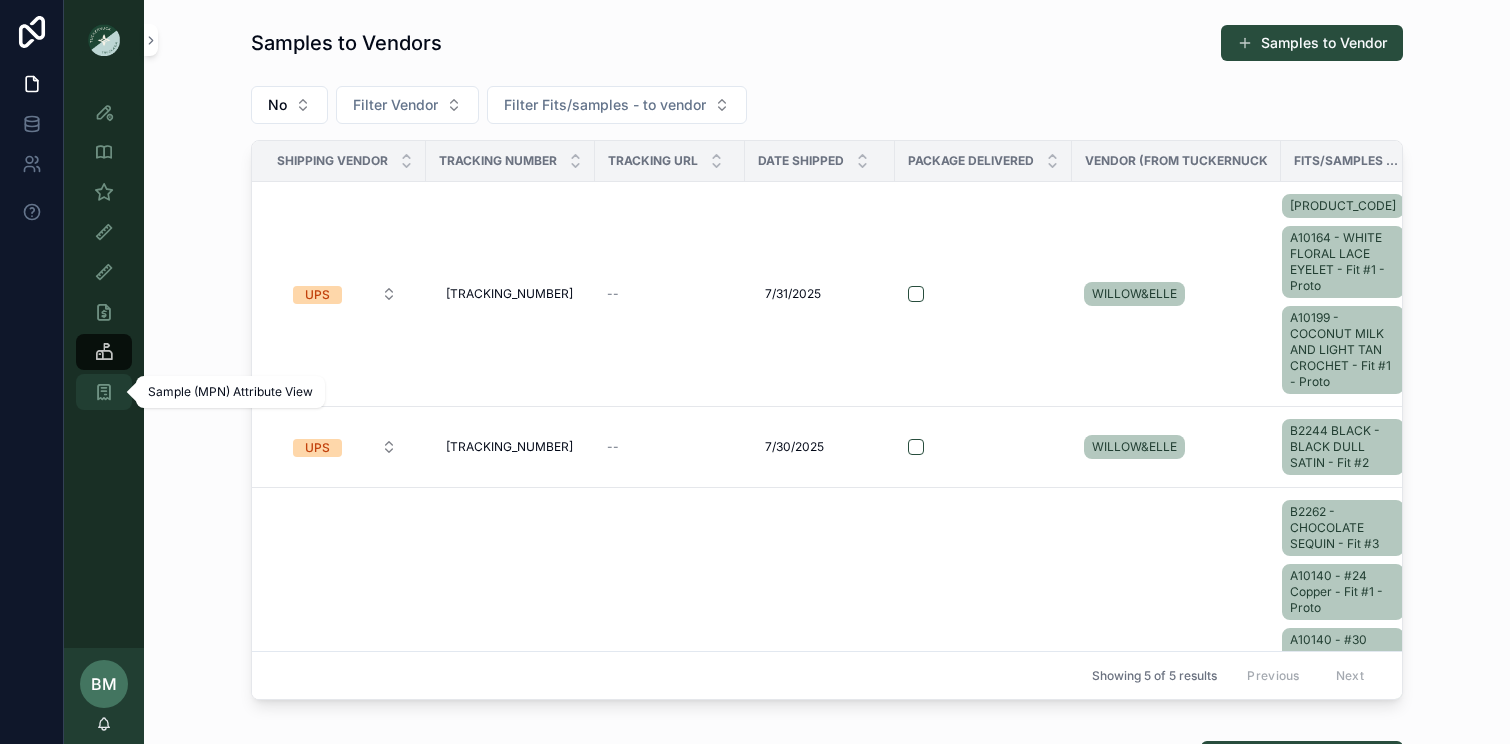 click at bounding box center [104, 392] 